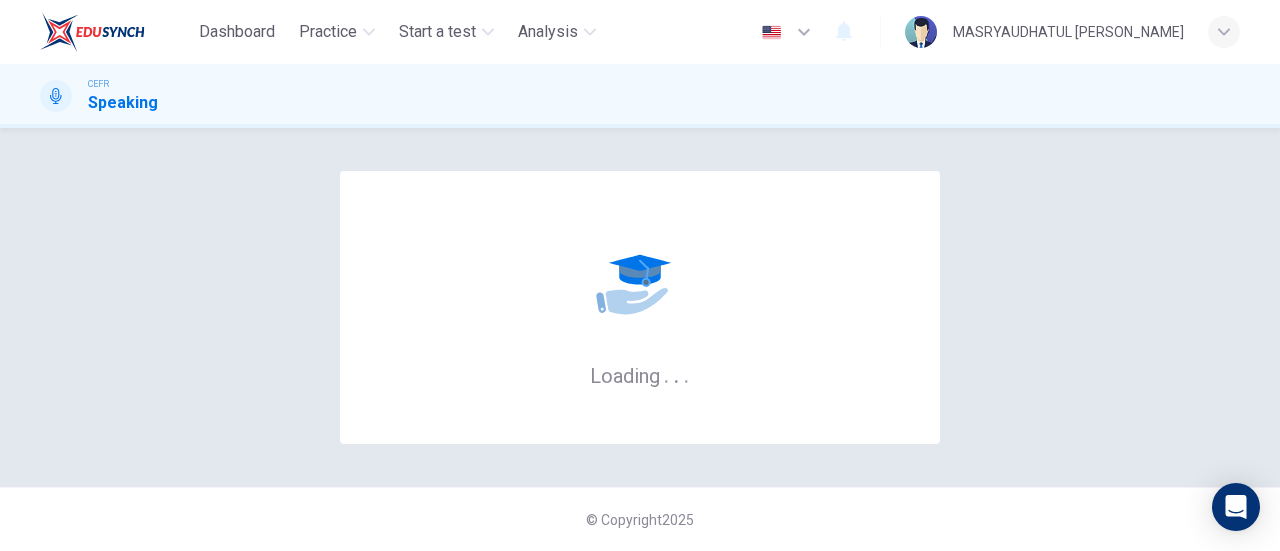 scroll, scrollTop: 0, scrollLeft: 0, axis: both 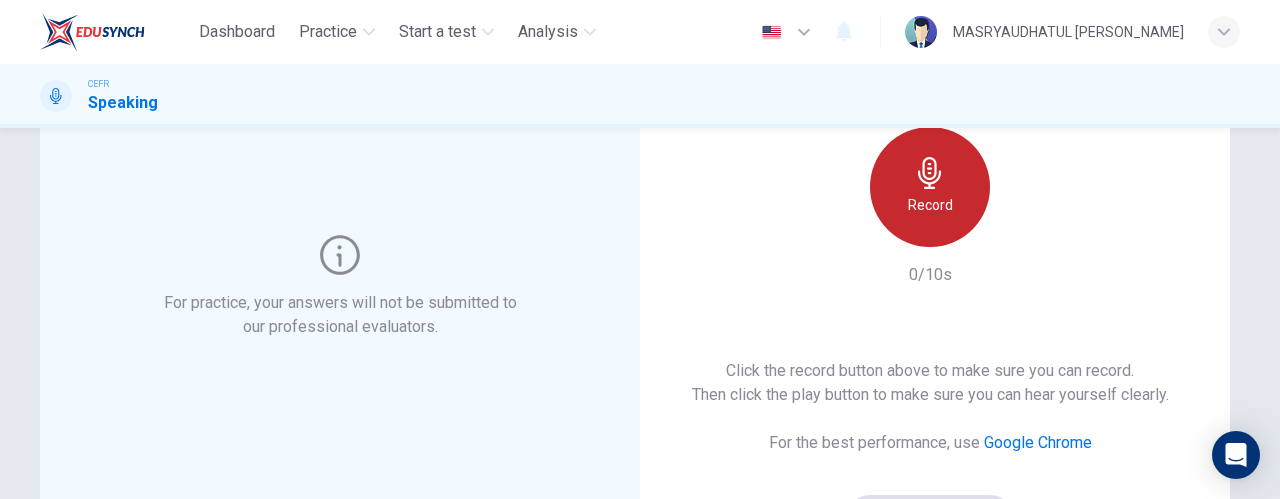 click on "Record" at bounding box center [930, 187] 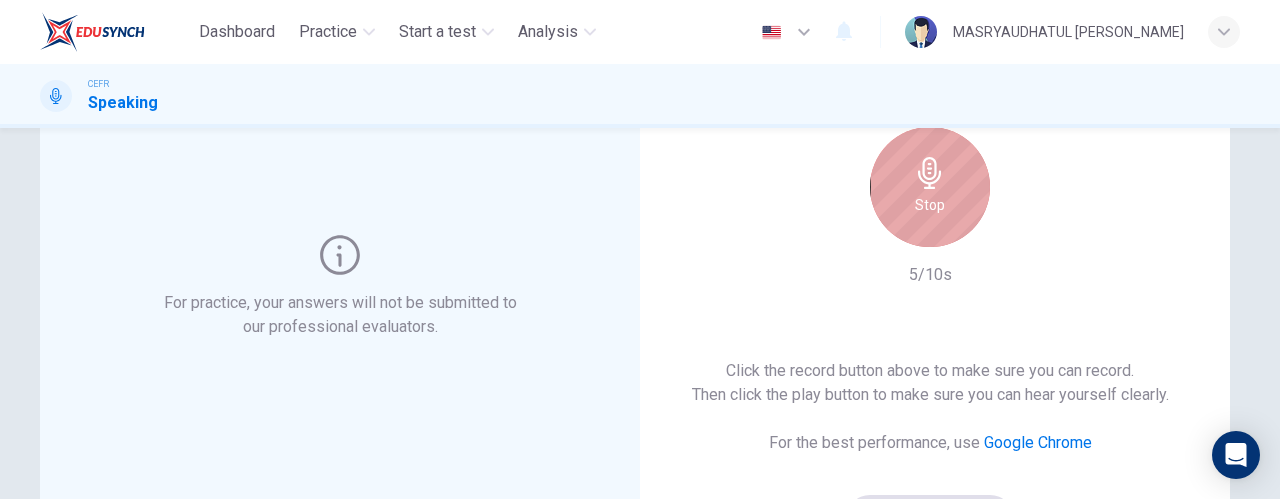 click on "Stop" at bounding box center [930, 187] 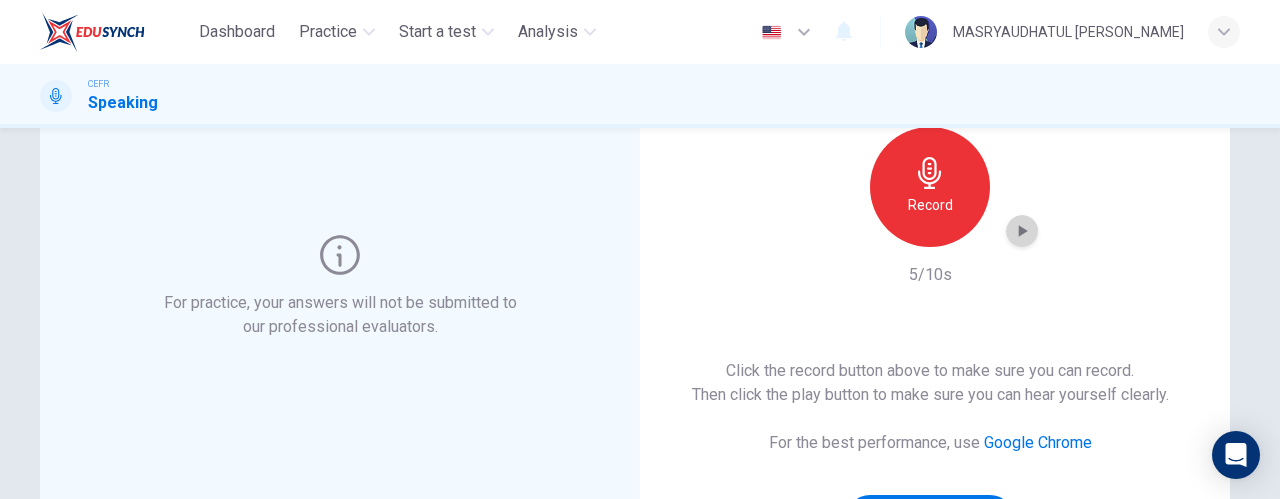 click at bounding box center (1022, 231) 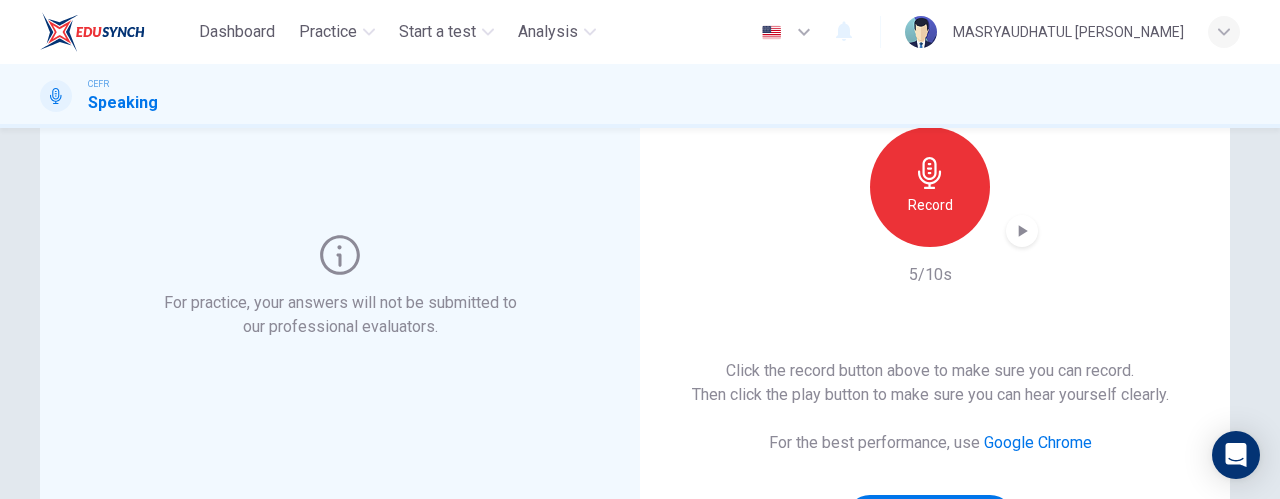 type 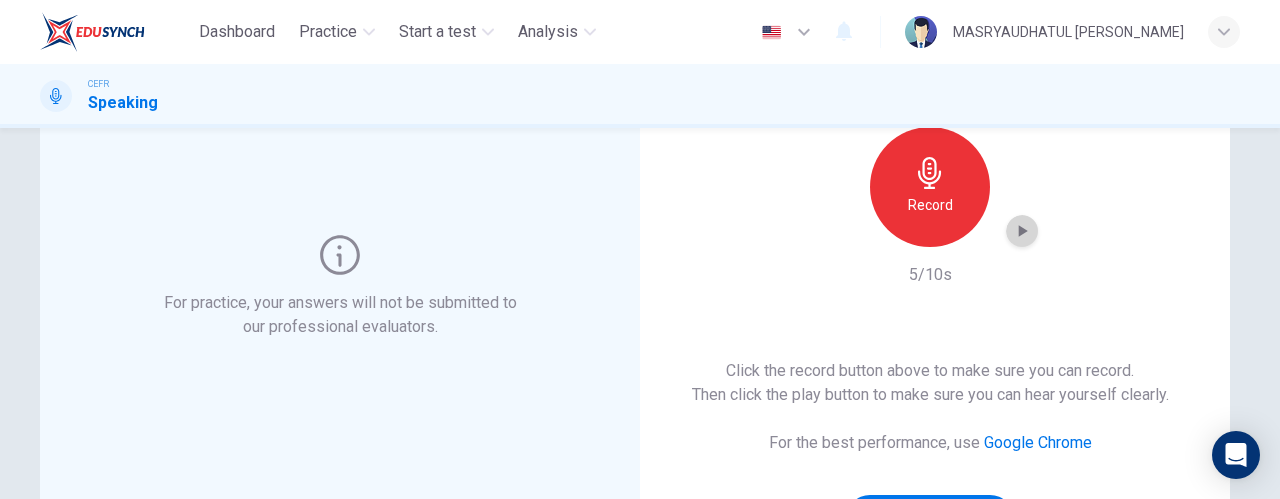 click at bounding box center [1022, 231] 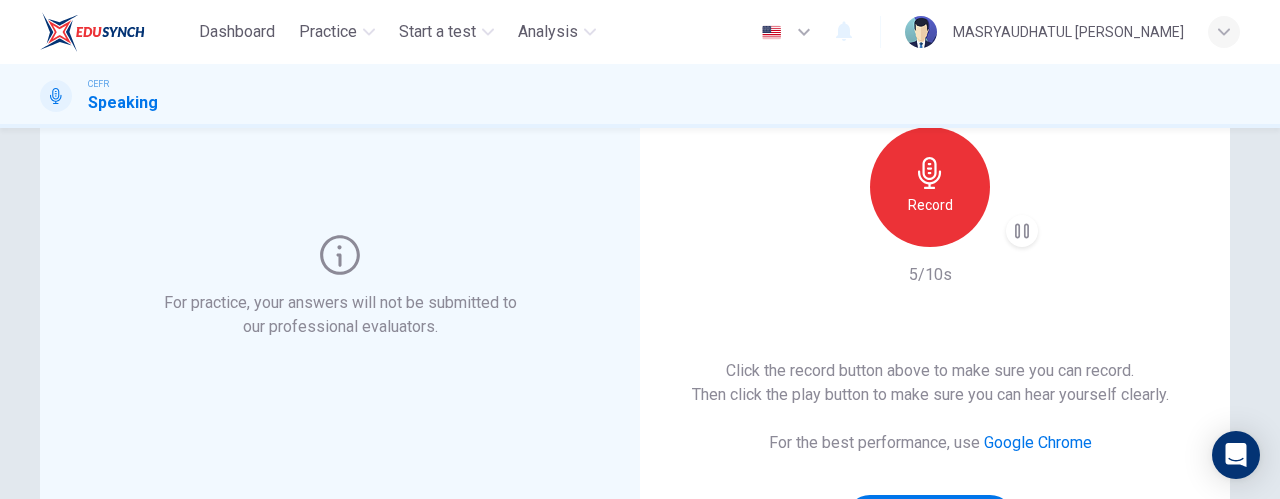 click at bounding box center [1022, 231] 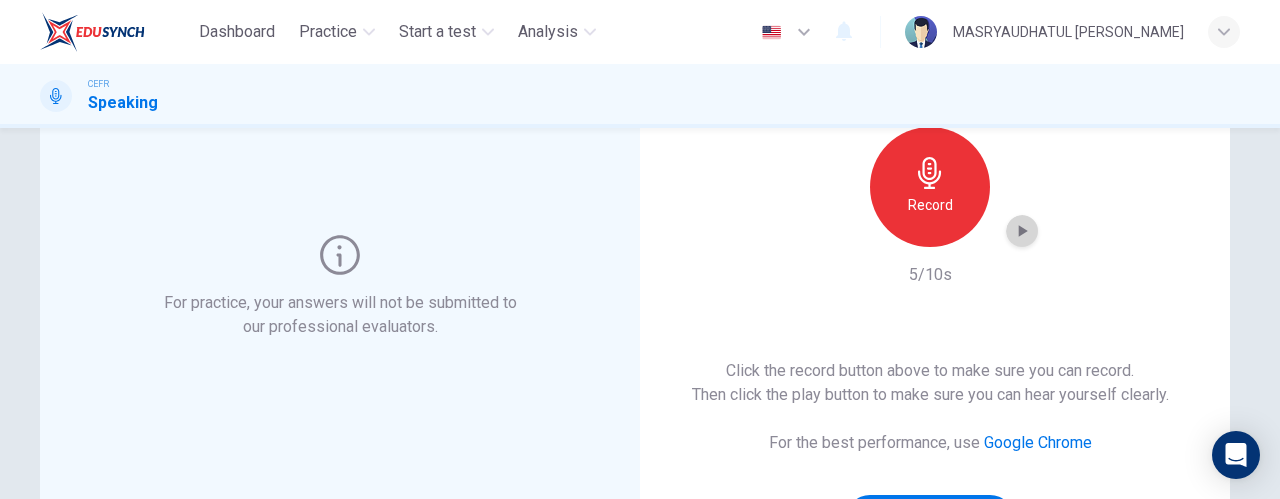 click at bounding box center (1022, 231) 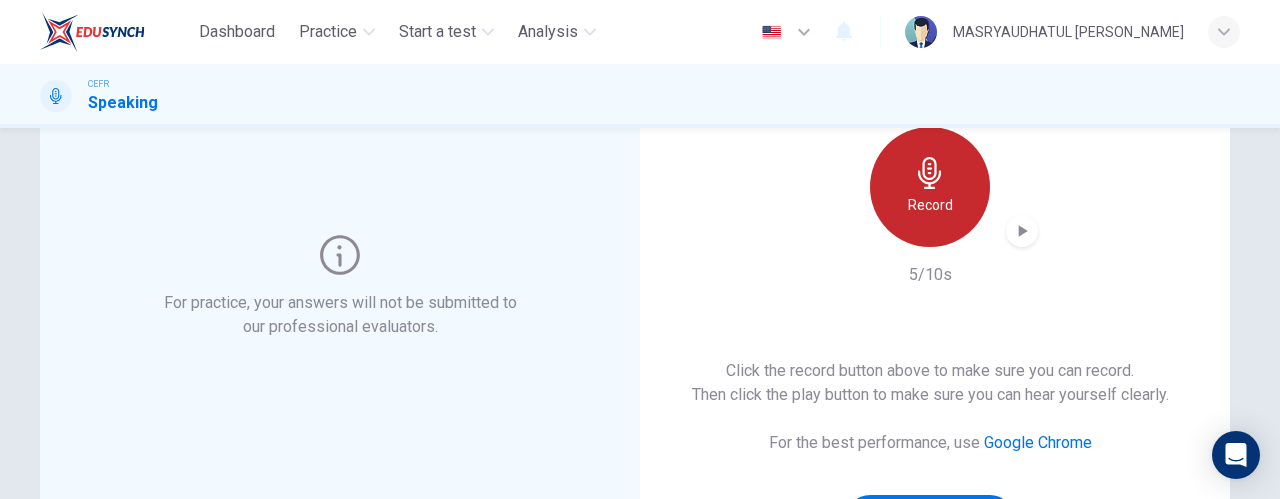 click on "Record" at bounding box center [930, 187] 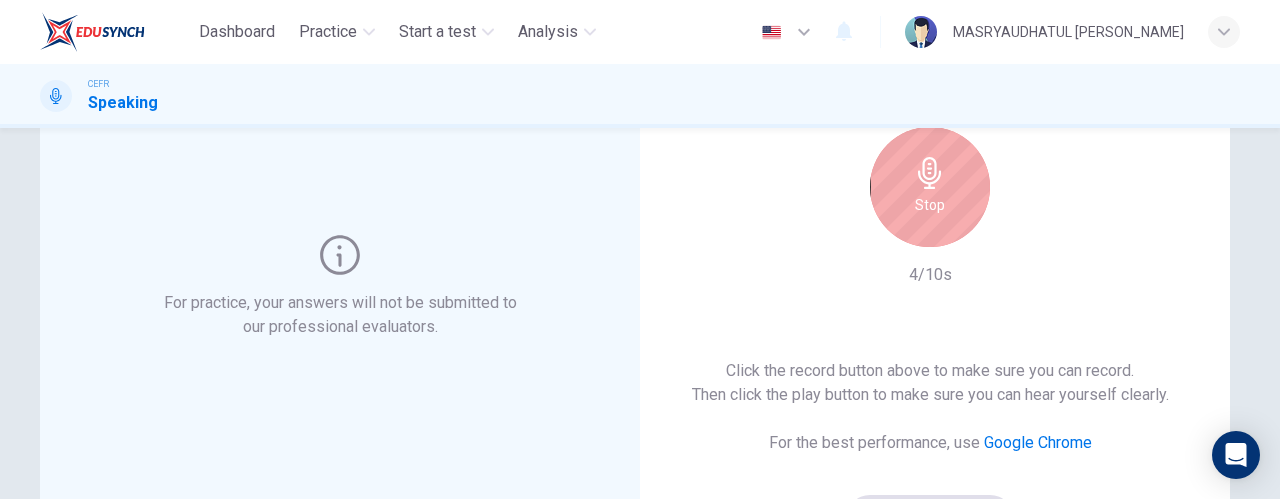 click on "Stop" at bounding box center [930, 187] 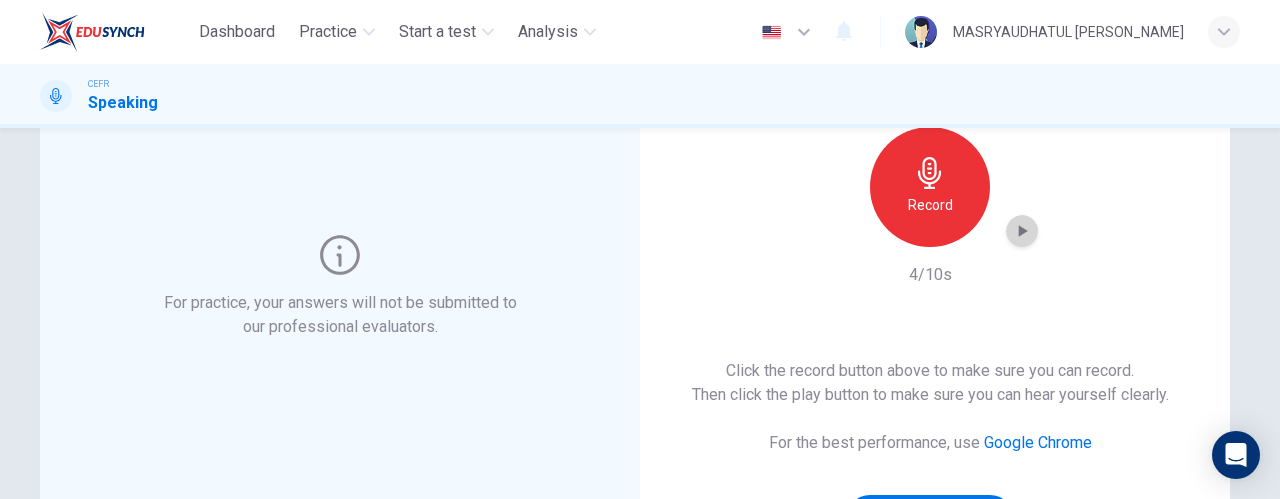 click 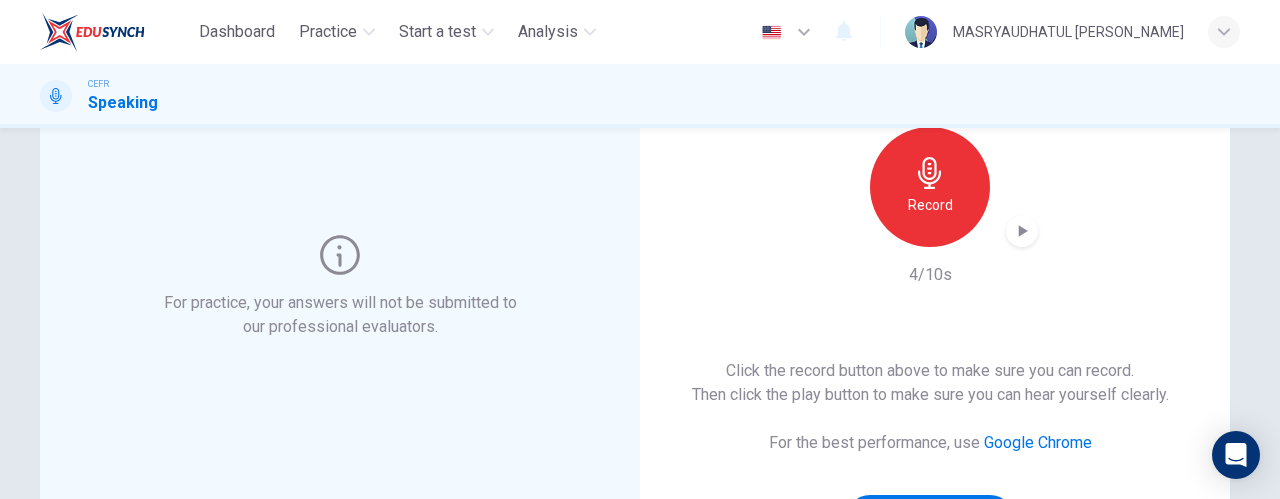 click on "CEFR Speaking" at bounding box center [640, 96] 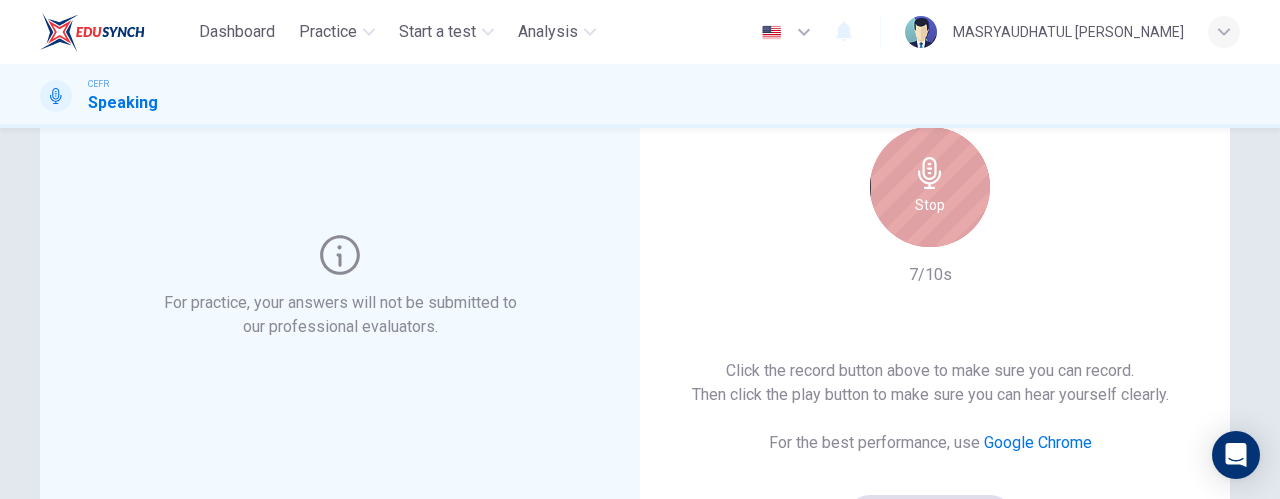 click 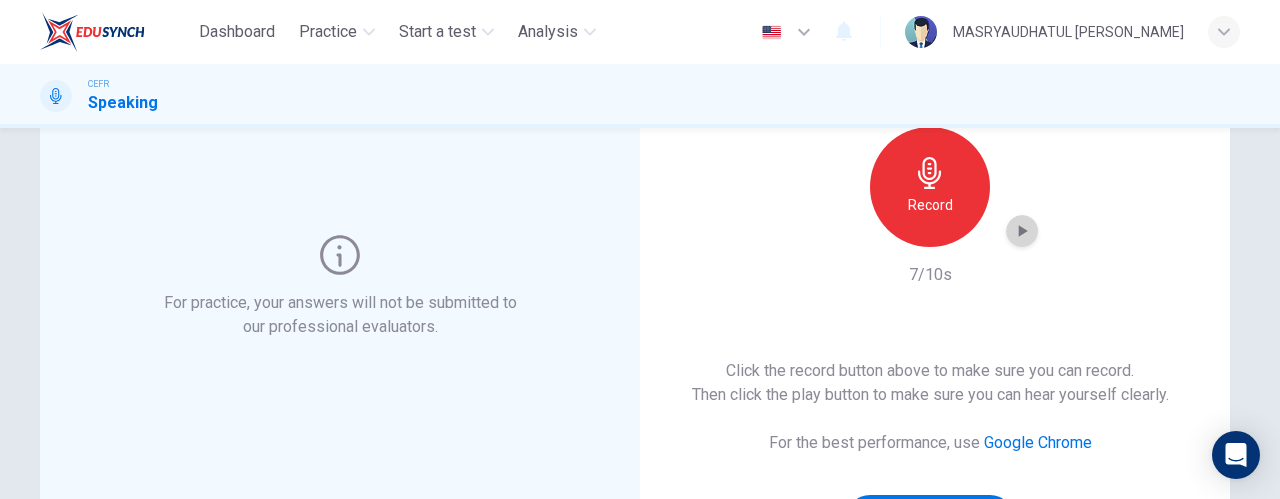 click 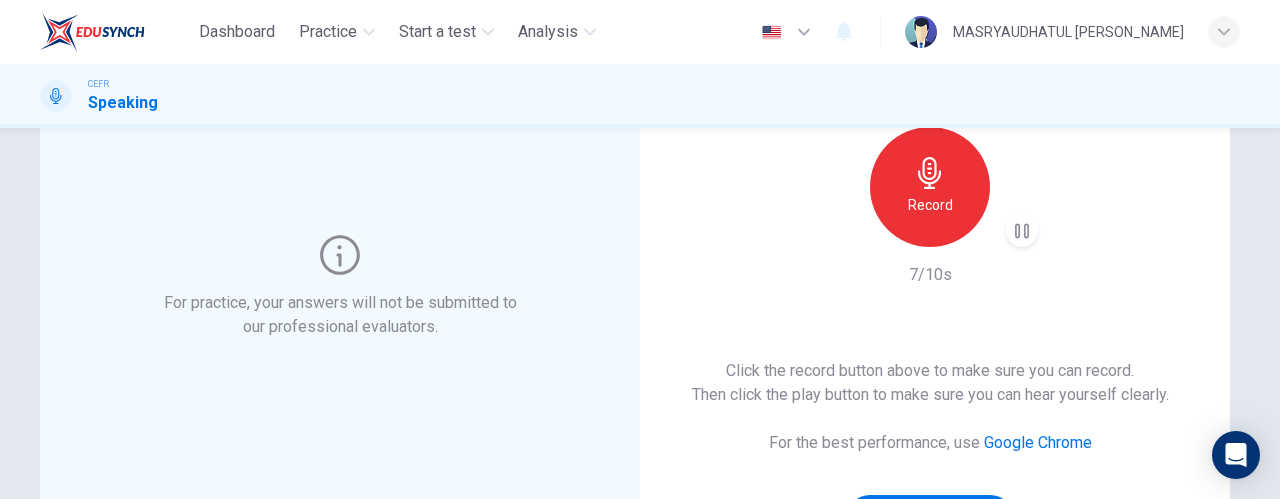 click 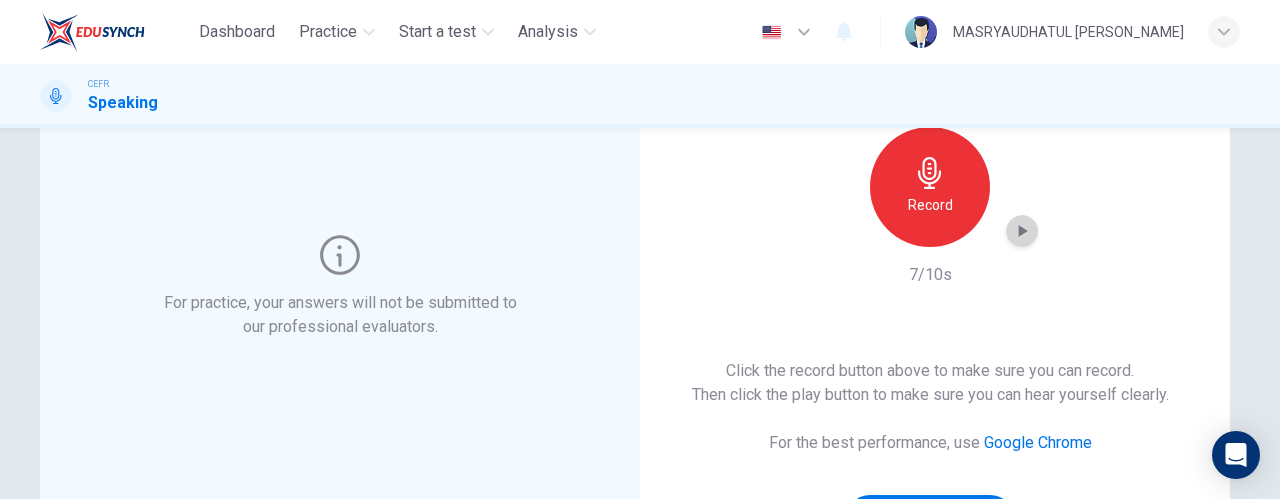 click 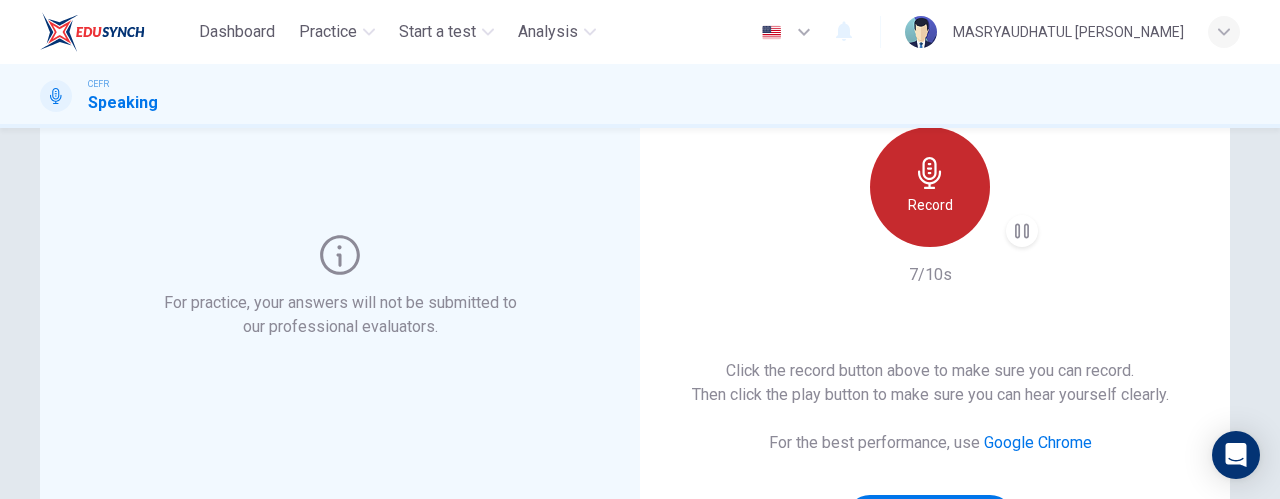 click on "Record" at bounding box center (930, 187) 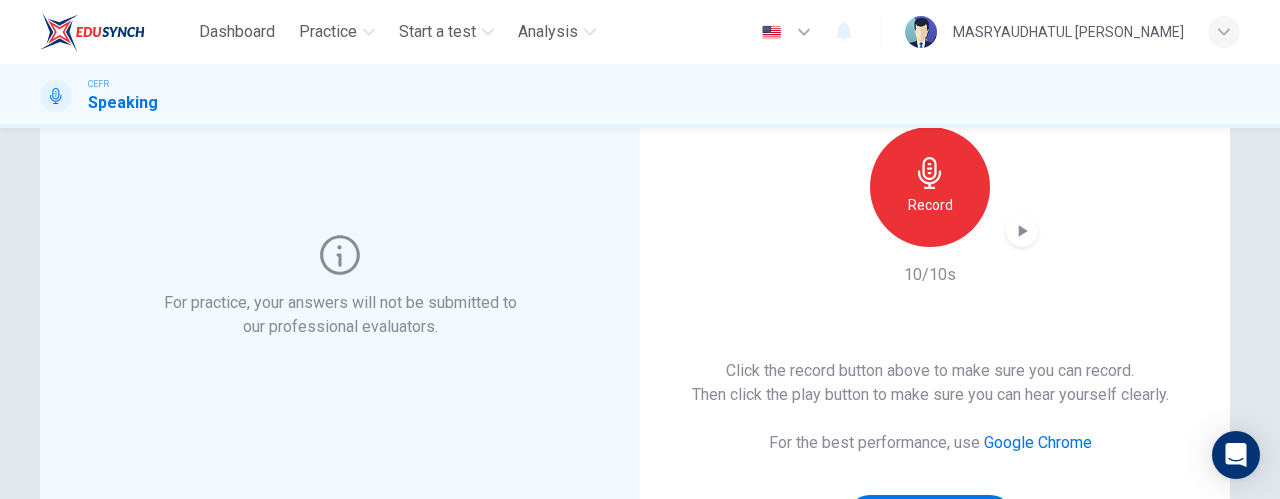 scroll, scrollTop: 235, scrollLeft: 0, axis: vertical 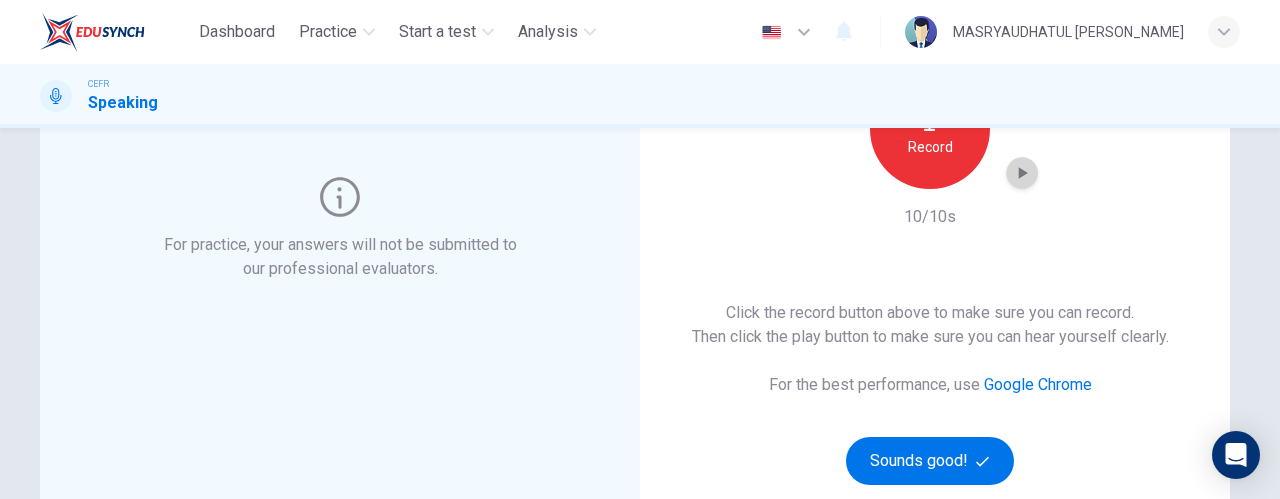 click at bounding box center (1022, 173) 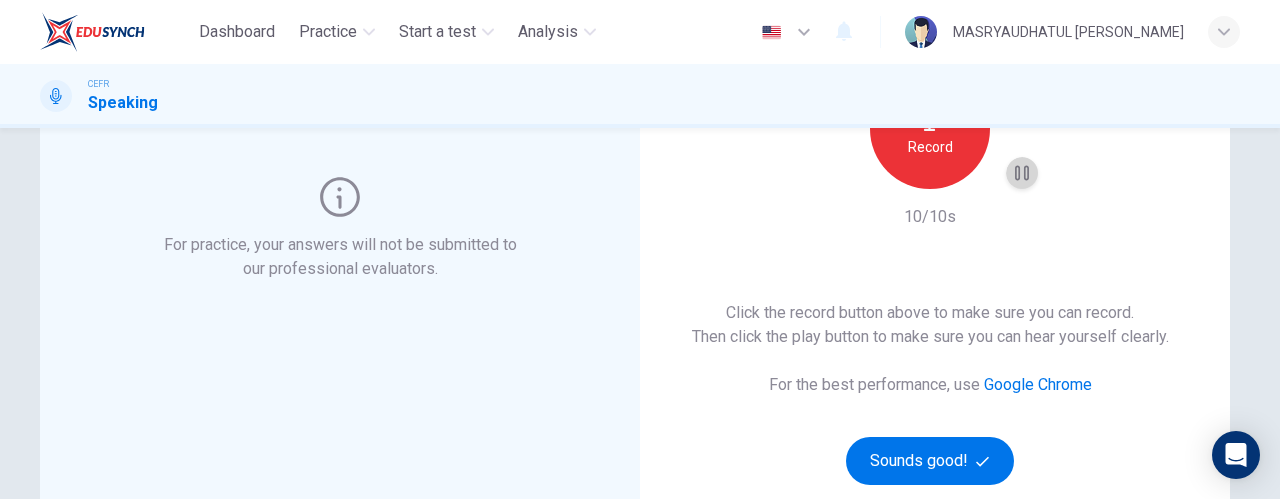click 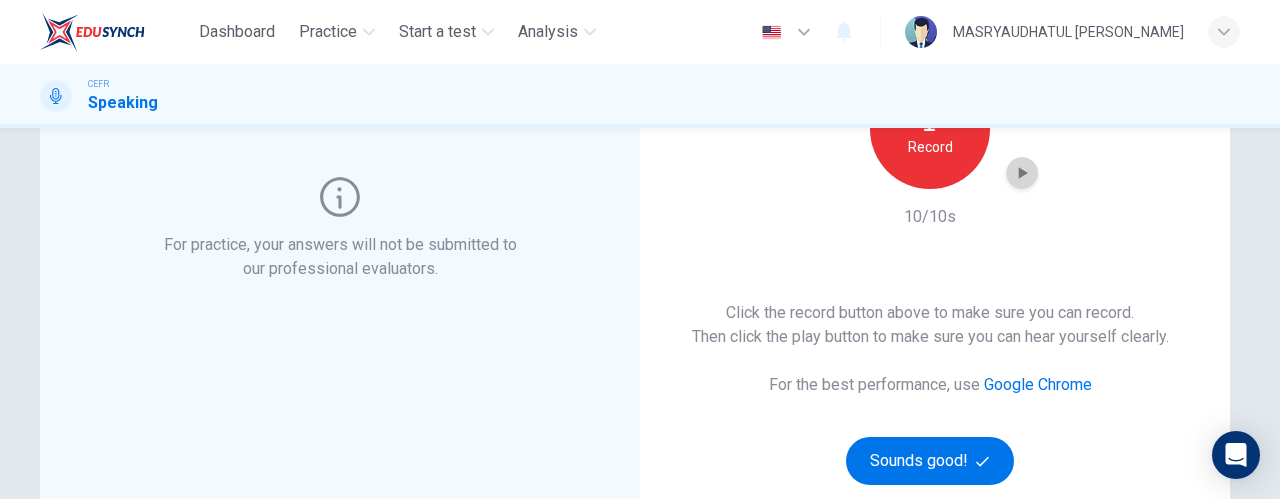 click at bounding box center [1022, 173] 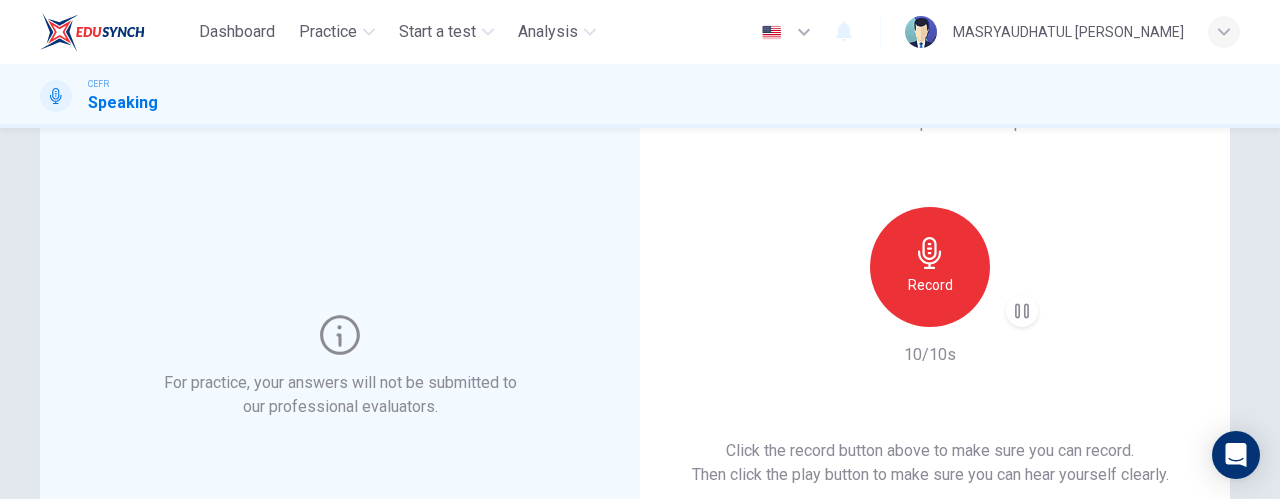 scroll, scrollTop: 89, scrollLeft: 0, axis: vertical 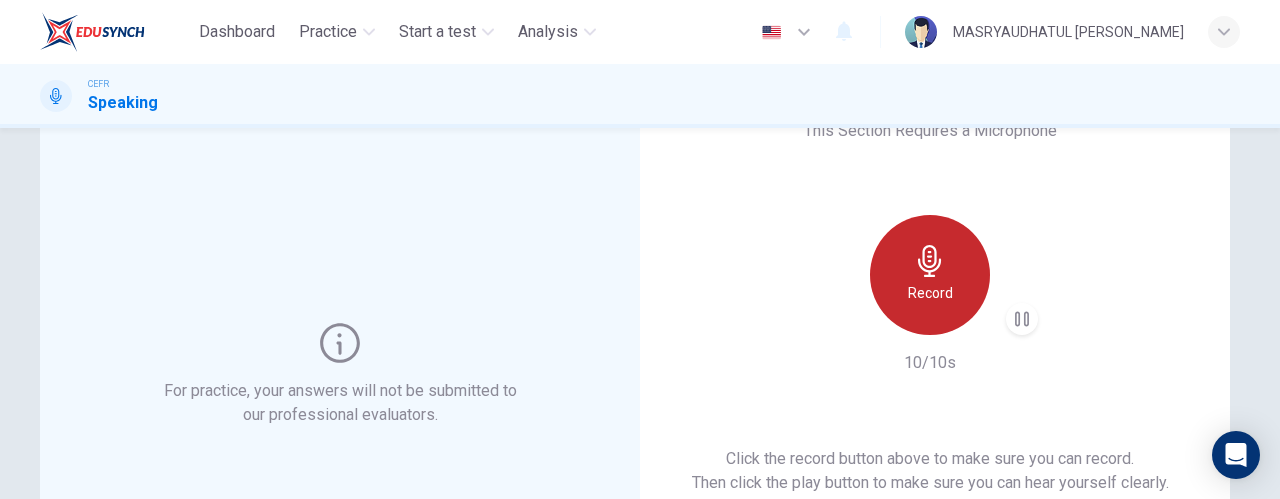 click 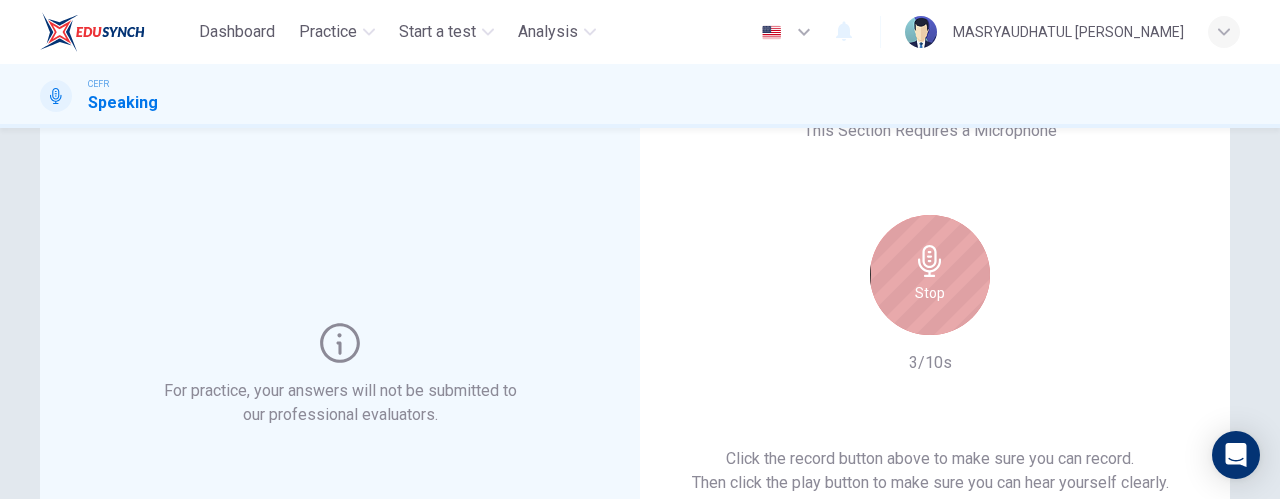 click 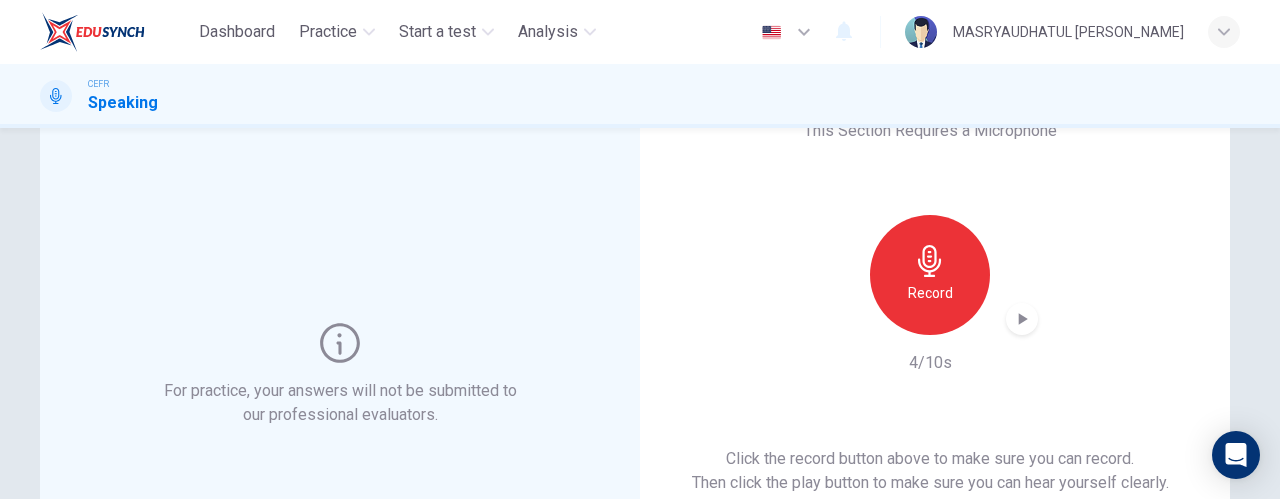drag, startPoint x: 998, startPoint y: 321, endPoint x: 1018, endPoint y: 319, distance: 20.09975 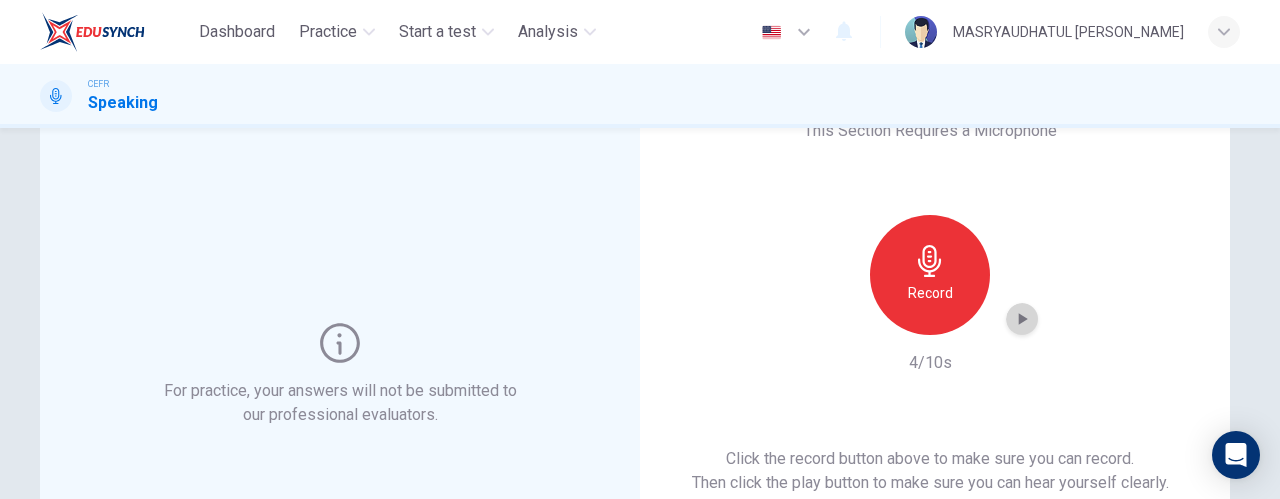 click 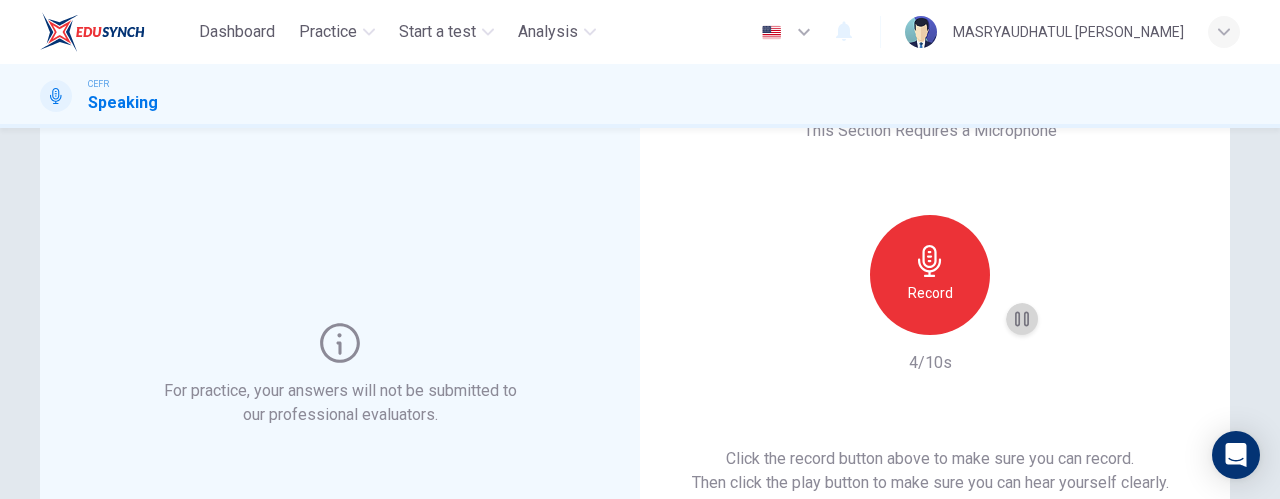 click 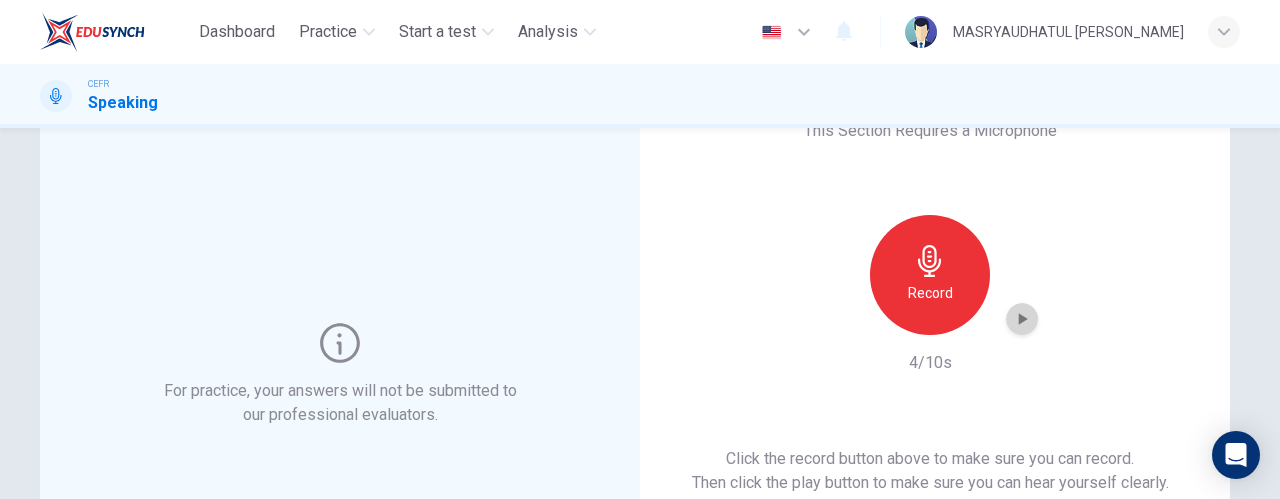 click 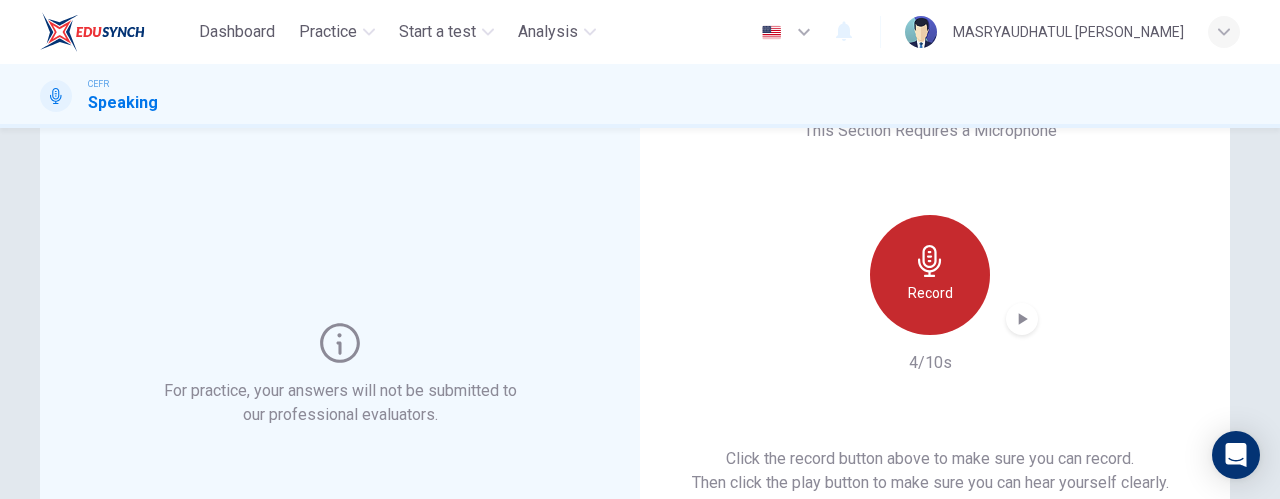 click 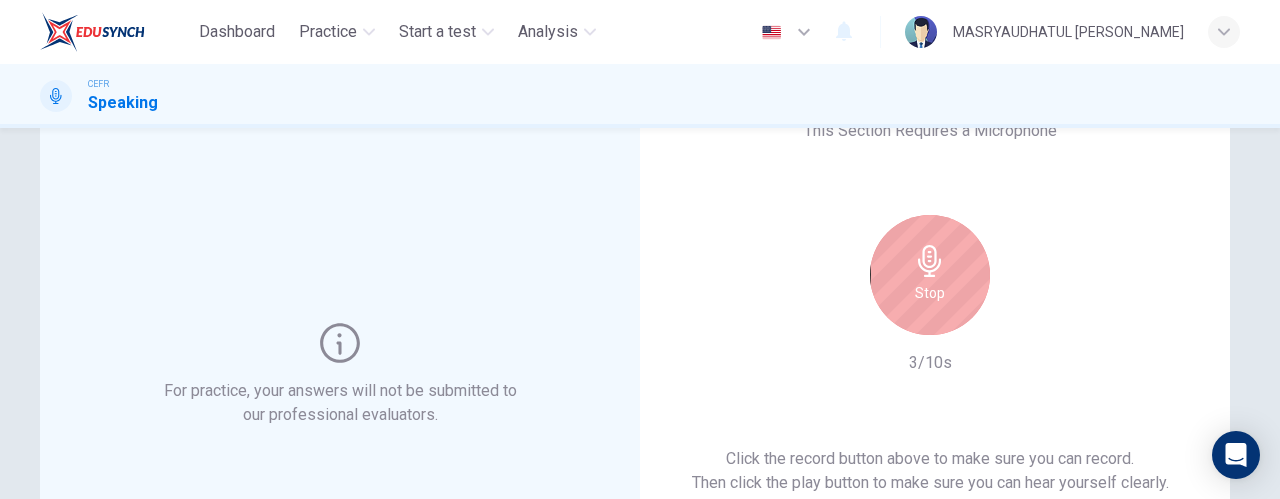 click 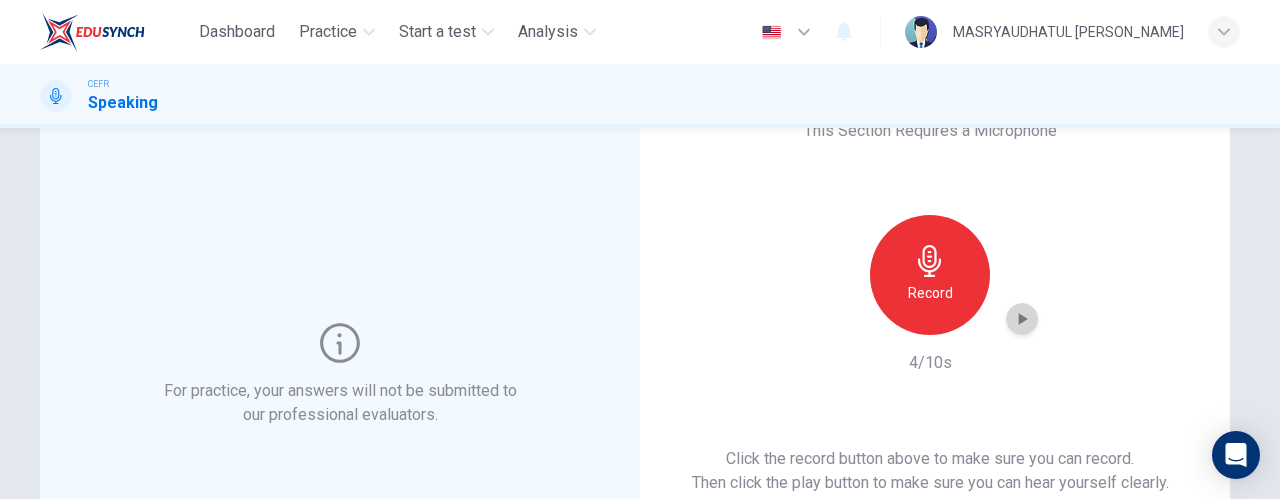 click 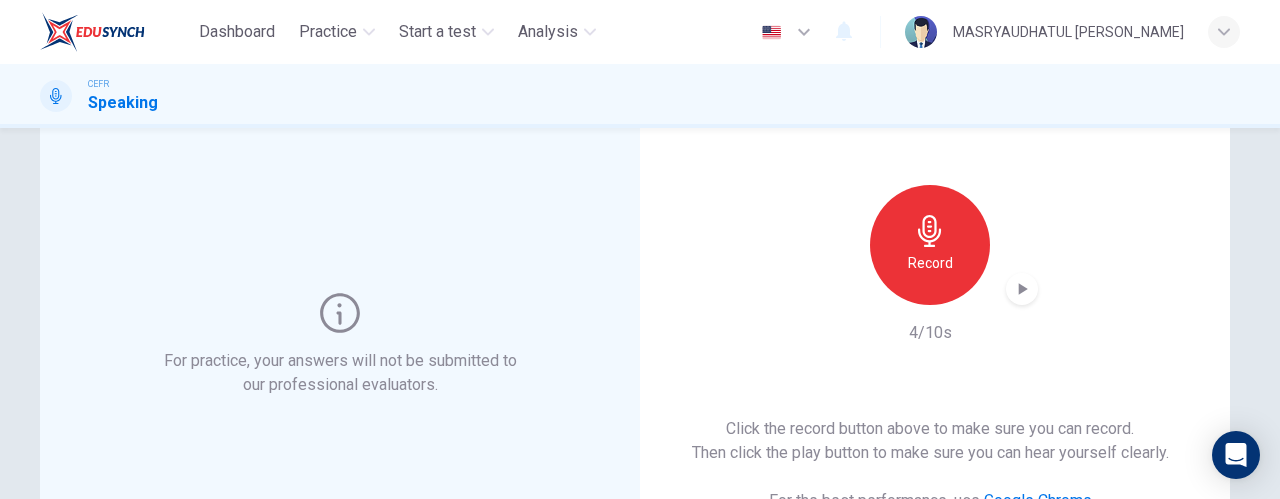 click at bounding box center (1022, 289) 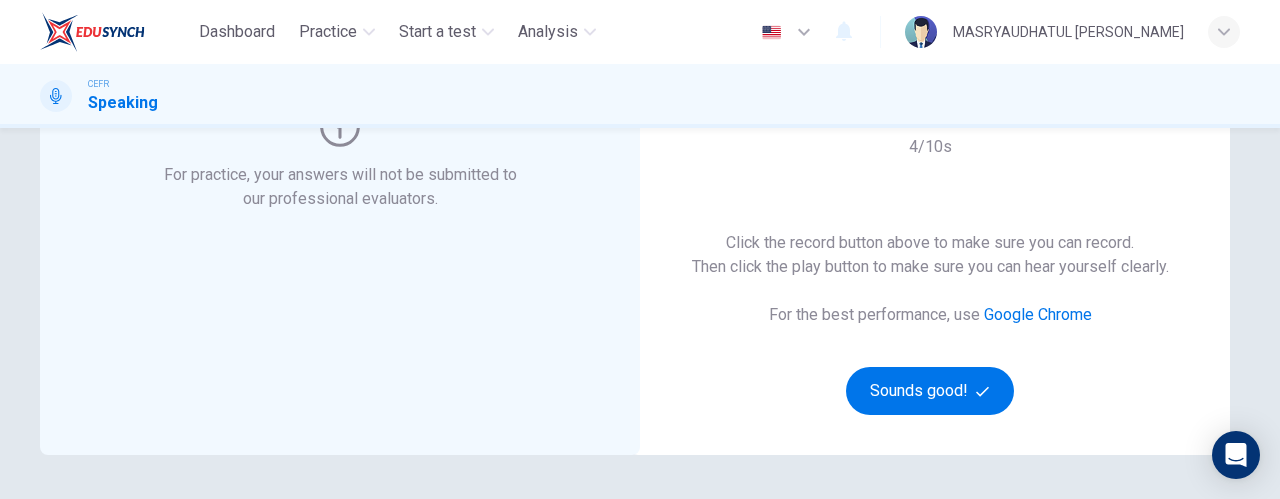 scroll, scrollTop: 306, scrollLeft: 0, axis: vertical 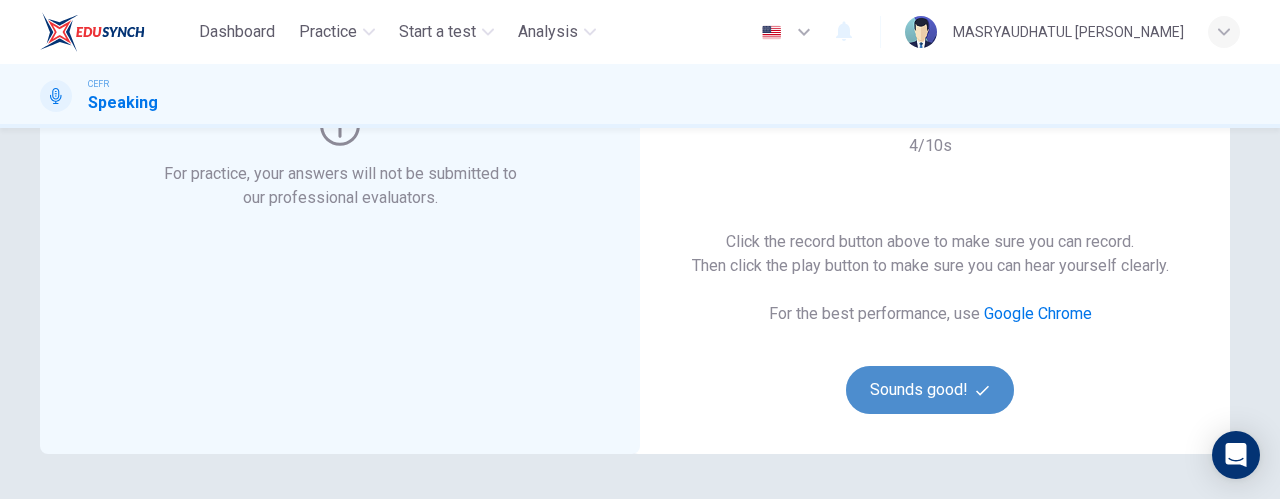 click on "Sounds good!" at bounding box center [930, 390] 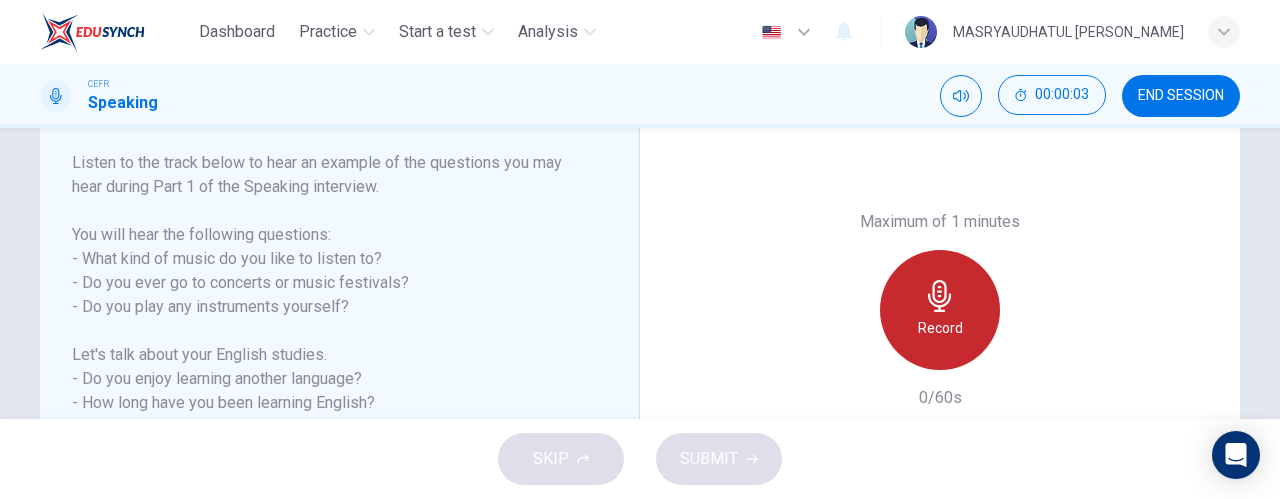 click 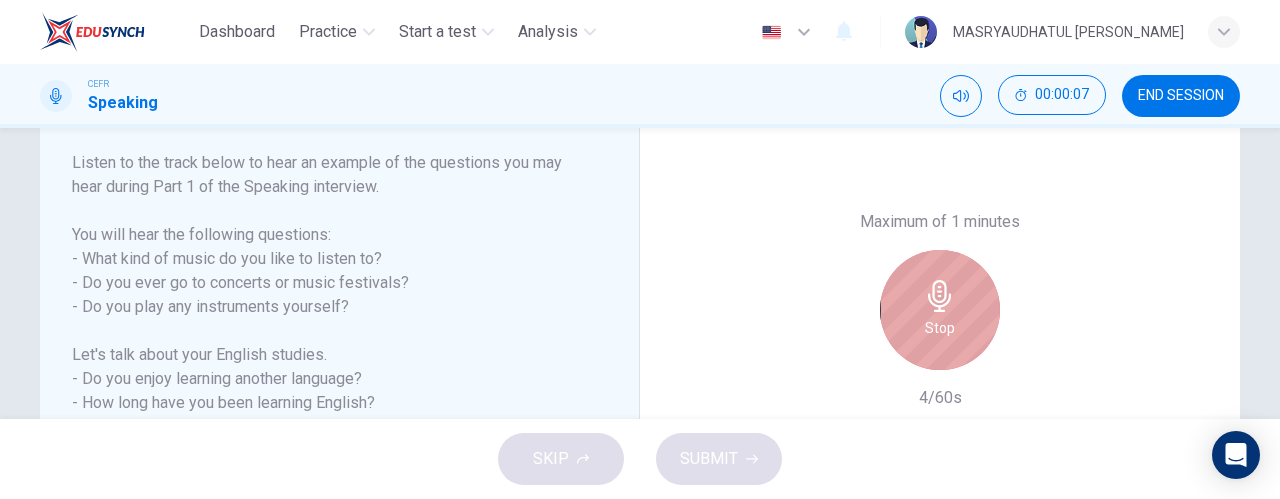click 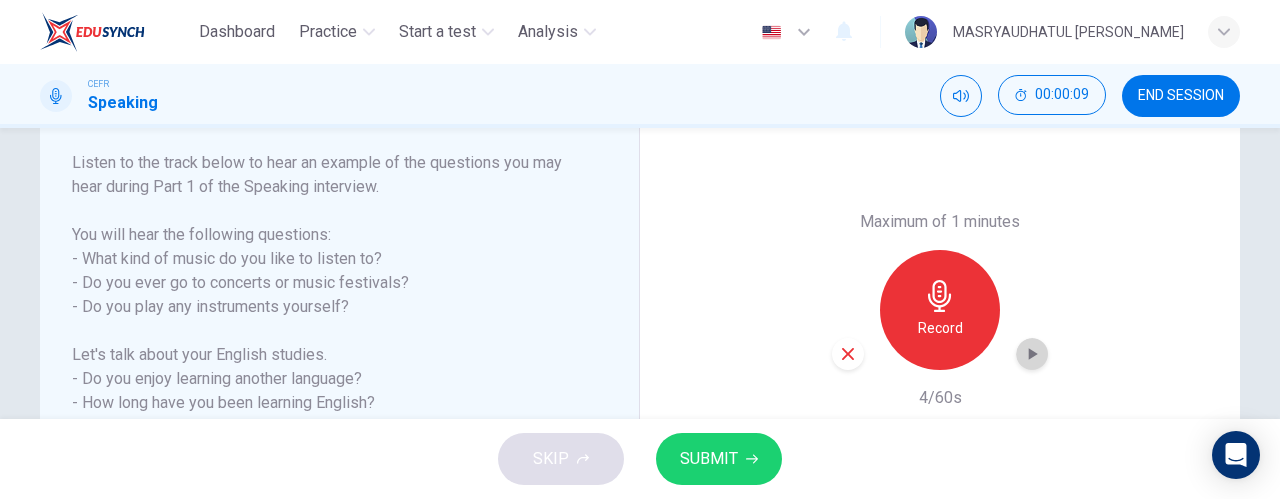 click 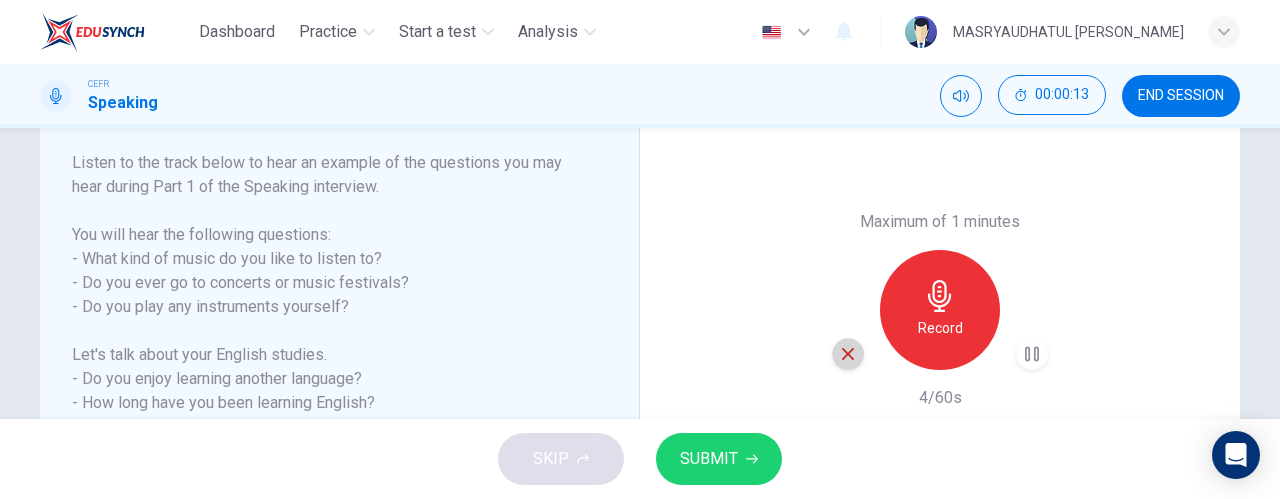 click at bounding box center (848, 354) 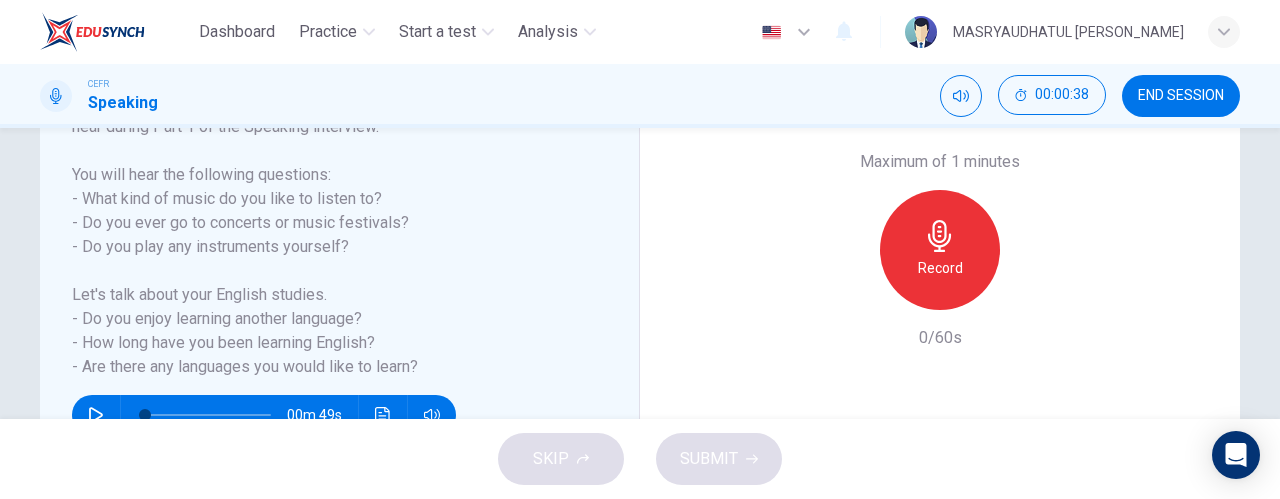 scroll, scrollTop: 400, scrollLeft: 0, axis: vertical 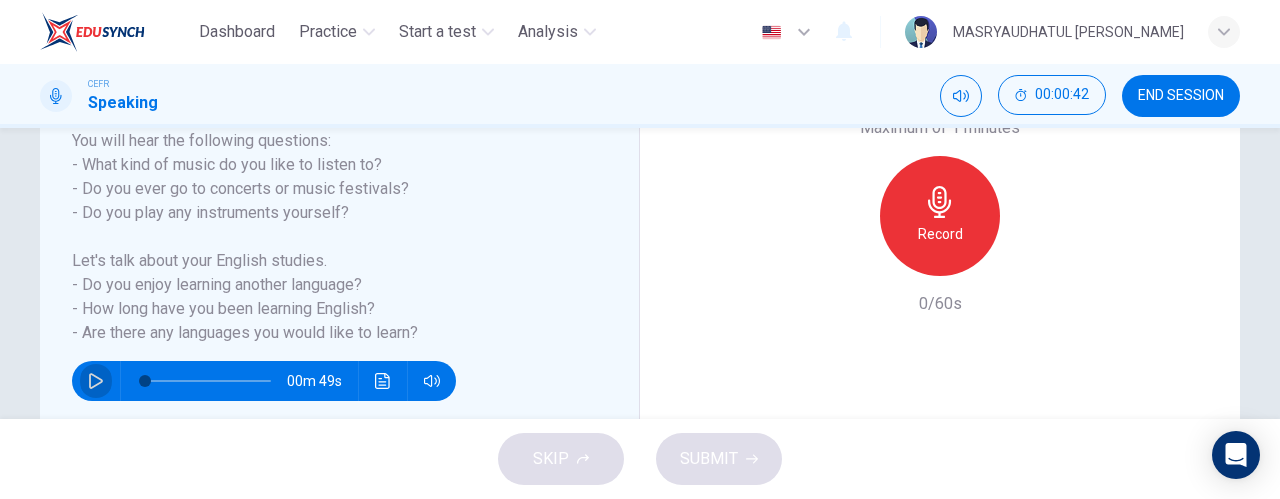 click at bounding box center [96, 381] 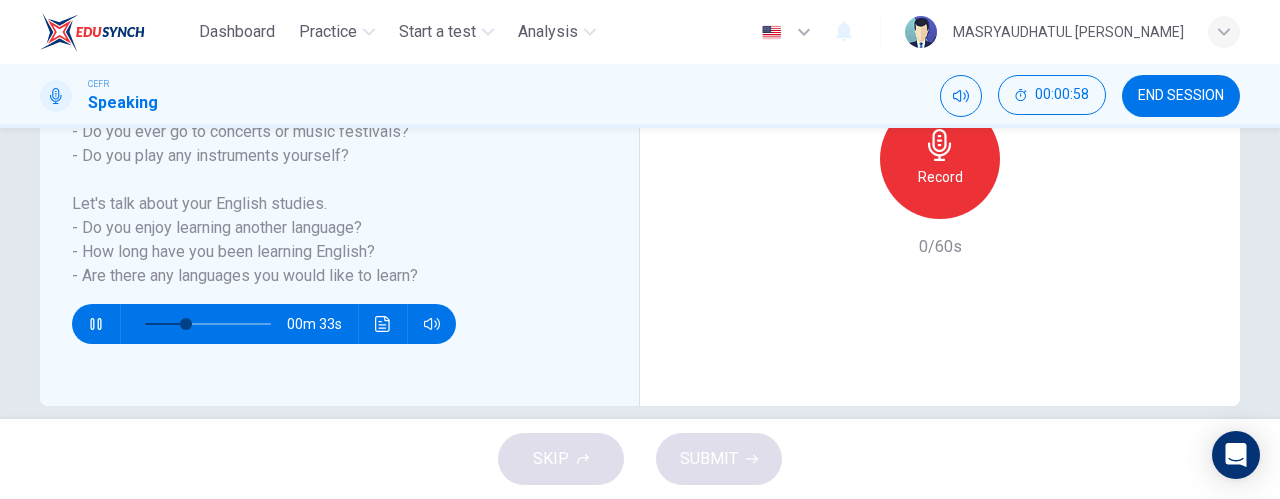 scroll, scrollTop: 469, scrollLeft: 0, axis: vertical 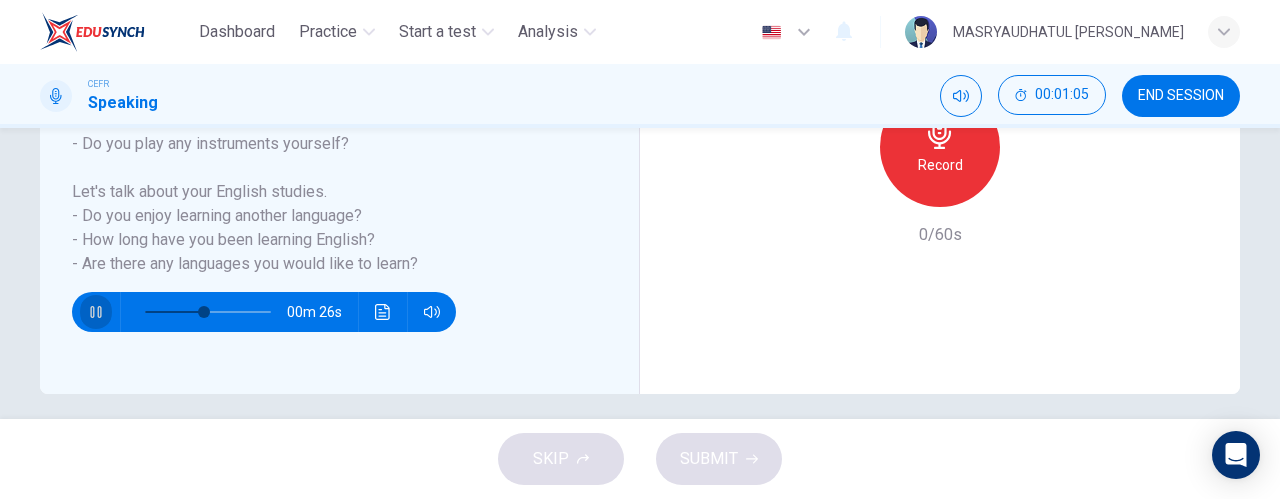 click 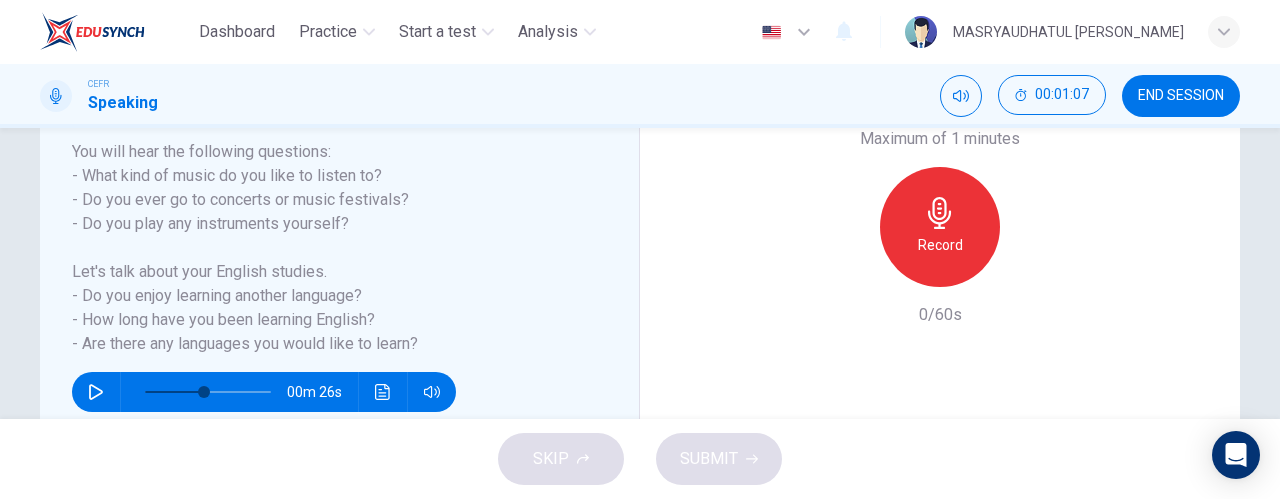 scroll, scrollTop: 377, scrollLeft: 0, axis: vertical 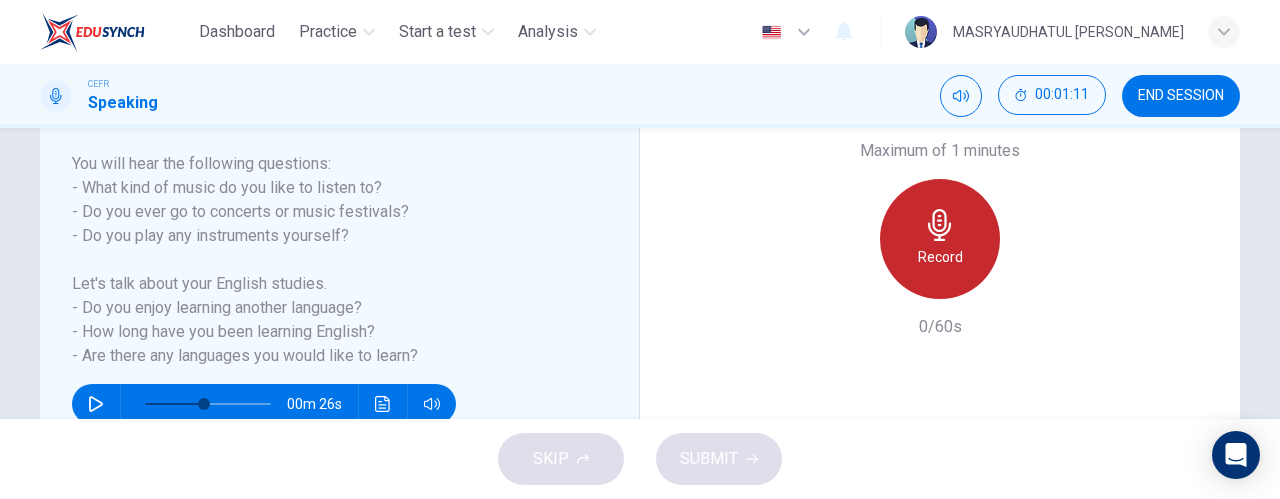 click on "Record" at bounding box center (940, 257) 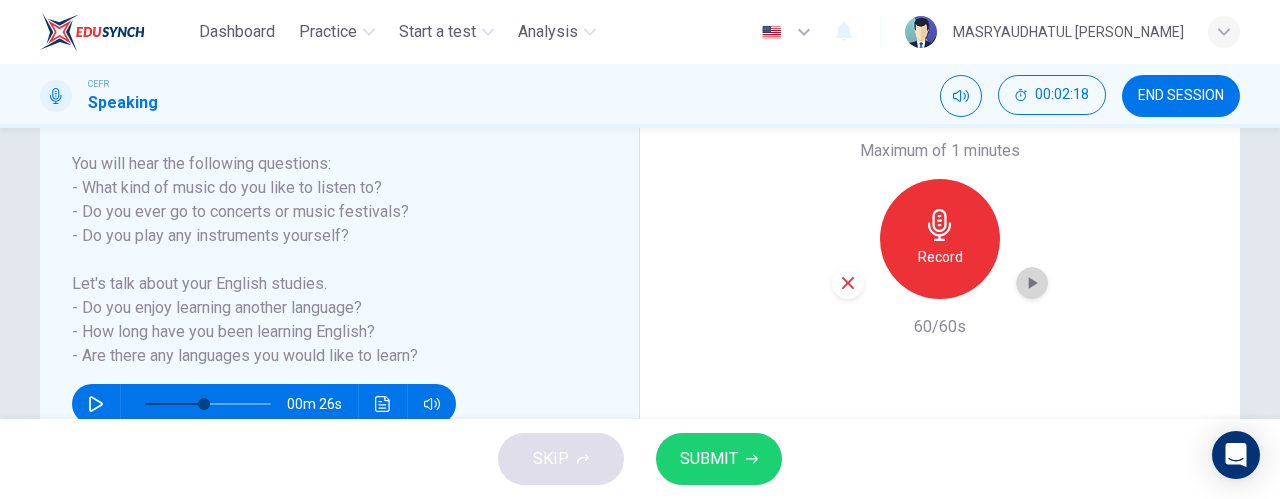 click 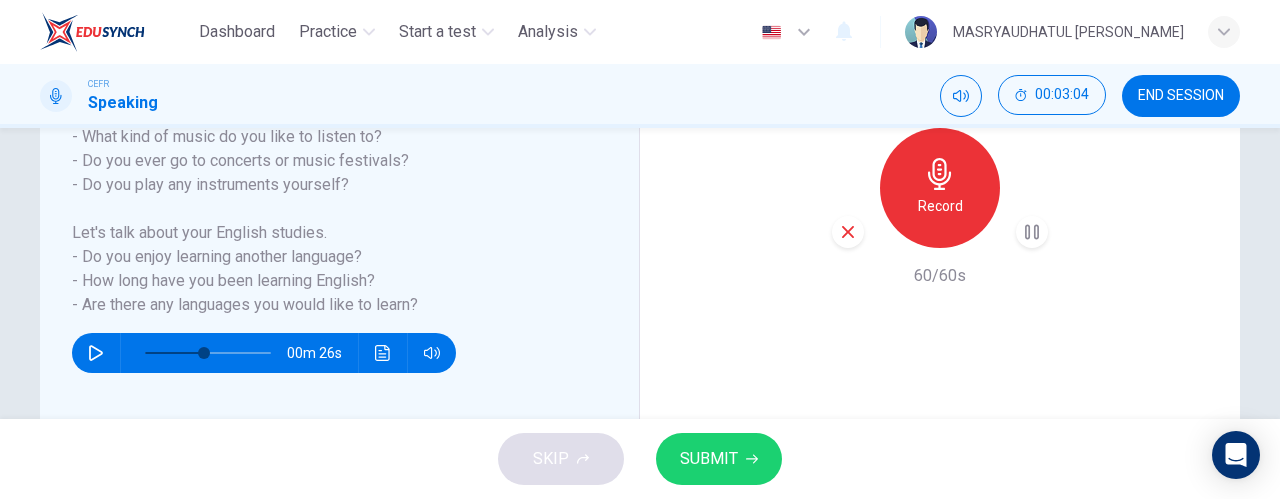 scroll, scrollTop: 441, scrollLeft: 0, axis: vertical 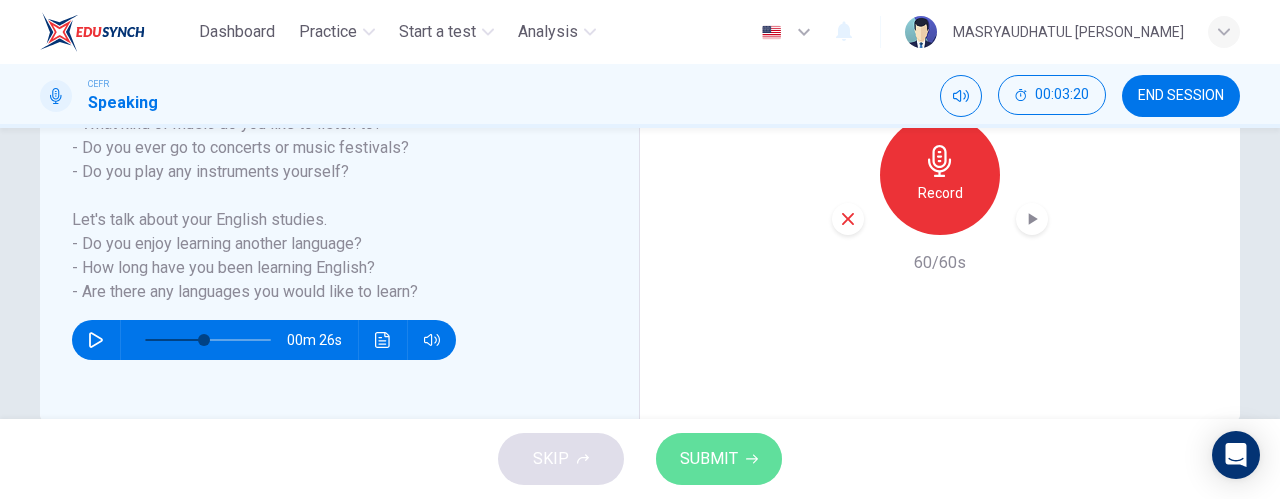 click on "SUBMIT" at bounding box center (709, 459) 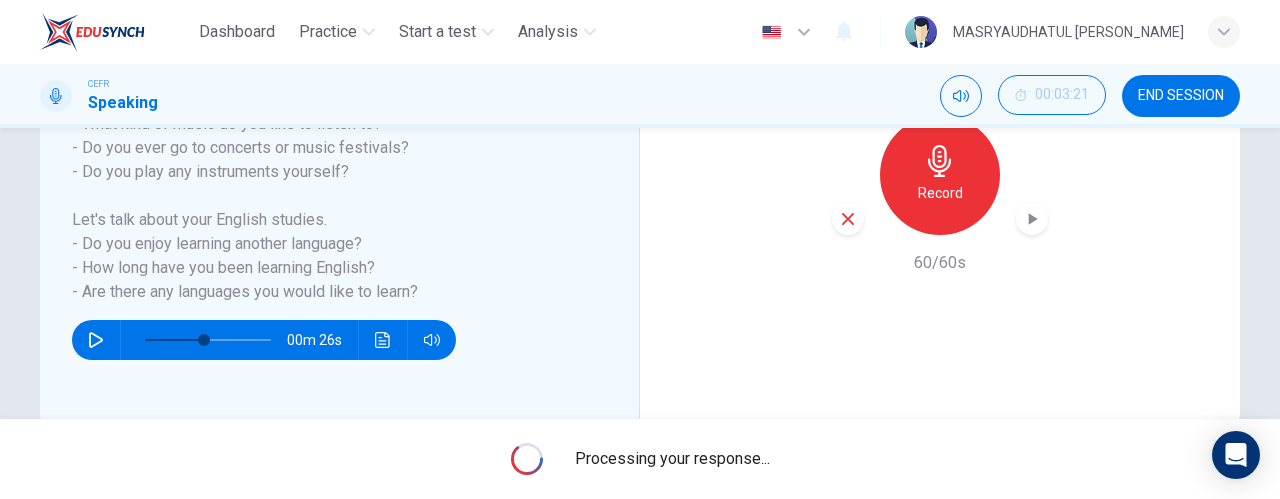 type on "0" 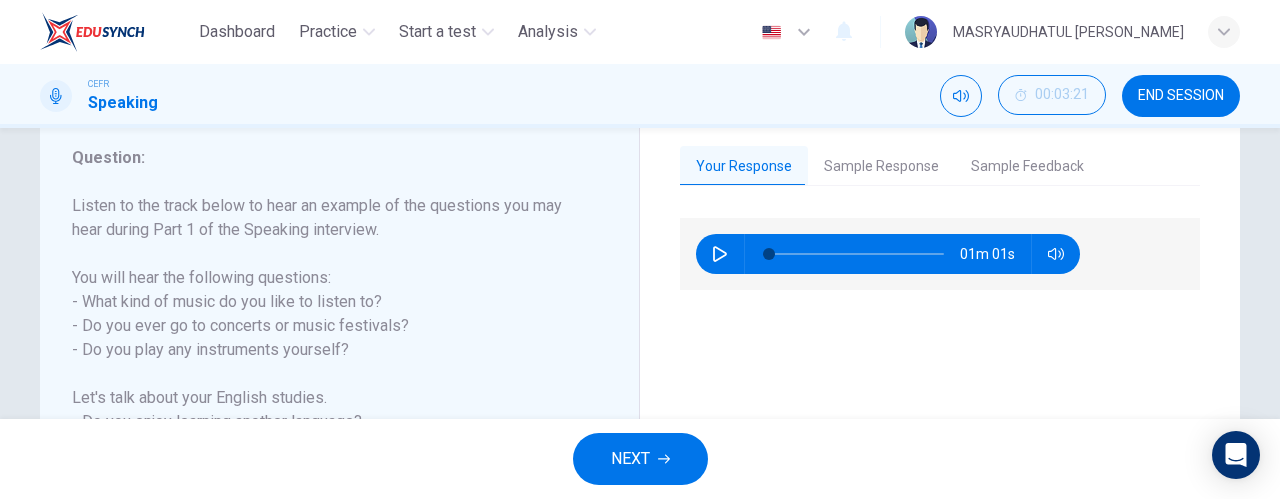 scroll, scrollTop: 271, scrollLeft: 0, axis: vertical 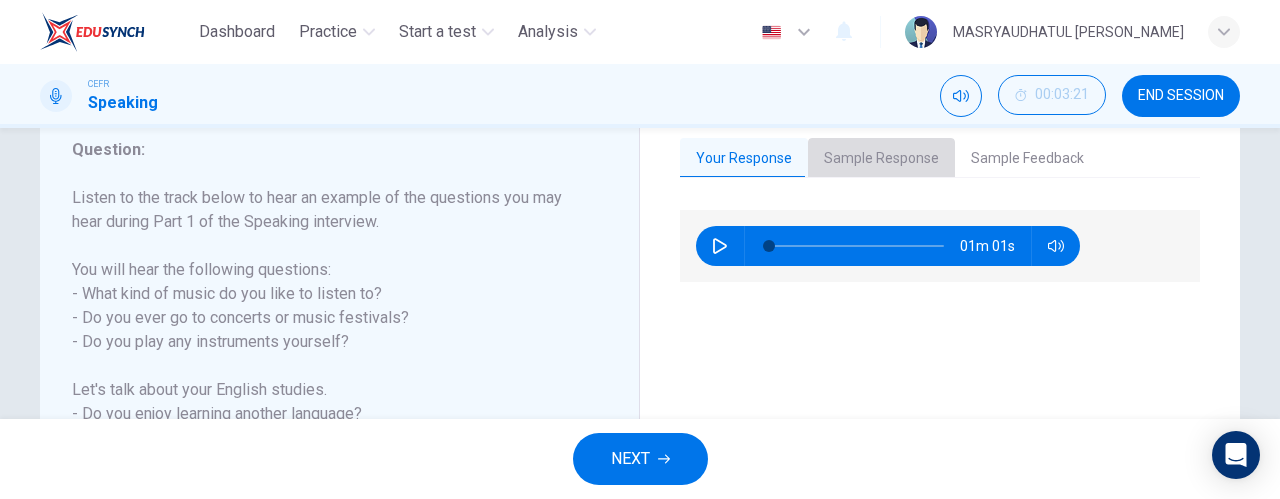 click on "Sample Response" at bounding box center (881, 159) 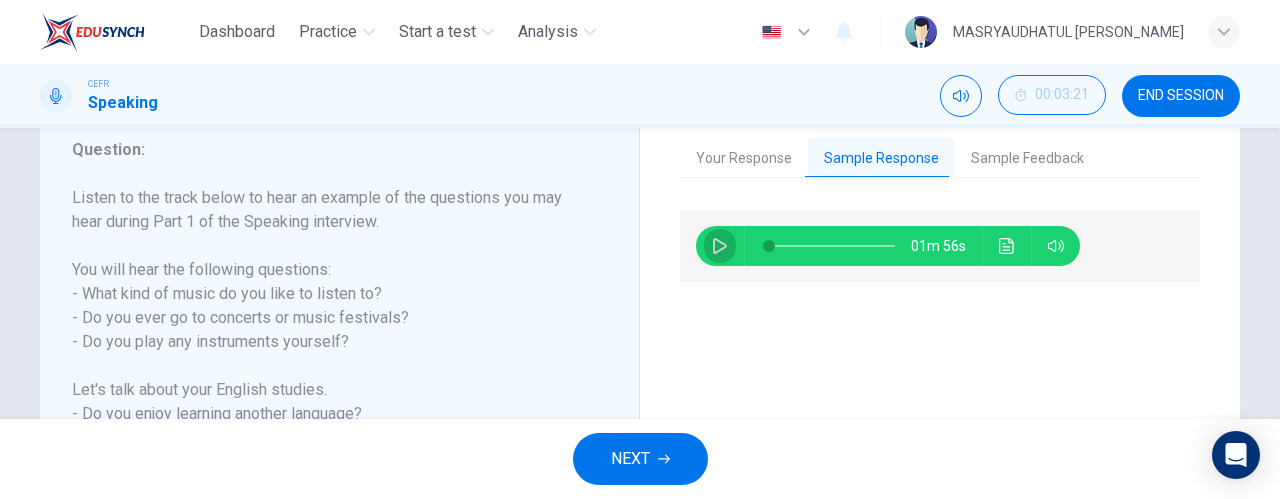 click 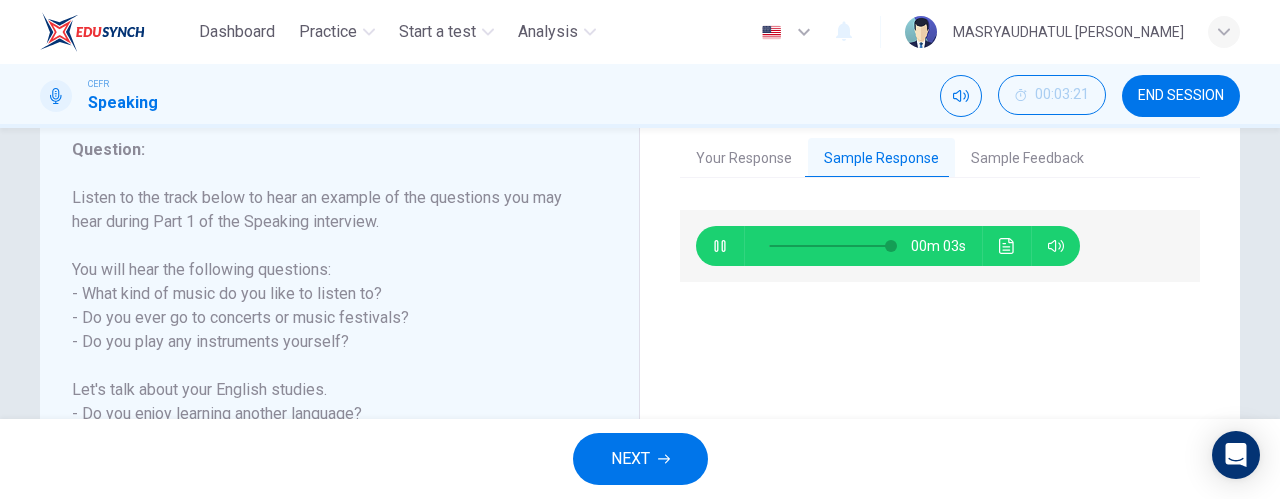 type on "98" 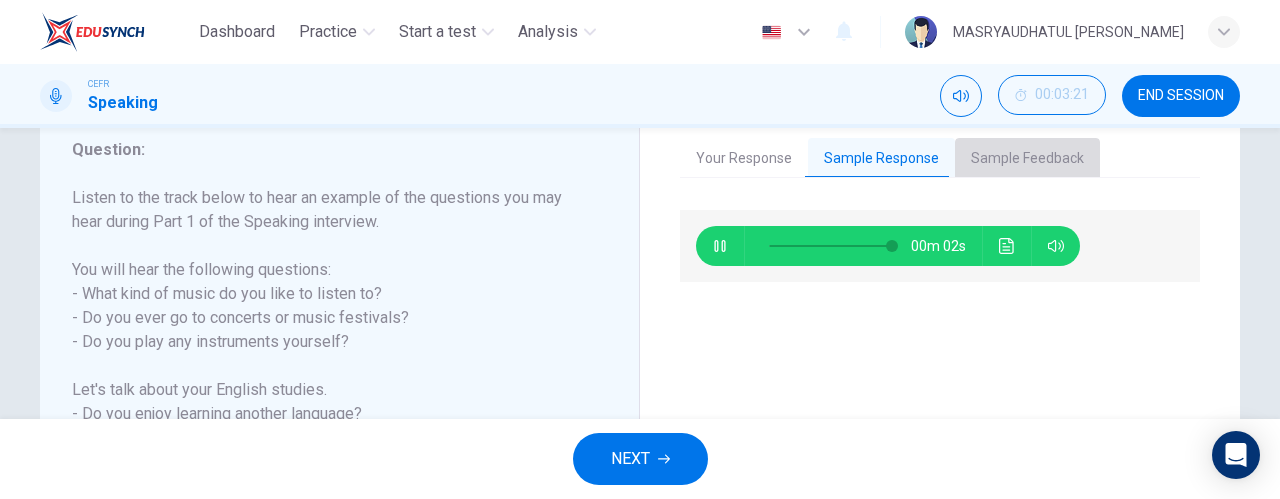 click on "Sample Feedback" at bounding box center [1027, 159] 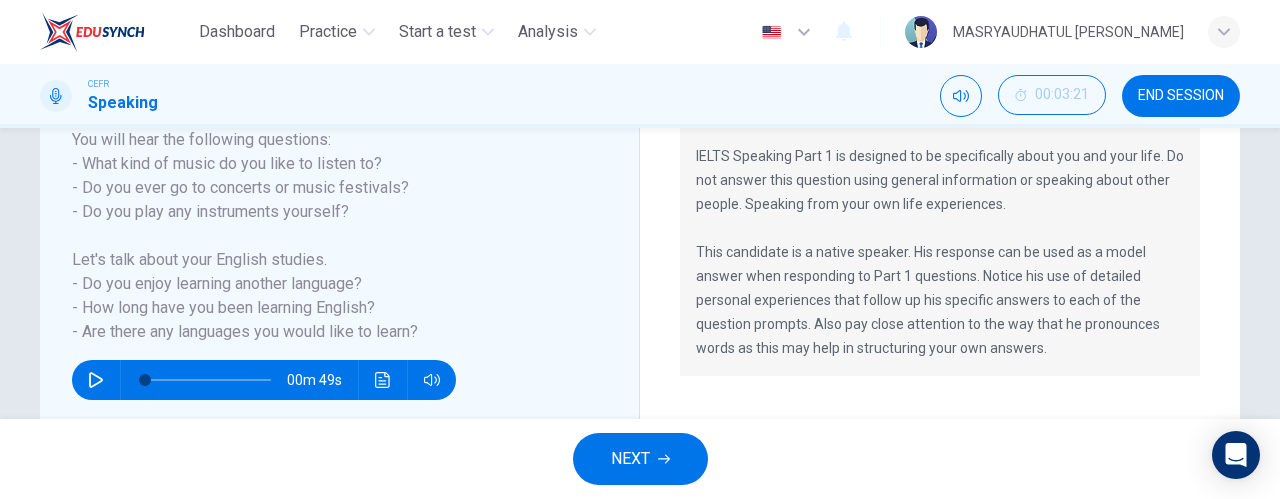 scroll, scrollTop: 411, scrollLeft: 0, axis: vertical 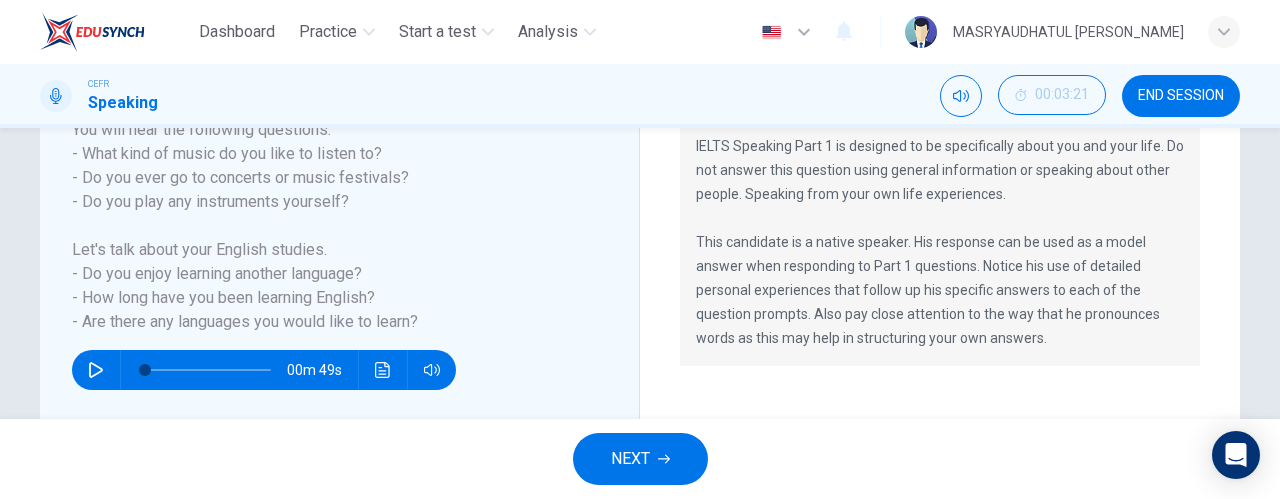 click on "This candidate scored a  9  on his IELTS Speaking interview.
IELTS Speaking Part 1 is designed to be specifically about you and your life. Do not answer this question using general information or speaking about other people. Speaking from your own life experiences.
This candidate is a native speaker. His response can be used as a model answer when responding to Part 1 questions. Notice his use of detailed personal experiences that follow up his specific answers to each of the question prompts. Also pay close attention to the way that he pronounces words as this may help in structuring your own answers." at bounding box center [940, 249] 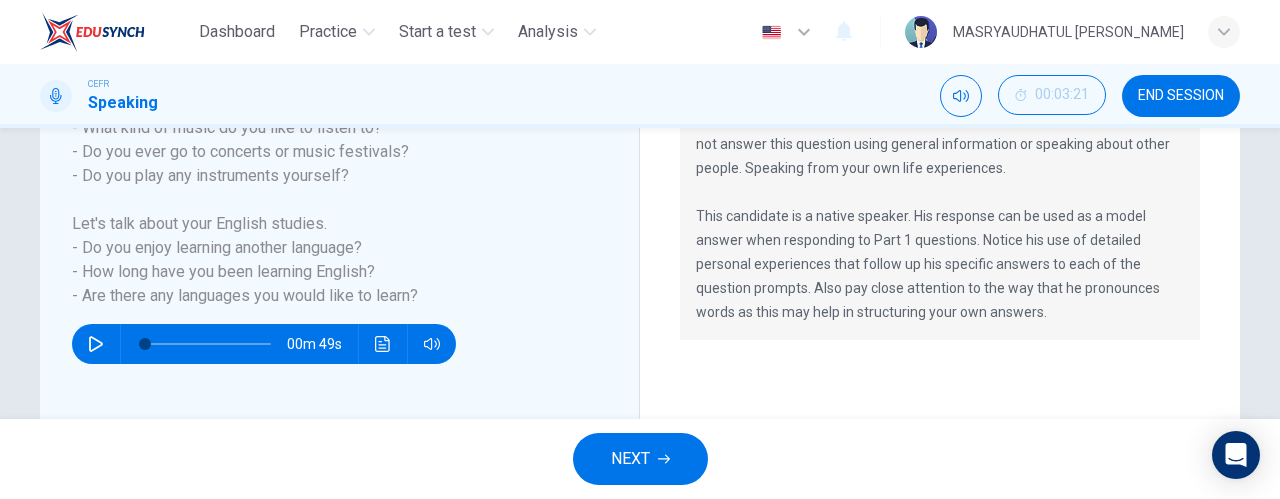 scroll, scrollTop: 484, scrollLeft: 0, axis: vertical 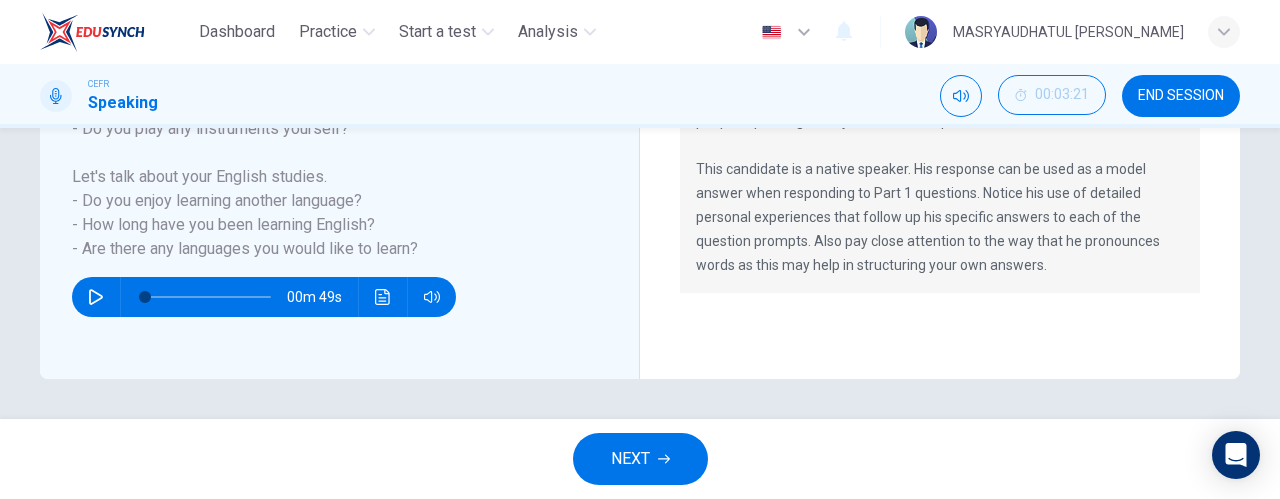 click on "NEXT" at bounding box center (640, 459) 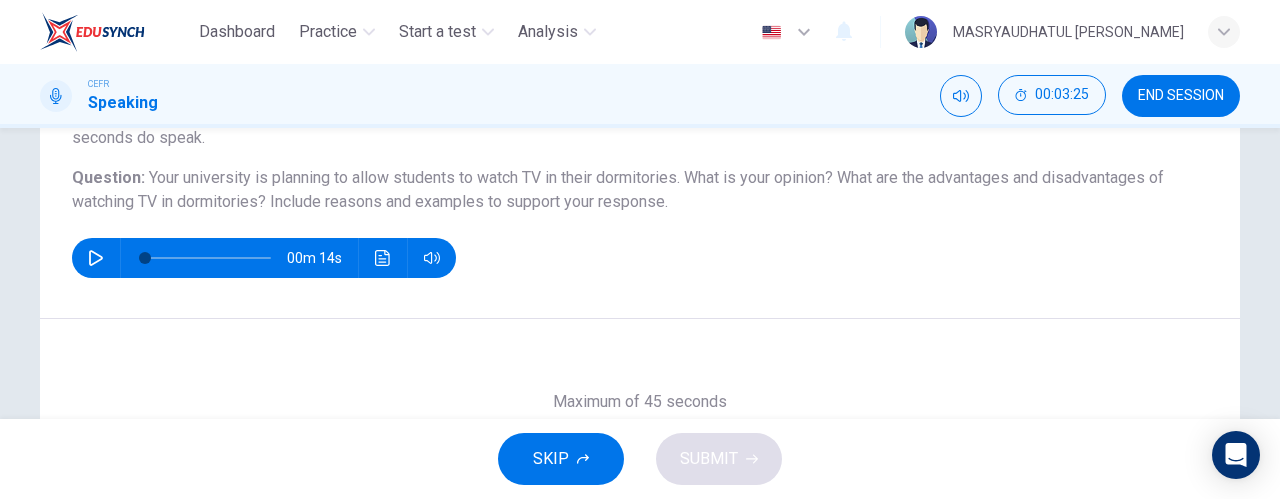 scroll, scrollTop: 141, scrollLeft: 0, axis: vertical 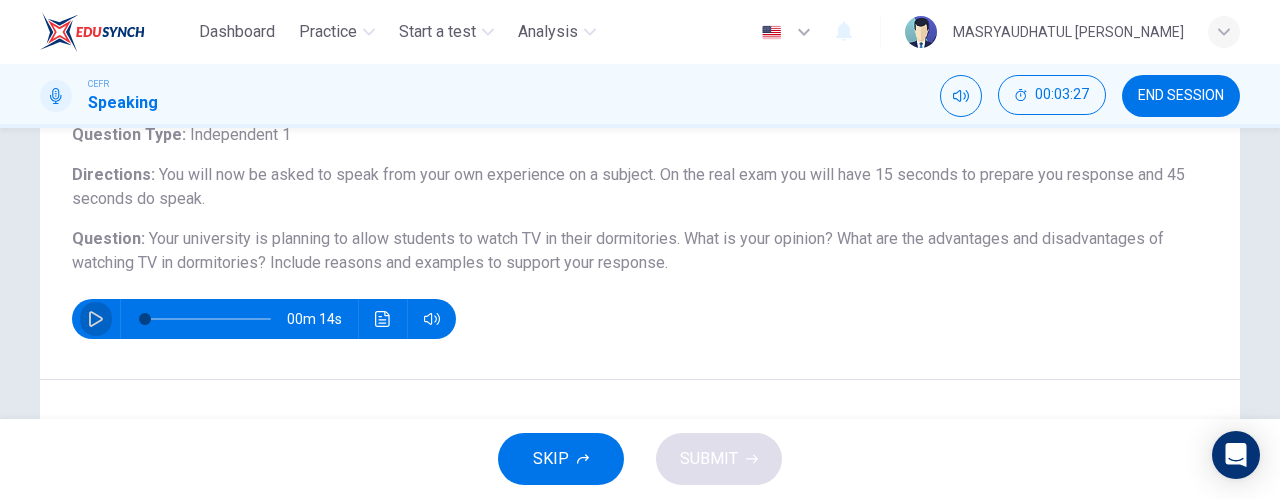 click 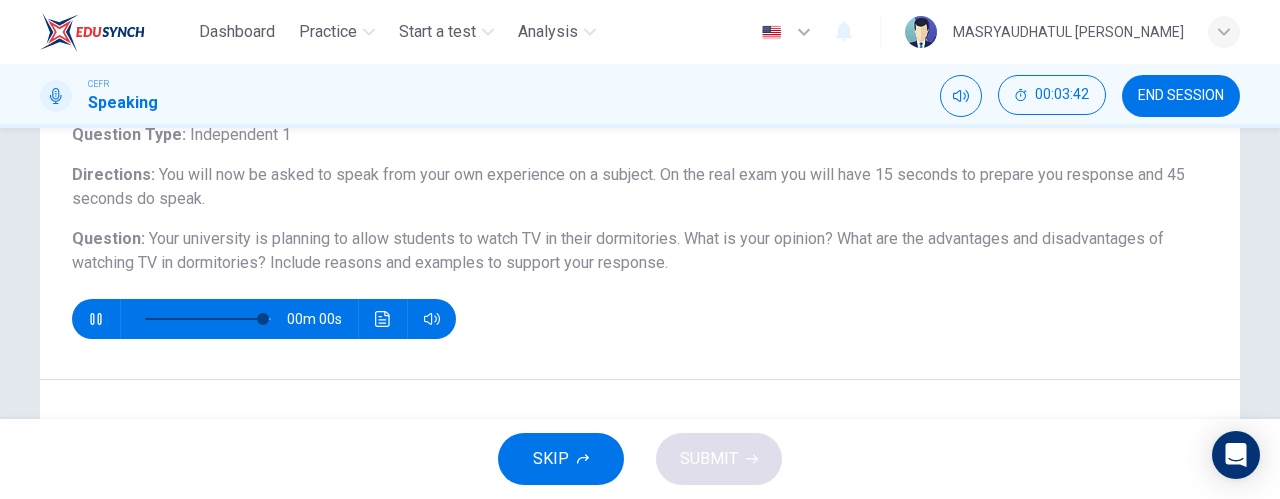 type on "0" 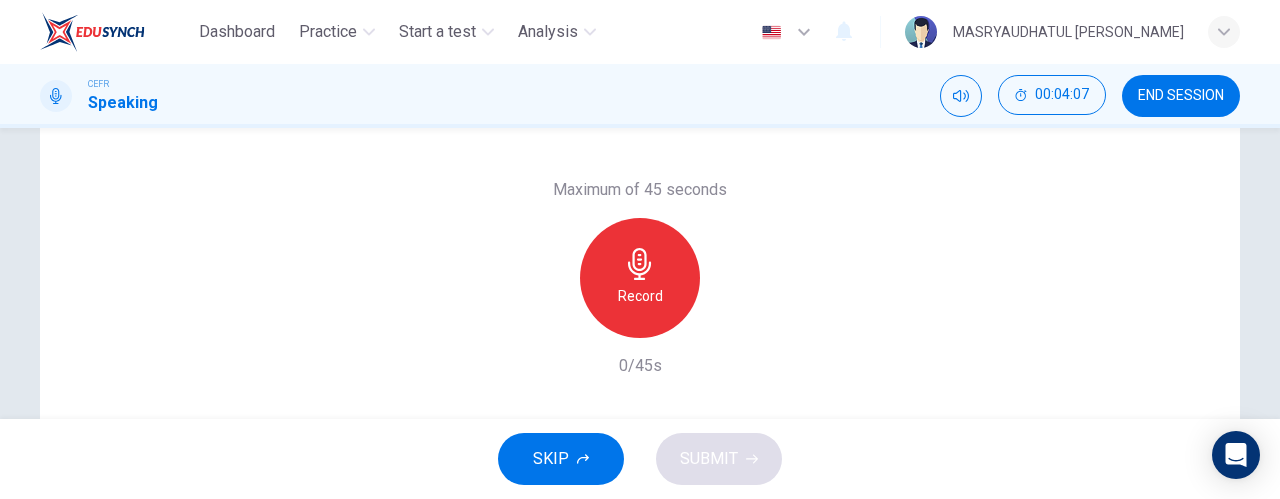 scroll, scrollTop: 434, scrollLeft: 0, axis: vertical 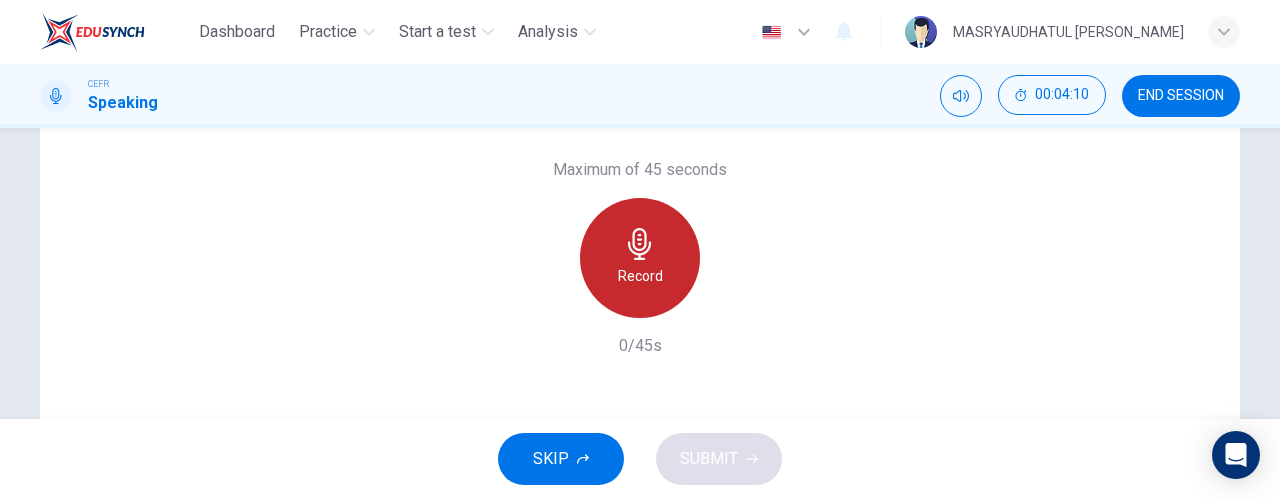 click 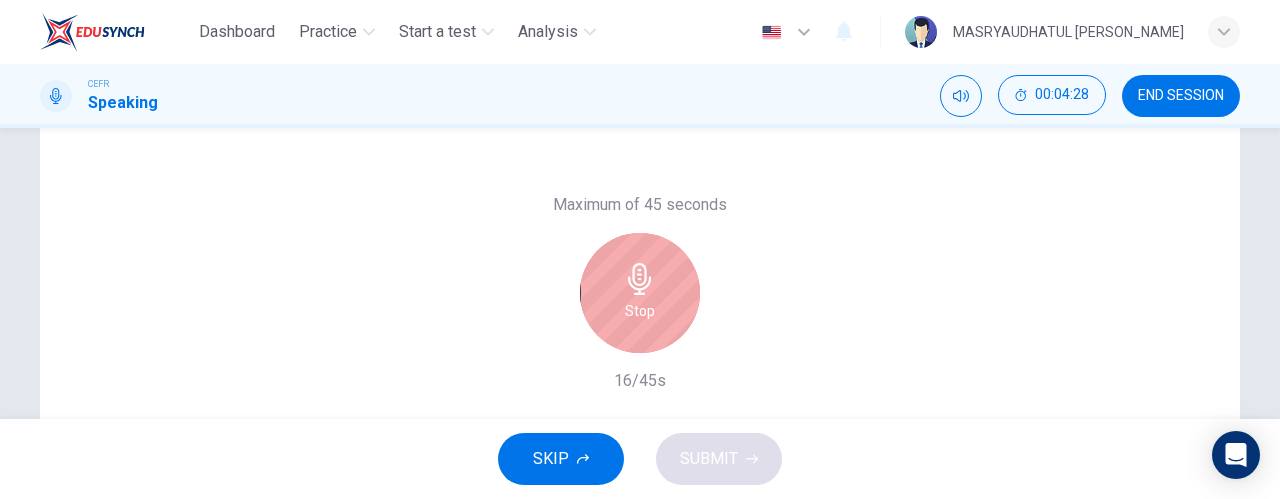 scroll, scrollTop: 400, scrollLeft: 0, axis: vertical 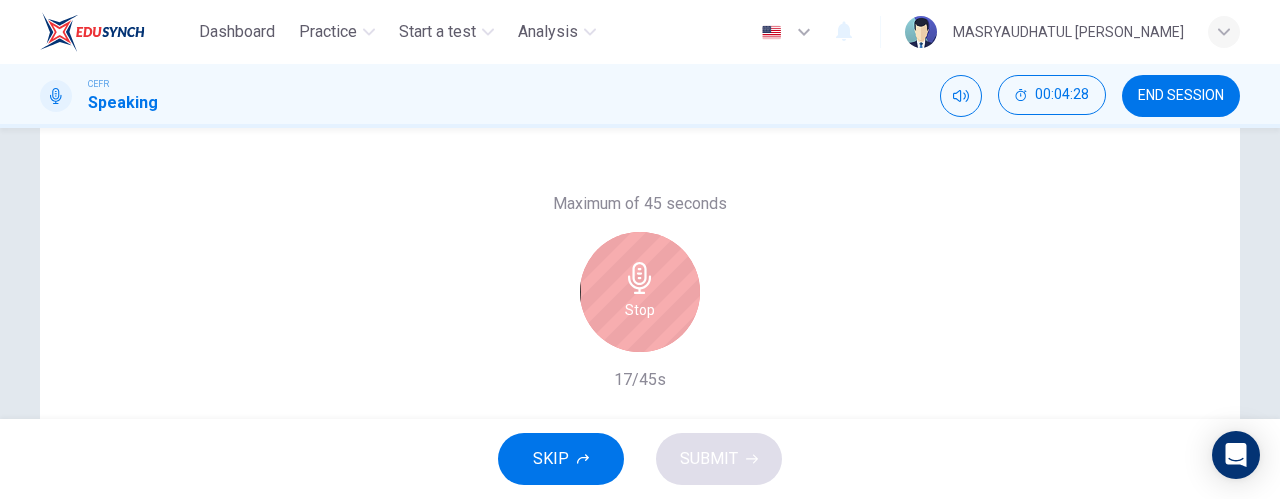 click on "Stop" at bounding box center [640, 292] 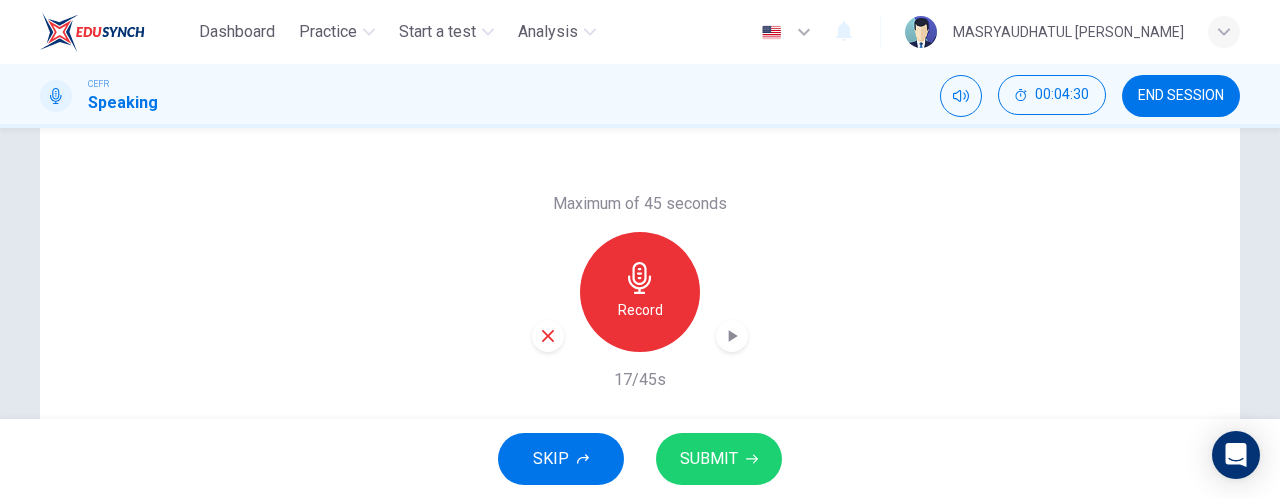 click on "Record" at bounding box center (640, 292) 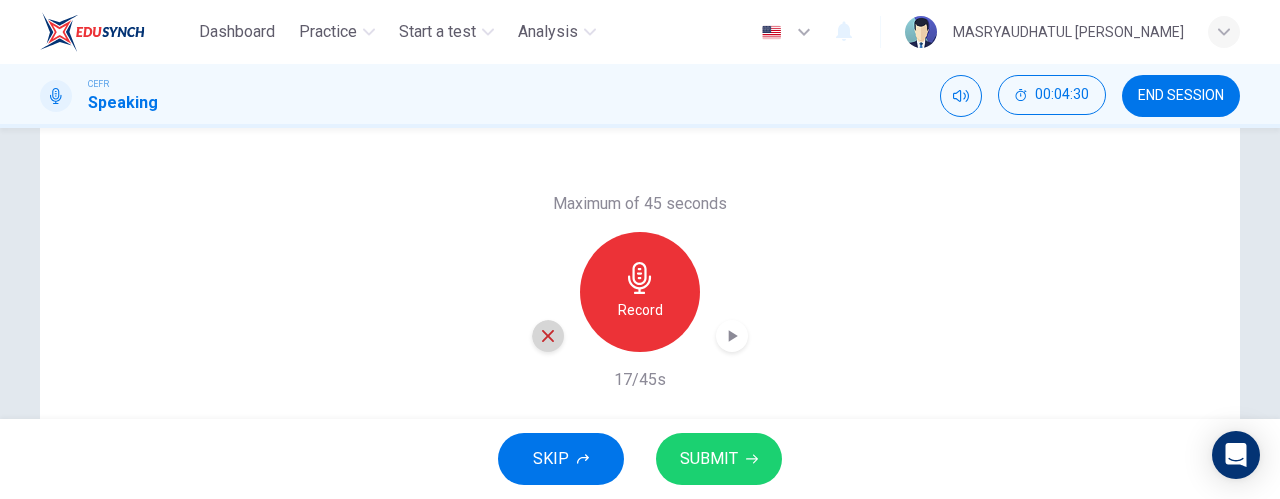 click at bounding box center [548, 336] 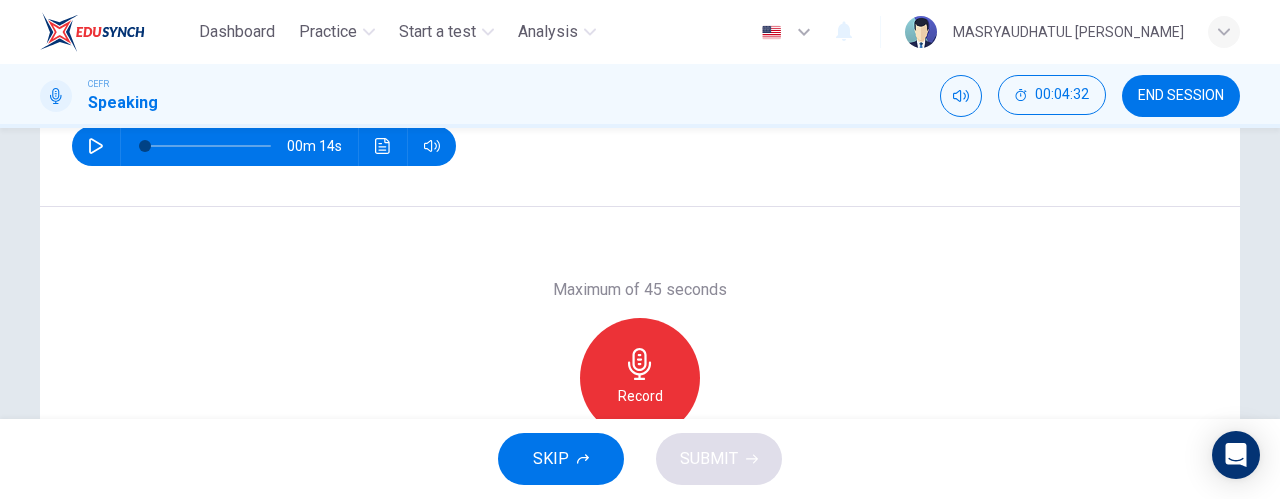 scroll, scrollTop: 351, scrollLeft: 0, axis: vertical 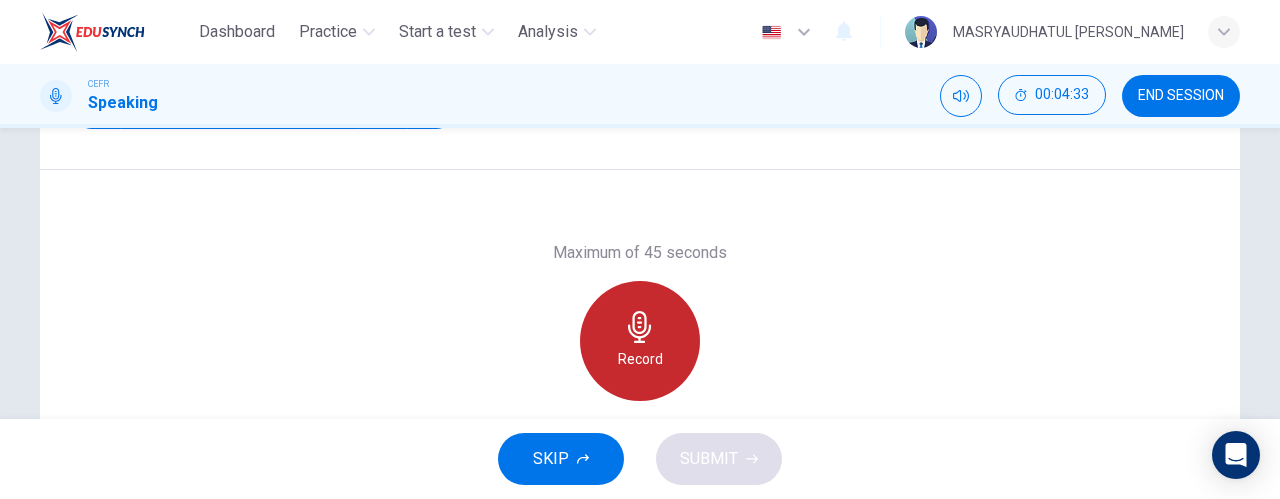 click on "Record" at bounding box center (640, 341) 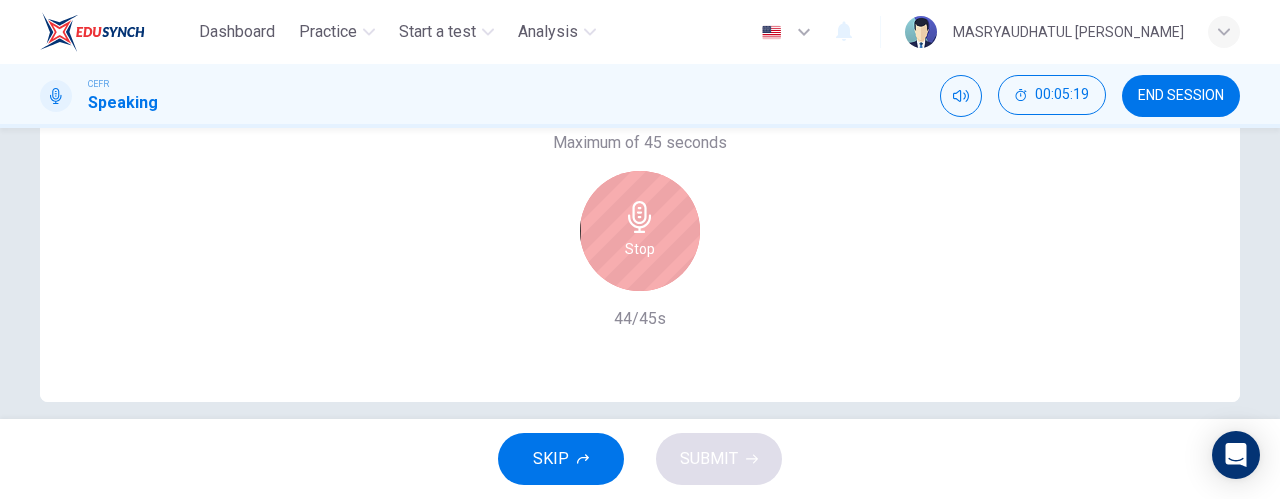 scroll, scrollTop: 463, scrollLeft: 0, axis: vertical 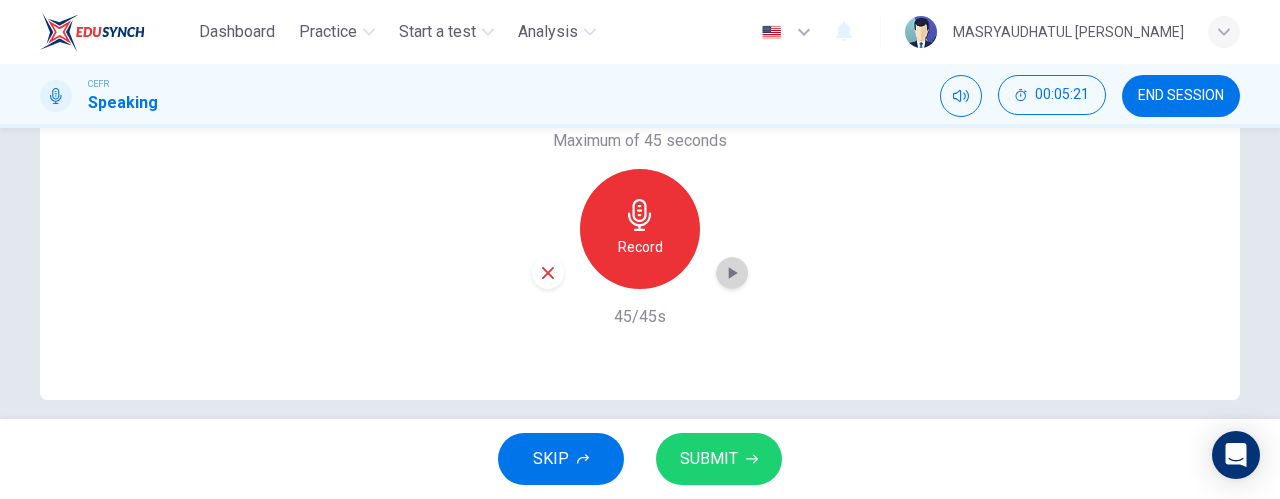 click at bounding box center [732, 273] 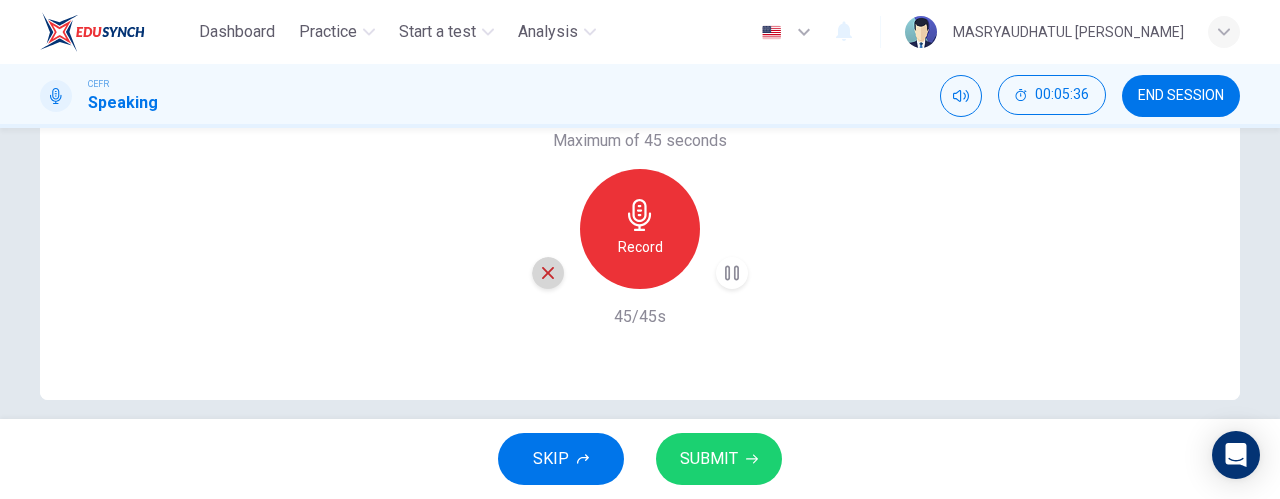 click 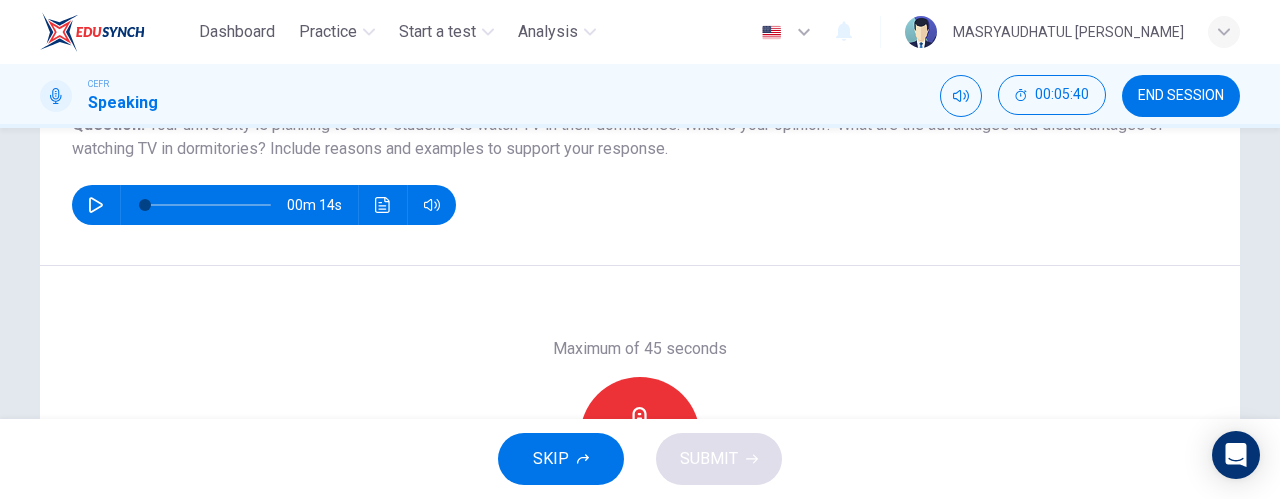 click on "00m 14s" at bounding box center [640, 205] 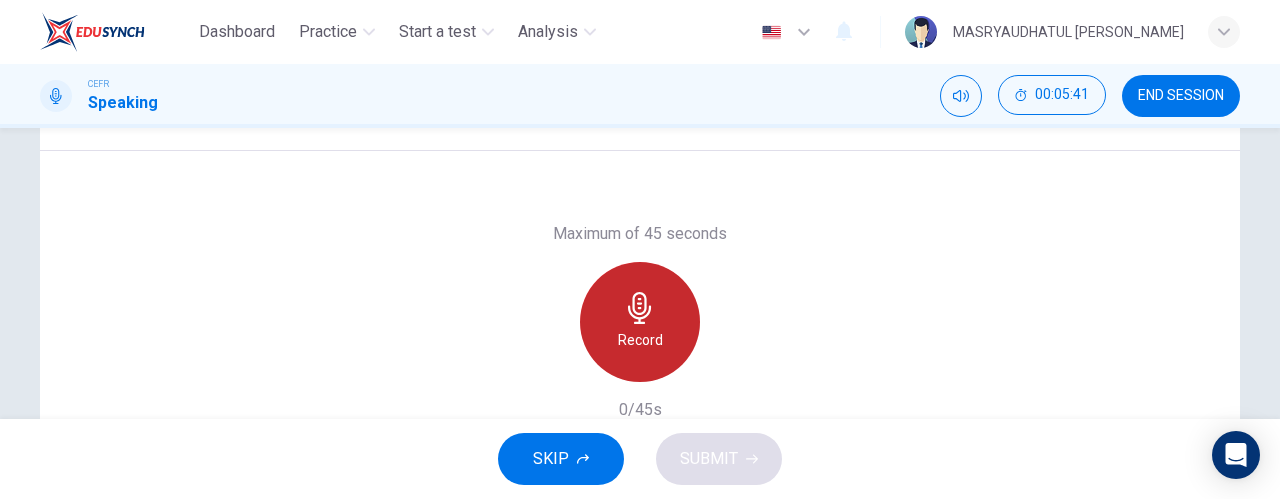 click on "Record" at bounding box center (640, 322) 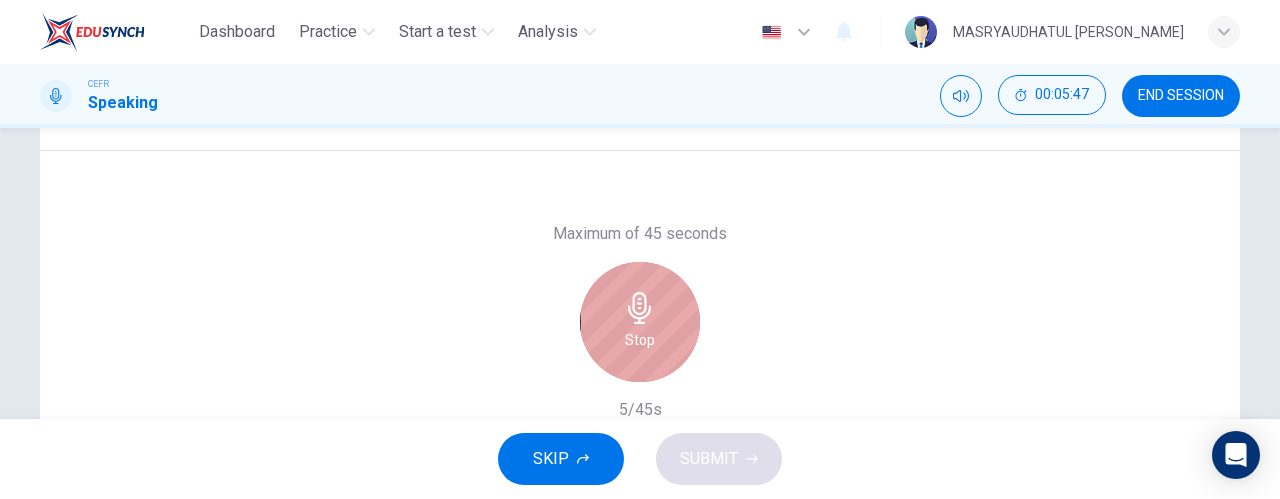 click on "Stop" at bounding box center [640, 322] 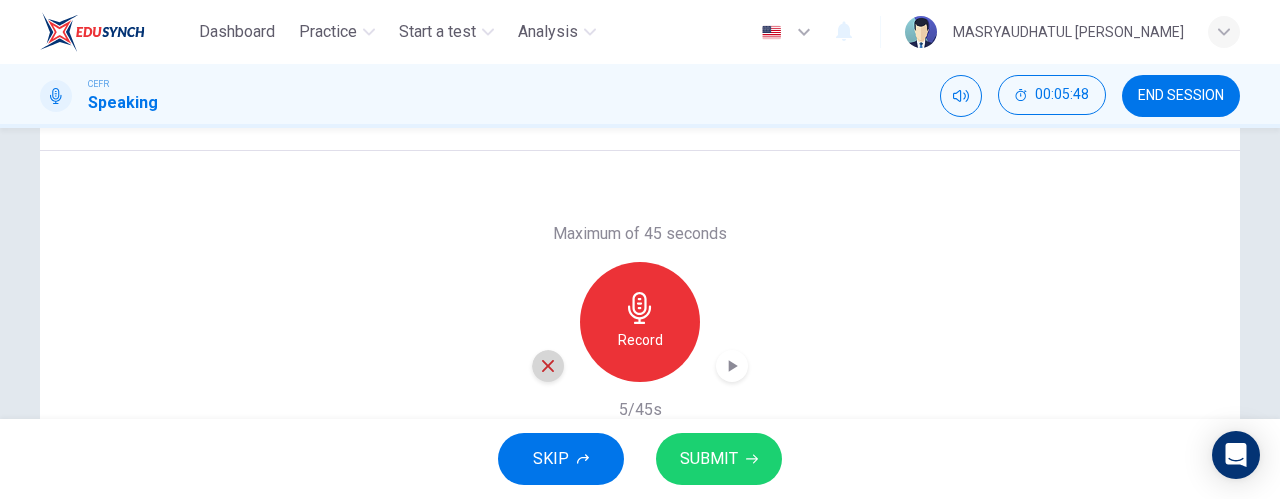 click 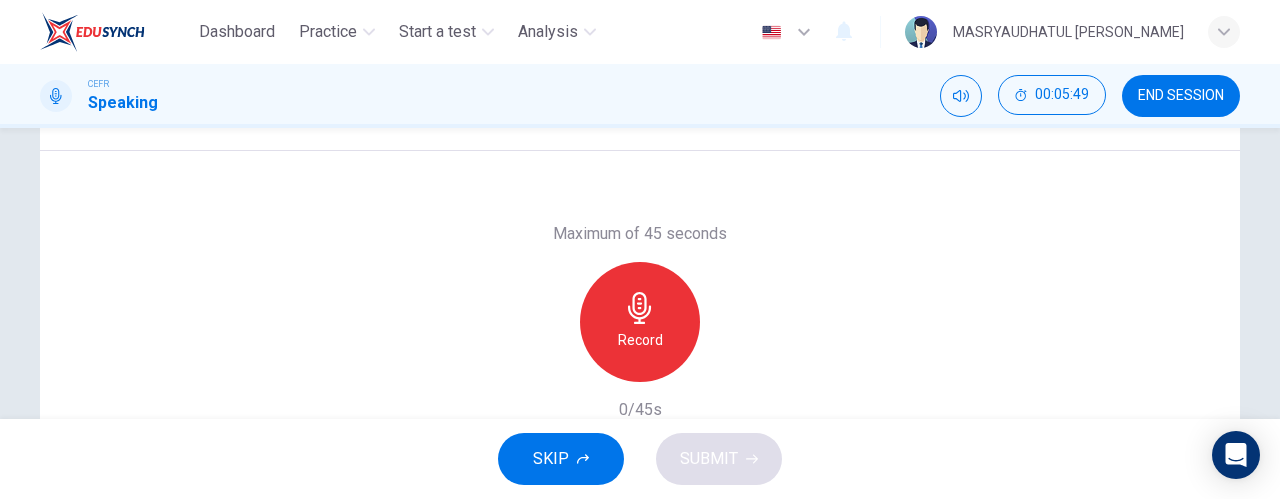 click on "Record" at bounding box center [640, 340] 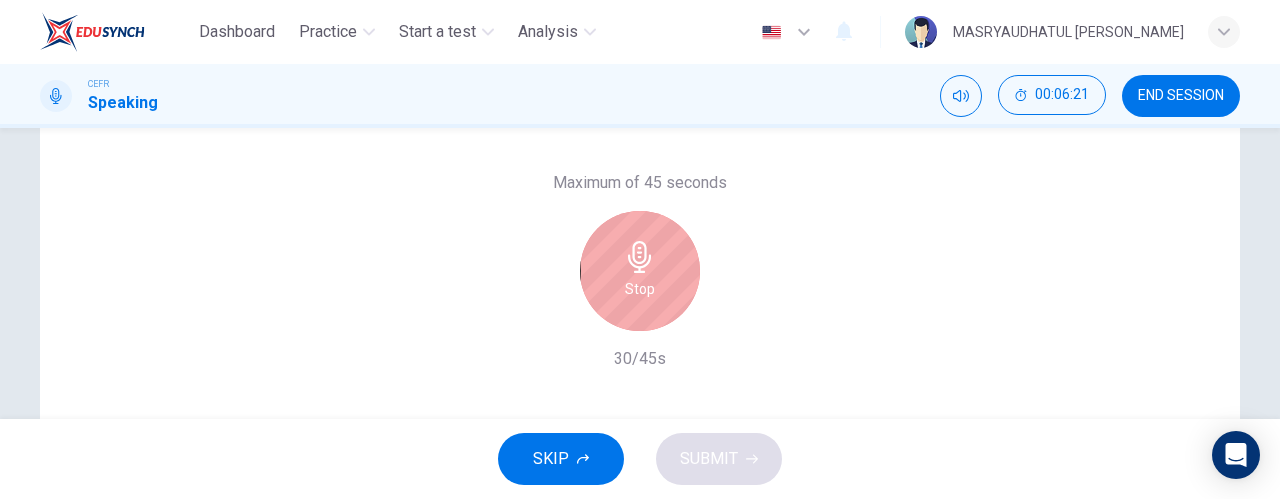 scroll, scrollTop: 425, scrollLeft: 0, axis: vertical 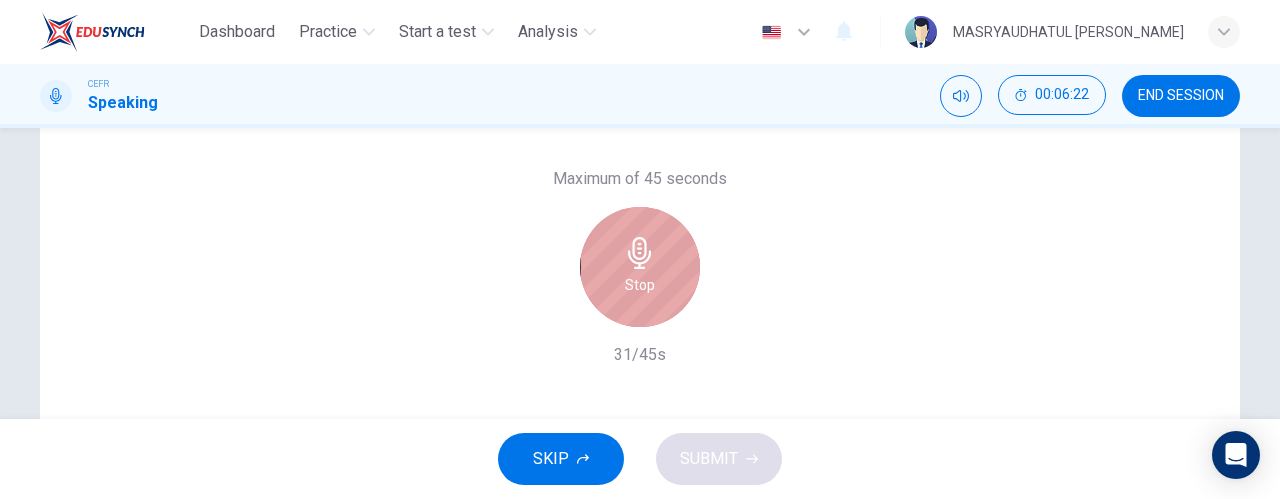 click on "Stop" at bounding box center (640, 285) 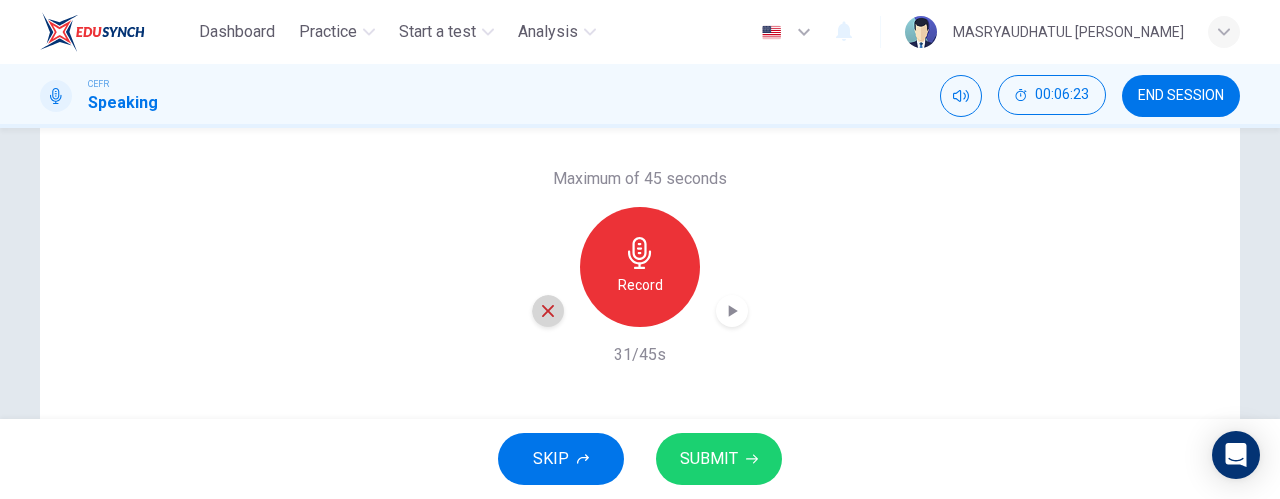 click 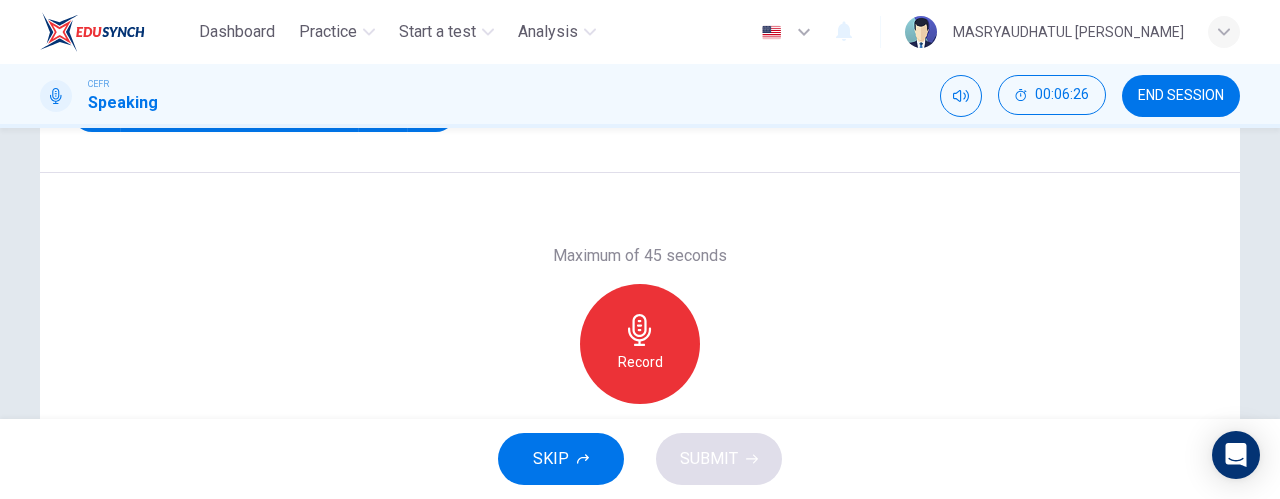 scroll, scrollTop: 360, scrollLeft: 0, axis: vertical 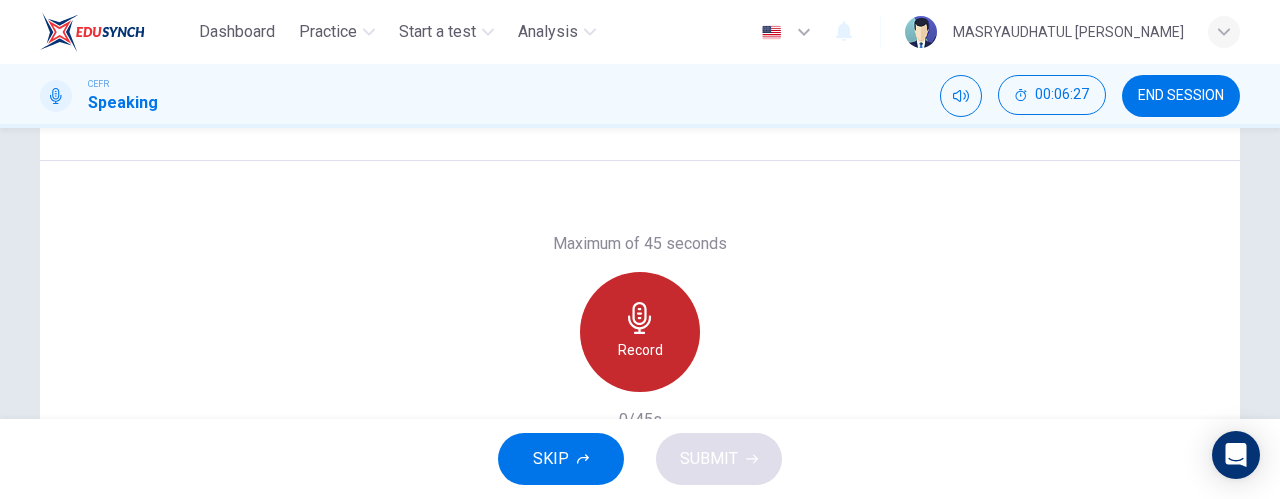 click on "Record" at bounding box center [640, 332] 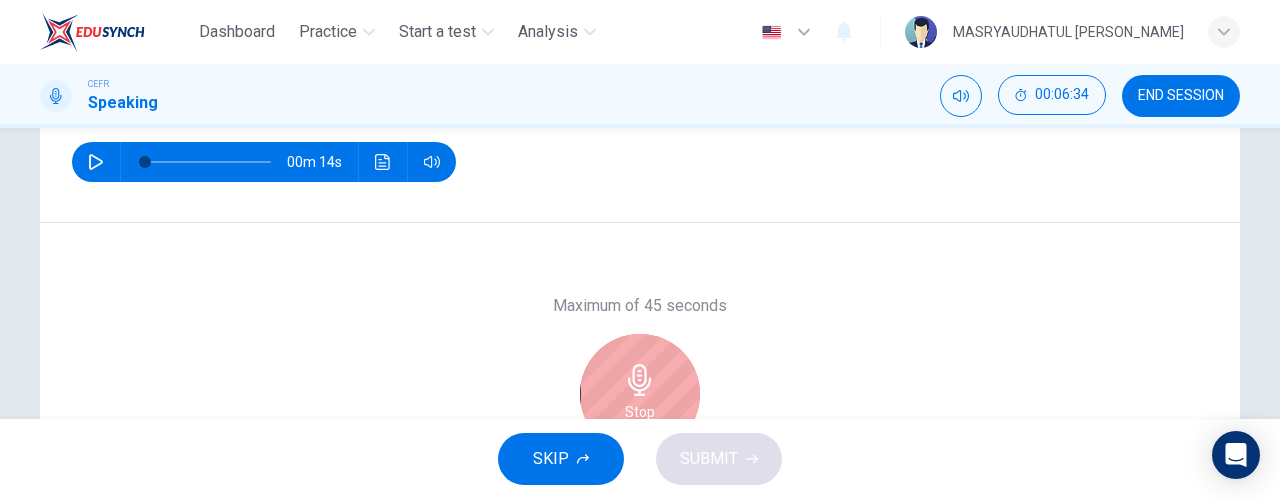 scroll, scrollTop: 299, scrollLeft: 0, axis: vertical 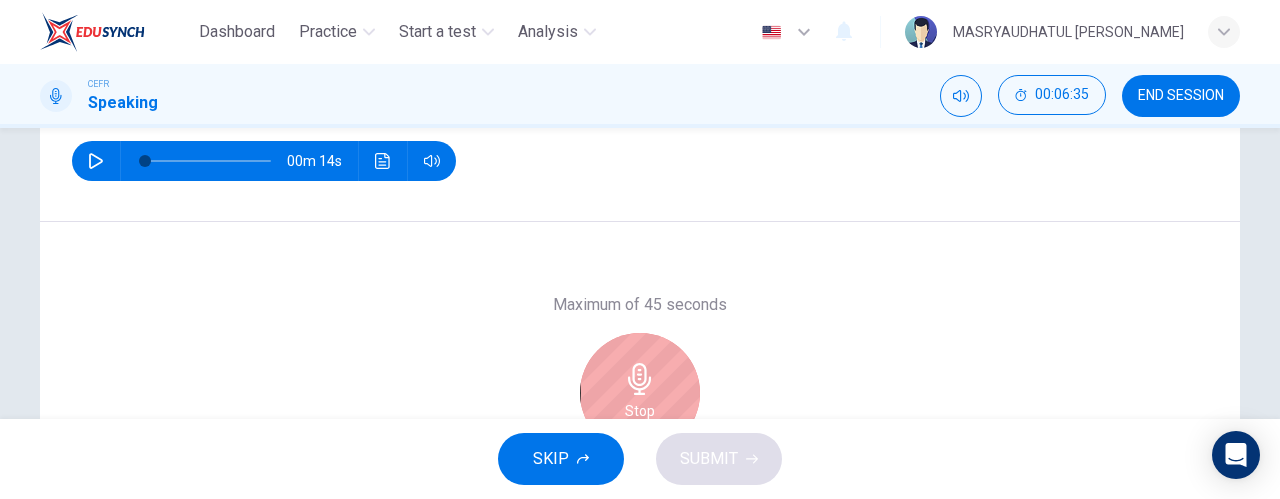 click 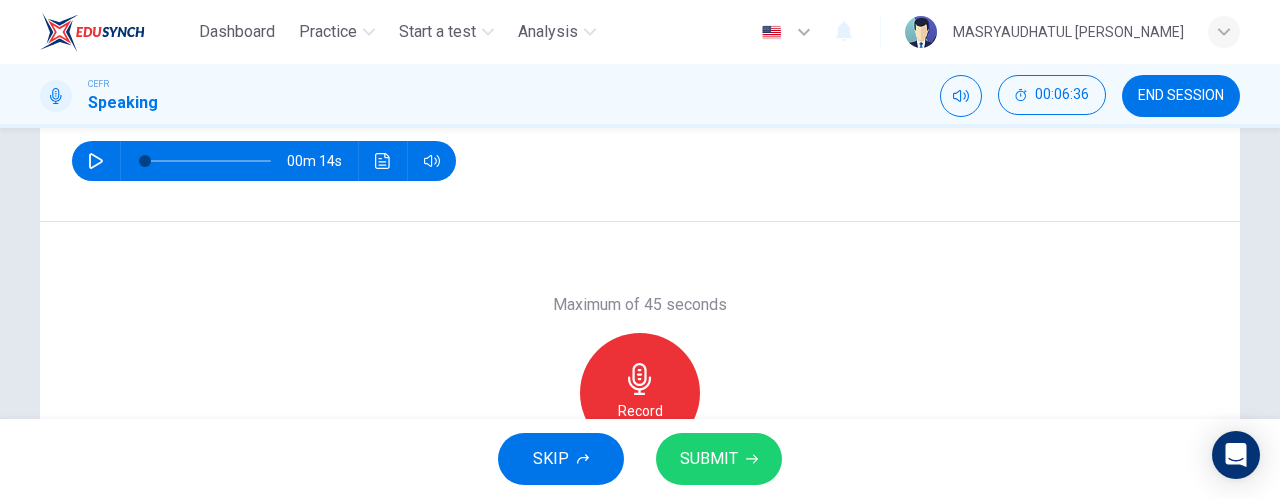 scroll, scrollTop: 367, scrollLeft: 0, axis: vertical 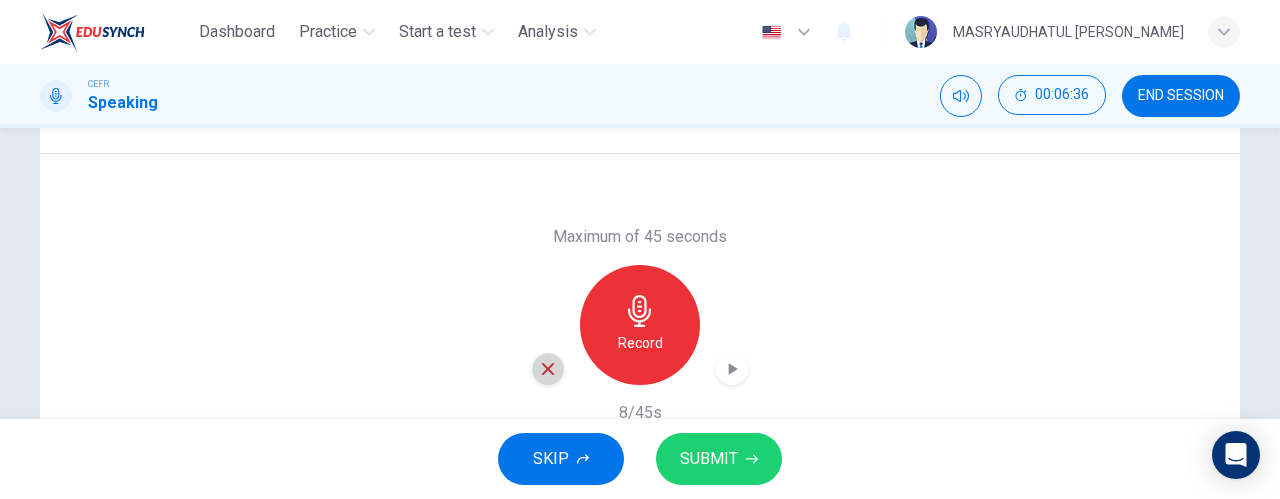 click 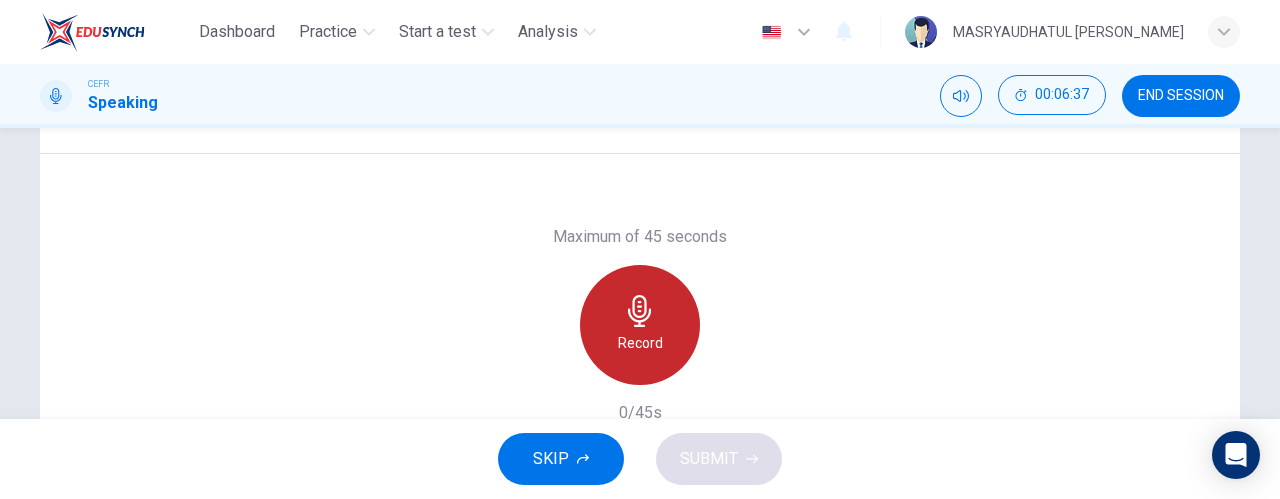 click on "Record" at bounding box center (640, 325) 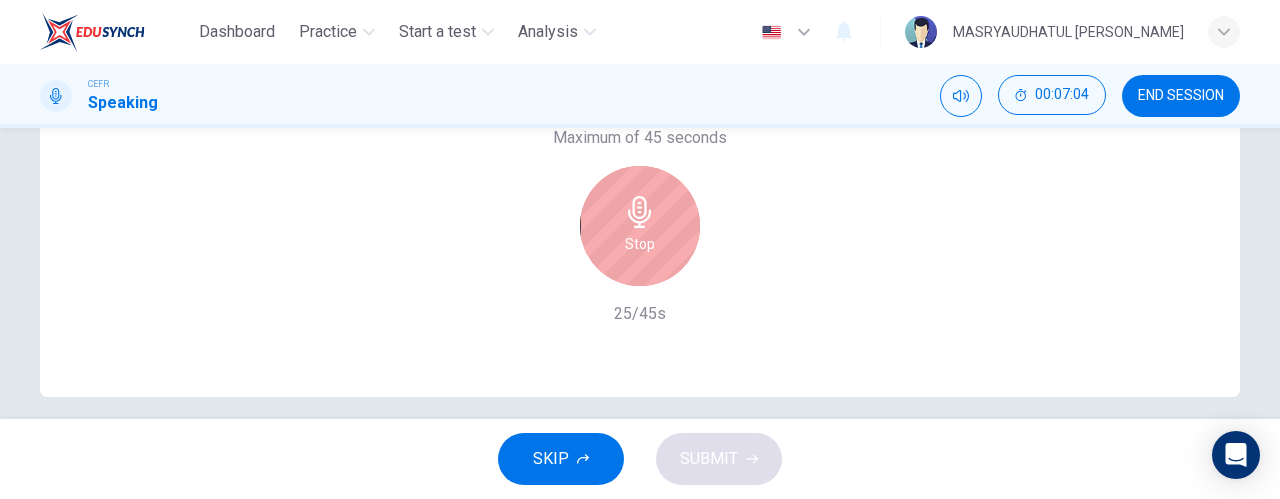 scroll, scrollTop: 484, scrollLeft: 0, axis: vertical 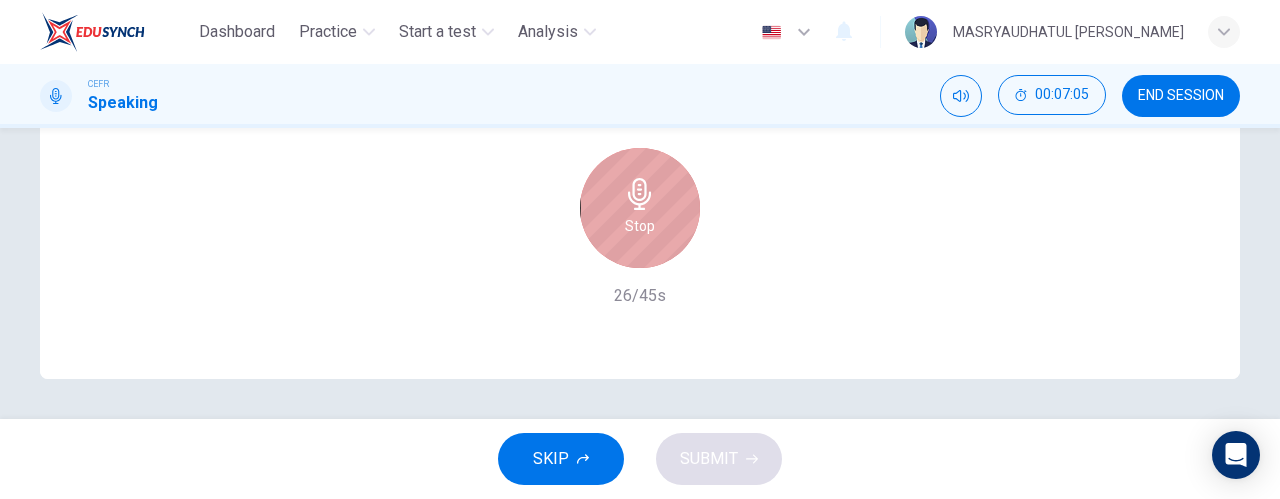 click on "Stop" at bounding box center (640, 208) 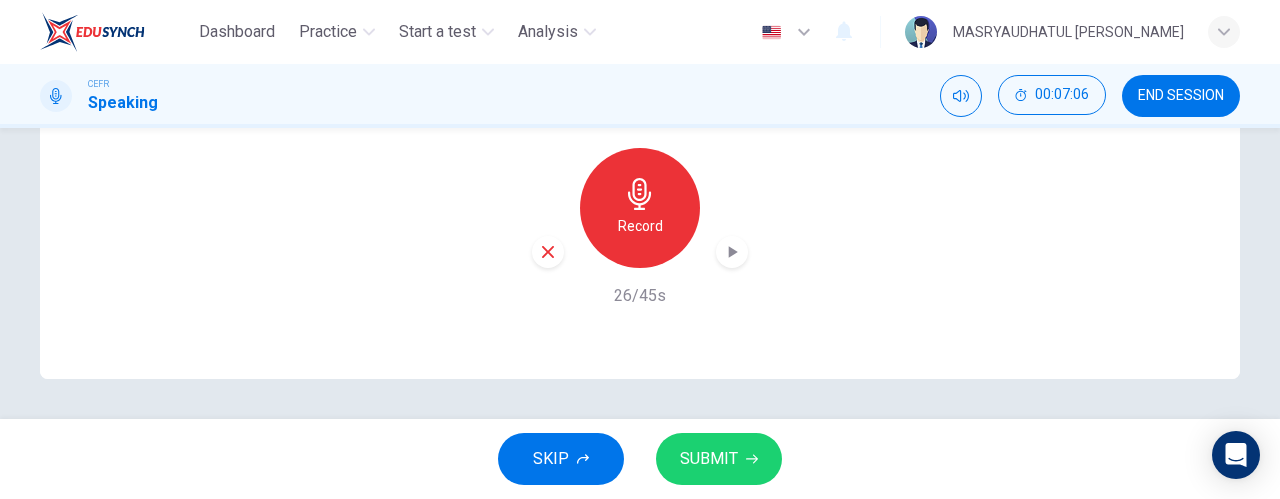 click on "Record" at bounding box center [640, 208] 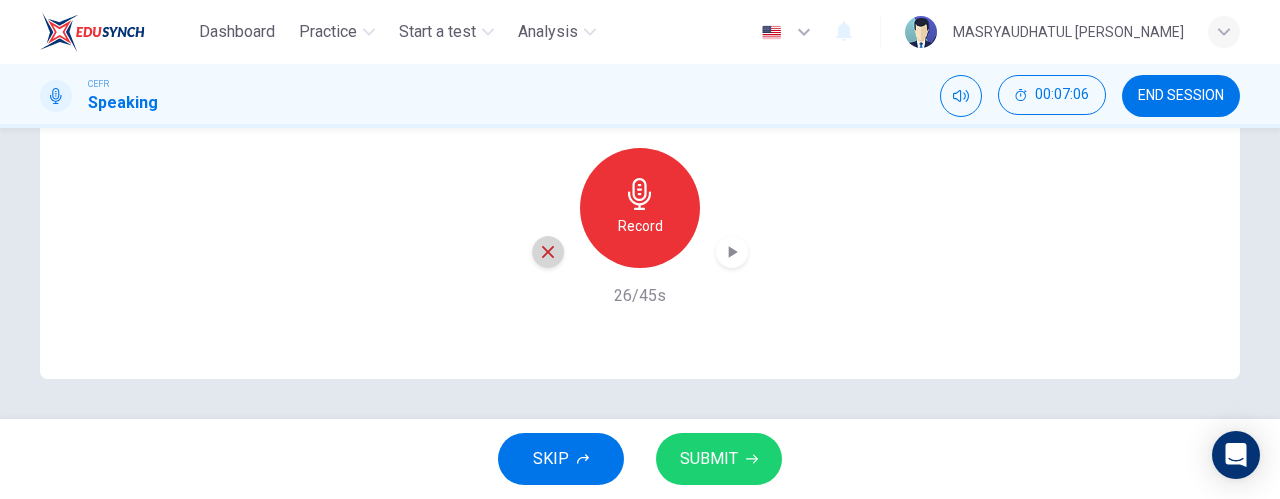 click 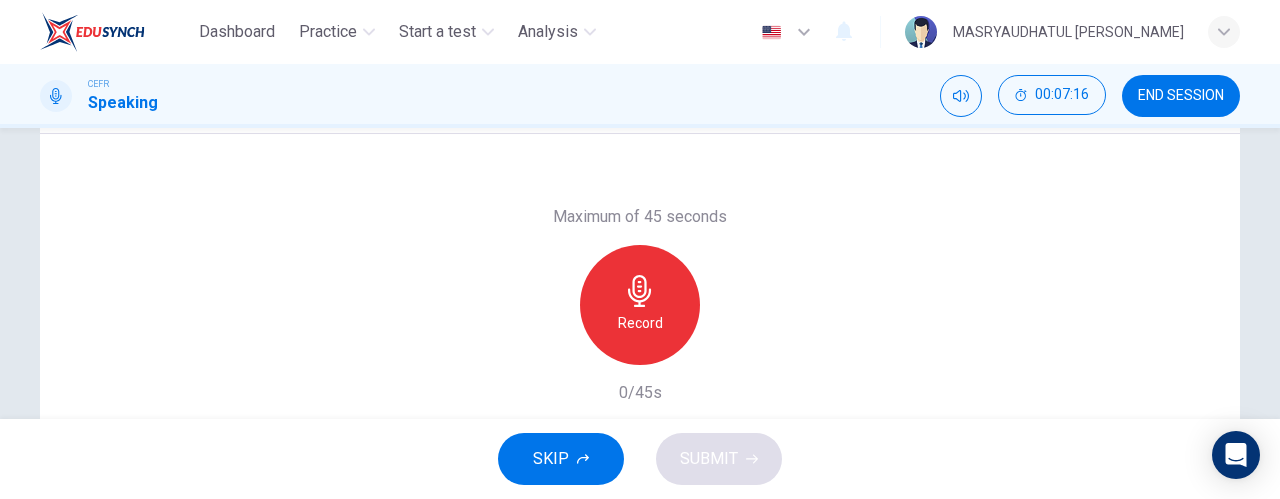 scroll, scrollTop: 388, scrollLeft: 0, axis: vertical 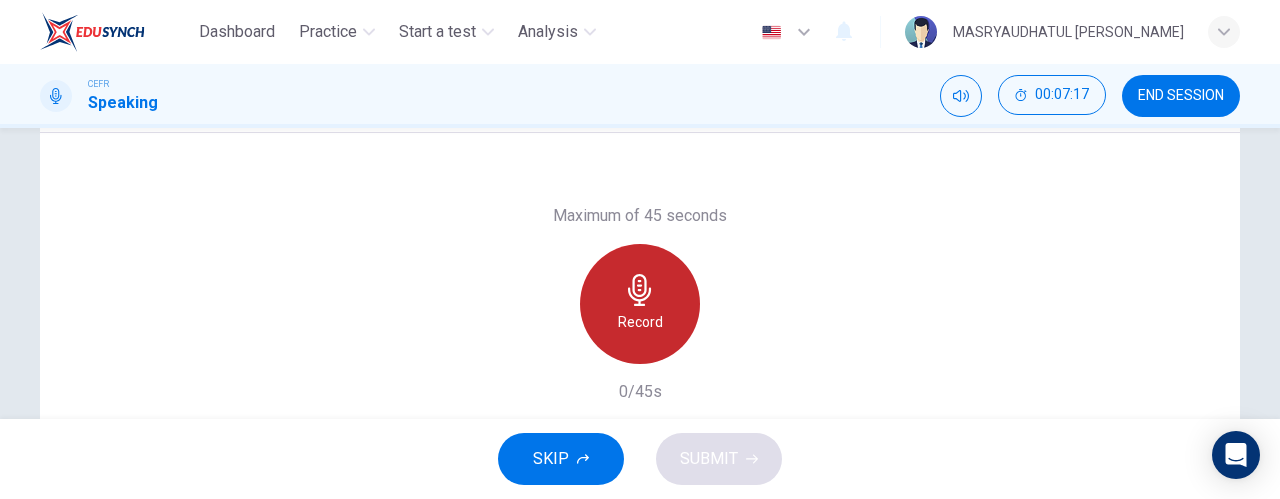 click on "Record" at bounding box center [640, 304] 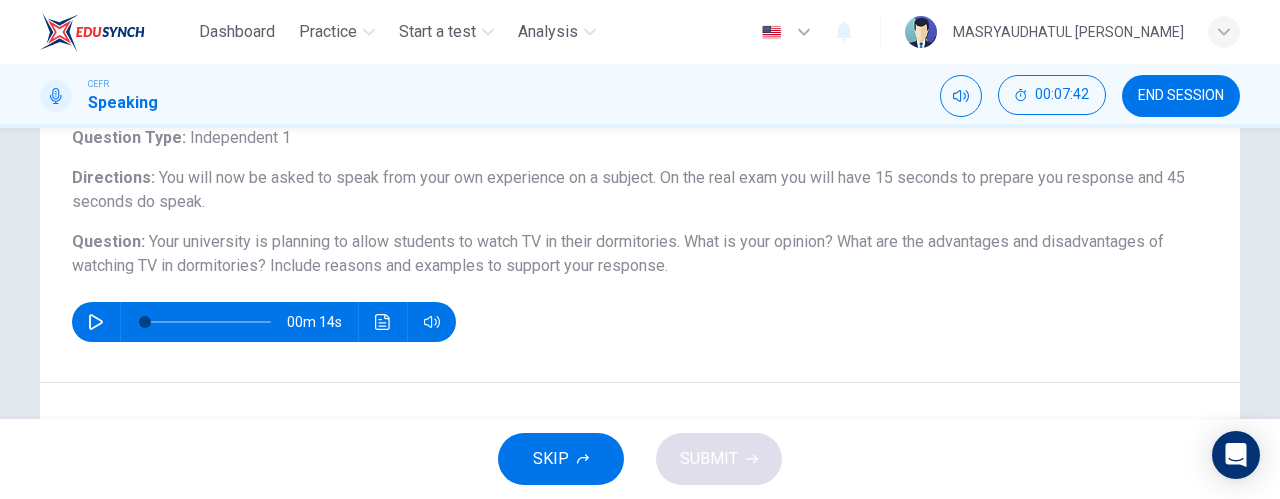 scroll, scrollTop: 132, scrollLeft: 0, axis: vertical 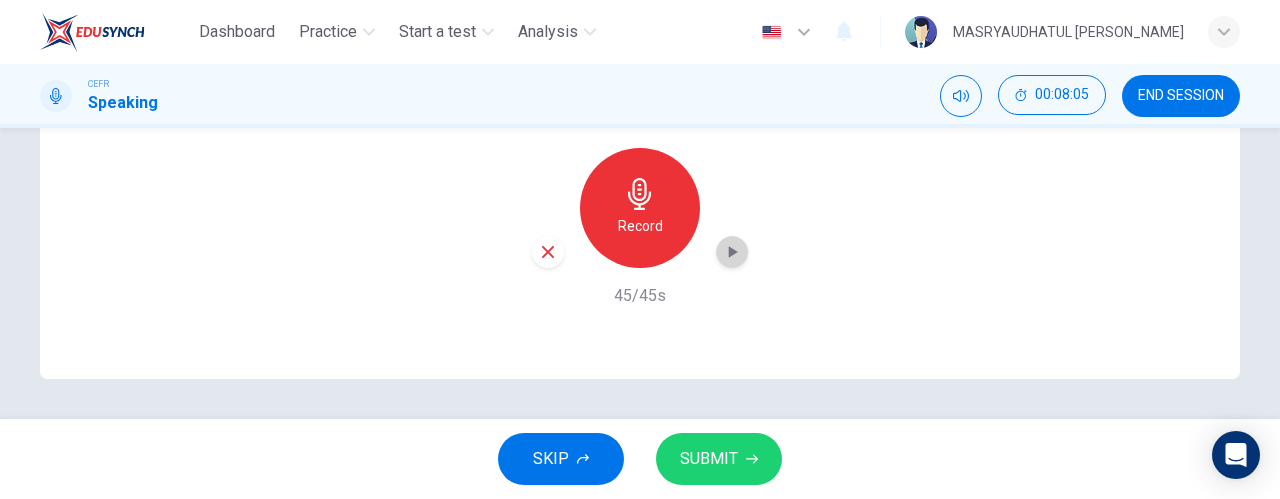 click 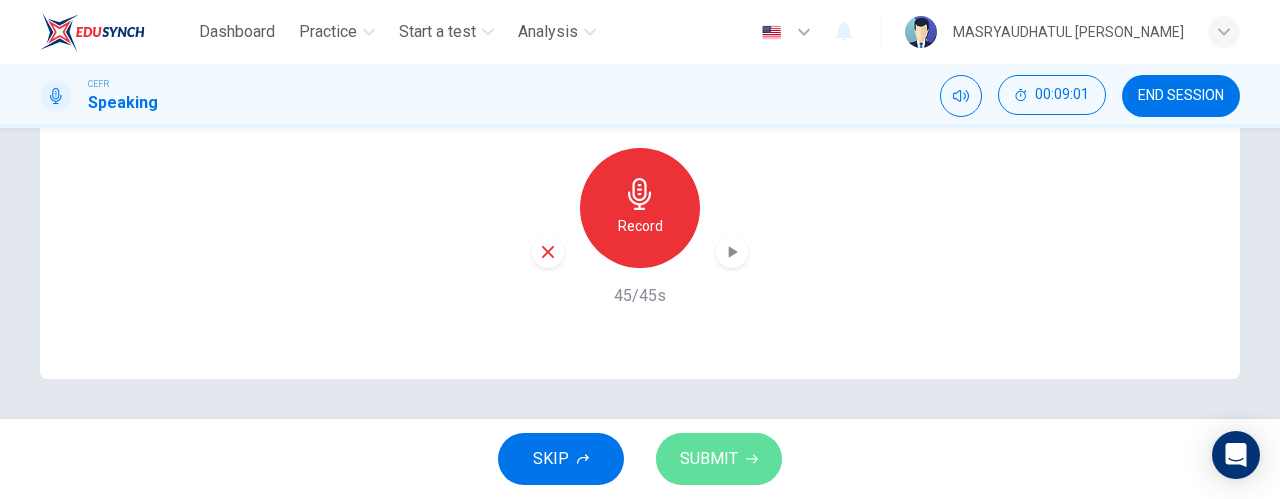 click on "SUBMIT" at bounding box center (709, 459) 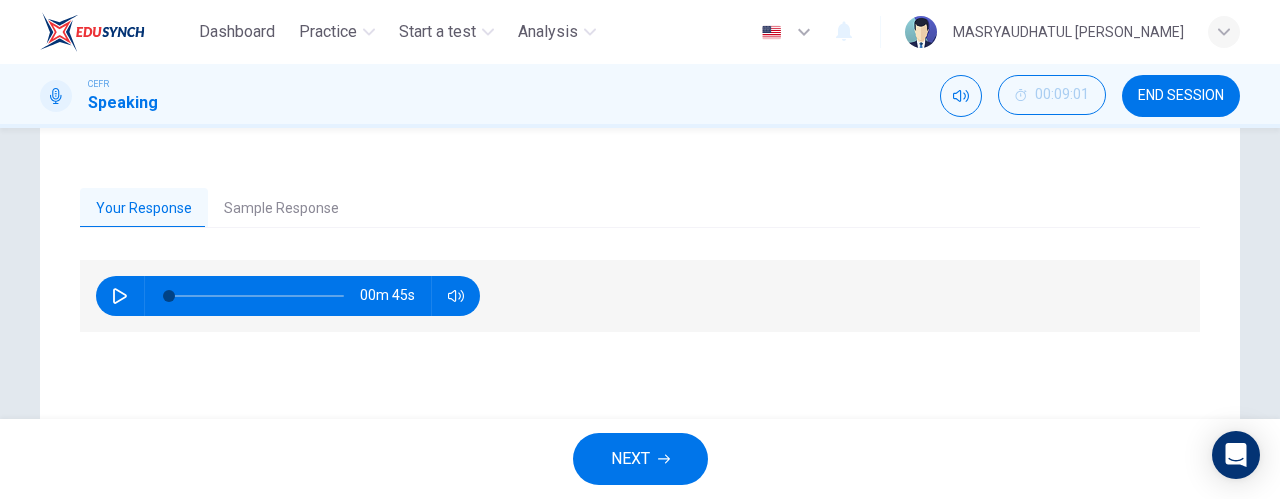scroll, scrollTop: 432, scrollLeft: 0, axis: vertical 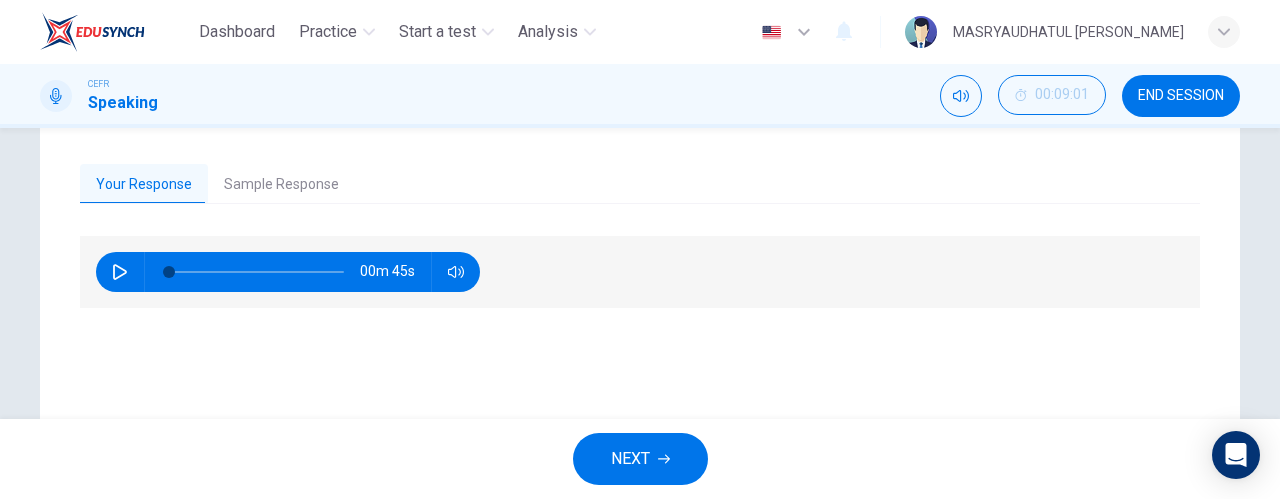 click on "Your Response Sample Response 00m 45s 00m 45s" at bounding box center [640, 278] 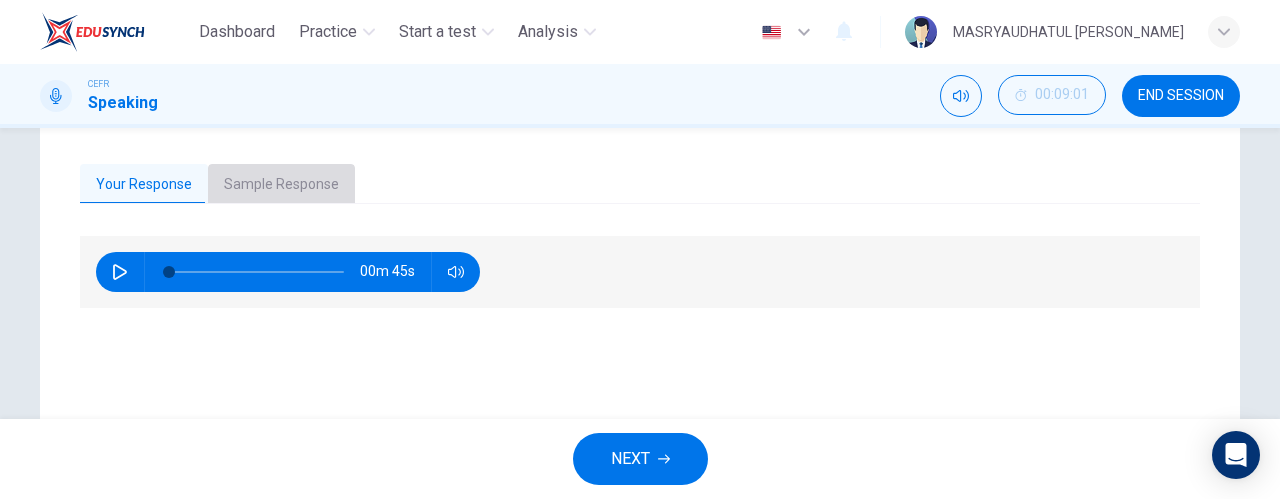 click on "Sample Response" at bounding box center (281, 185) 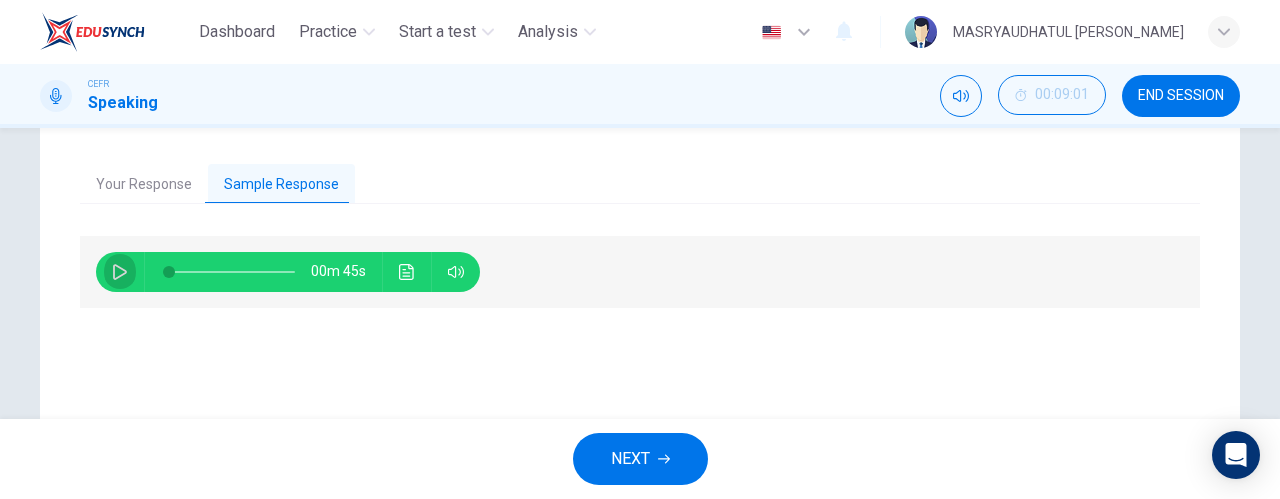 click 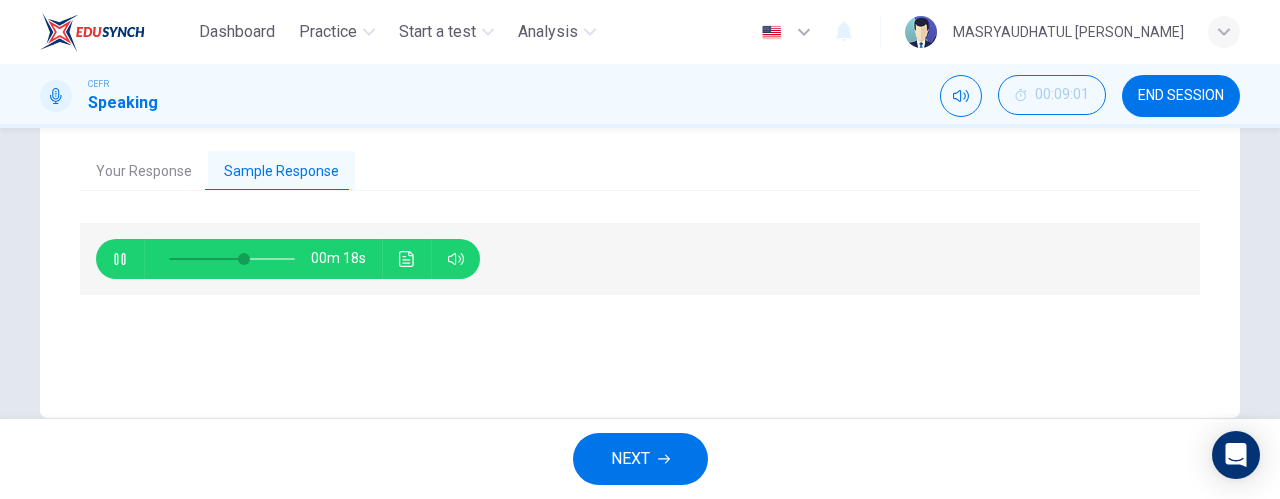 scroll, scrollTop: 459, scrollLeft: 0, axis: vertical 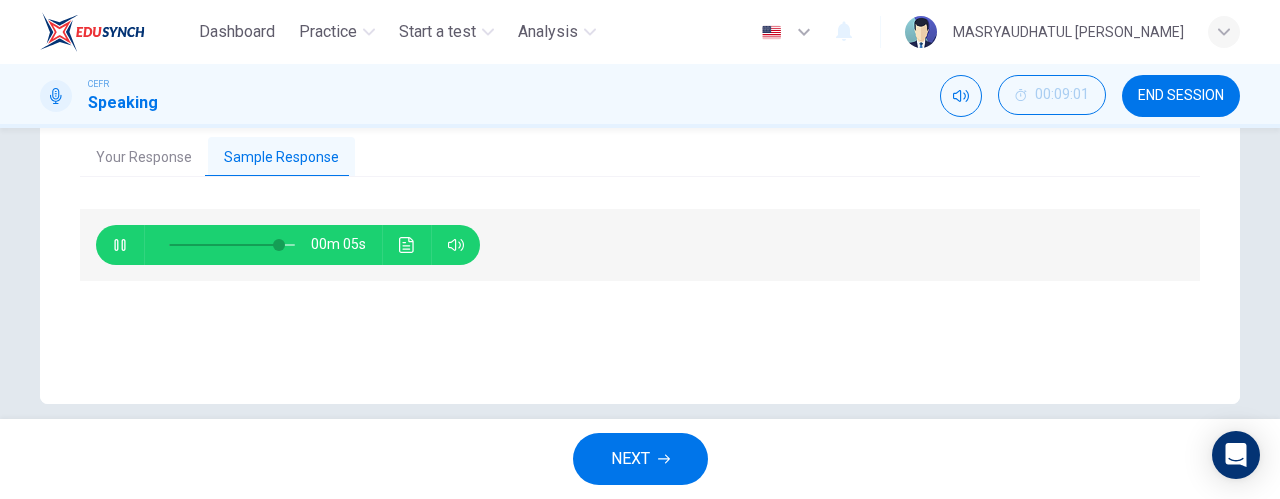 type on "90" 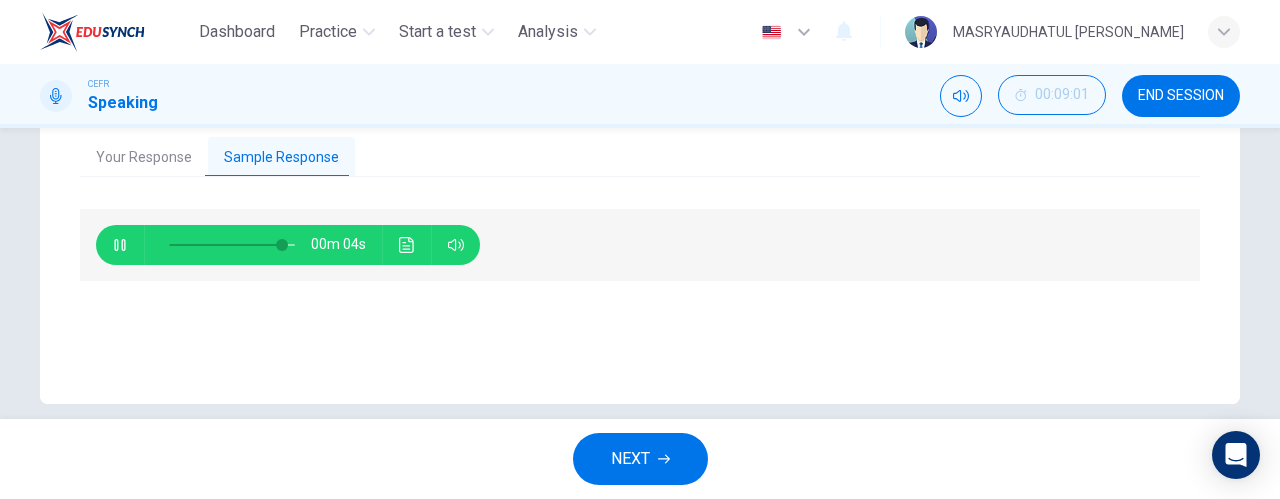 click on "NEXT" at bounding box center (640, 459) 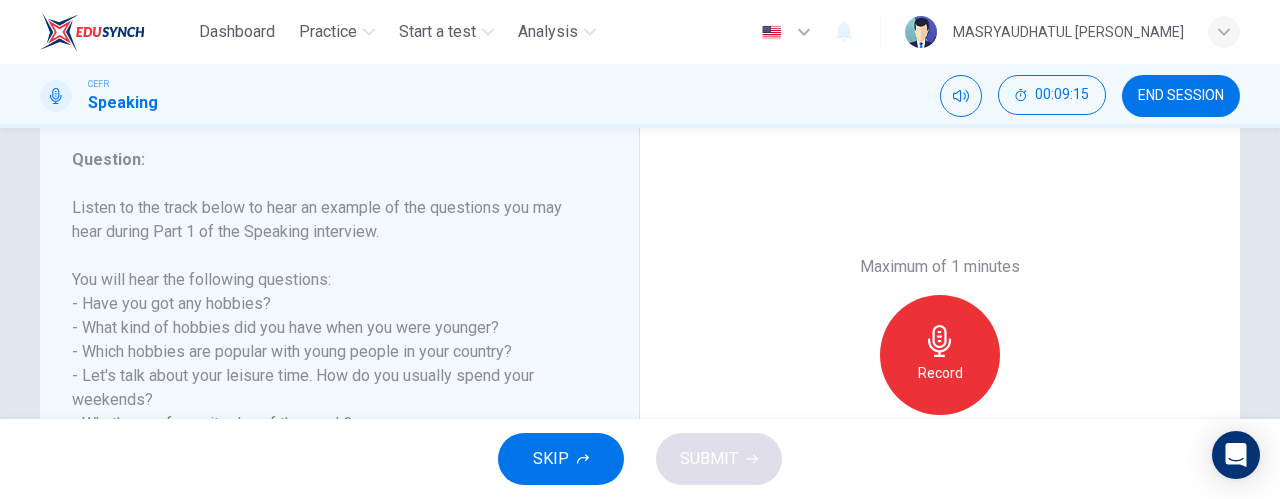 scroll, scrollTop: 403, scrollLeft: 0, axis: vertical 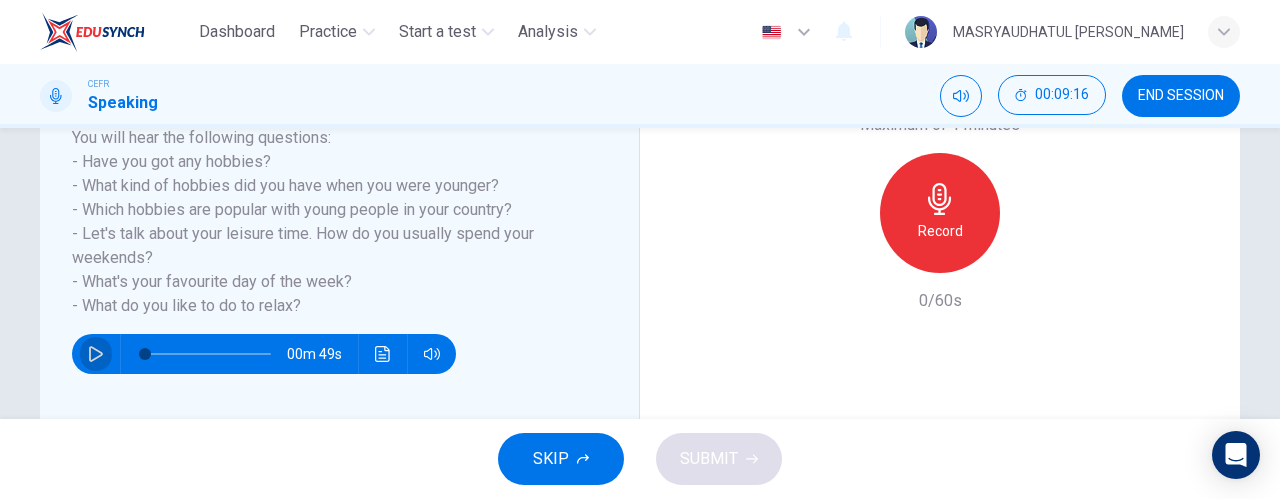 click 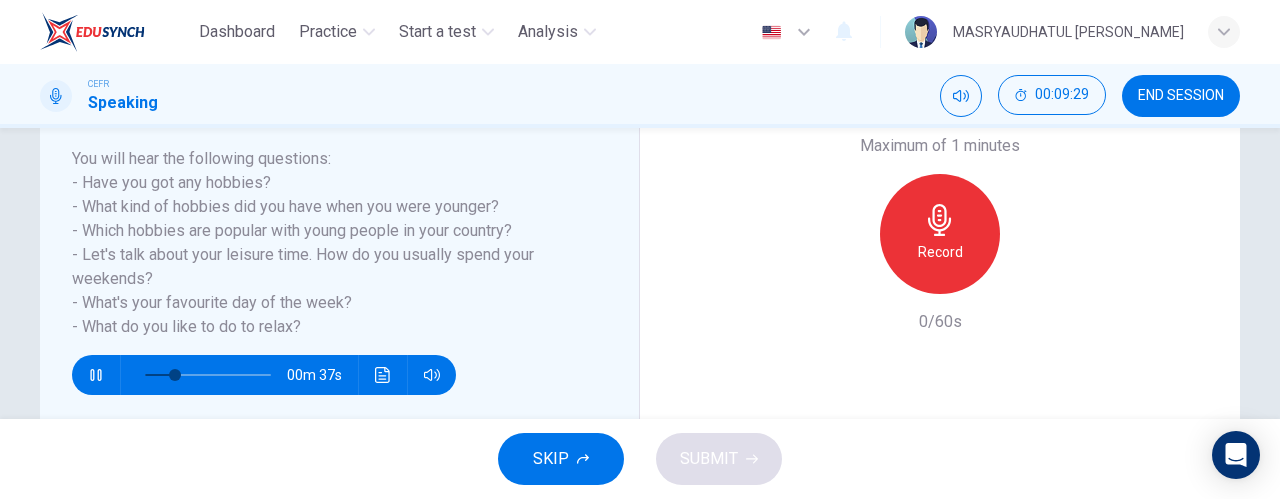 scroll, scrollTop: 383, scrollLeft: 0, axis: vertical 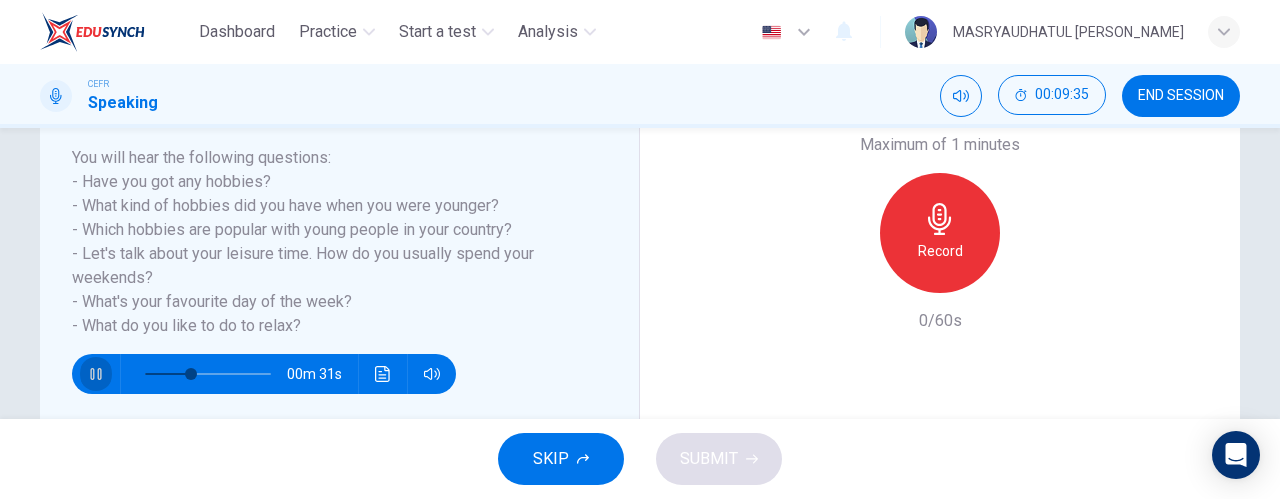 click 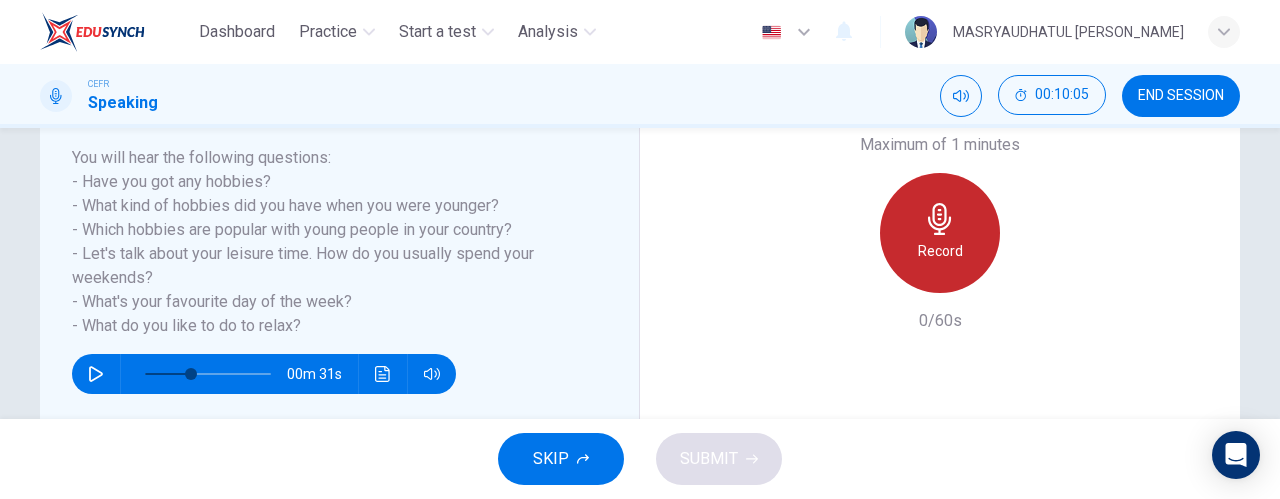 click on "Record" at bounding box center [940, 233] 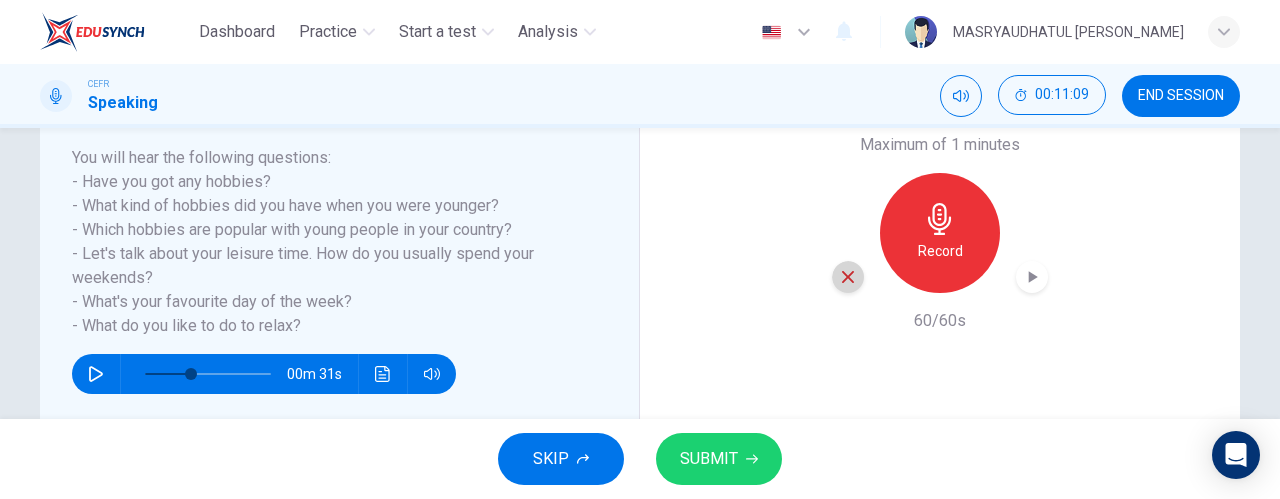 click at bounding box center [848, 277] 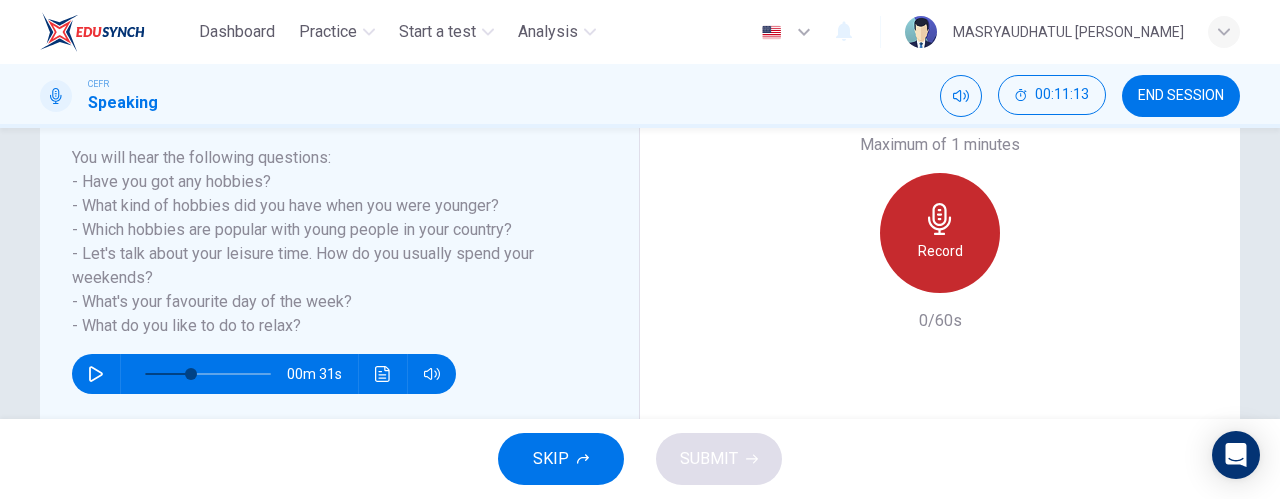 click on "Record" at bounding box center [940, 233] 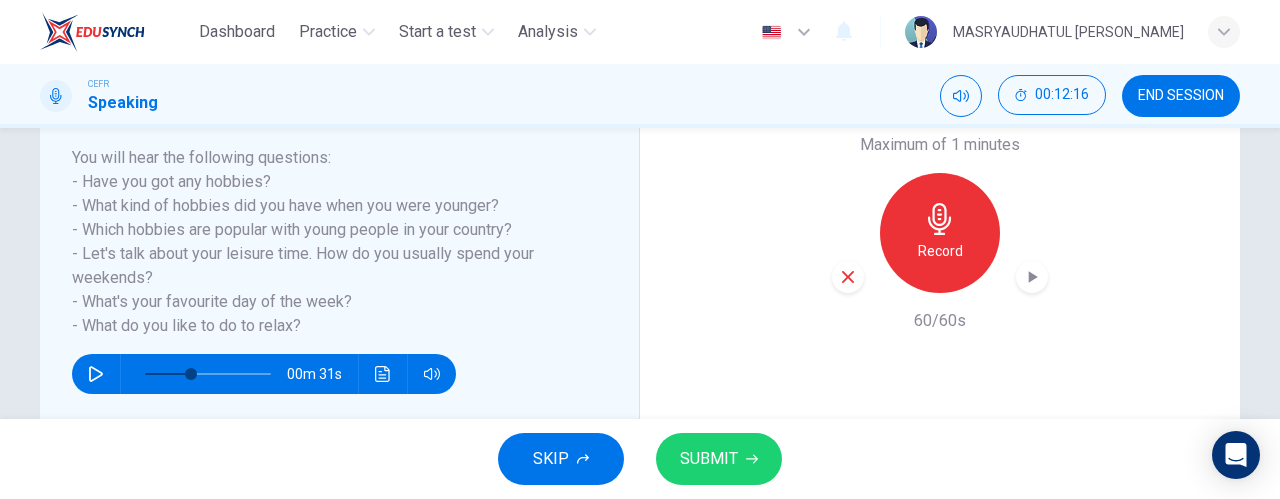 click at bounding box center (1032, 277) 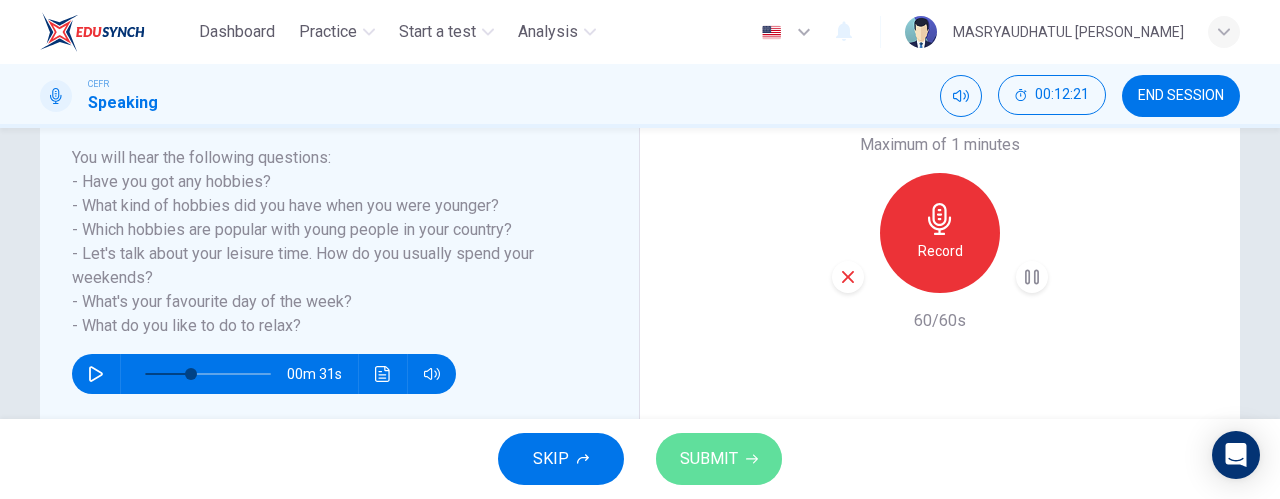 click on "SUBMIT" at bounding box center (709, 459) 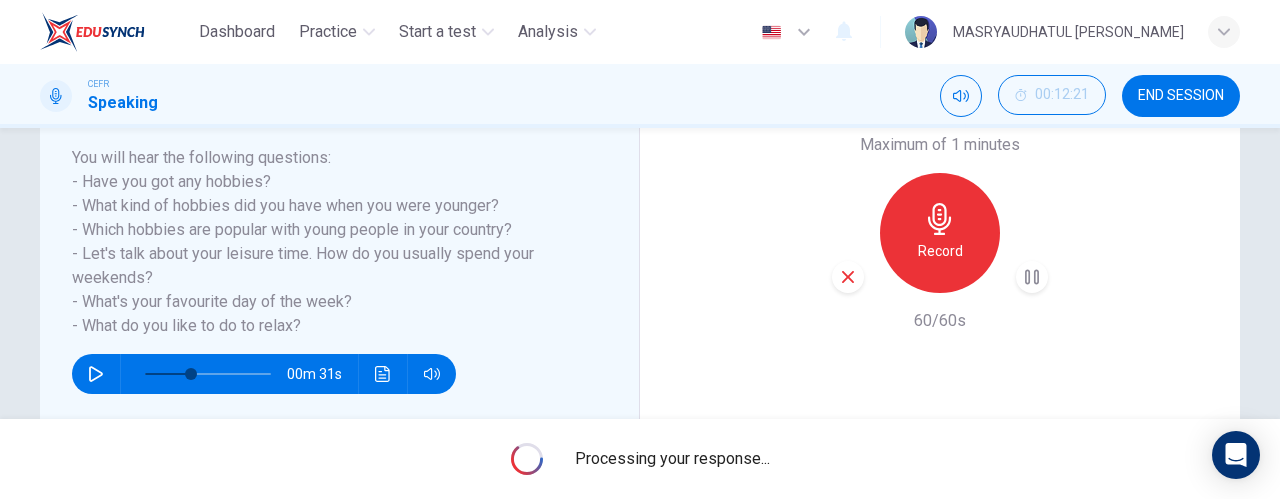 type on "0" 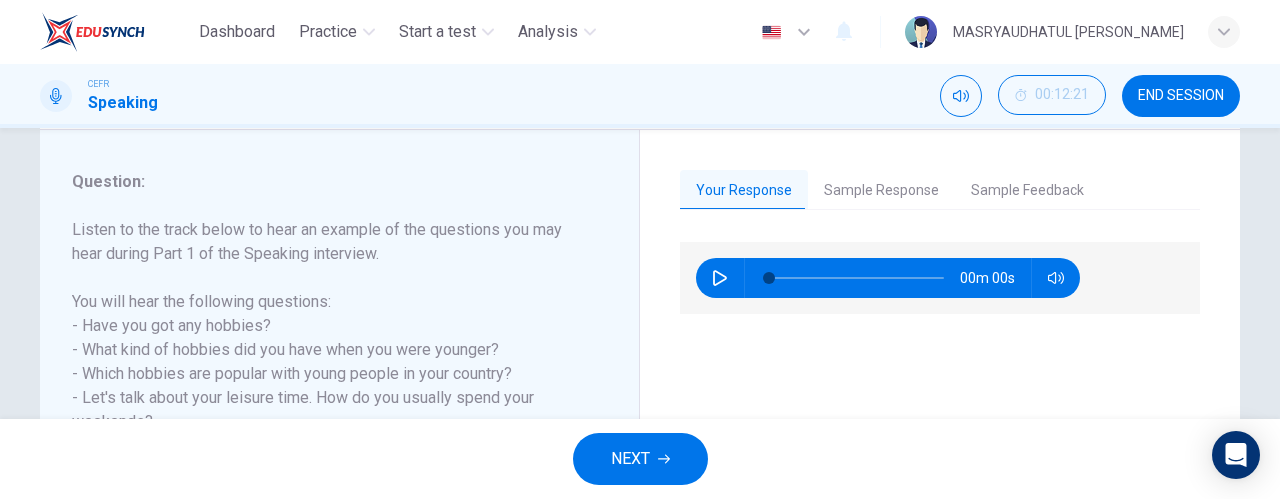 scroll, scrollTop: 232, scrollLeft: 0, axis: vertical 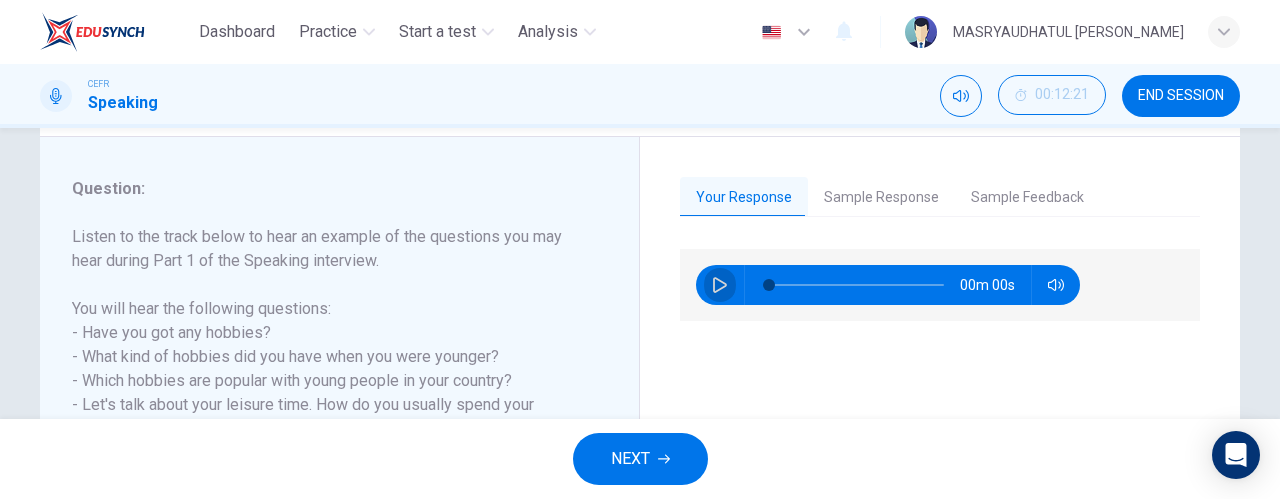 click at bounding box center [720, 285] 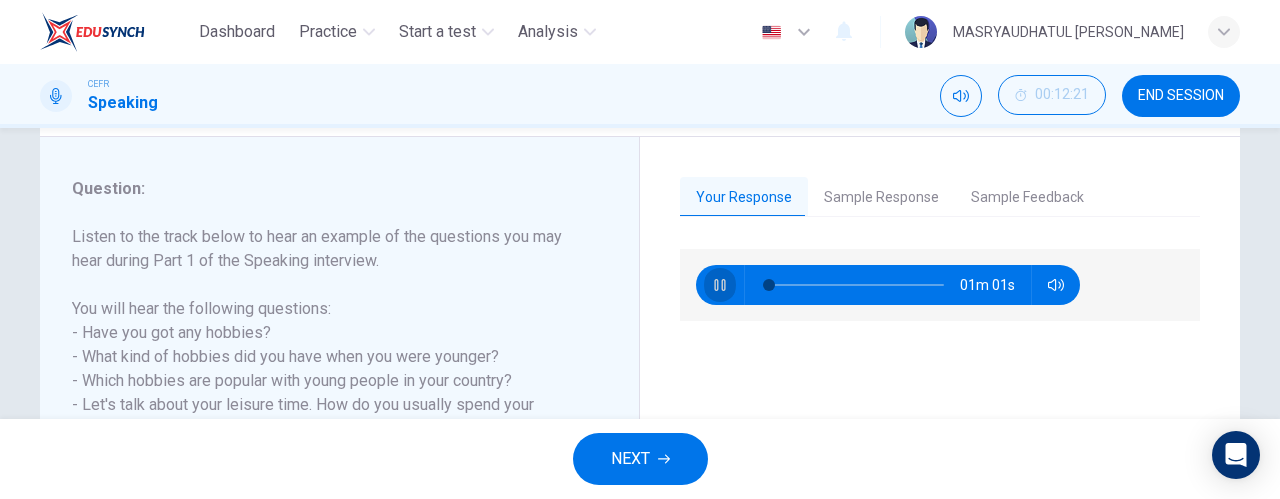 click at bounding box center [720, 285] 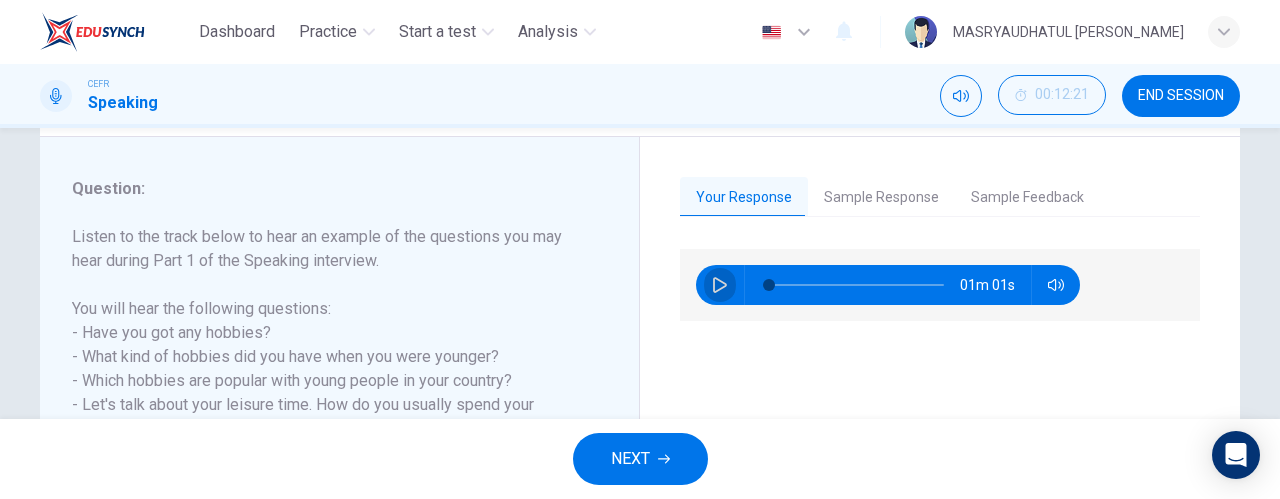 click at bounding box center [720, 285] 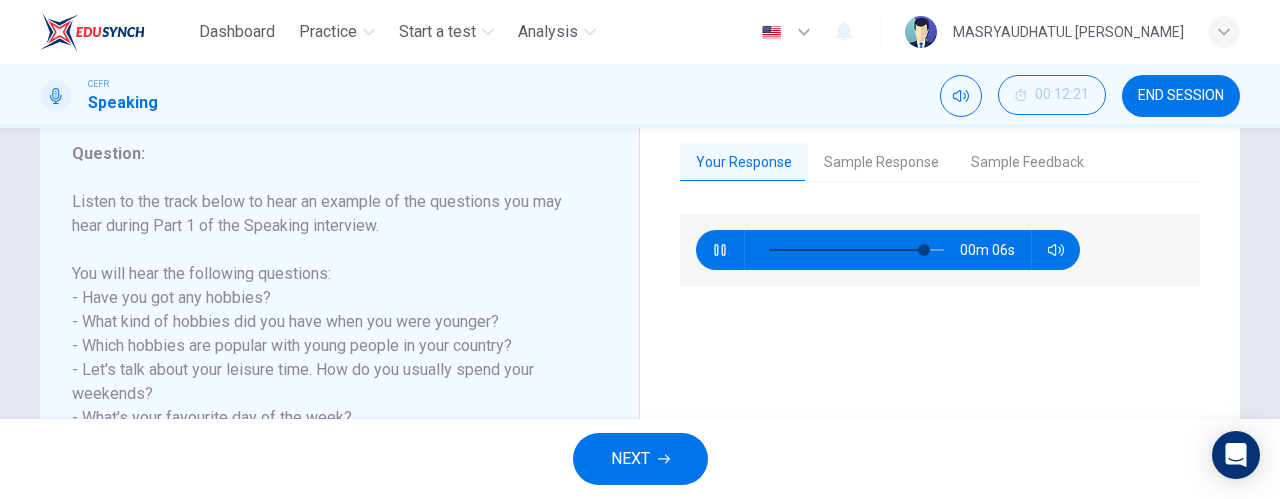 scroll, scrollTop: 268, scrollLeft: 0, axis: vertical 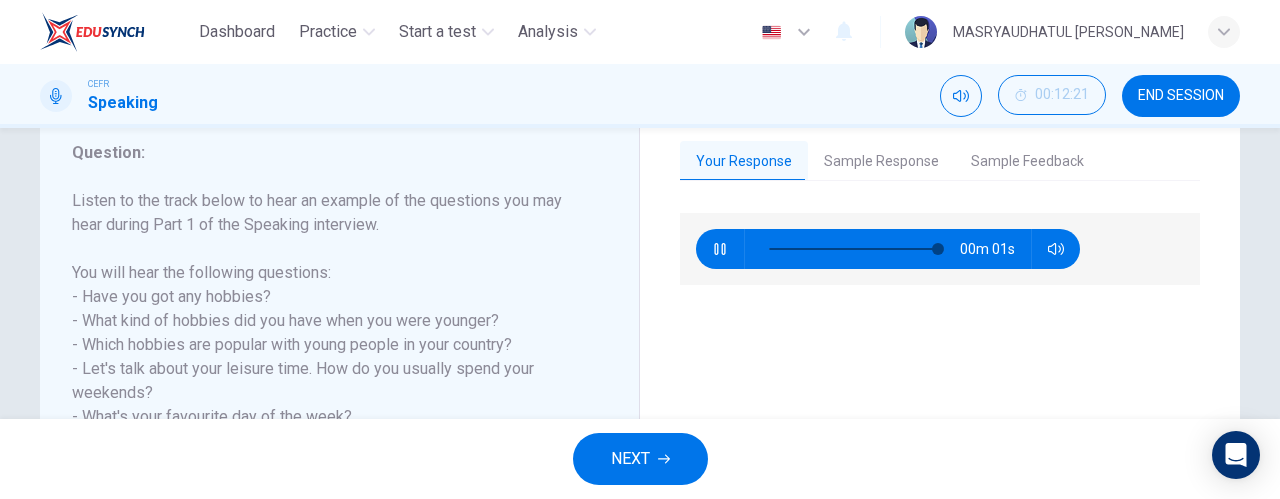 type on "98" 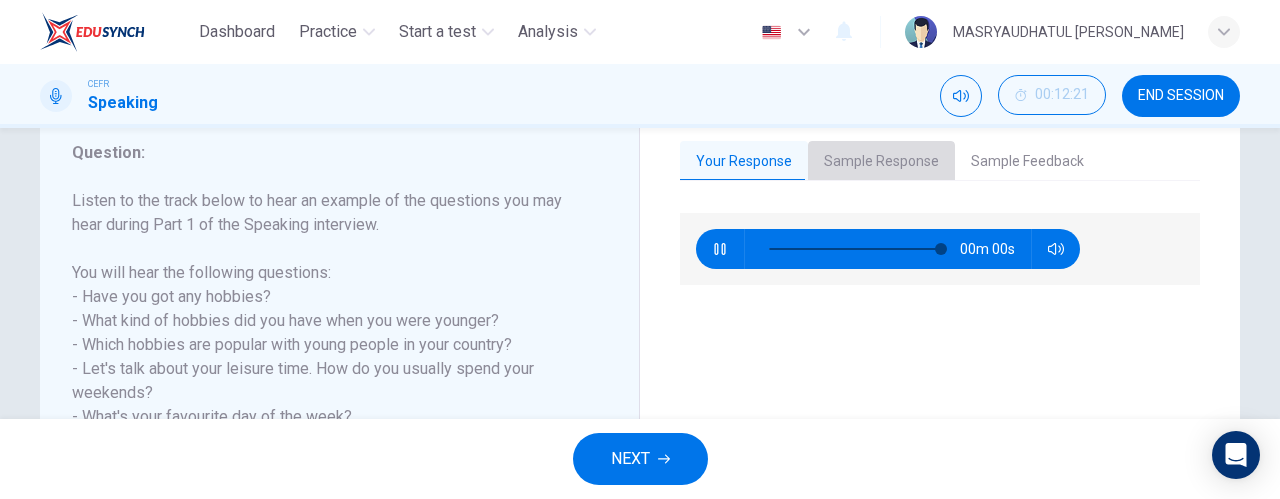 click on "Sample Response" at bounding box center (881, 162) 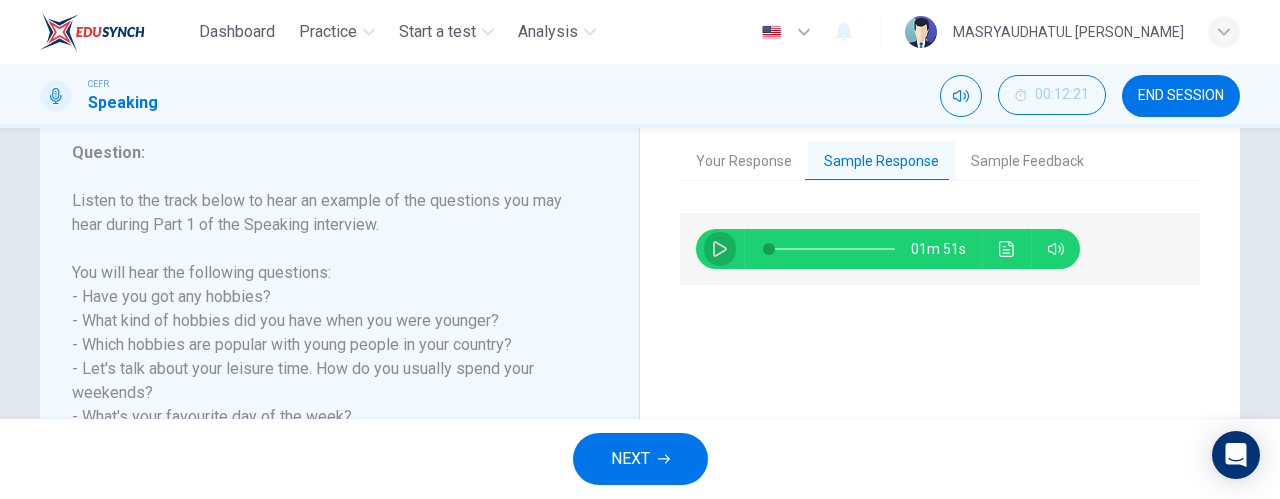 click at bounding box center (720, 249) 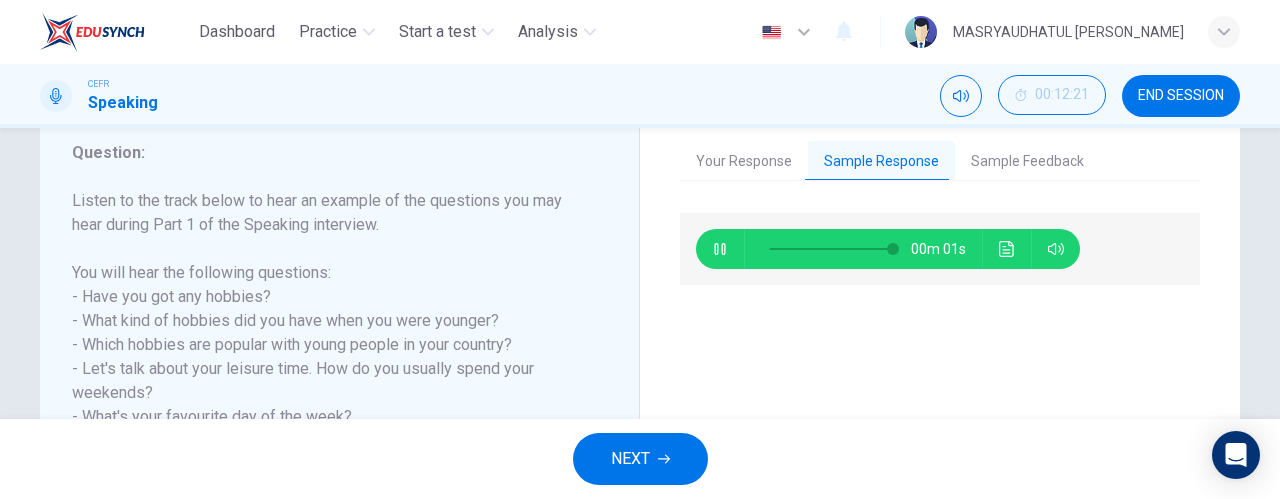 type on "99" 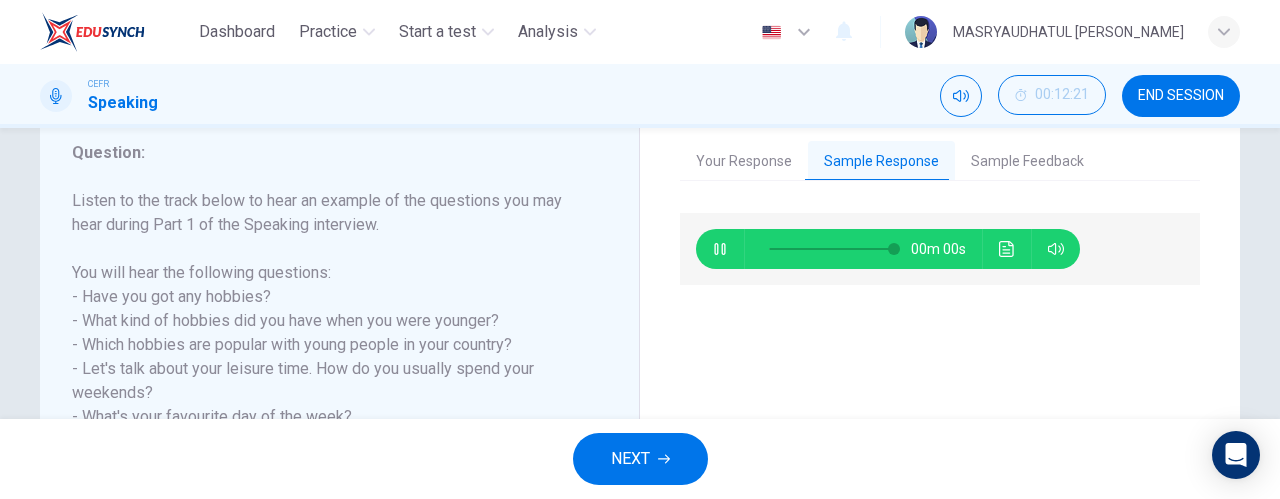 click on "Sample Feedback" at bounding box center (1027, 162) 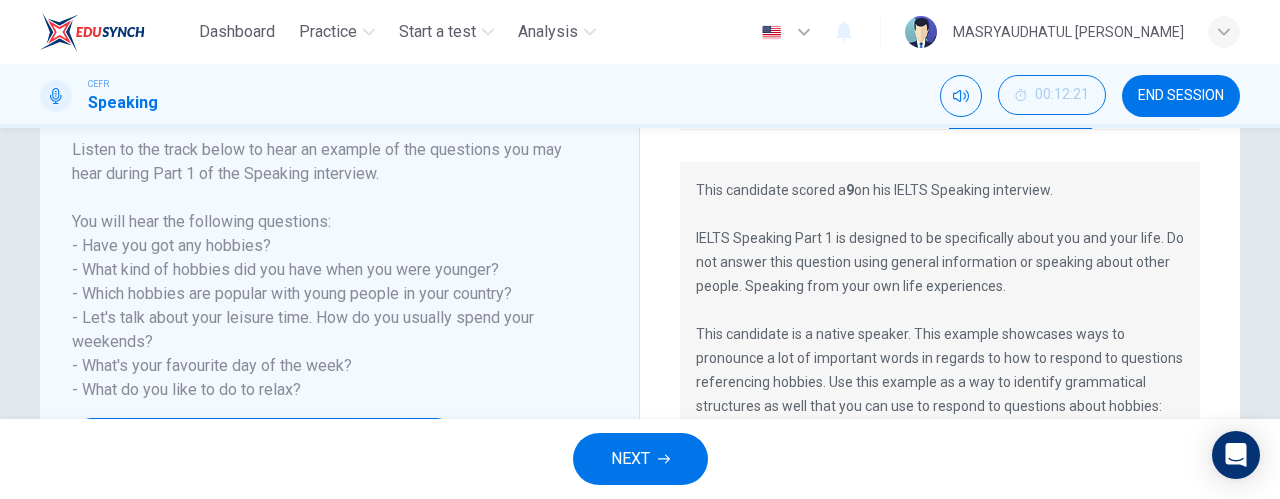 scroll, scrollTop: 318, scrollLeft: 0, axis: vertical 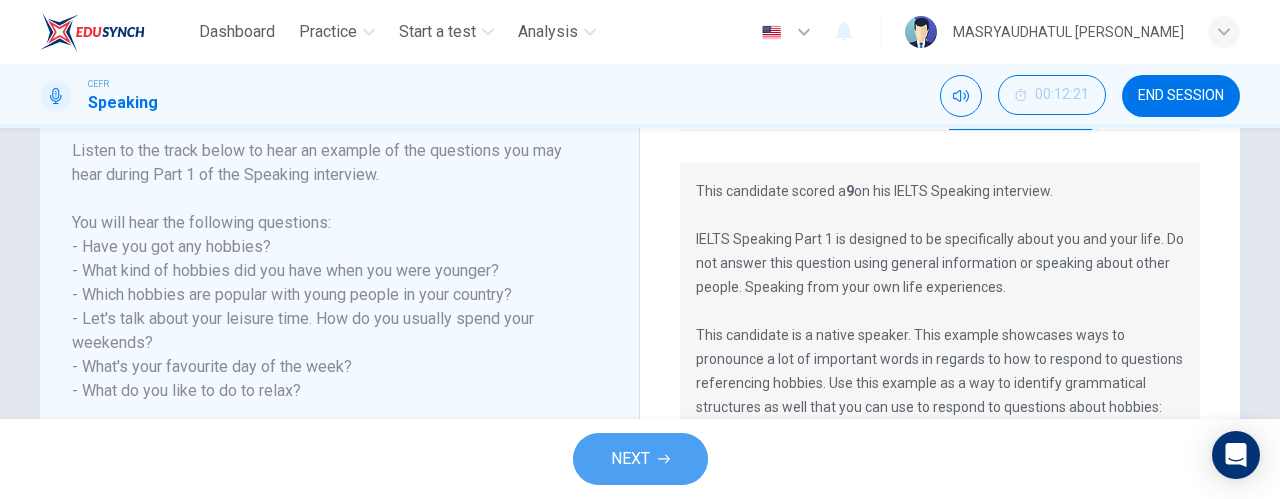click on "NEXT" at bounding box center (630, 459) 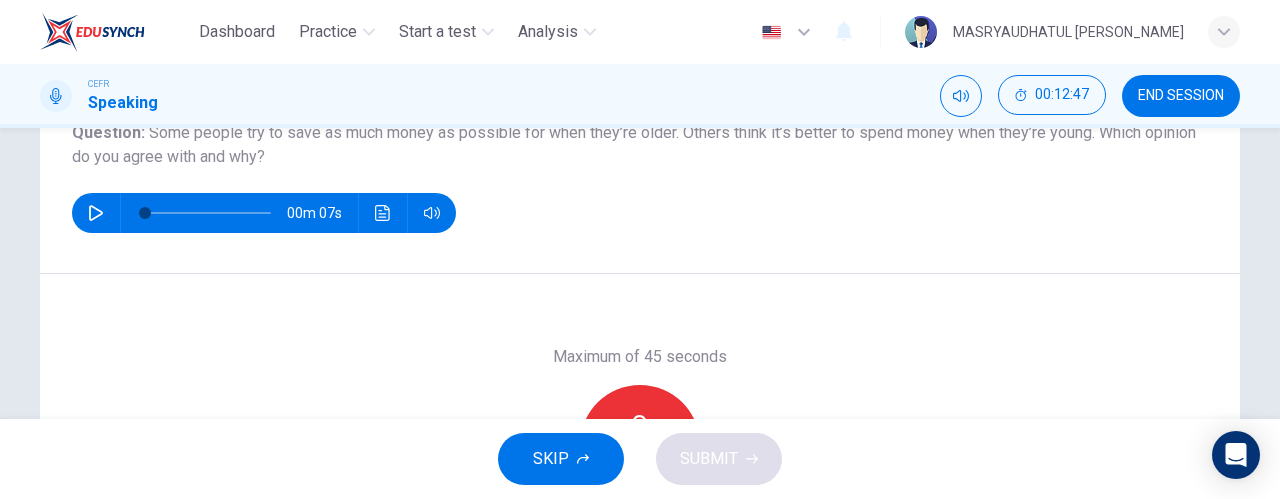 scroll, scrollTop: 248, scrollLeft: 0, axis: vertical 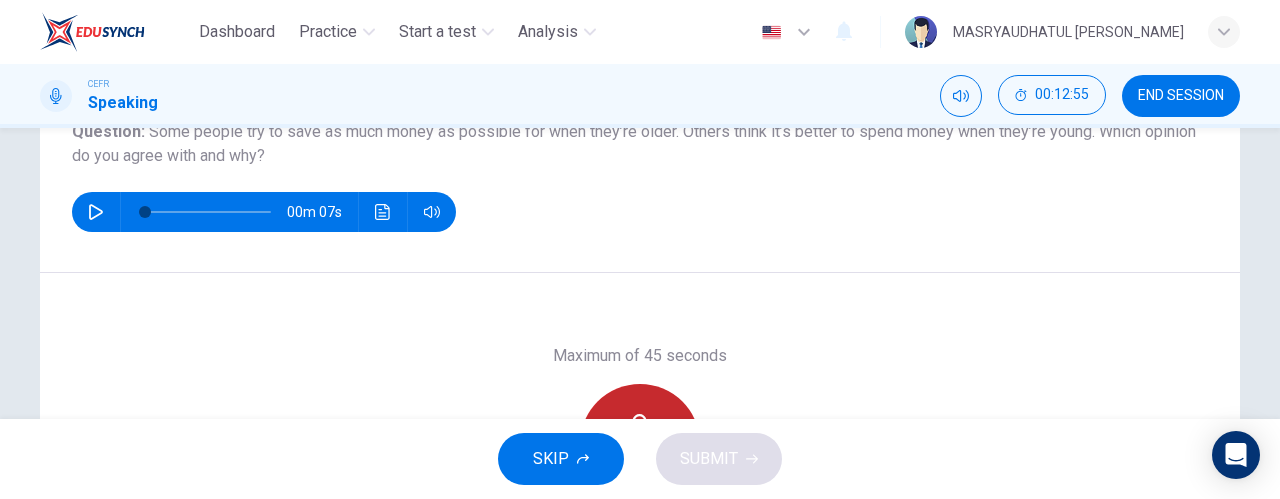 click on "Record" at bounding box center (640, 444) 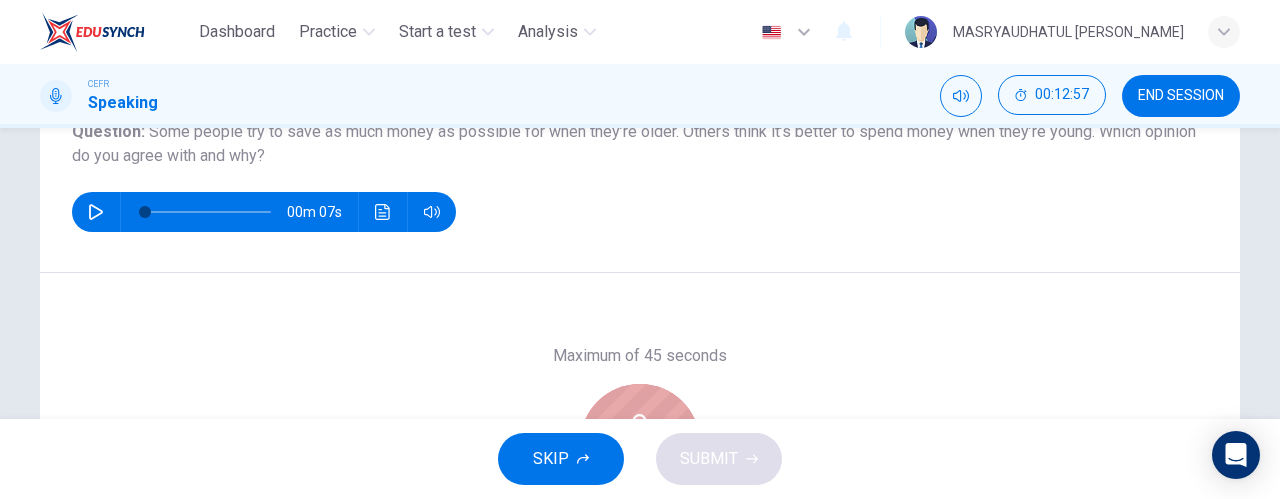 click on "Stop" at bounding box center (640, 444) 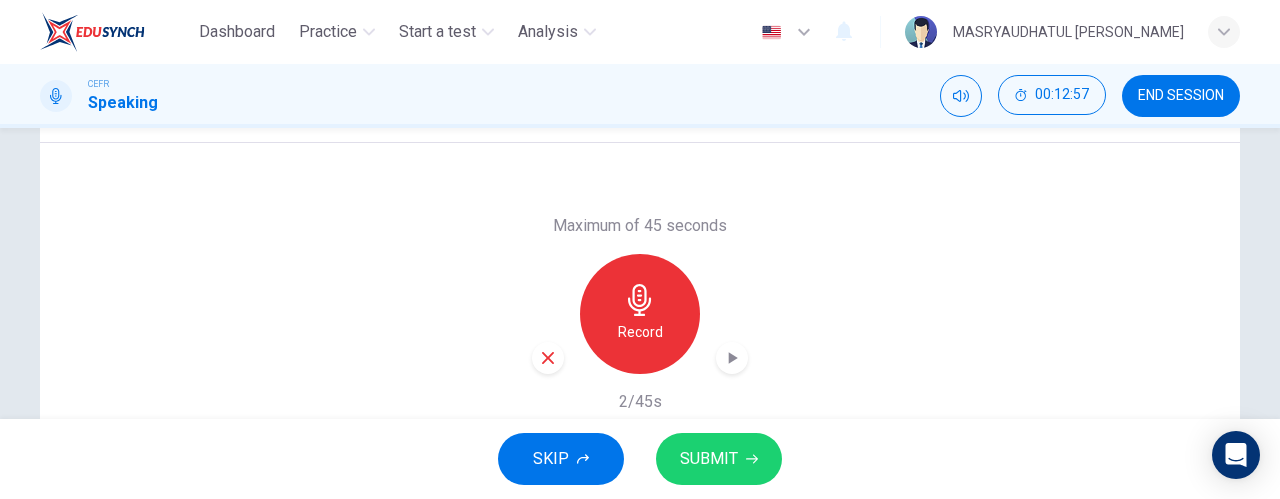 scroll, scrollTop: 380, scrollLeft: 0, axis: vertical 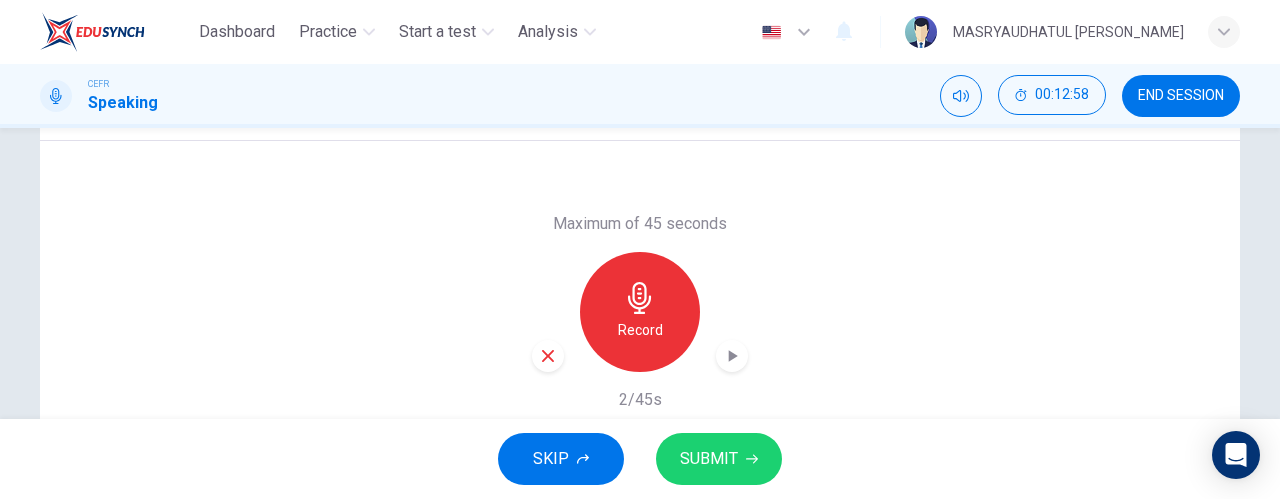 click 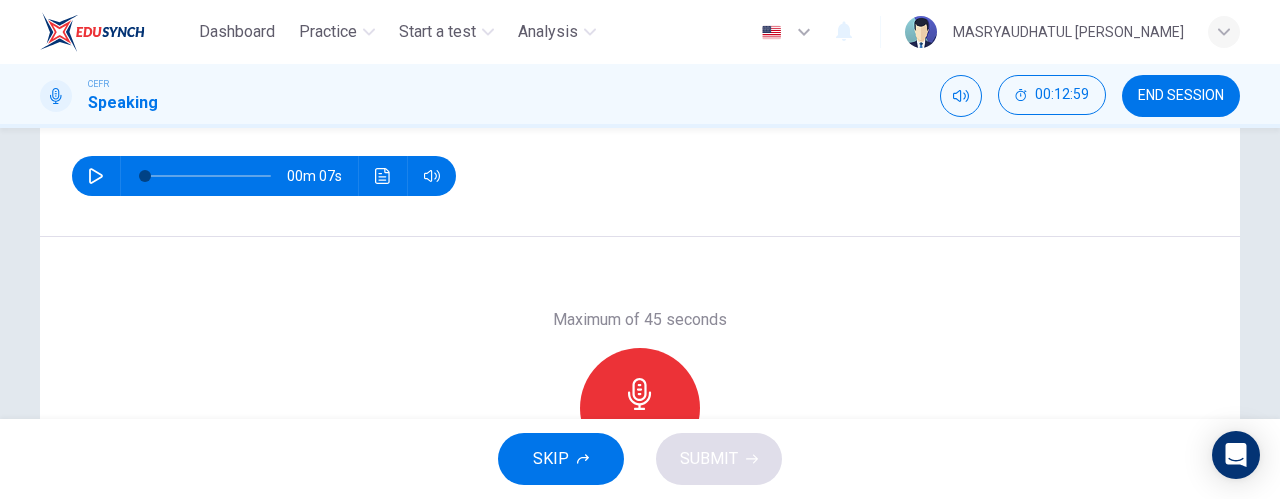 scroll, scrollTop: 281, scrollLeft: 0, axis: vertical 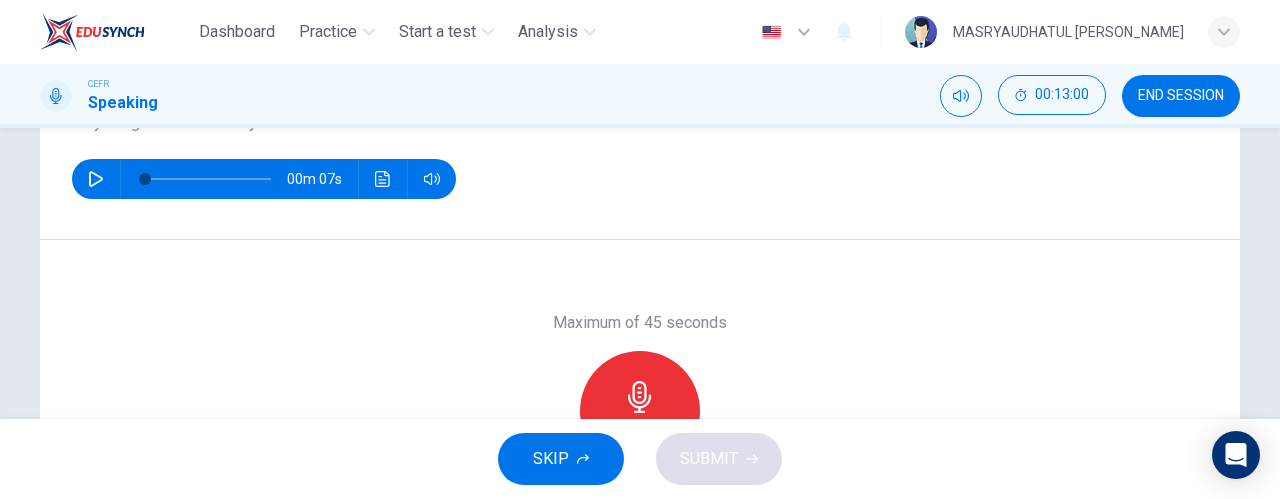 click on "Record" at bounding box center (640, 411) 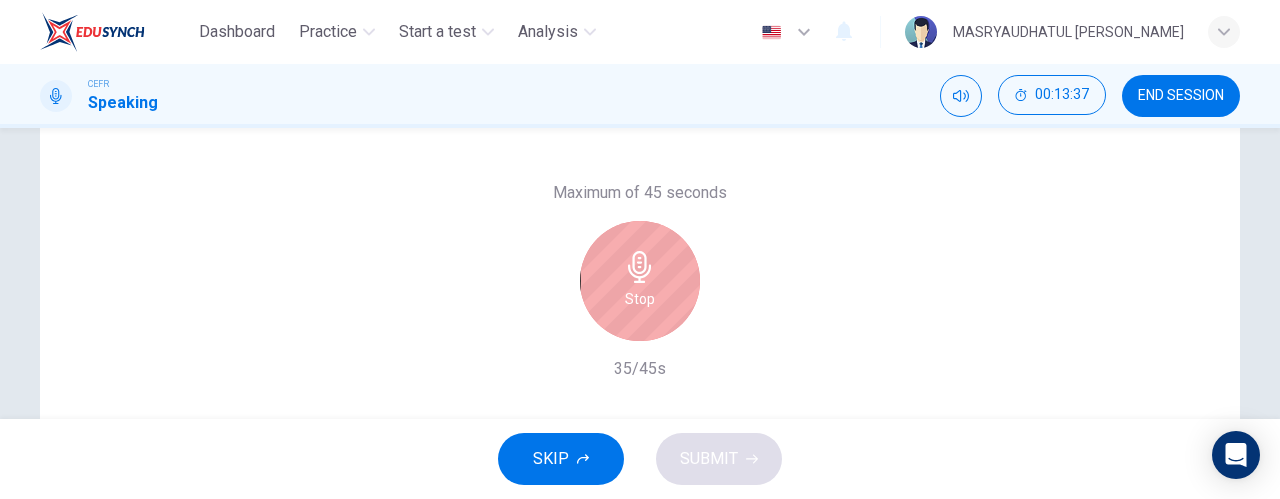 scroll, scrollTop: 410, scrollLeft: 0, axis: vertical 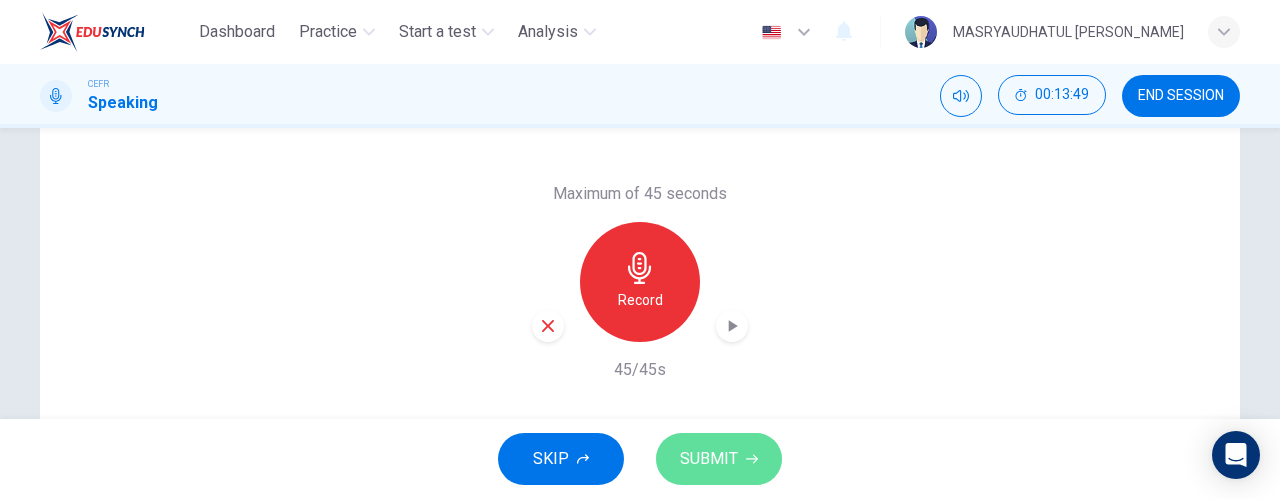 click on "SUBMIT" at bounding box center (709, 459) 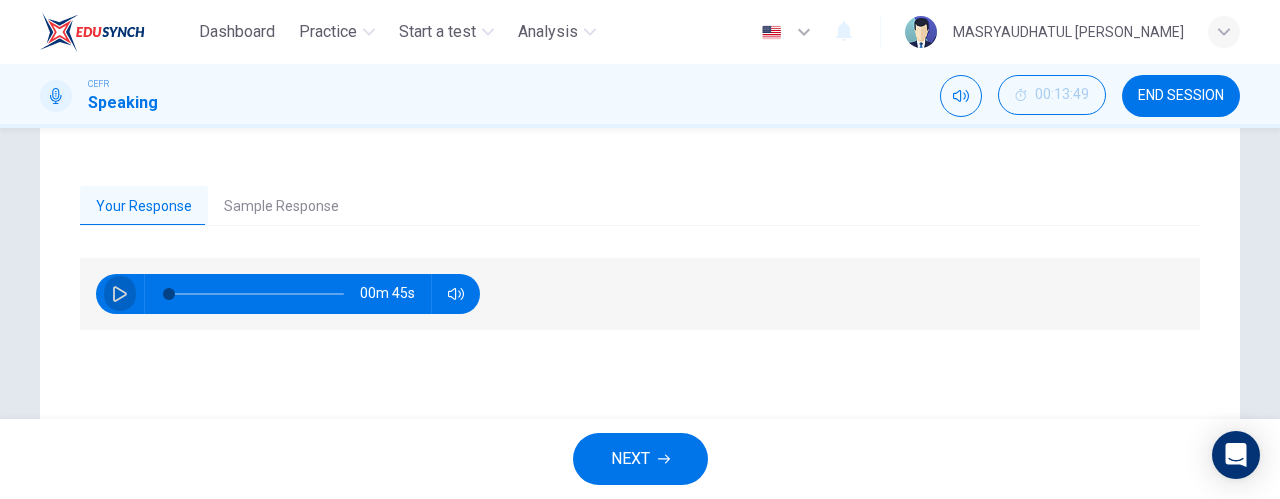 click 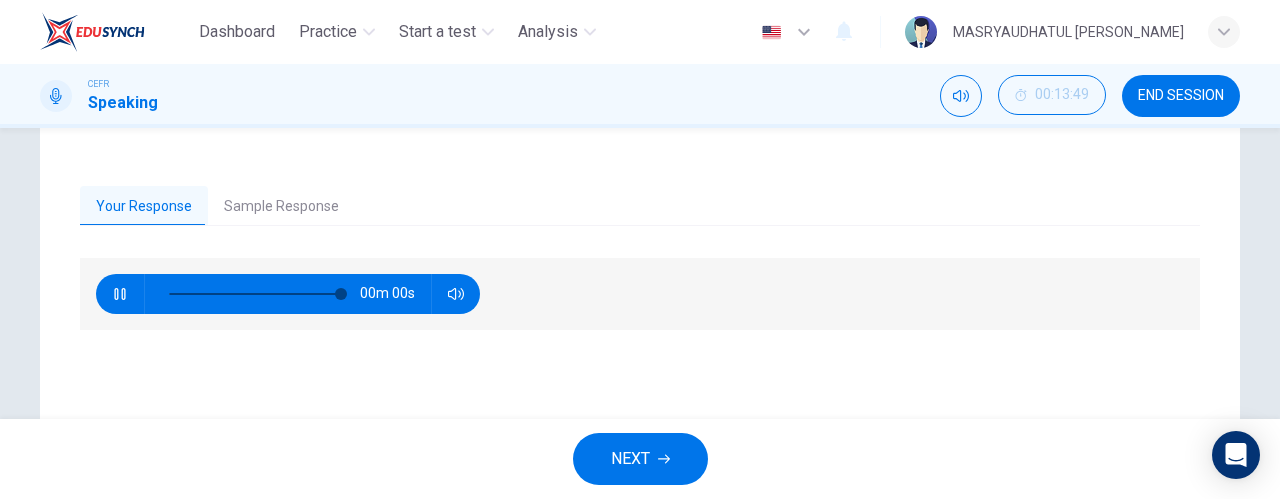 type on "0" 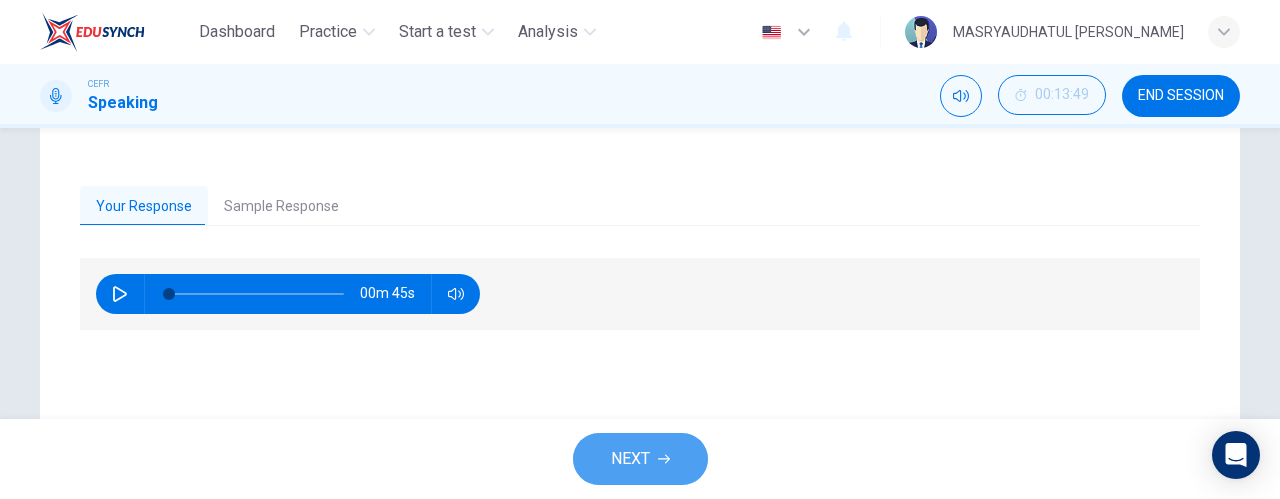 click on "NEXT" at bounding box center (630, 459) 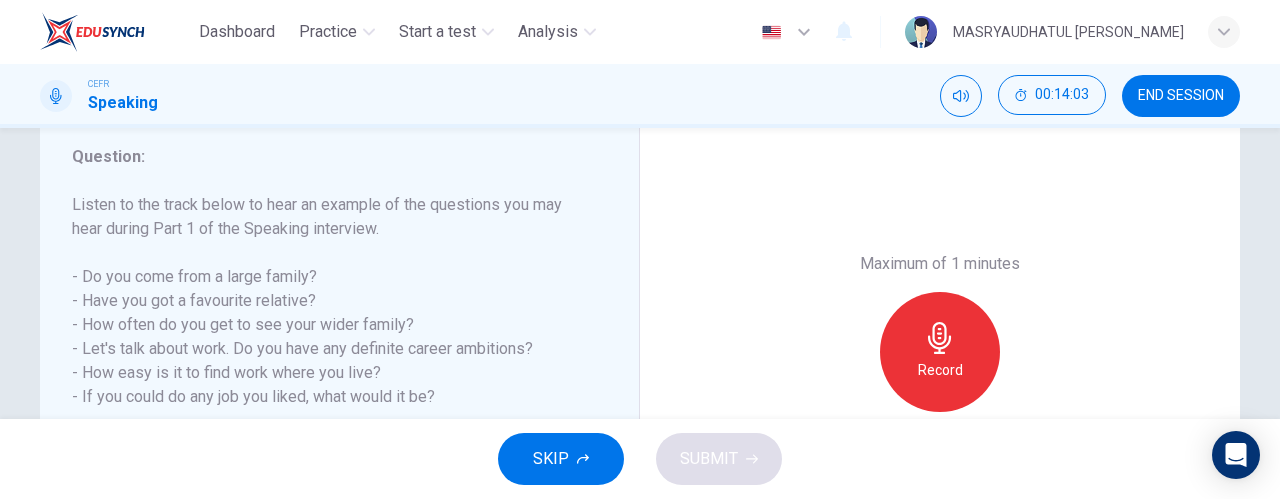 scroll, scrollTop: 320, scrollLeft: 0, axis: vertical 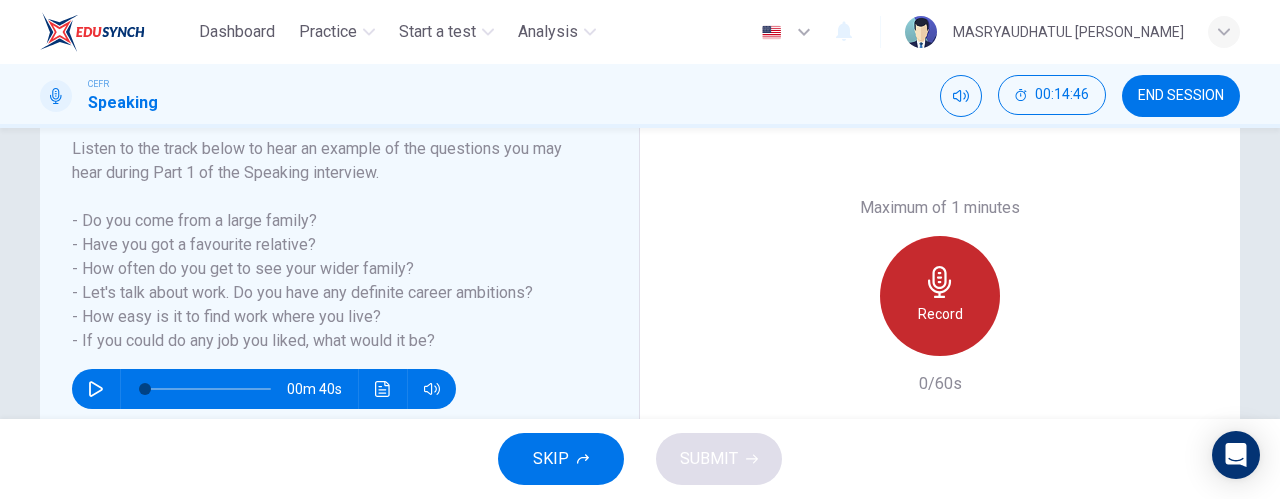 click on "Record" at bounding box center [940, 296] 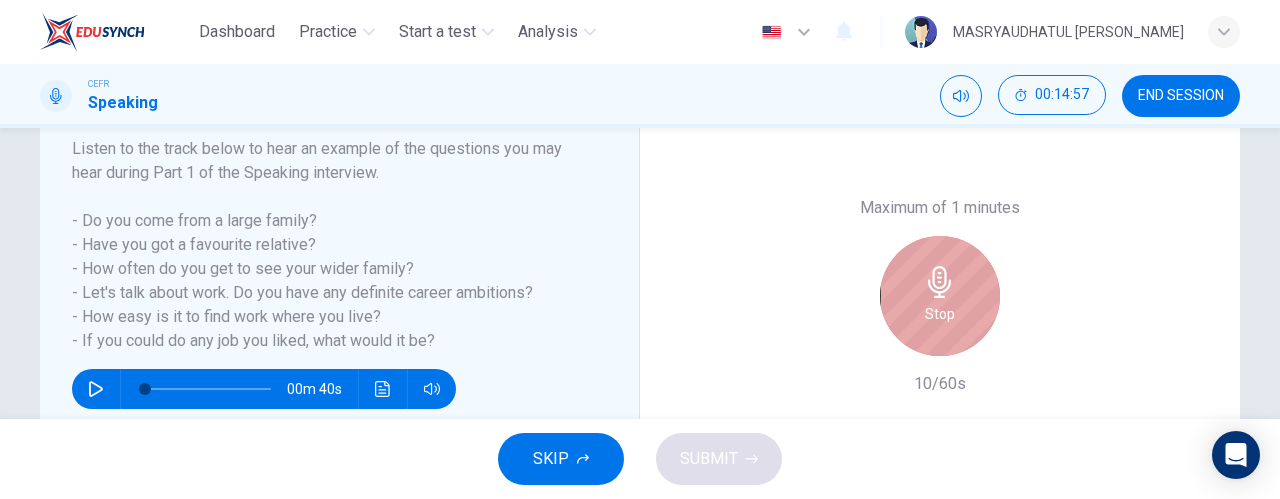 click on "Stop" at bounding box center [940, 296] 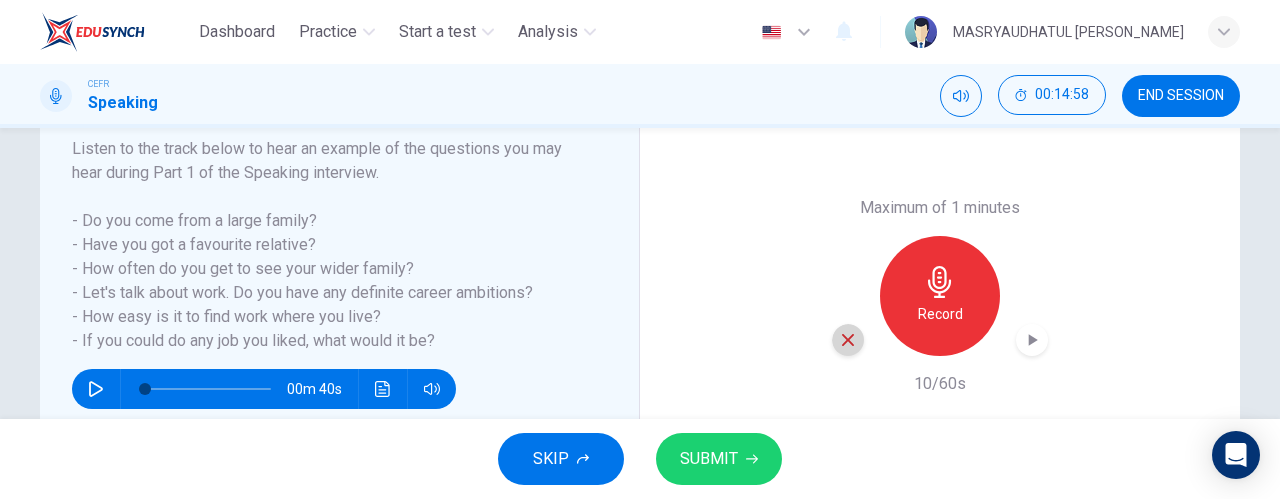 click at bounding box center [848, 340] 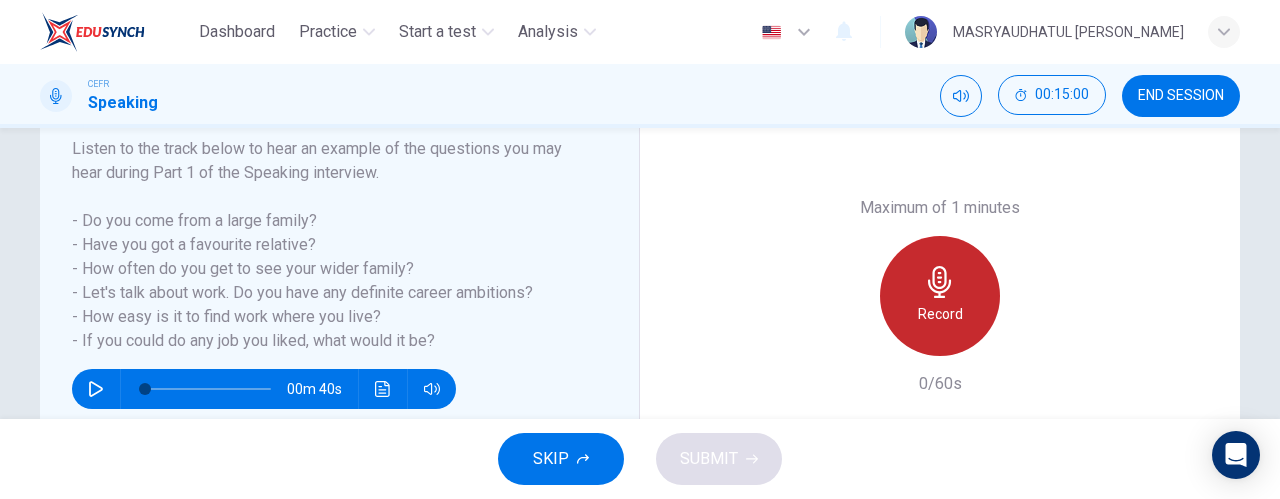 click on "Record" at bounding box center [940, 314] 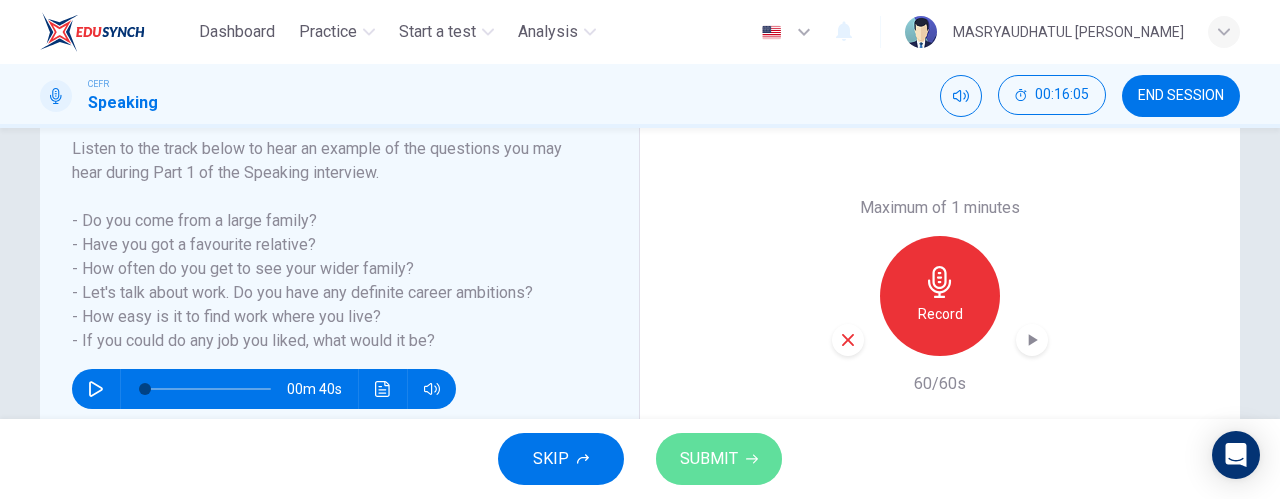 click on "SUBMIT" at bounding box center (719, 459) 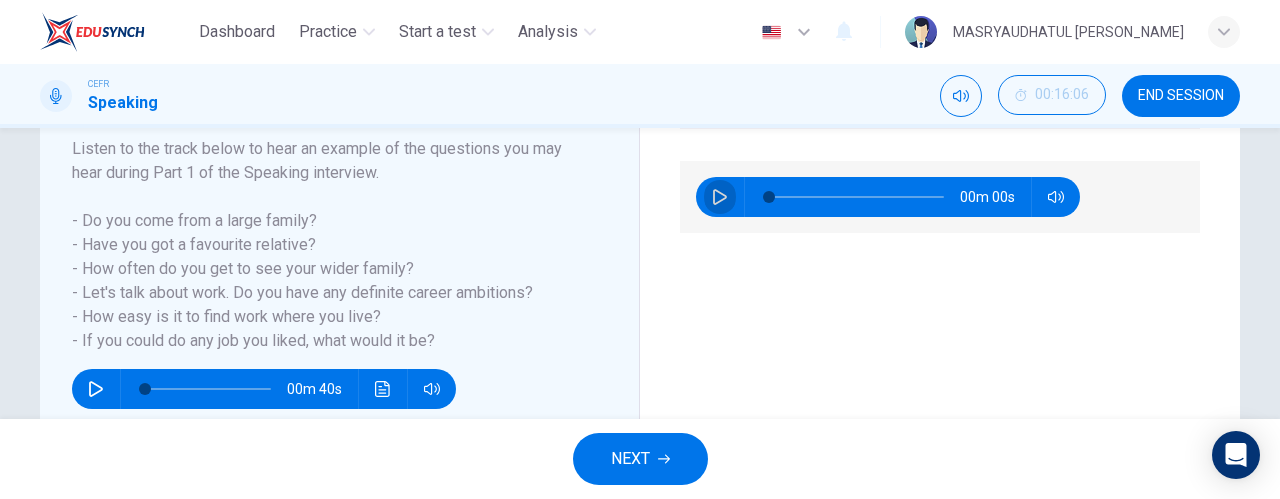 click at bounding box center [720, 197] 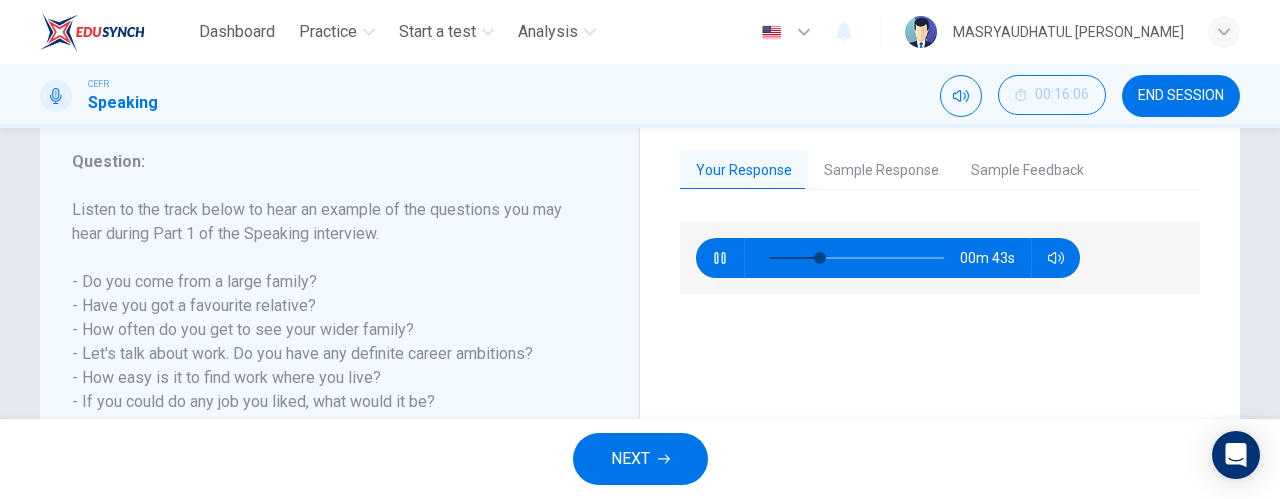 scroll, scrollTop: 258, scrollLeft: 0, axis: vertical 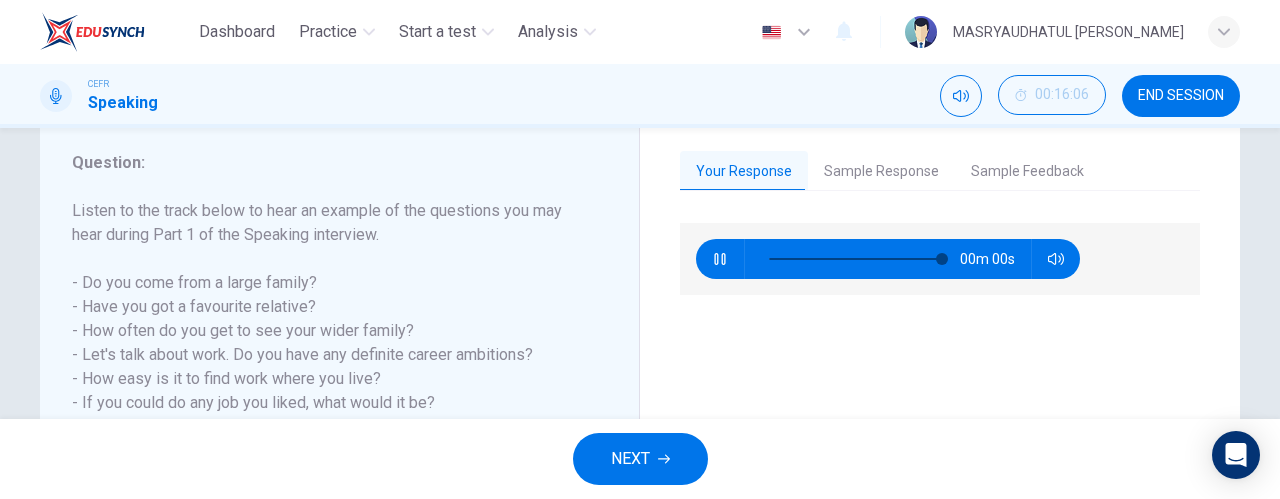 type on "0" 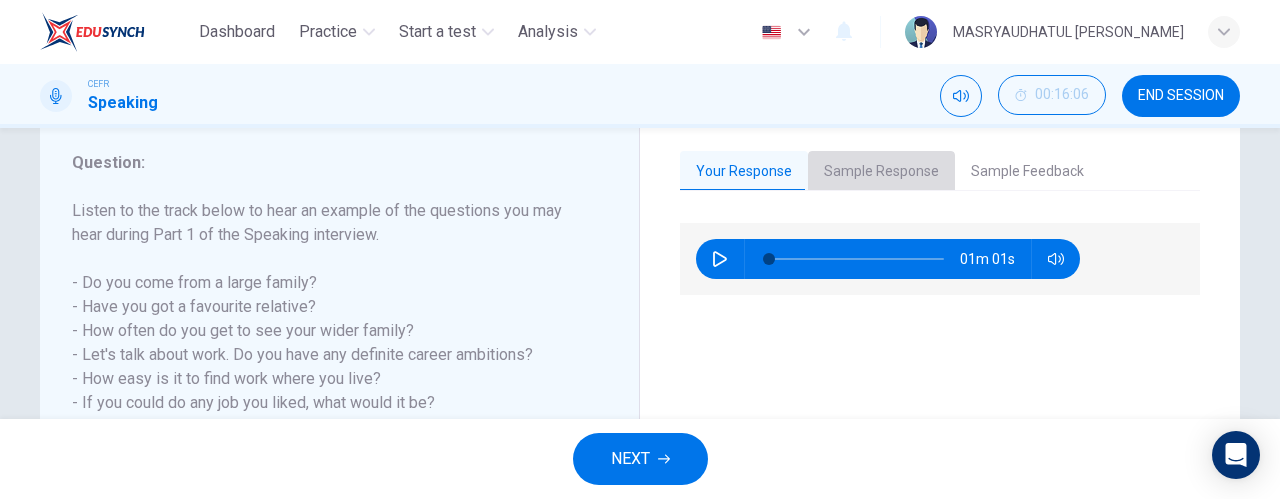 click on "Sample Response" at bounding box center (881, 172) 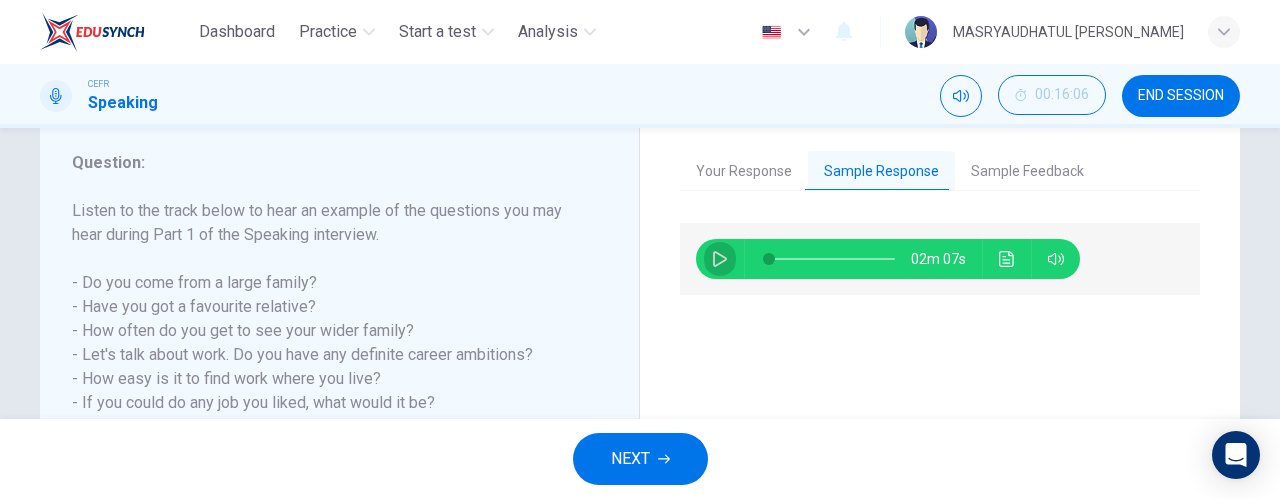 click 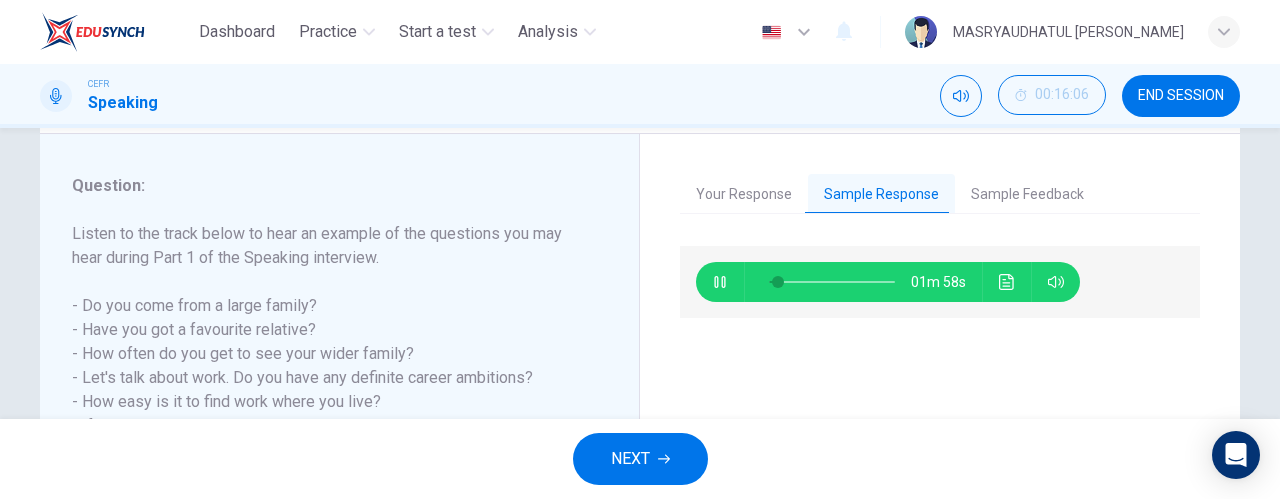 scroll, scrollTop: 247, scrollLeft: 0, axis: vertical 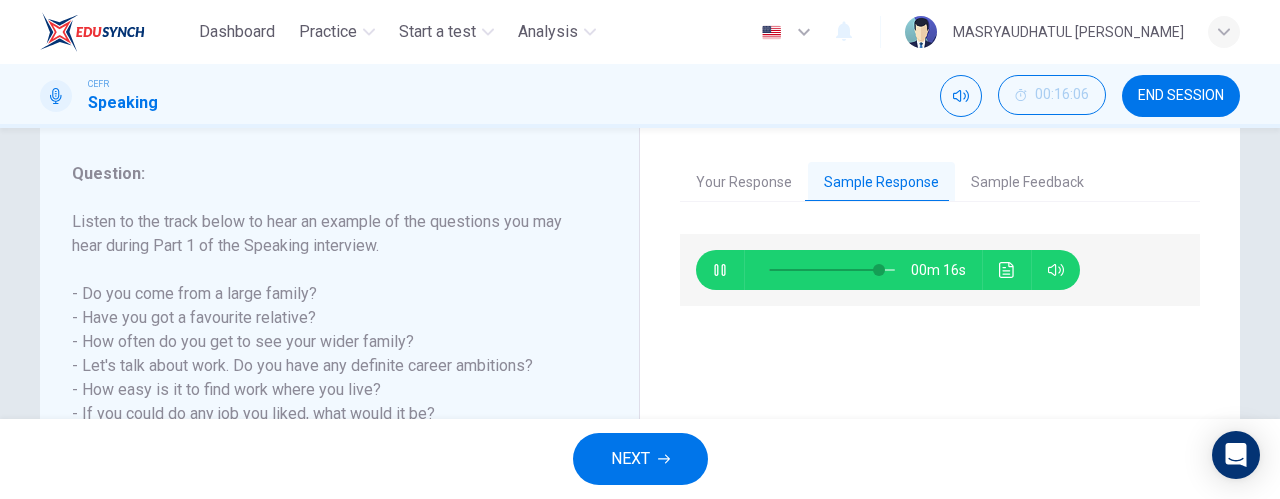 type on "88" 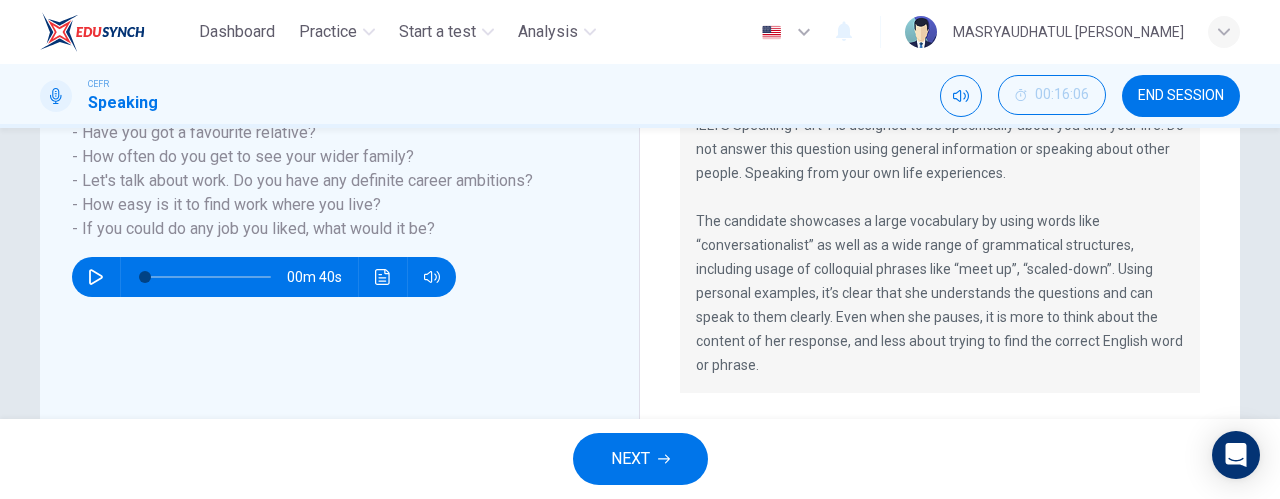 scroll, scrollTop: 466, scrollLeft: 0, axis: vertical 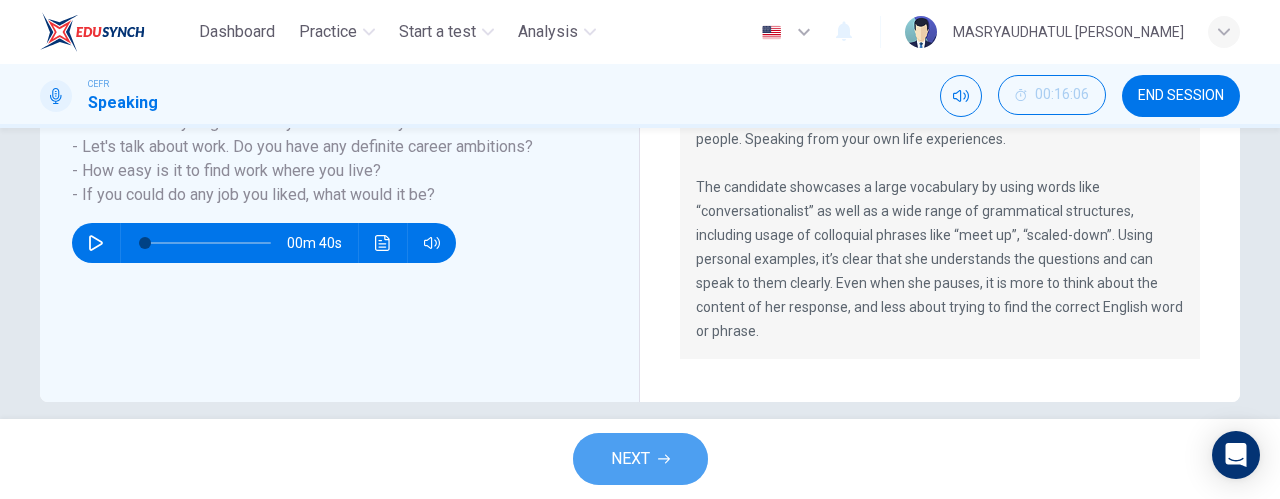click on "NEXT" at bounding box center [630, 459] 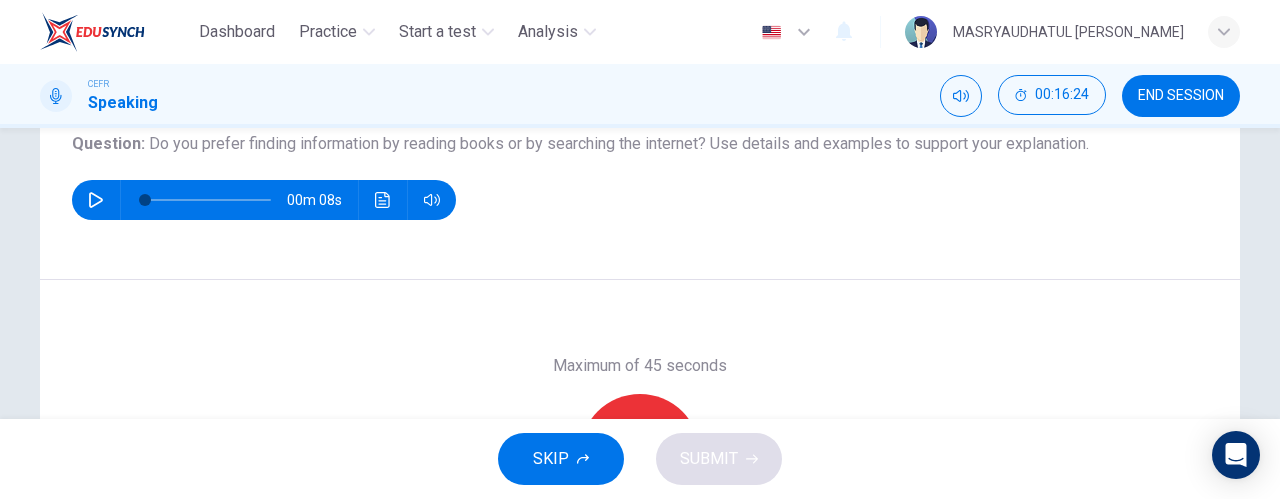 scroll, scrollTop: 296, scrollLeft: 0, axis: vertical 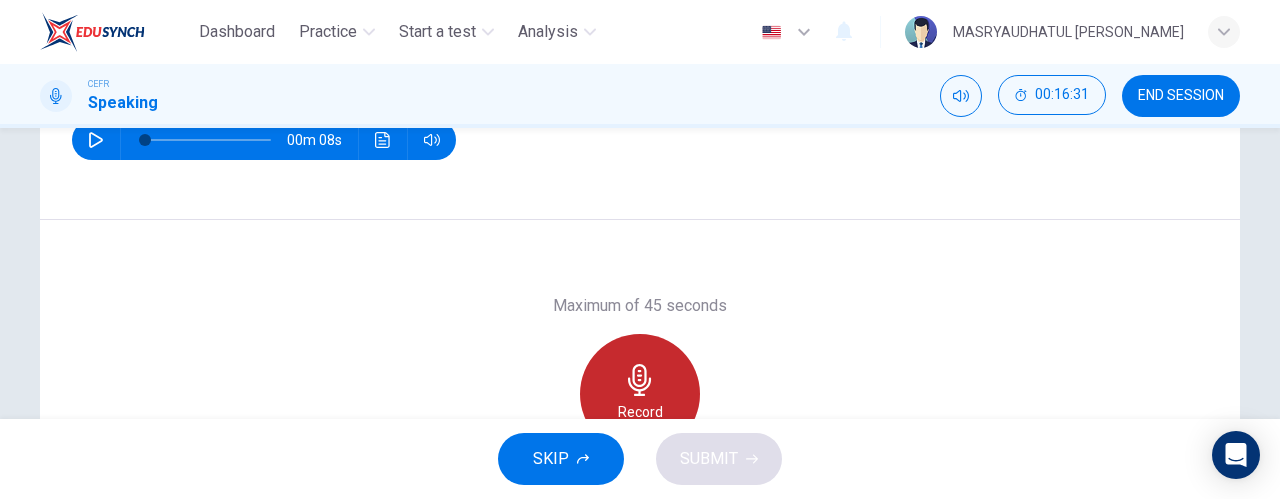 click on "Record" at bounding box center (640, 394) 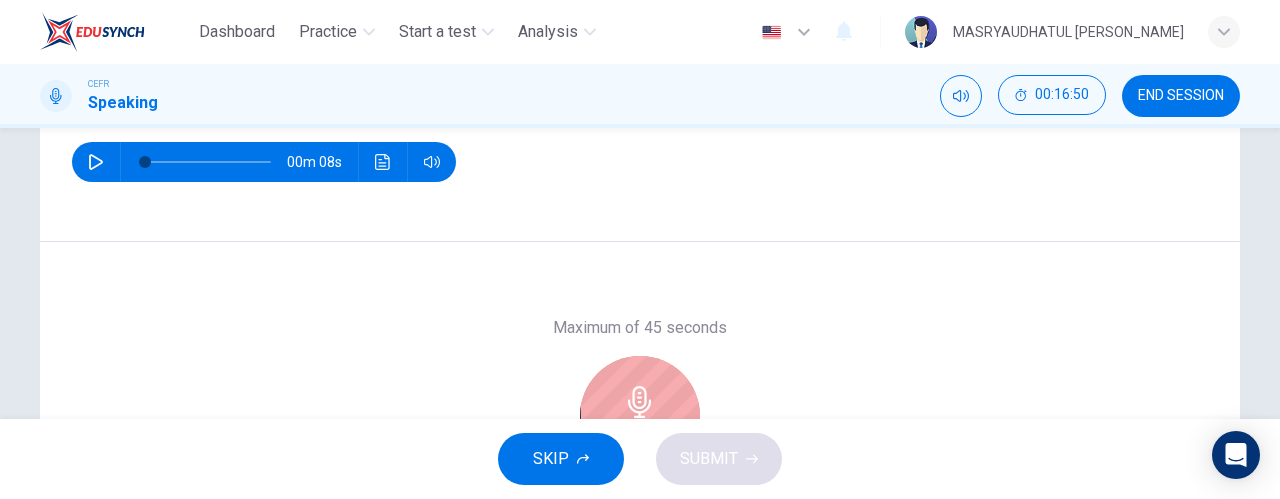 scroll, scrollTop: 277, scrollLeft: 0, axis: vertical 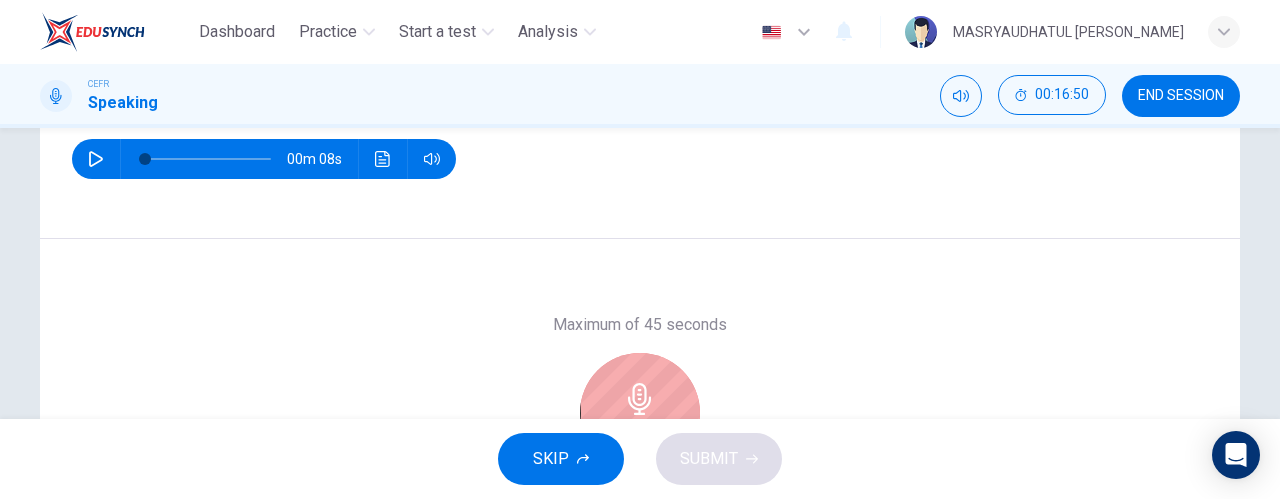 click on "Stop" at bounding box center (640, 413) 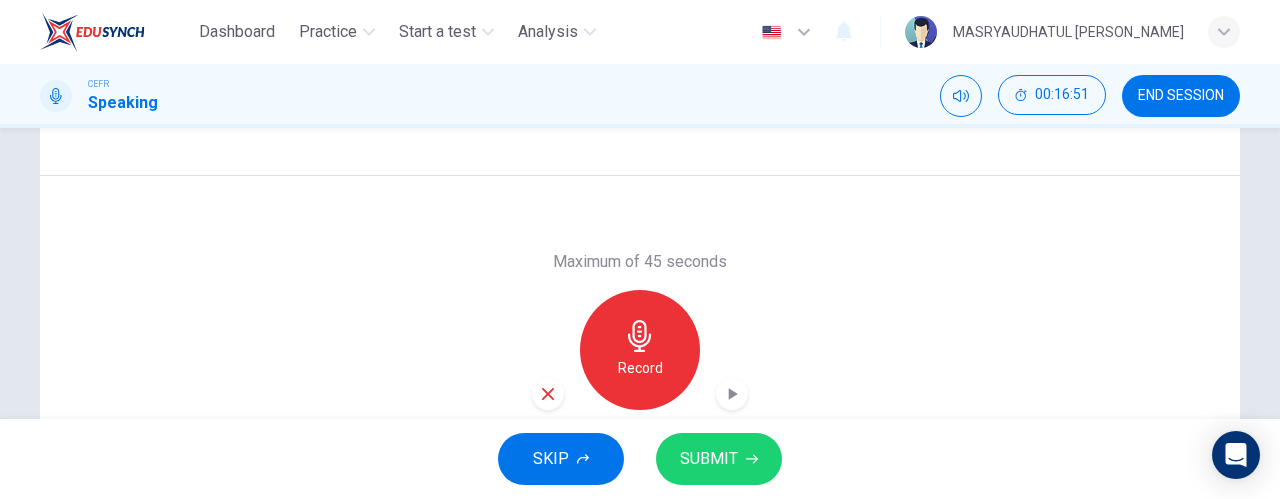 scroll, scrollTop: 341, scrollLeft: 0, axis: vertical 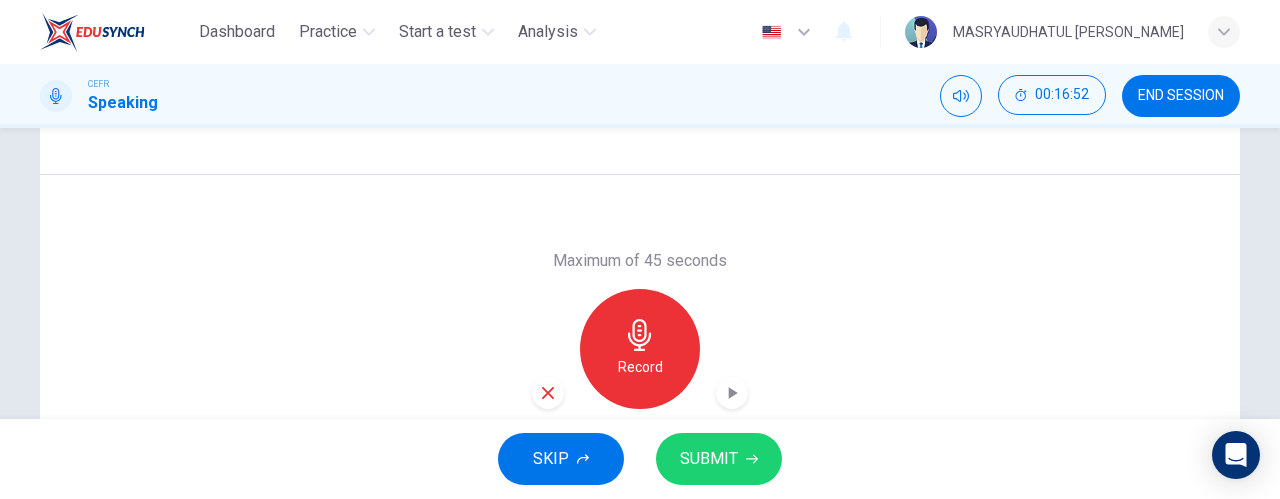 click 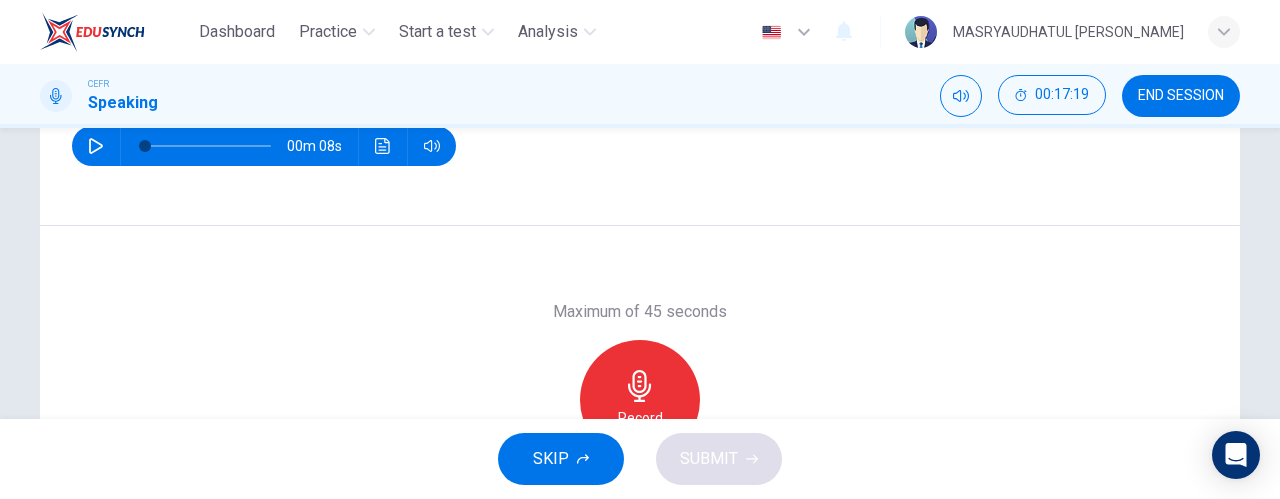 scroll, scrollTop: 297, scrollLeft: 0, axis: vertical 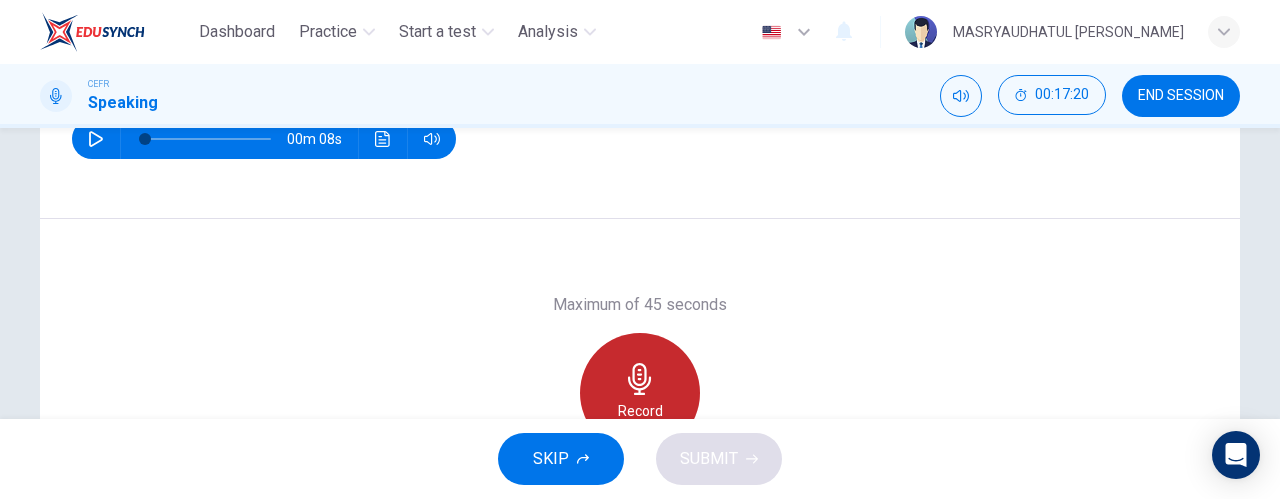 click on "Record" at bounding box center [640, 393] 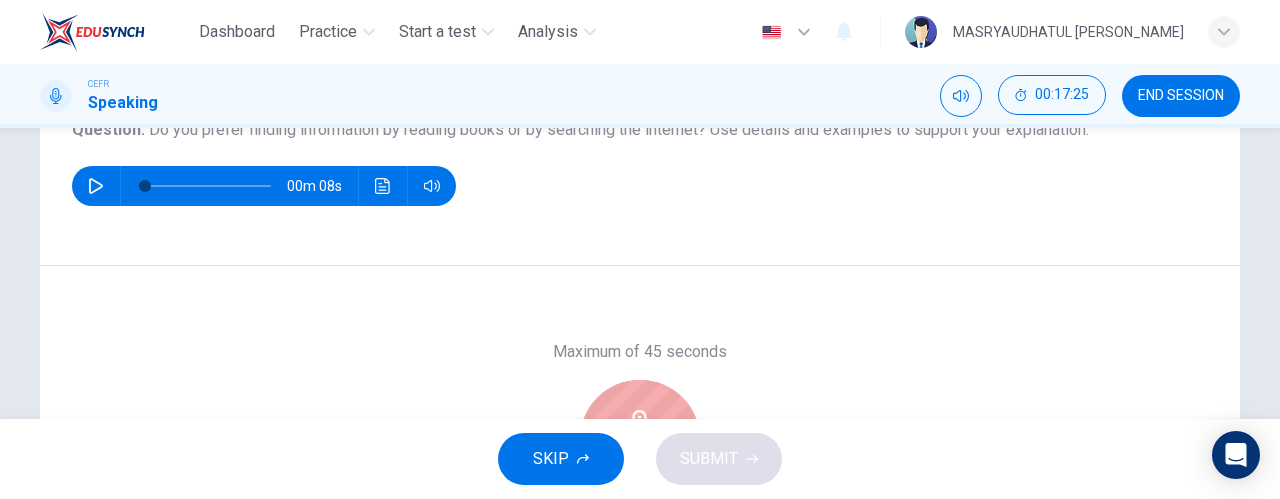 scroll, scrollTop: 275, scrollLeft: 0, axis: vertical 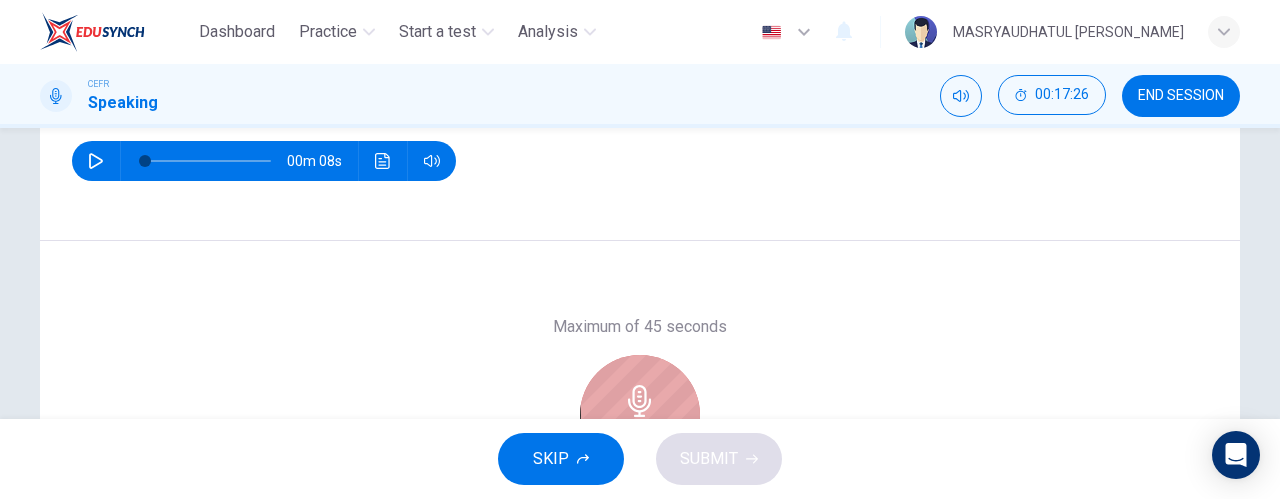 click on "Stop" at bounding box center (640, 415) 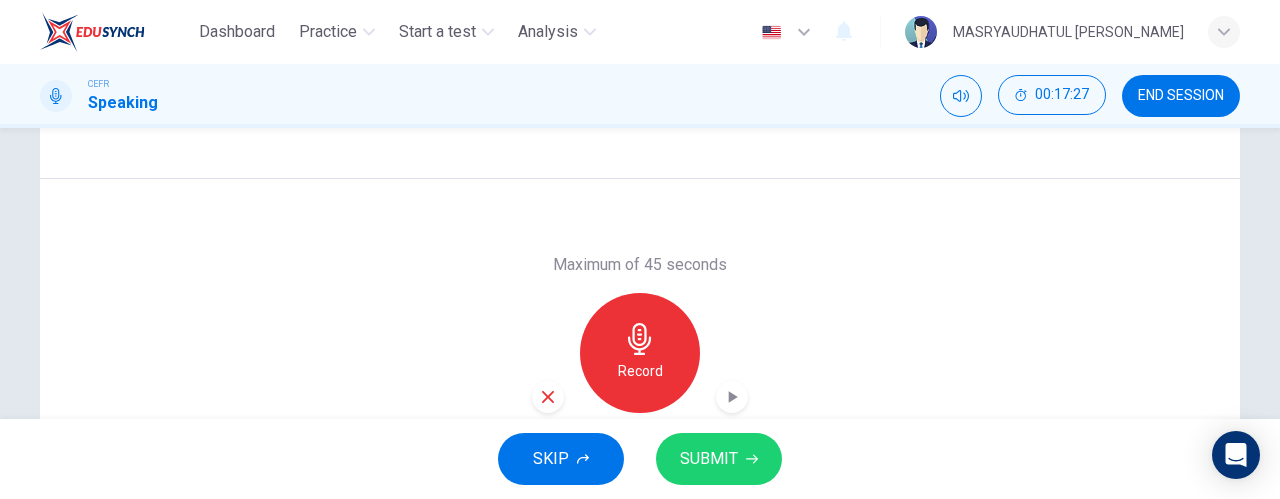 scroll, scrollTop: 338, scrollLeft: 0, axis: vertical 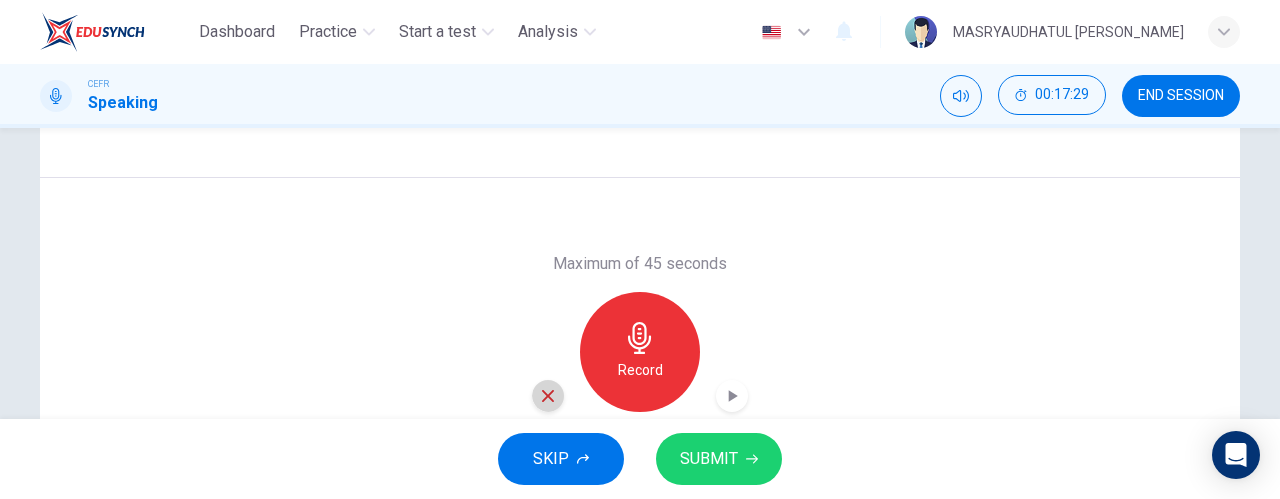 click 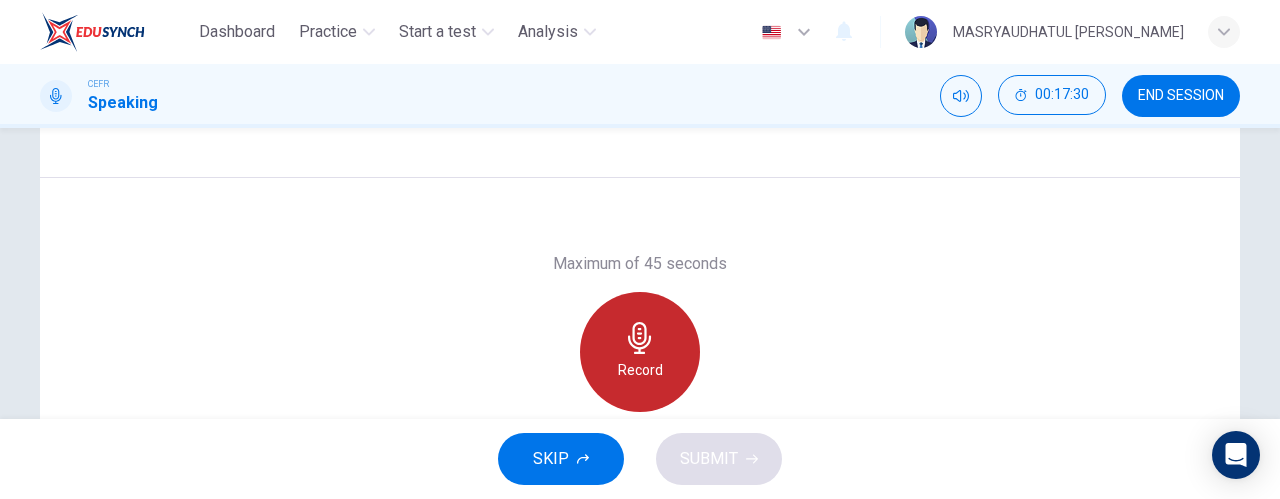 click on "Record" at bounding box center (640, 370) 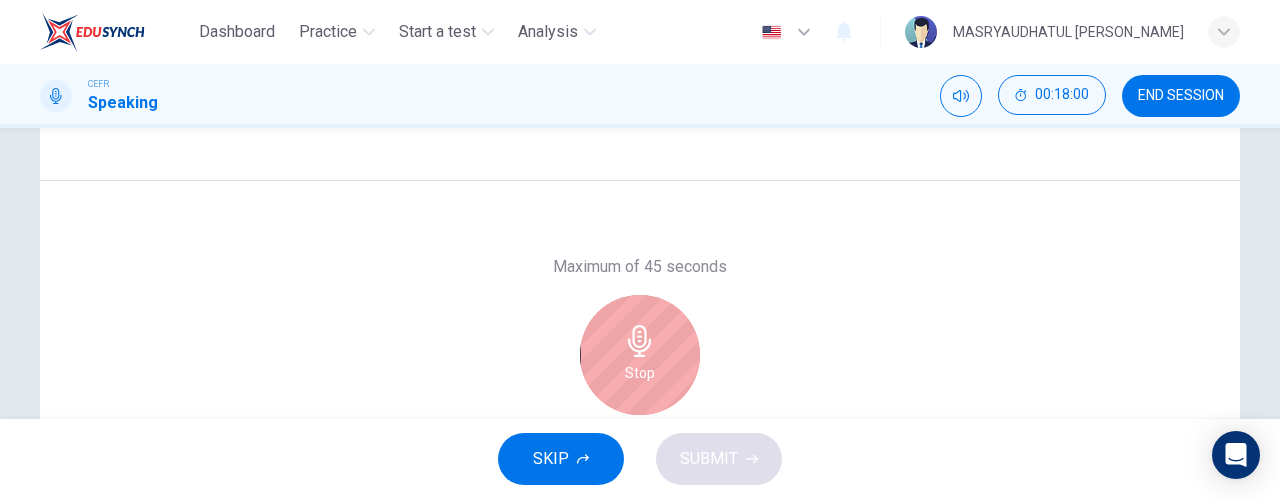 scroll, scrollTop: 340, scrollLeft: 0, axis: vertical 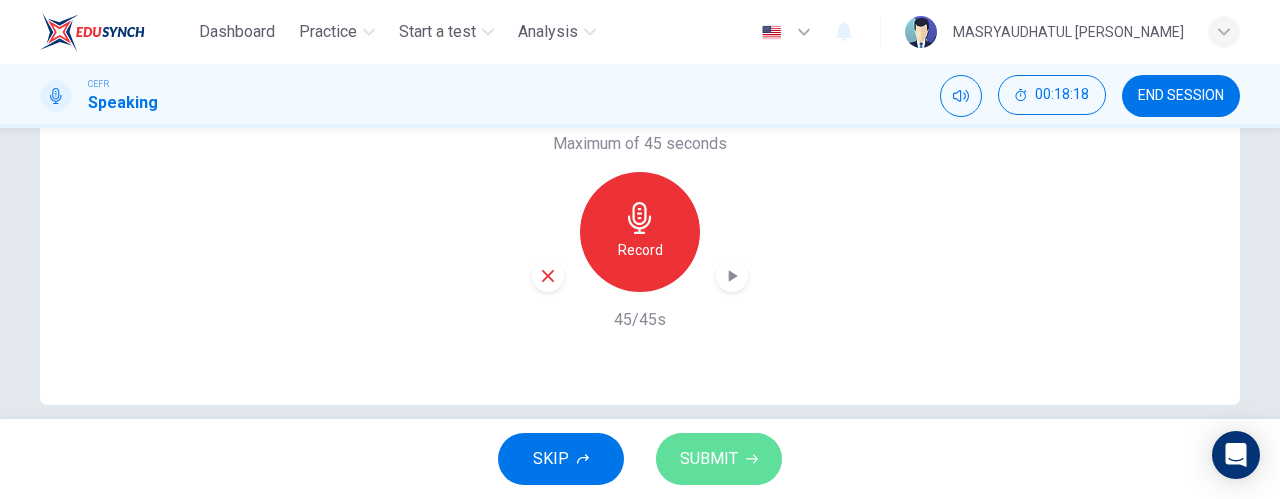 click on "SUBMIT" at bounding box center (709, 459) 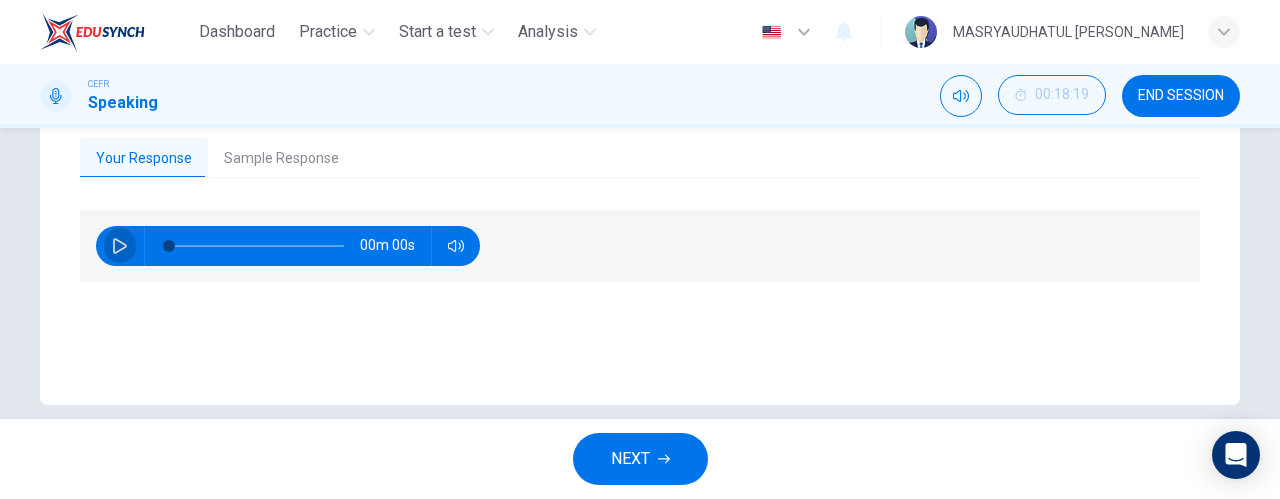 click at bounding box center (120, 246) 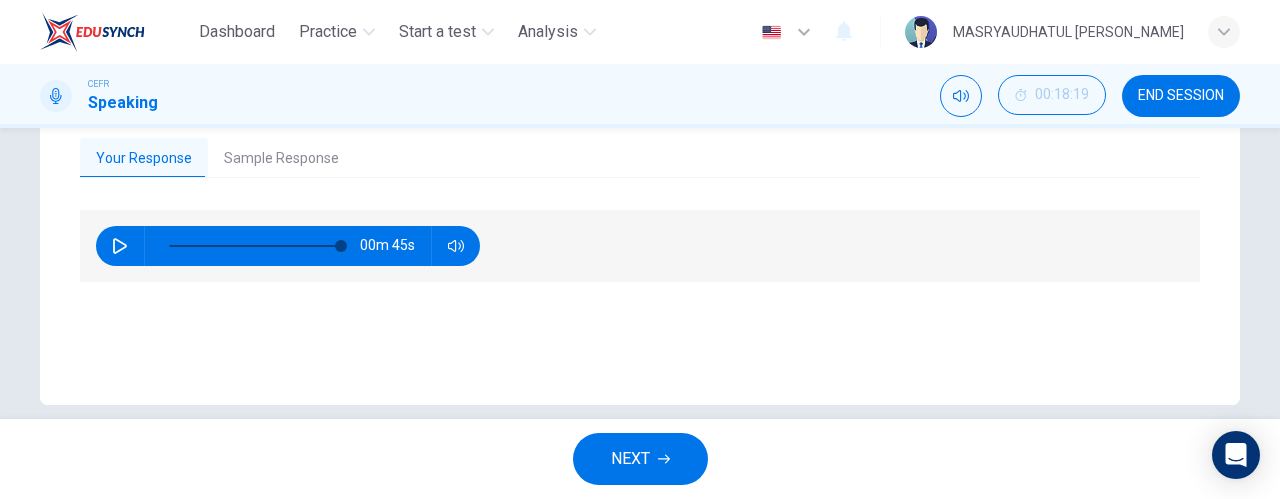 type on "0" 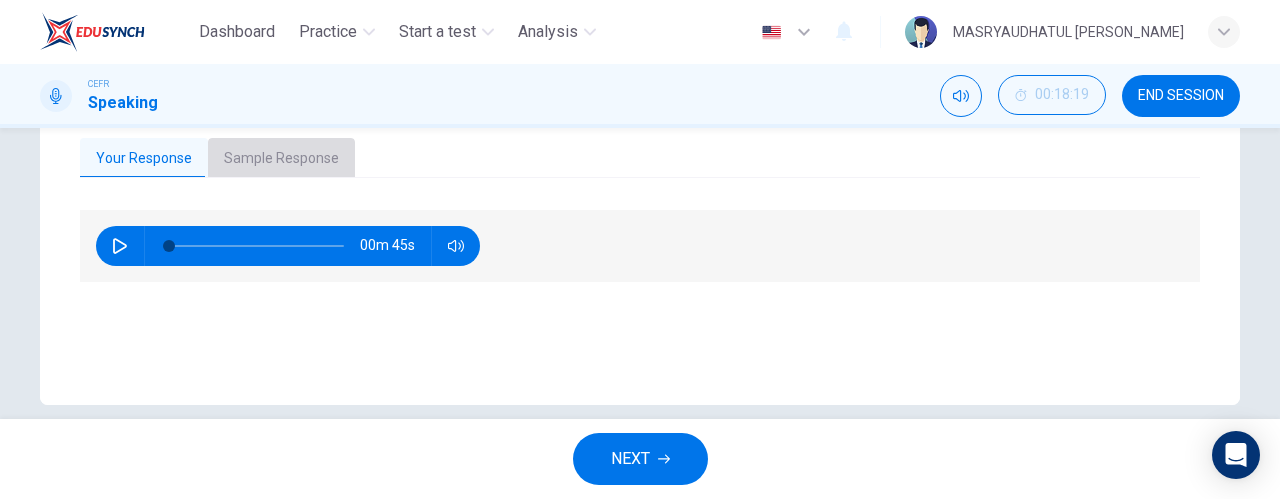 click on "Sample Response" at bounding box center (281, 159) 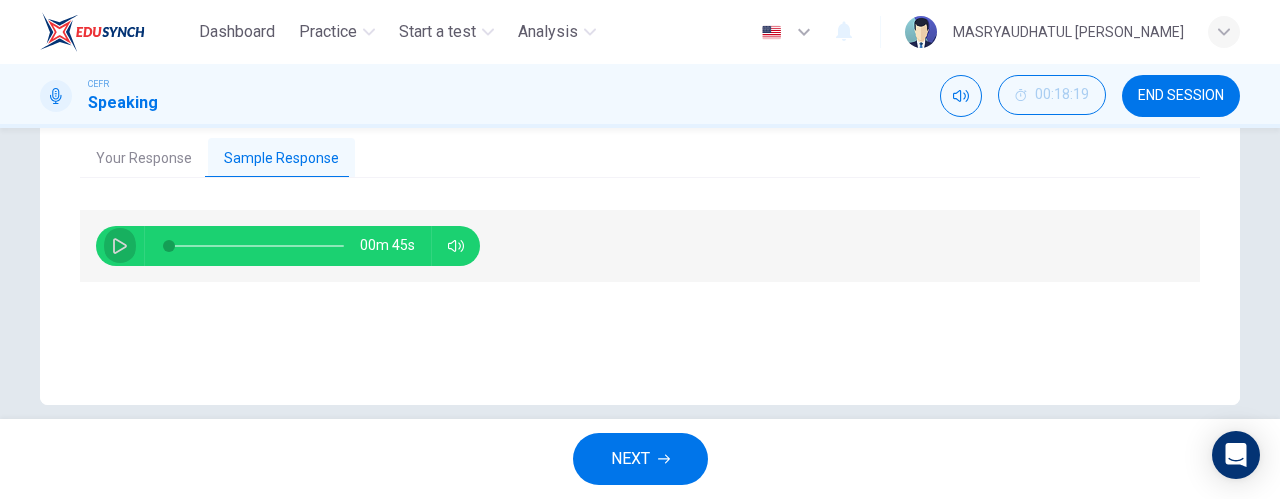 click 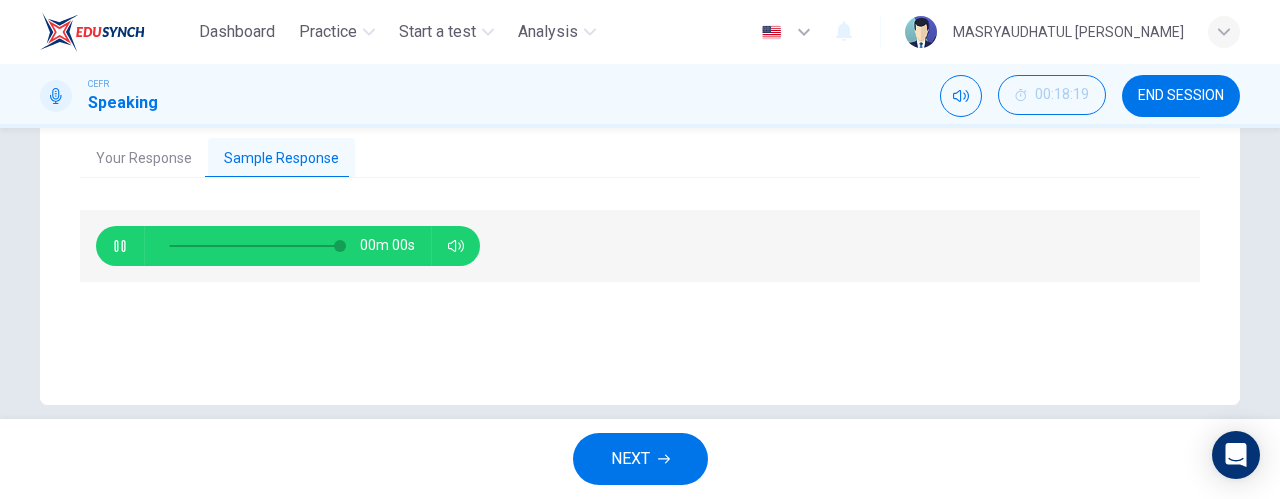 type on "0" 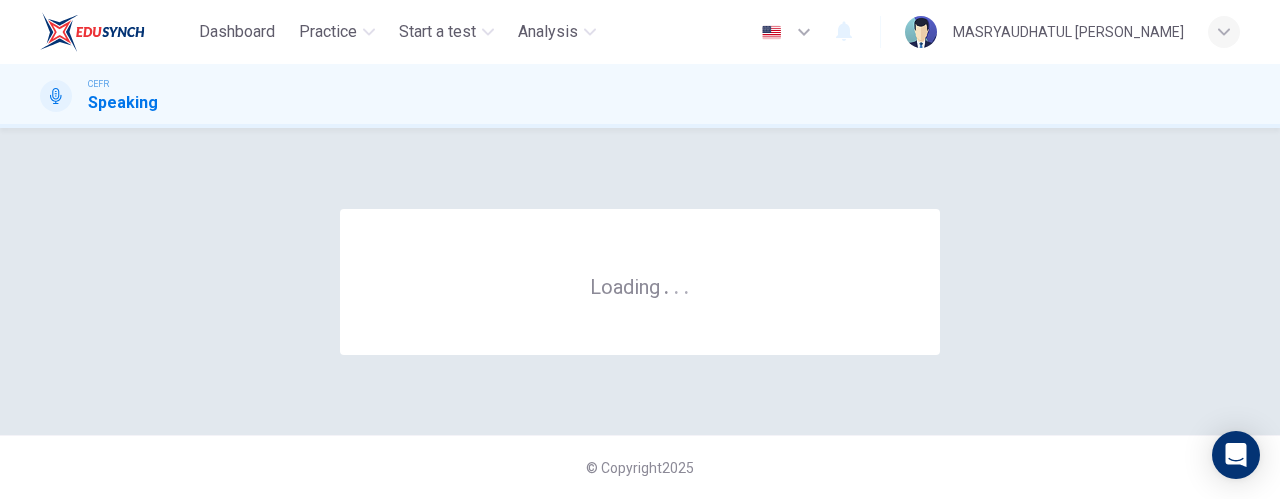 scroll, scrollTop: 0, scrollLeft: 0, axis: both 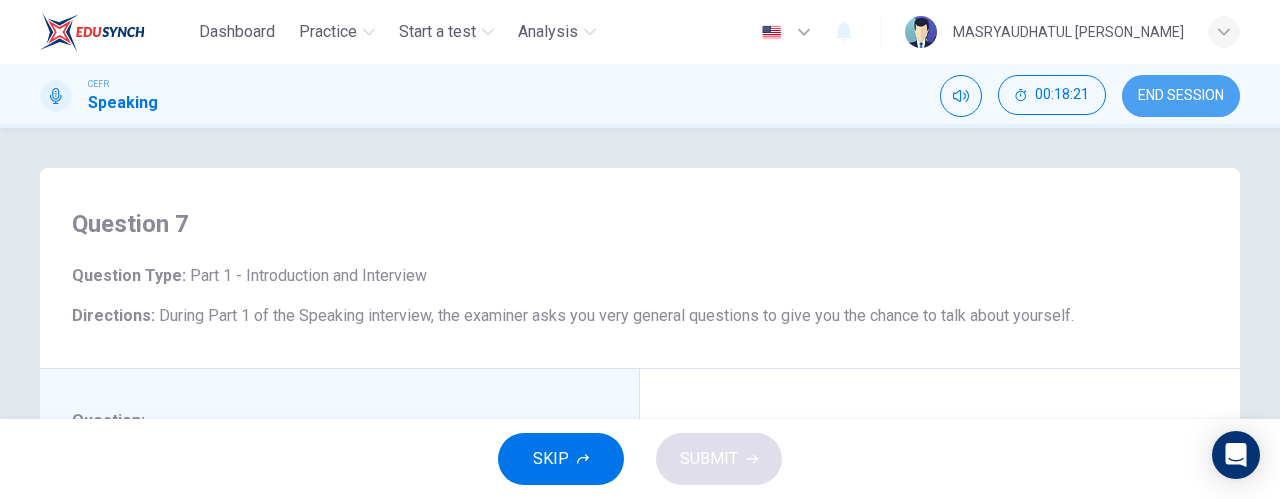 click on "END SESSION" at bounding box center (1181, 96) 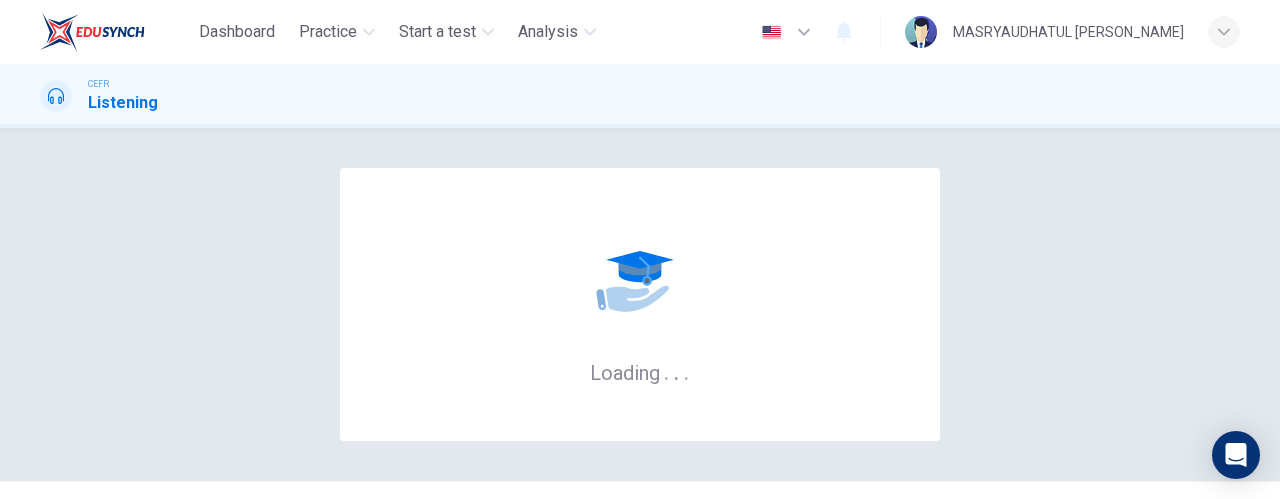 scroll, scrollTop: 0, scrollLeft: 0, axis: both 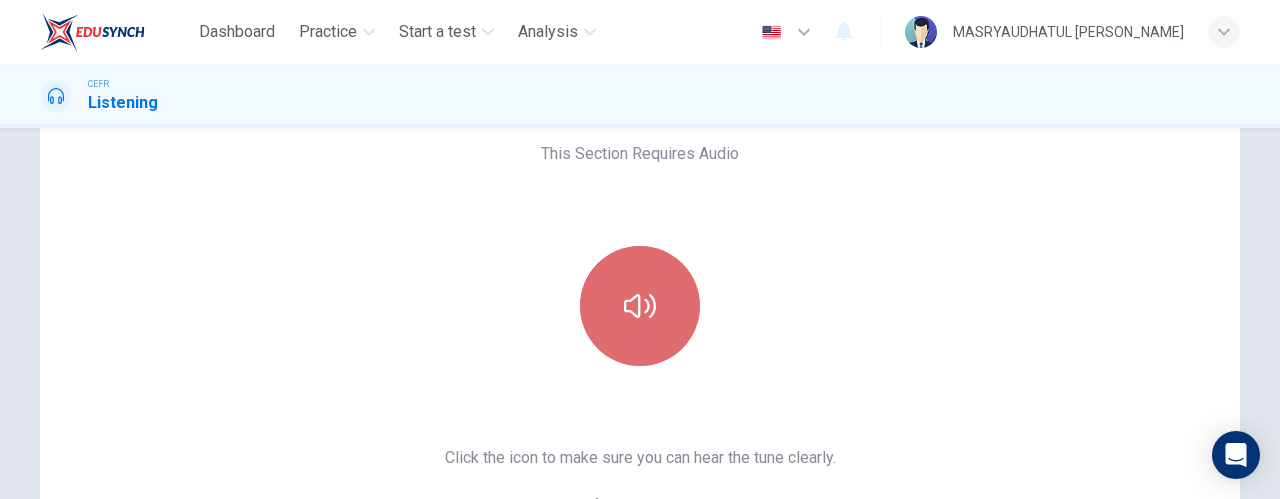 click at bounding box center (640, 306) 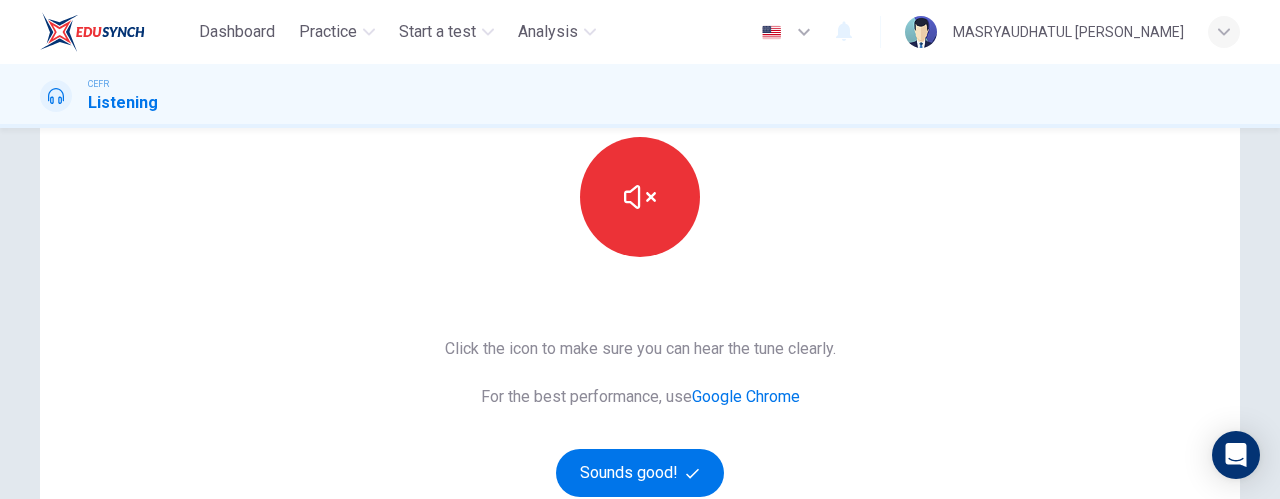 scroll, scrollTop: 272, scrollLeft: 0, axis: vertical 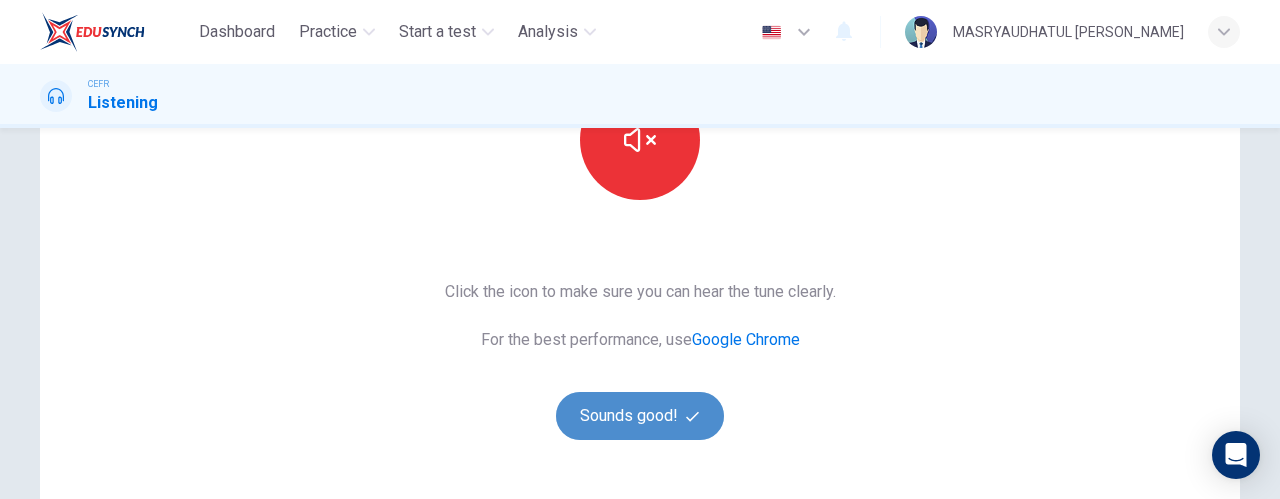 click on "Sounds good!" at bounding box center [640, 416] 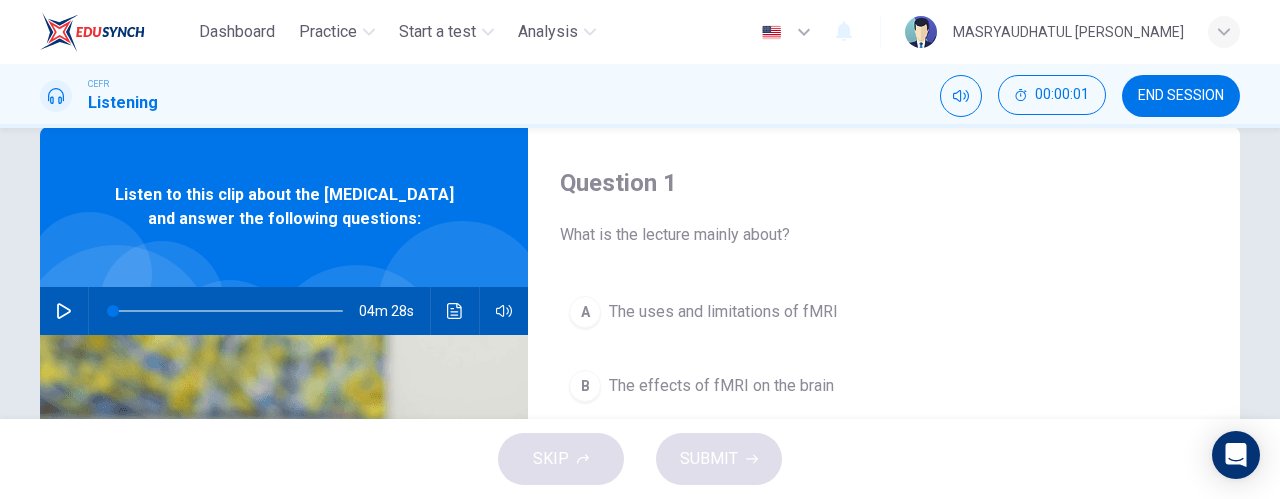 scroll, scrollTop: 40, scrollLeft: 0, axis: vertical 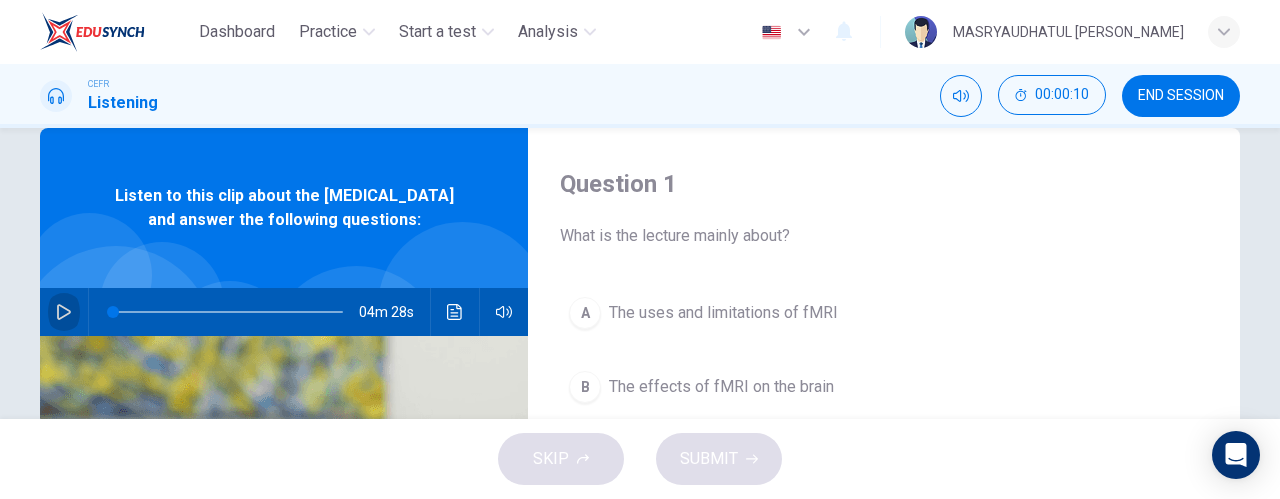 click 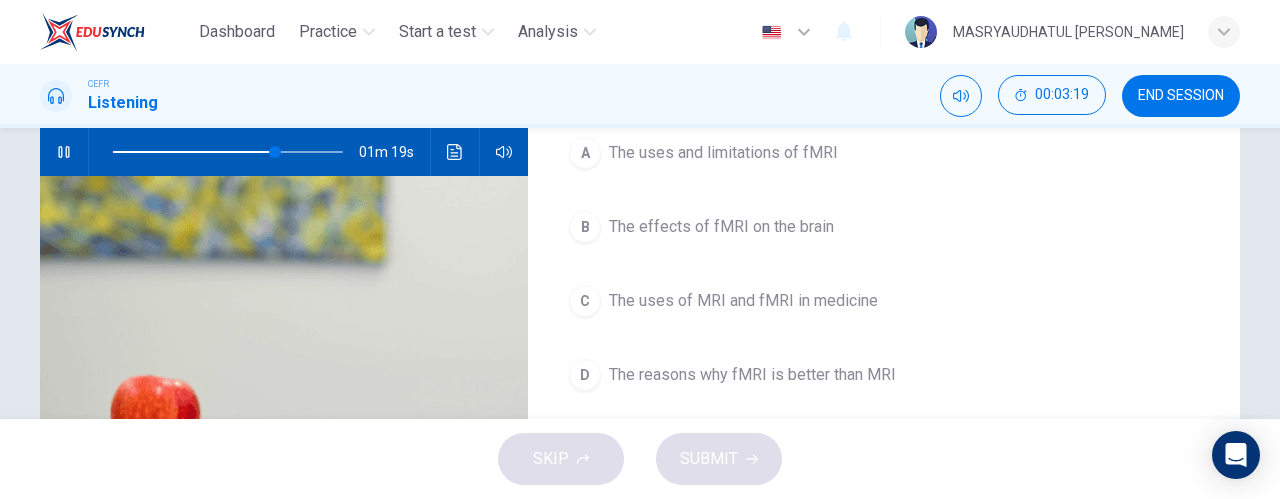scroll, scrollTop: 184, scrollLeft: 0, axis: vertical 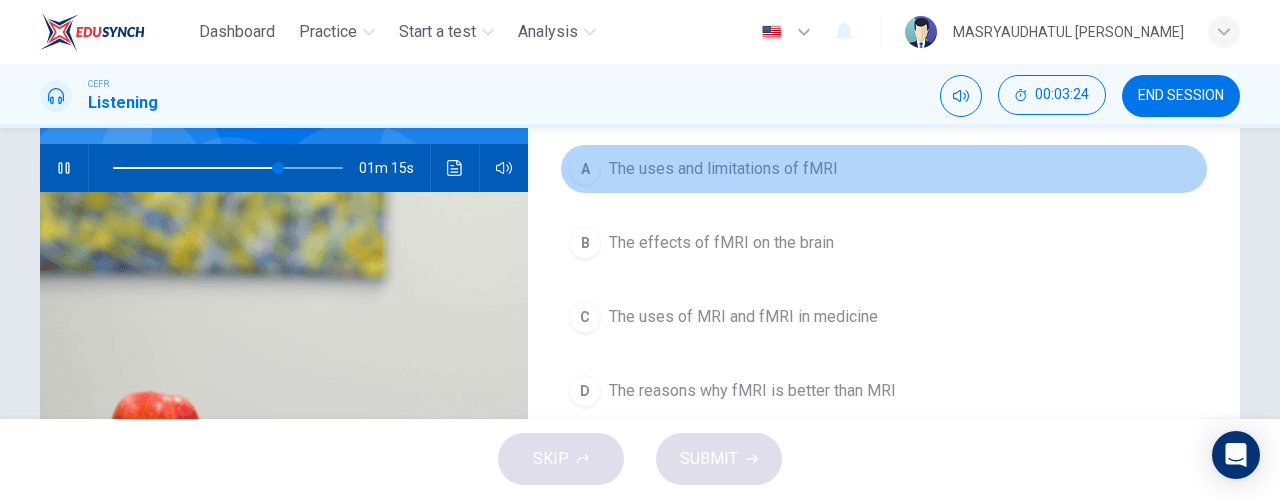 click on "A" at bounding box center [585, 169] 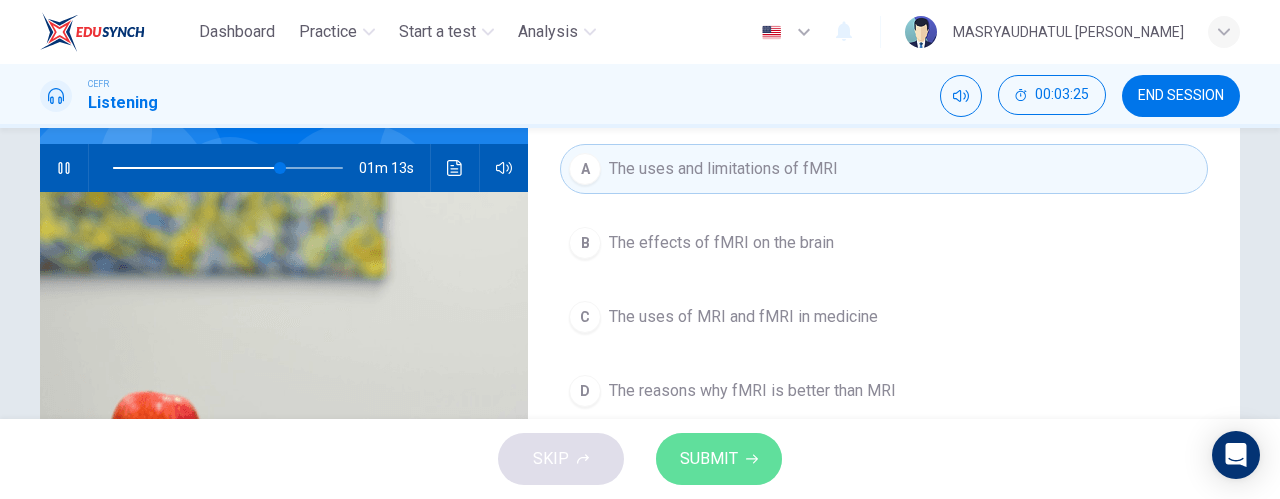 click on "SUBMIT" at bounding box center [709, 459] 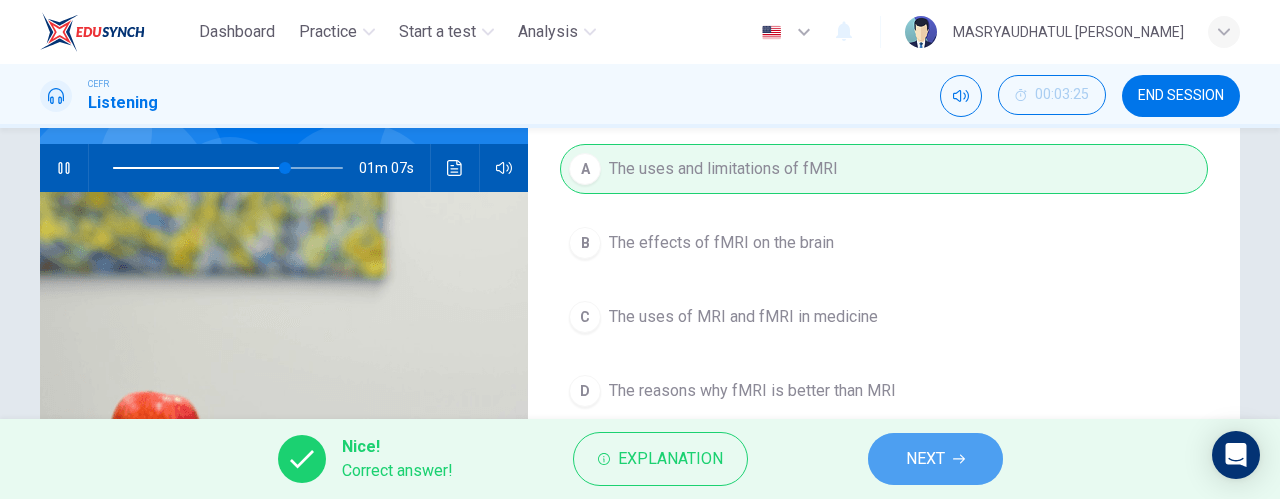 click on "NEXT" at bounding box center (925, 459) 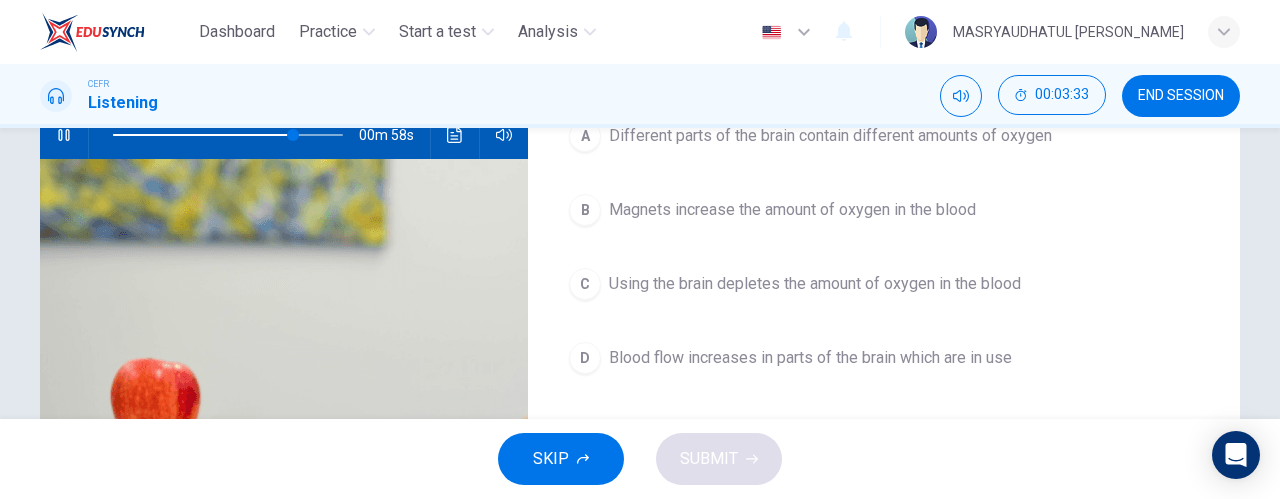 scroll, scrollTop: 219, scrollLeft: 0, axis: vertical 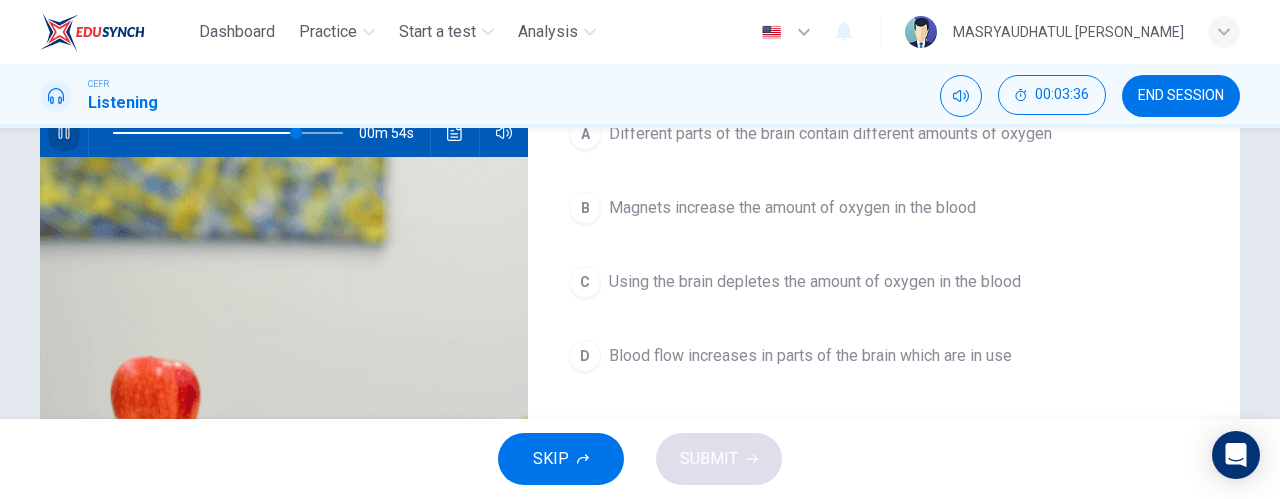 click 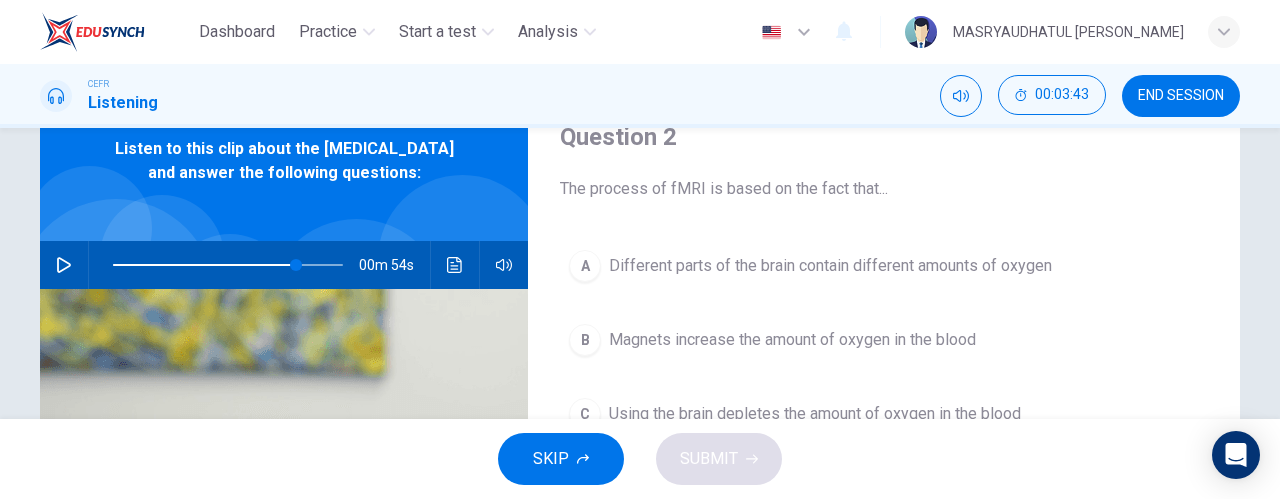 scroll, scrollTop: 83, scrollLeft: 0, axis: vertical 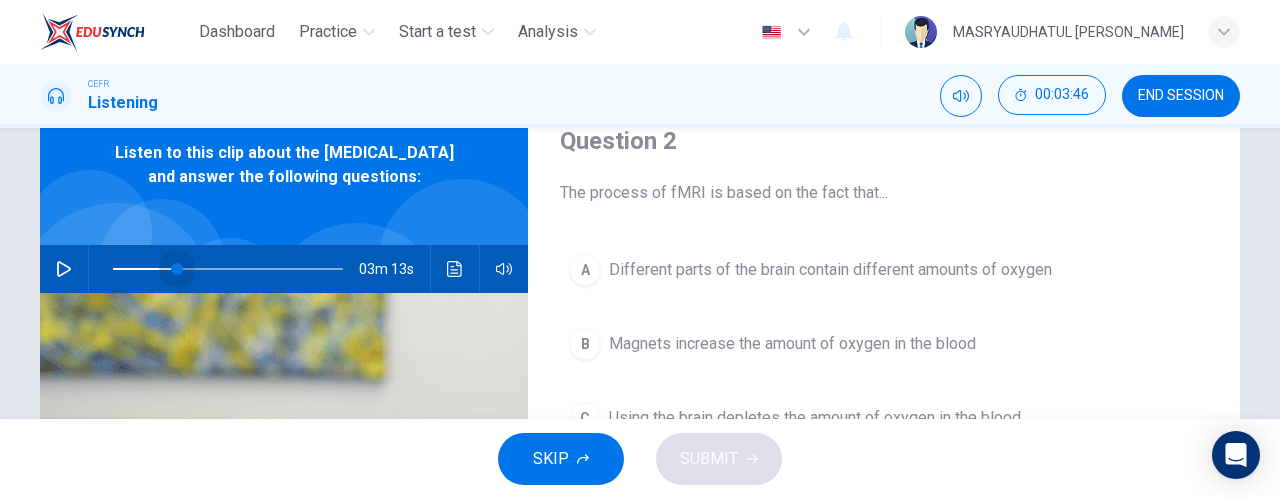 drag, startPoint x: 290, startPoint y: 295, endPoint x: 173, endPoint y: 289, distance: 117.15375 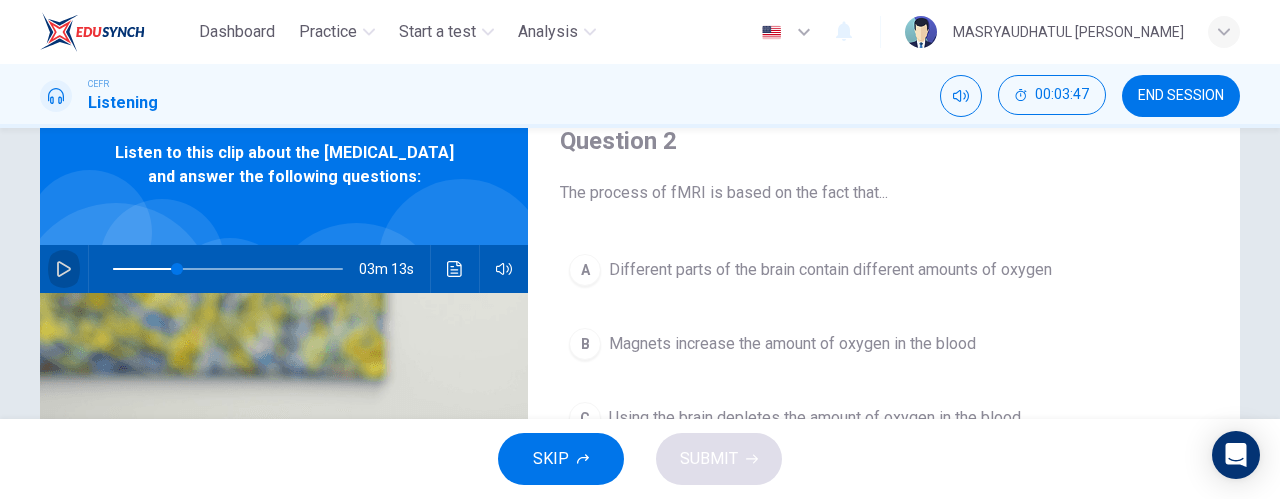 click 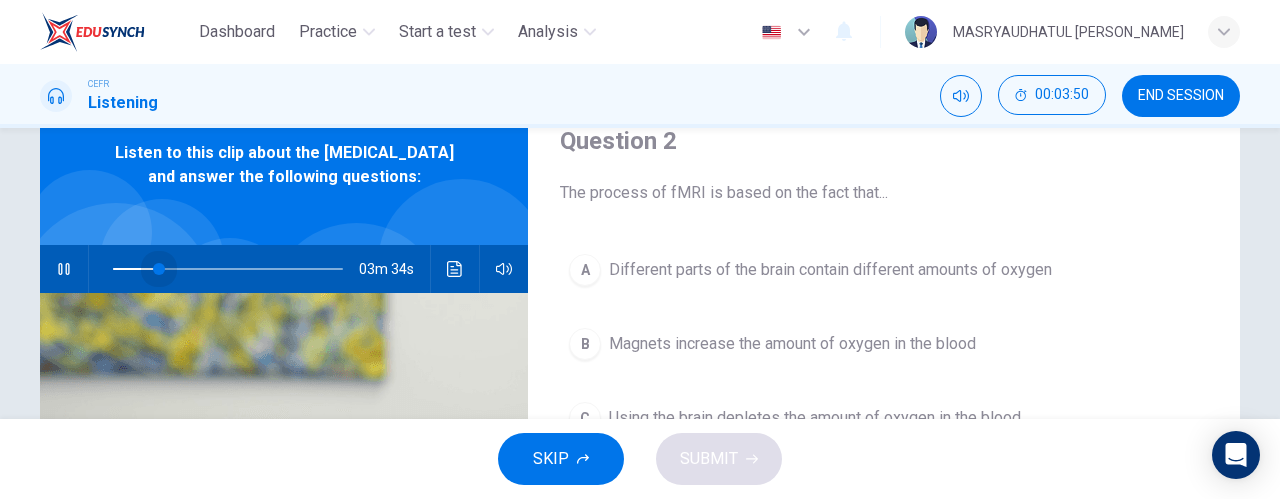 drag, startPoint x: 175, startPoint y: 295, endPoint x: 154, endPoint y: 295, distance: 21 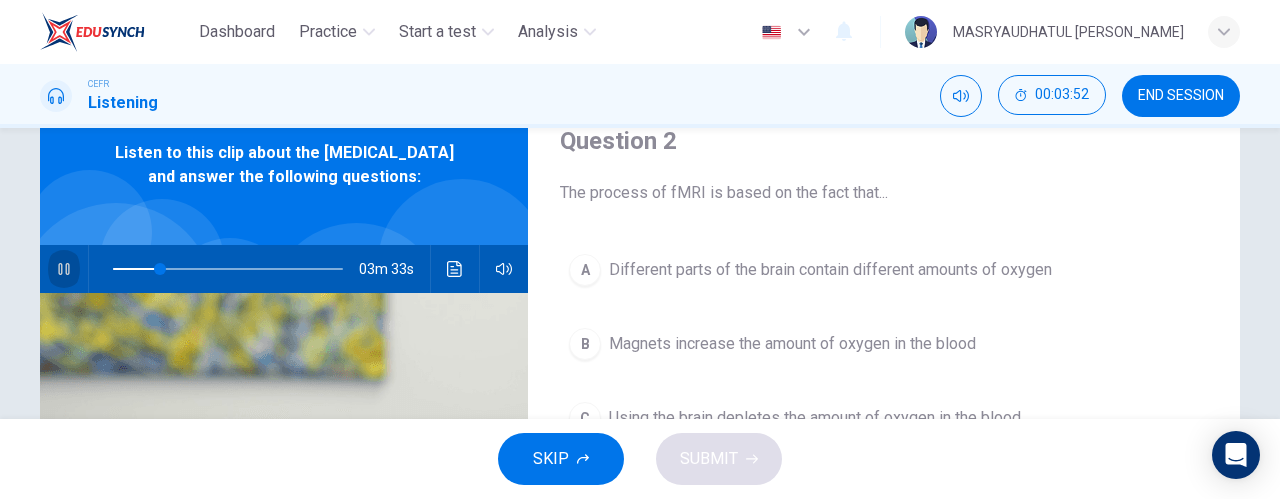 click at bounding box center (64, 269) 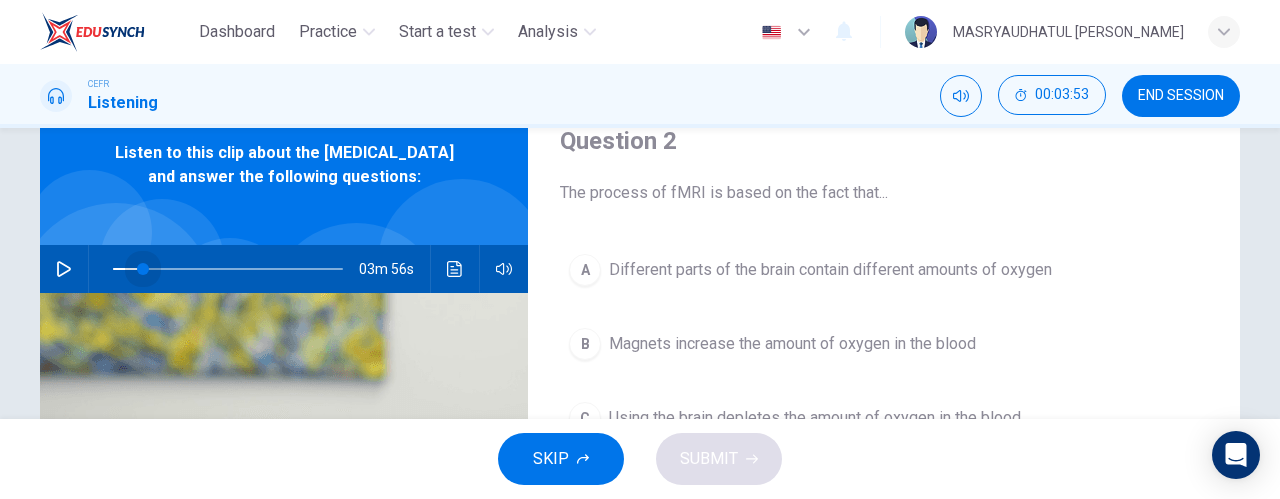 drag, startPoint x: 154, startPoint y: 294, endPoint x: 133, endPoint y: 294, distance: 21 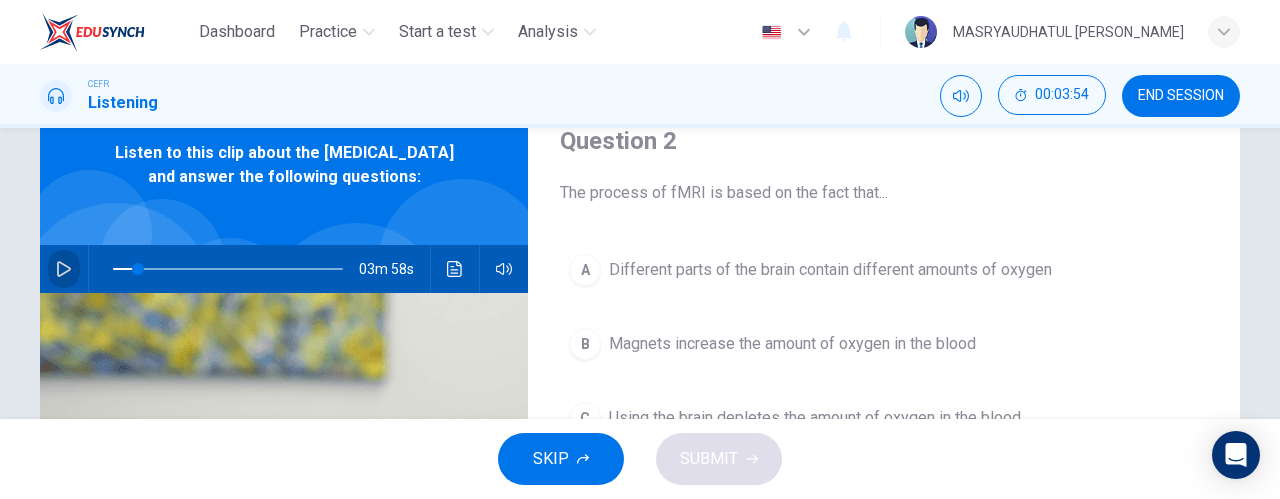 click at bounding box center [64, 269] 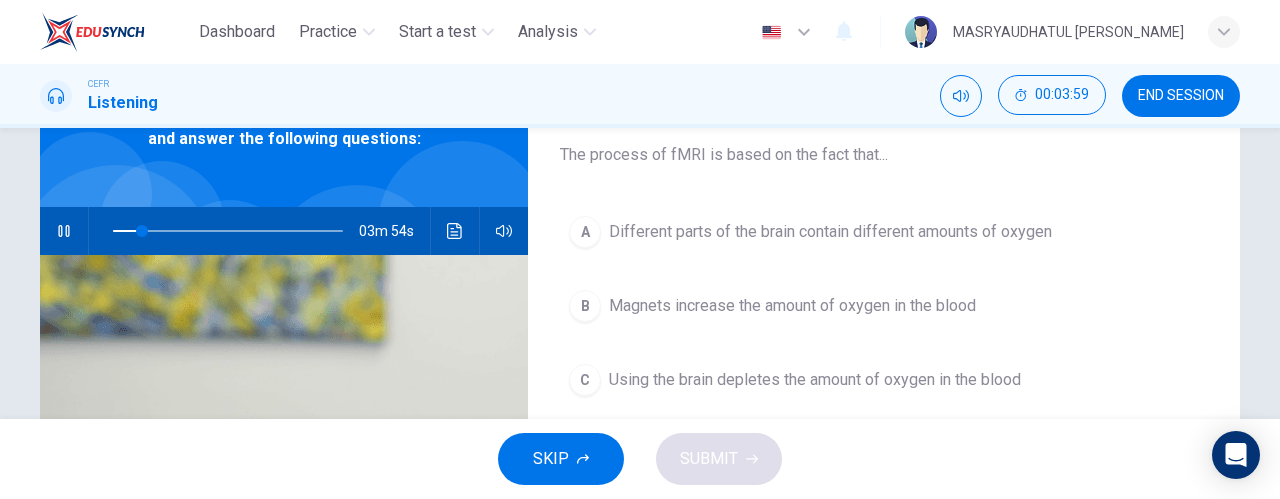 scroll, scrollTop: 244, scrollLeft: 0, axis: vertical 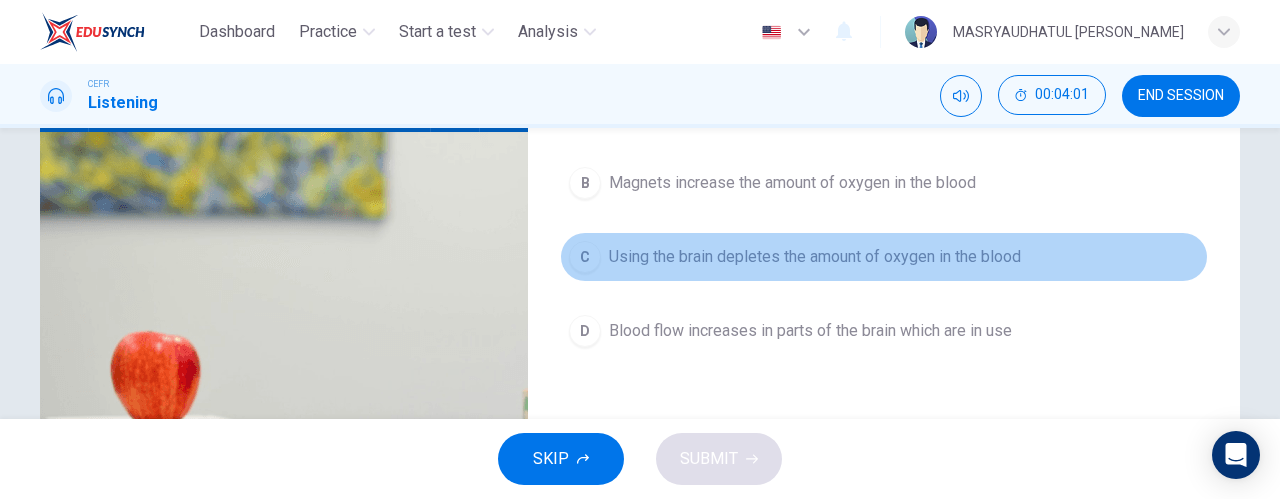 click on "Using the brain depletes the amount of oxygen in the blood" at bounding box center [815, 257] 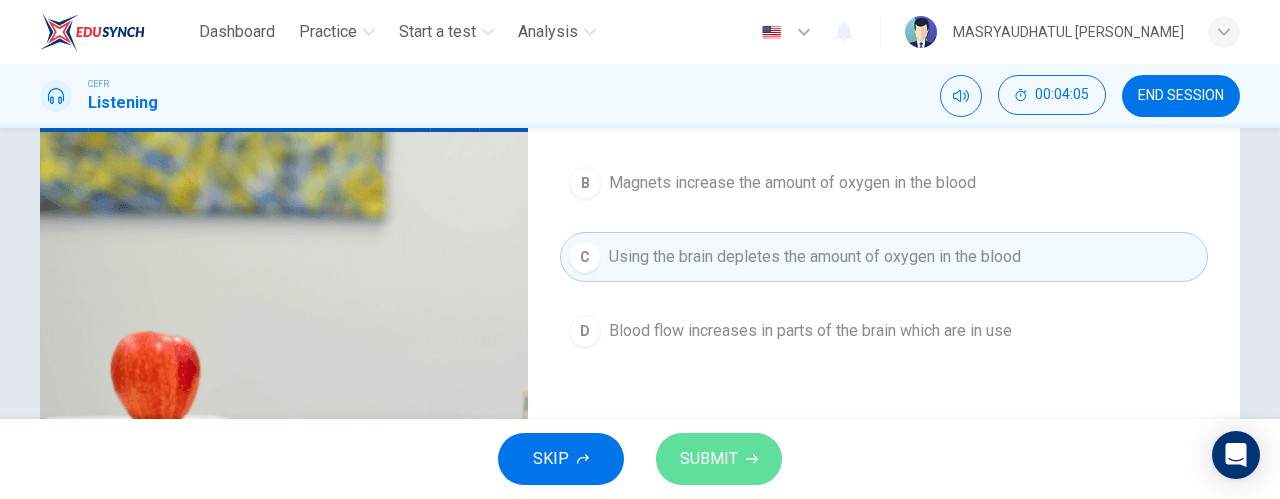 click on "SUBMIT" at bounding box center (709, 459) 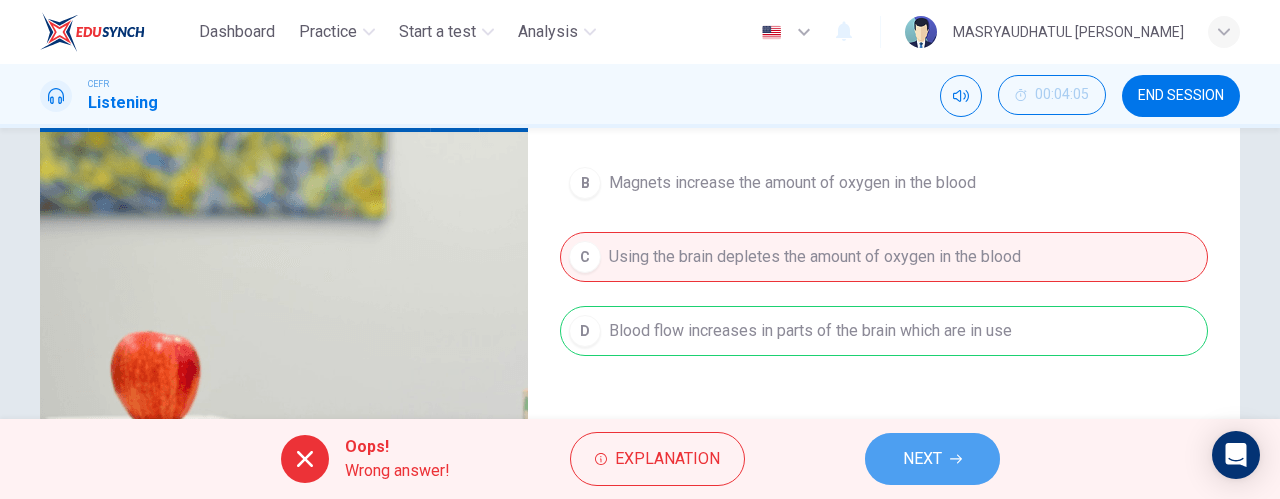 click on "NEXT" at bounding box center (932, 459) 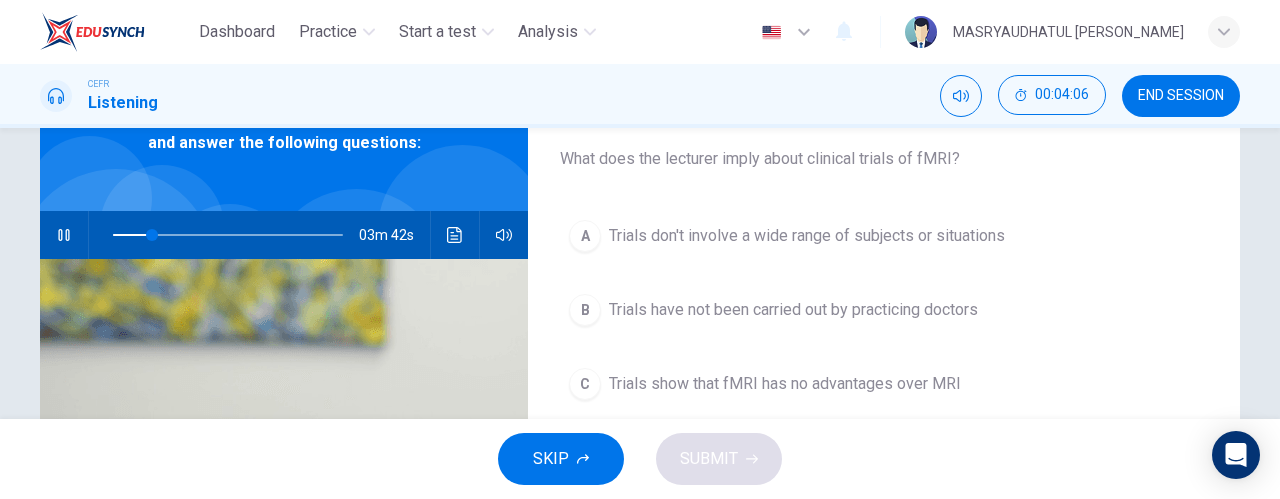 scroll, scrollTop: 99, scrollLeft: 0, axis: vertical 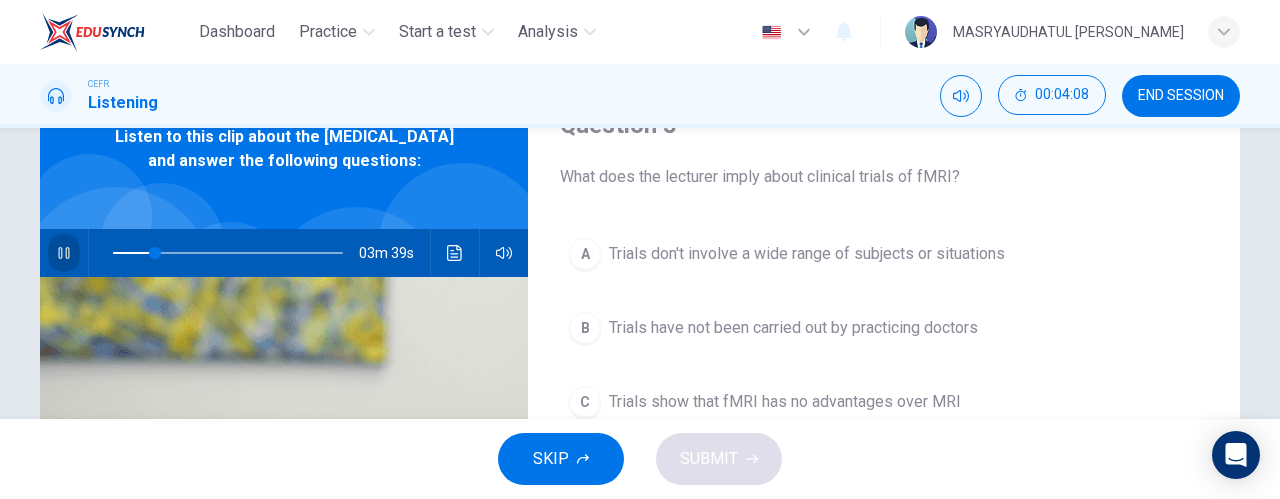 click at bounding box center (64, 253) 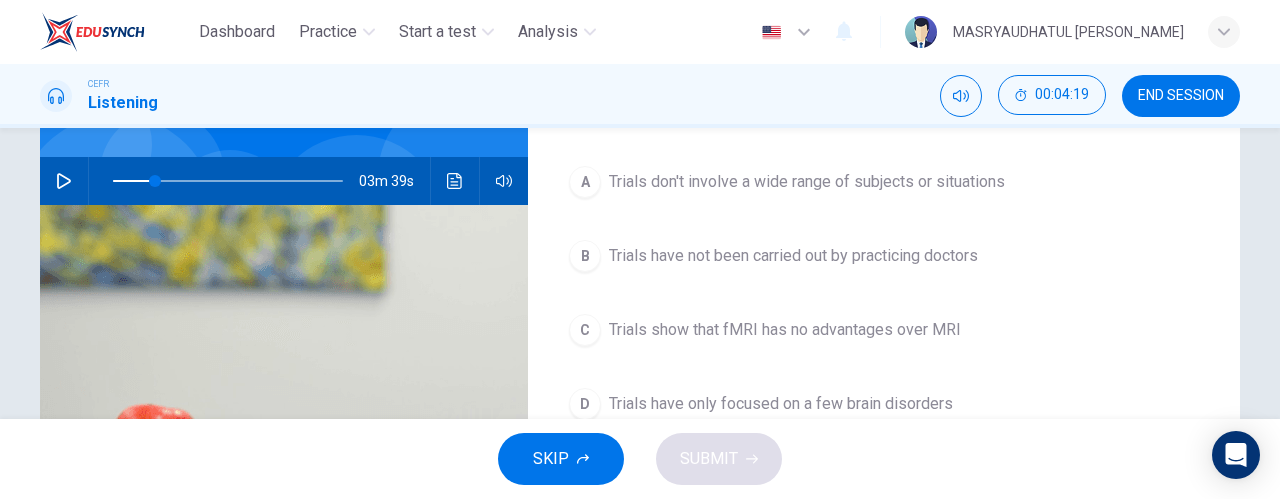 scroll, scrollTop: 151, scrollLeft: 0, axis: vertical 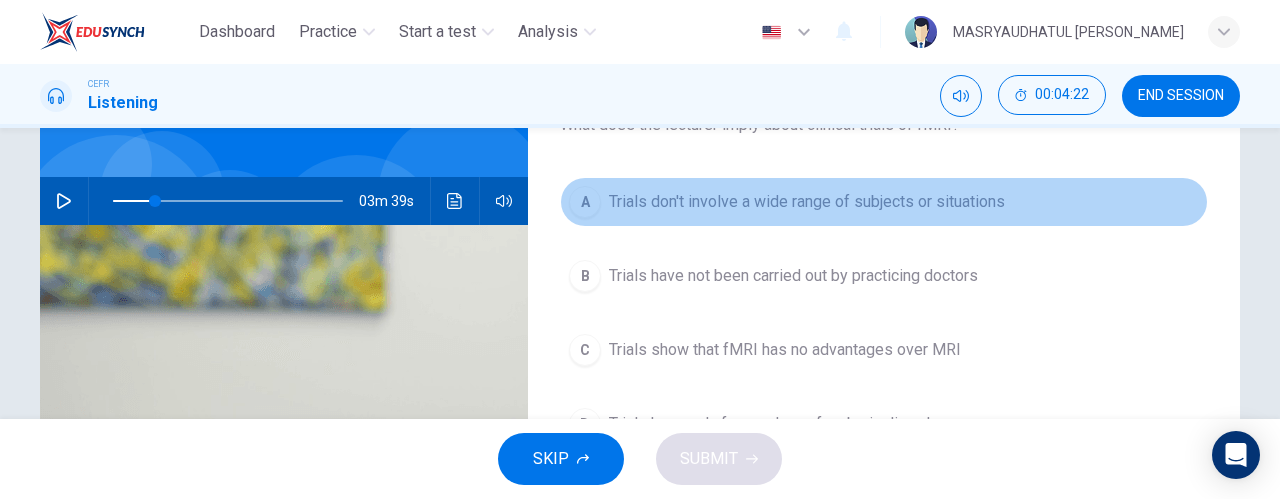 click on "Trials don't involve a wide range of subjects or situations" at bounding box center [807, 202] 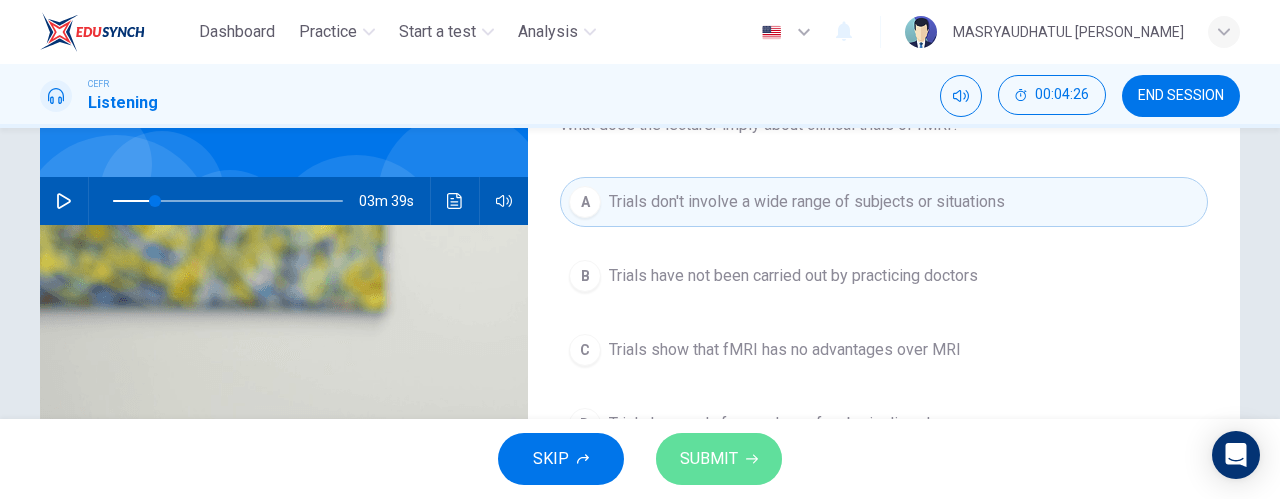 click on "SUBMIT" at bounding box center (709, 459) 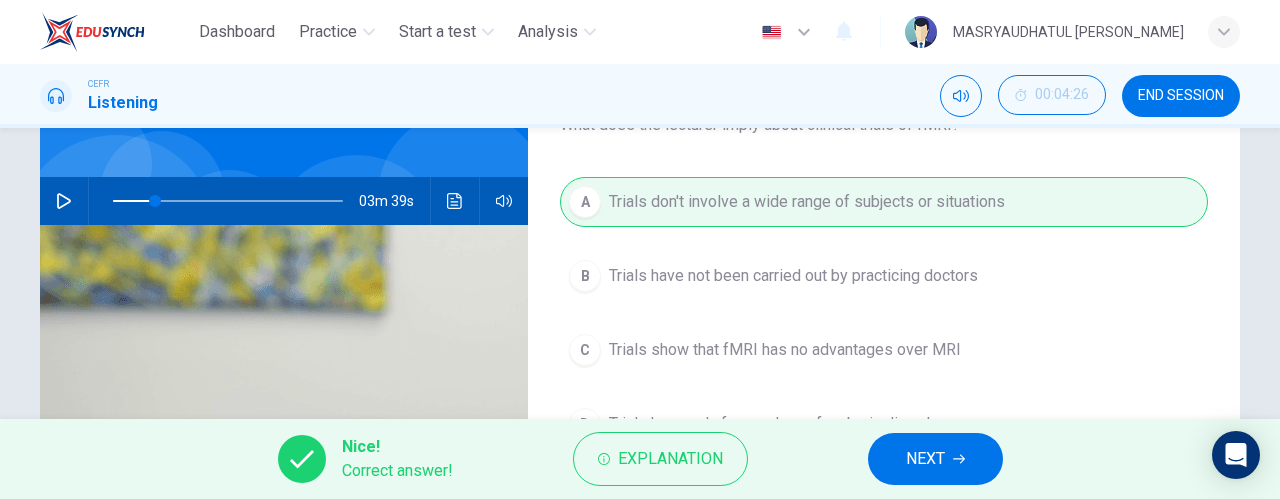 click on "NEXT" at bounding box center [925, 459] 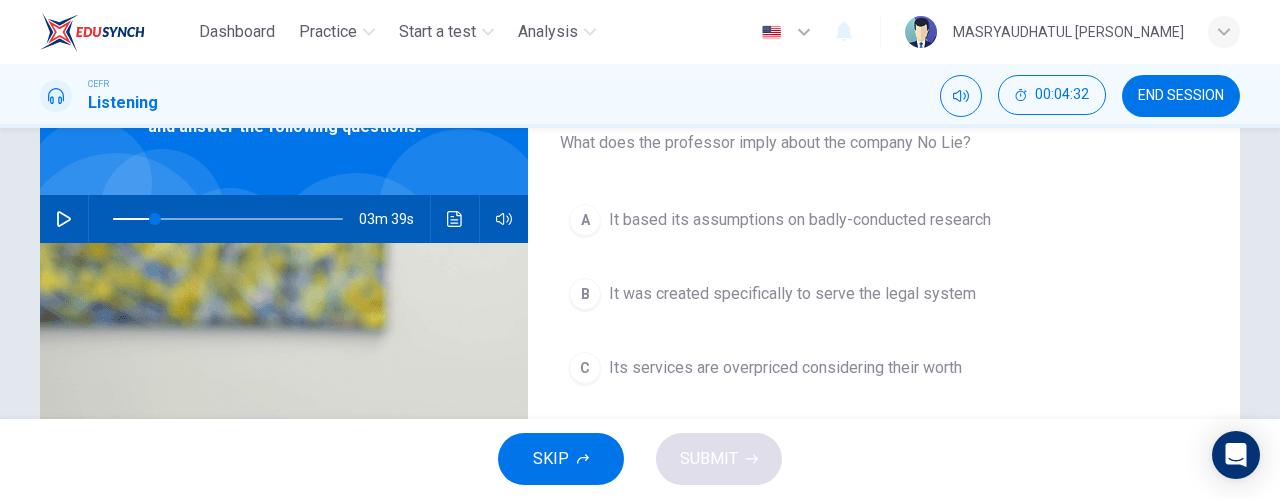 scroll, scrollTop: 141, scrollLeft: 0, axis: vertical 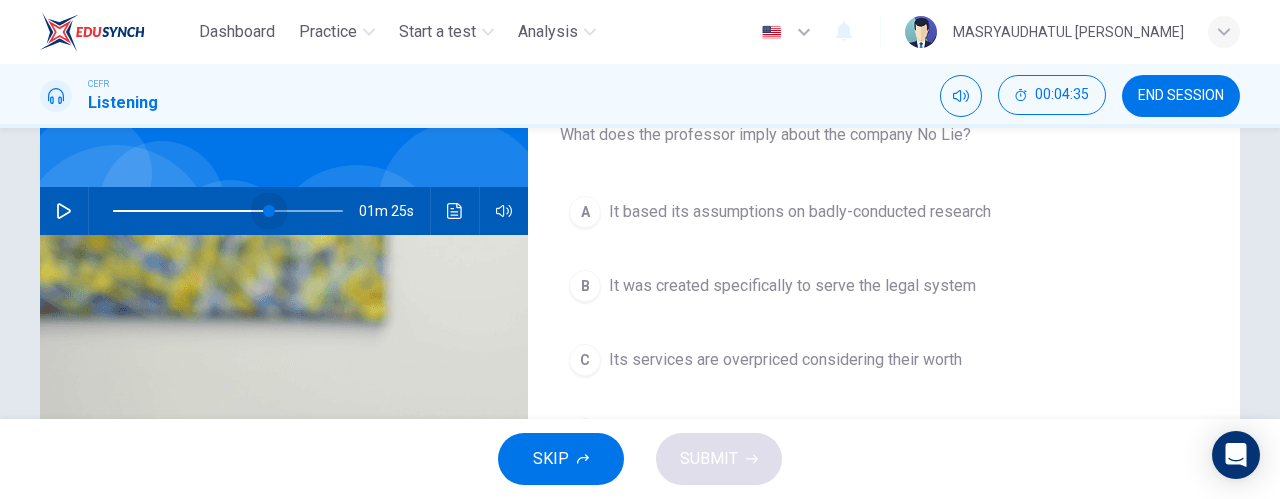 click at bounding box center [228, 211] 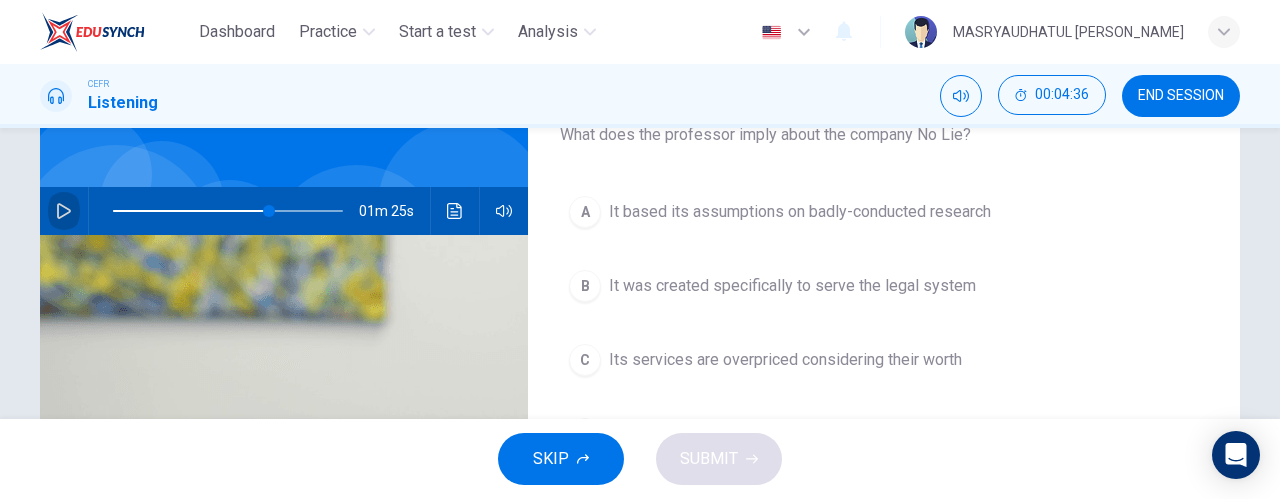 click 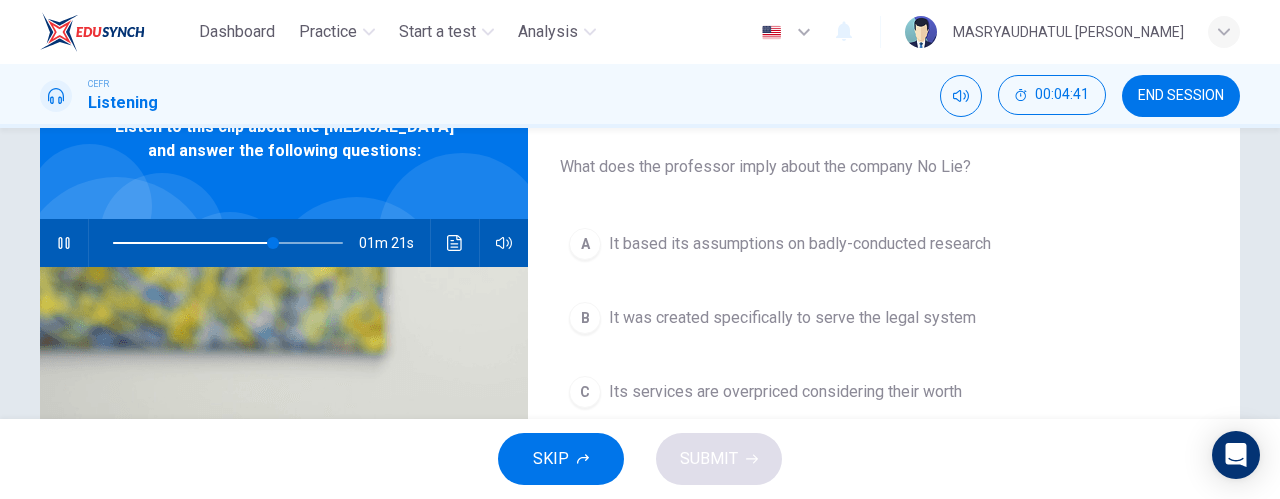 scroll, scrollTop: 105, scrollLeft: 0, axis: vertical 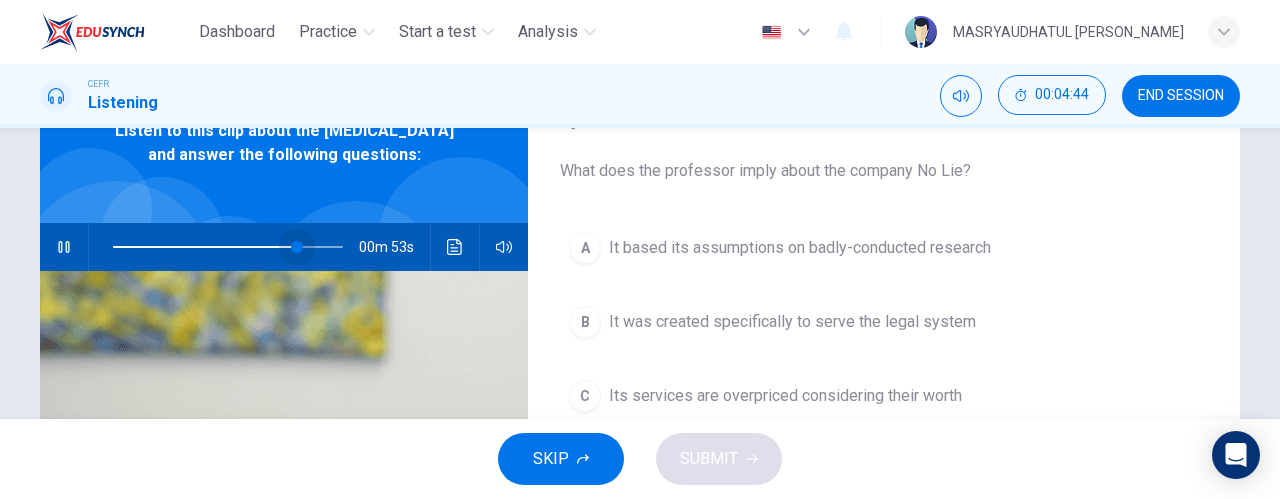 click at bounding box center (297, 247) 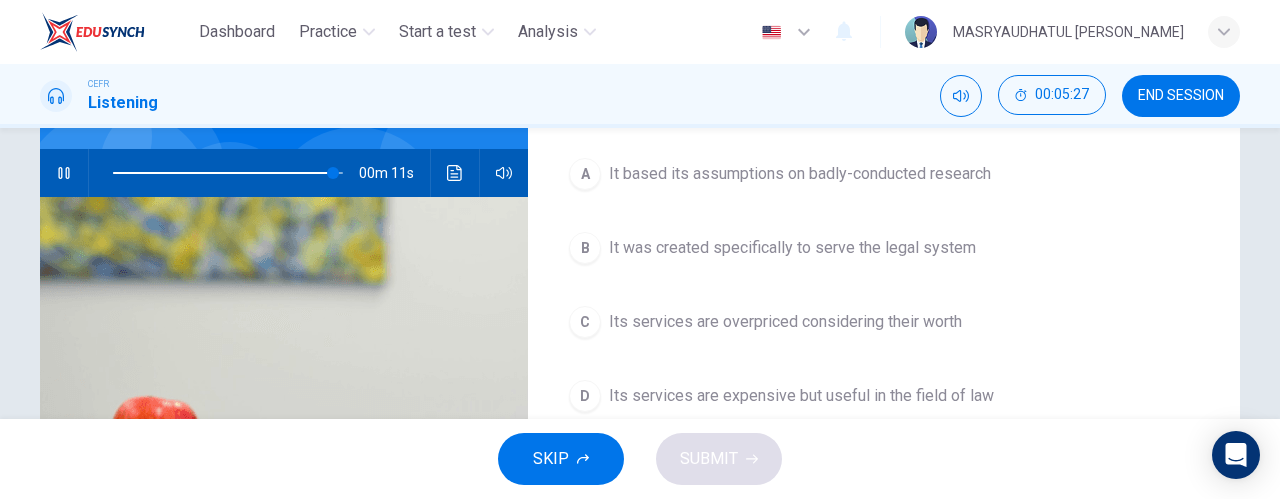 scroll, scrollTop: 178, scrollLeft: 0, axis: vertical 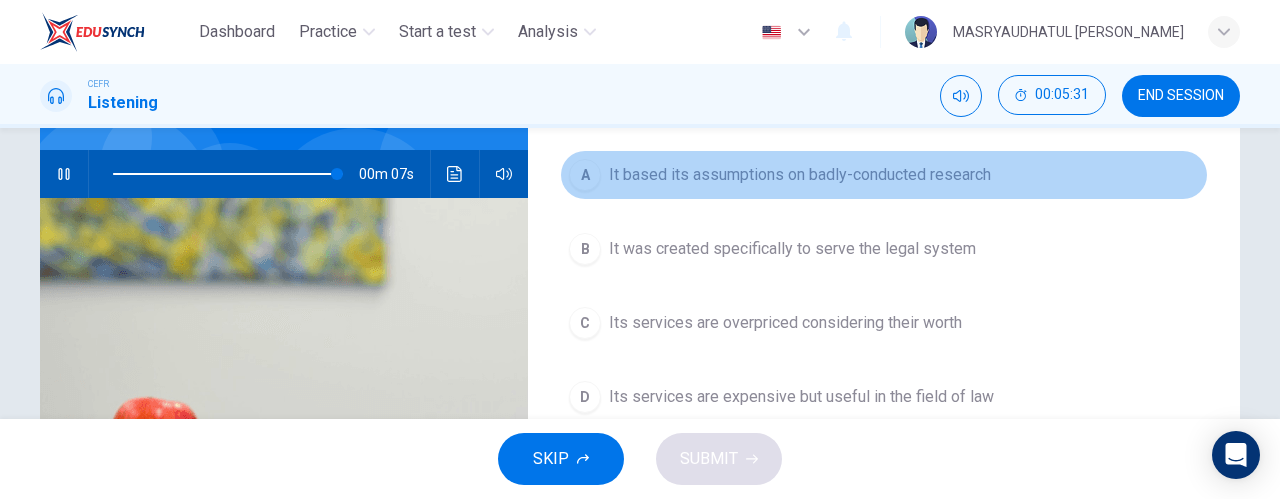 click on "A It based its assumptions on badly-conducted research" at bounding box center [884, 175] 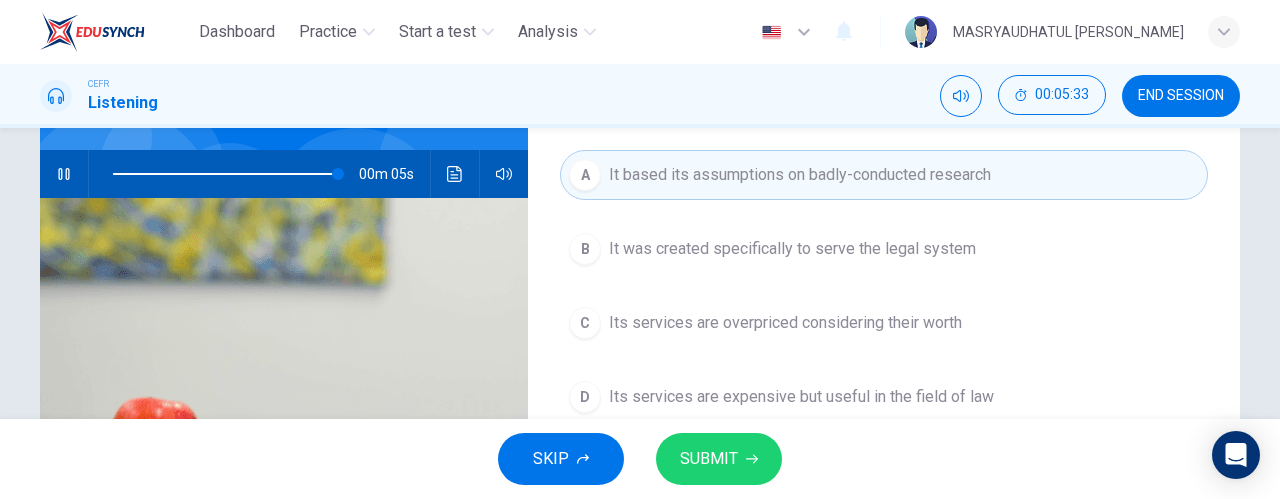 click on "SUBMIT" at bounding box center [719, 459] 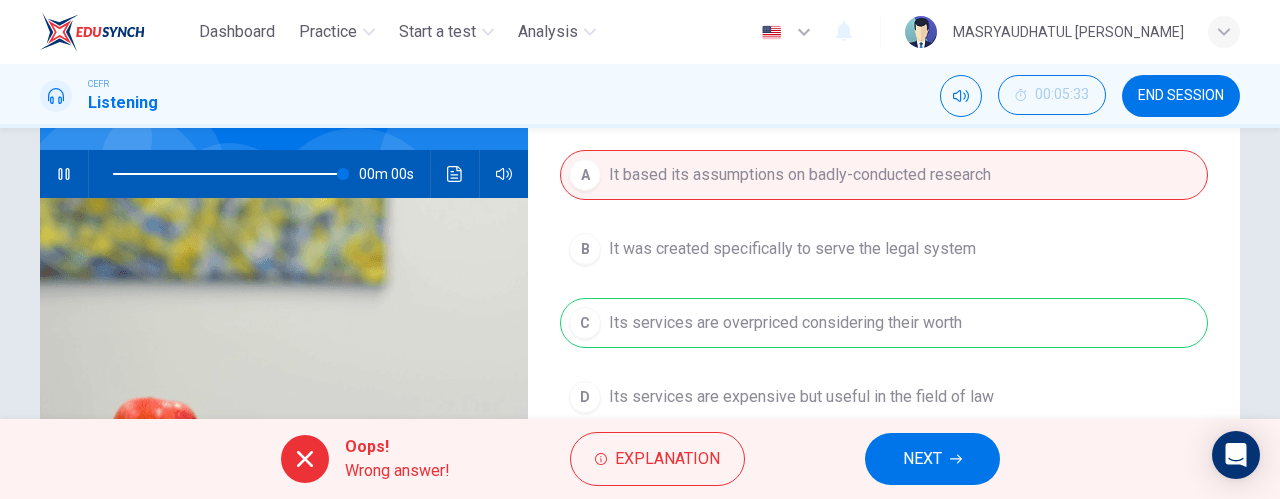 type on "0" 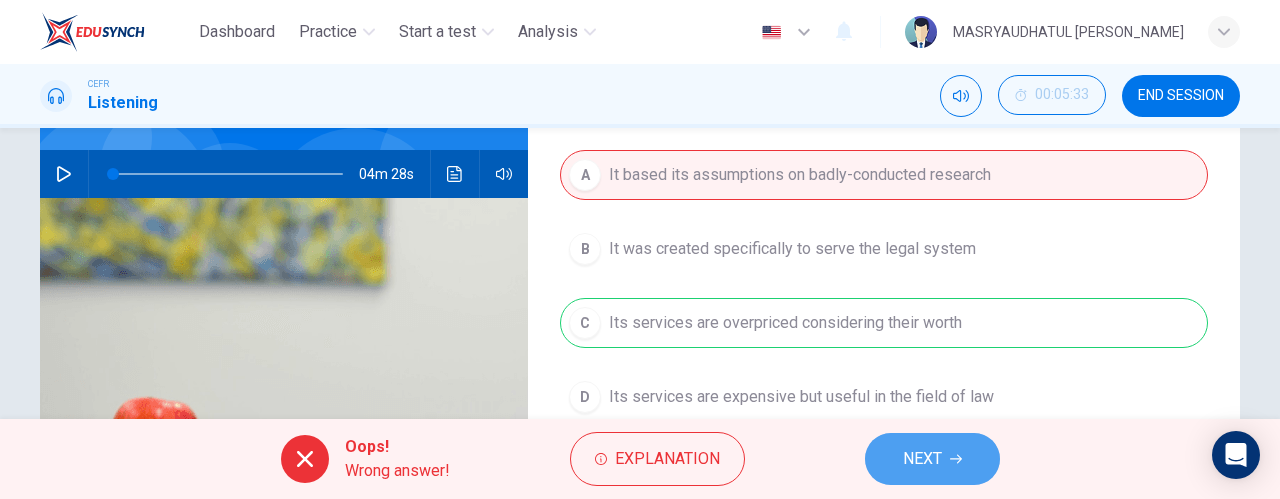 click on "NEXT" at bounding box center (922, 459) 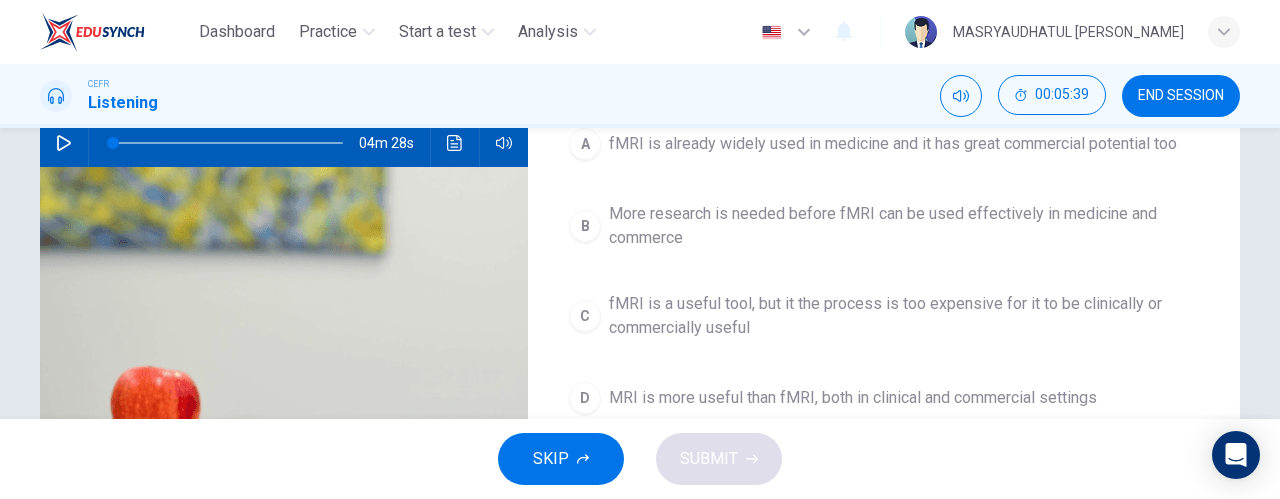scroll, scrollTop: 237, scrollLeft: 0, axis: vertical 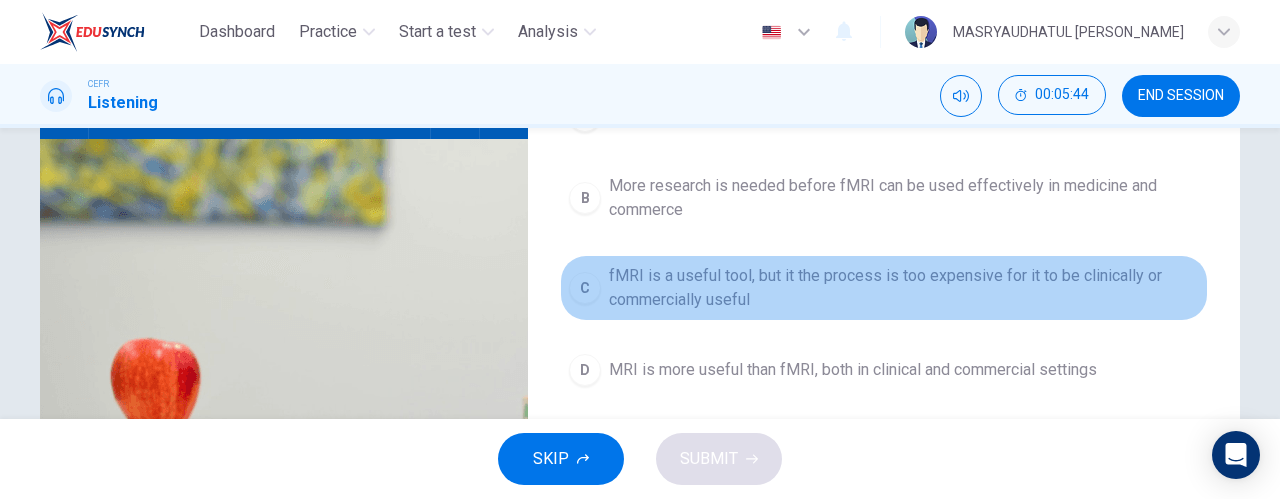 click on "fMRI is a useful tool, but it the process is too expensive for it to be clinically or commercially useful" at bounding box center (904, 288) 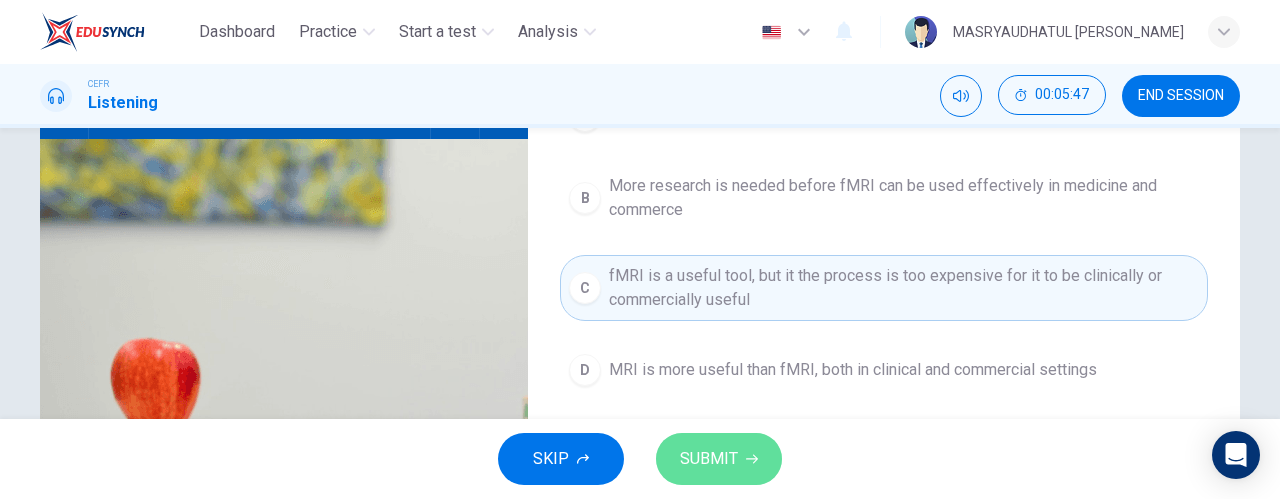 click on "SUBMIT" at bounding box center [709, 459] 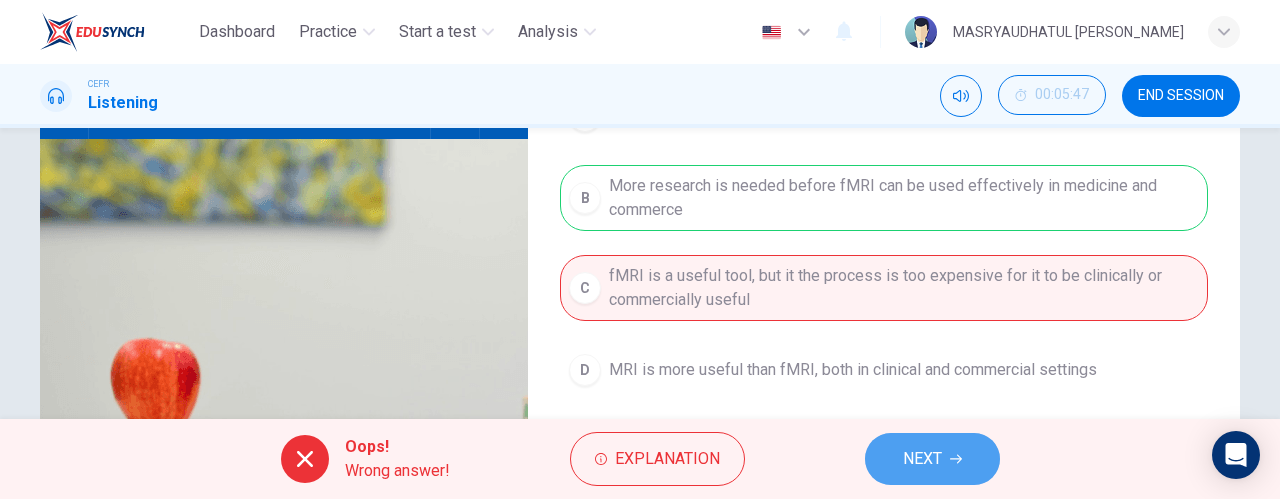 click on "NEXT" at bounding box center (932, 459) 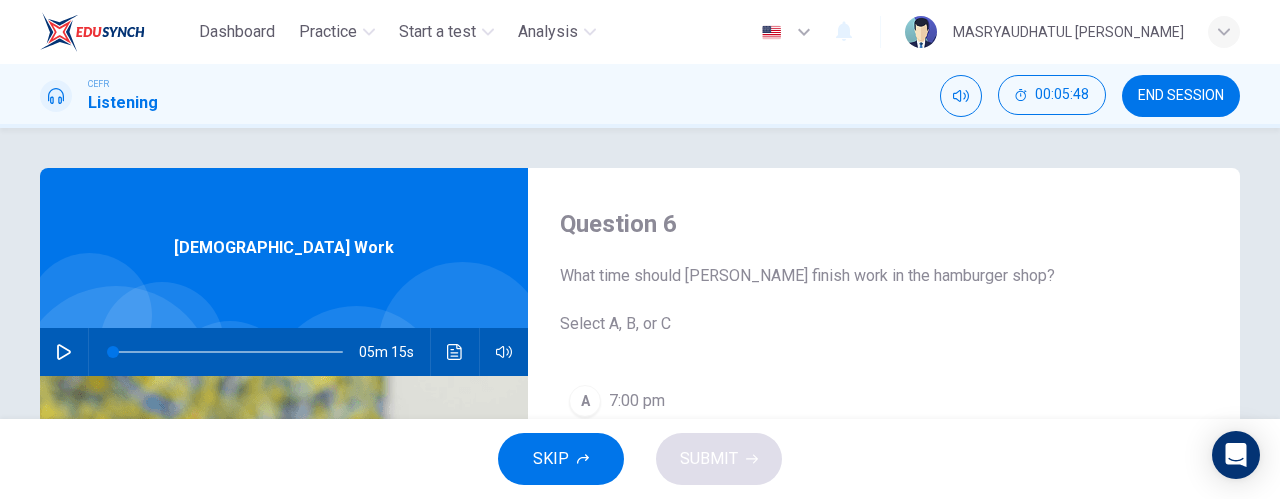 scroll, scrollTop: 40, scrollLeft: 0, axis: vertical 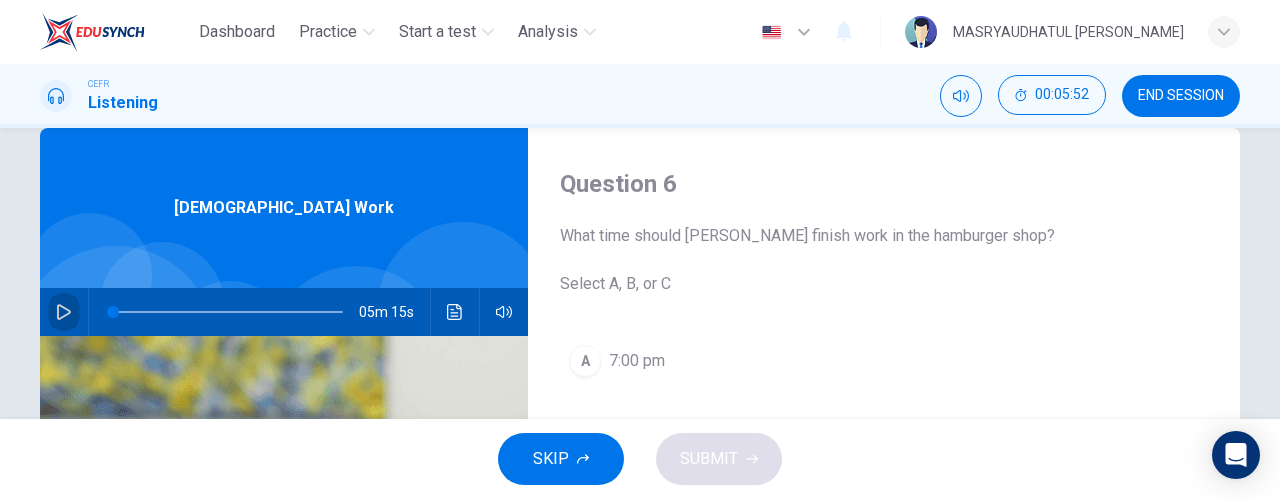 click at bounding box center [64, 312] 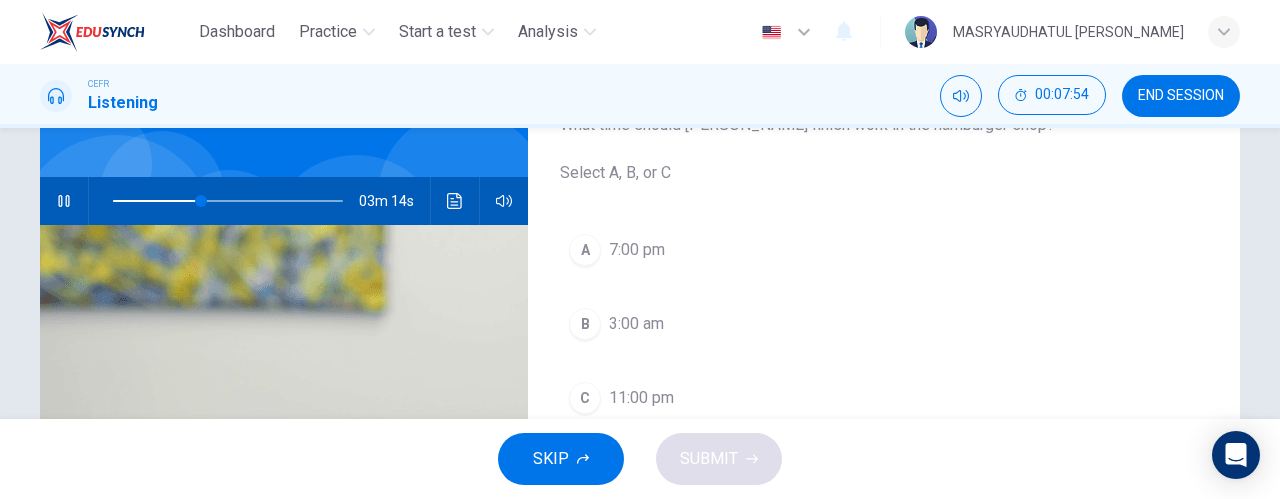 scroll, scrollTop: 152, scrollLeft: 0, axis: vertical 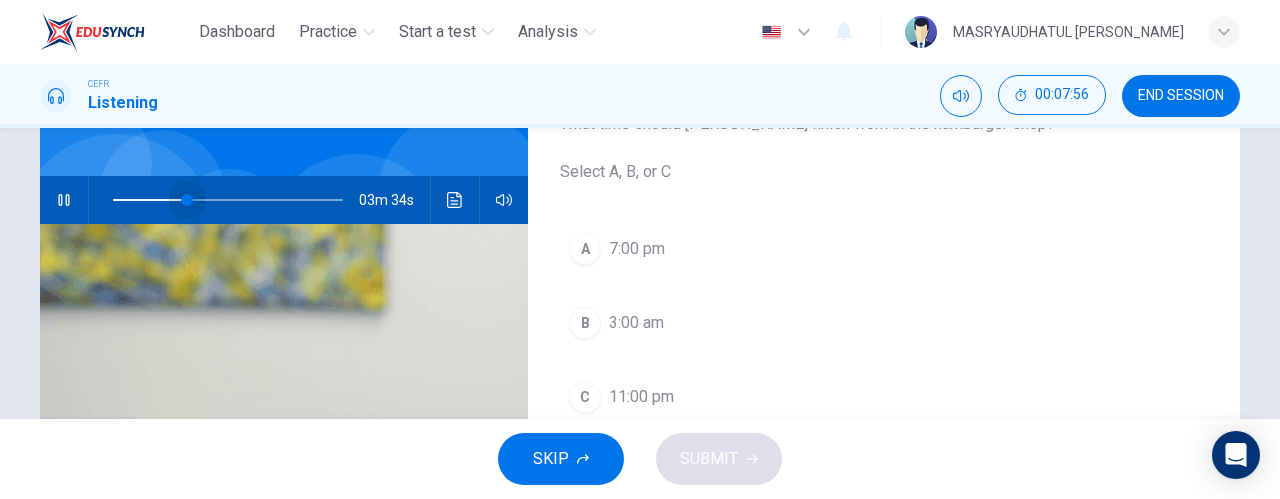 click at bounding box center [187, 200] 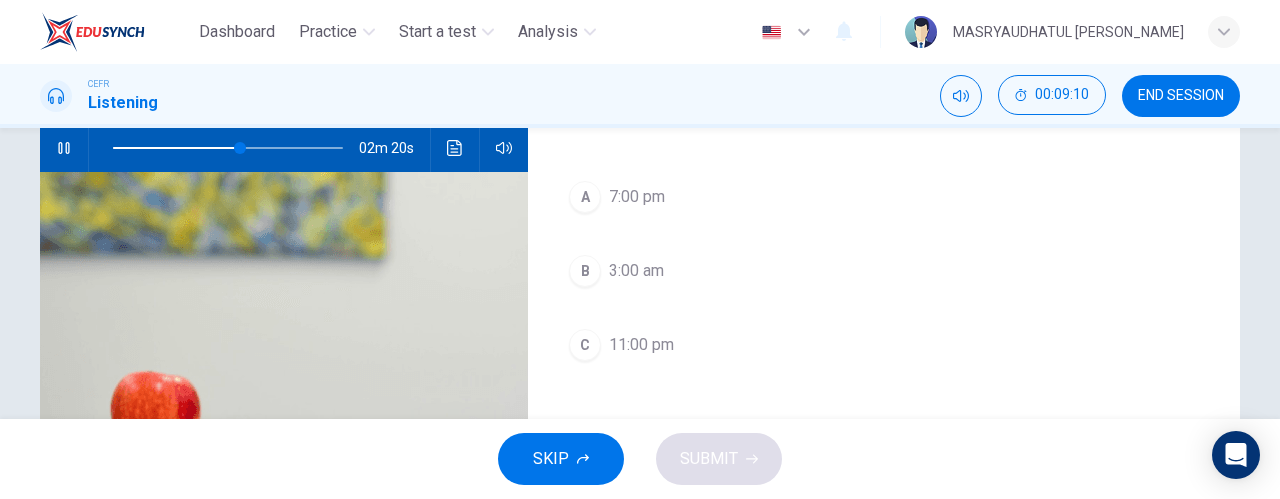 scroll, scrollTop: 208, scrollLeft: 0, axis: vertical 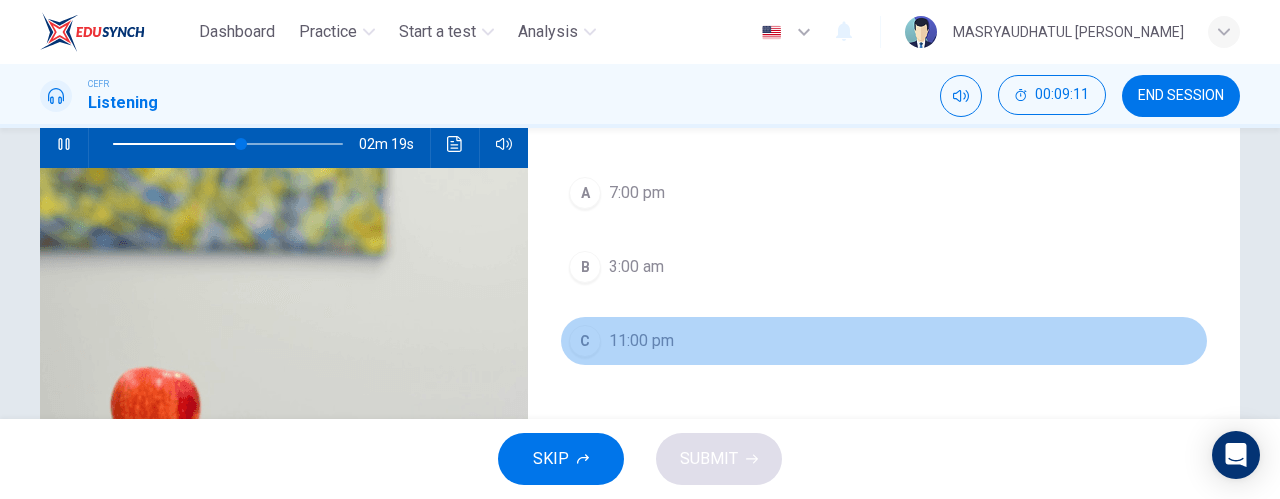 click on "C 11:00 pm" at bounding box center (884, 341) 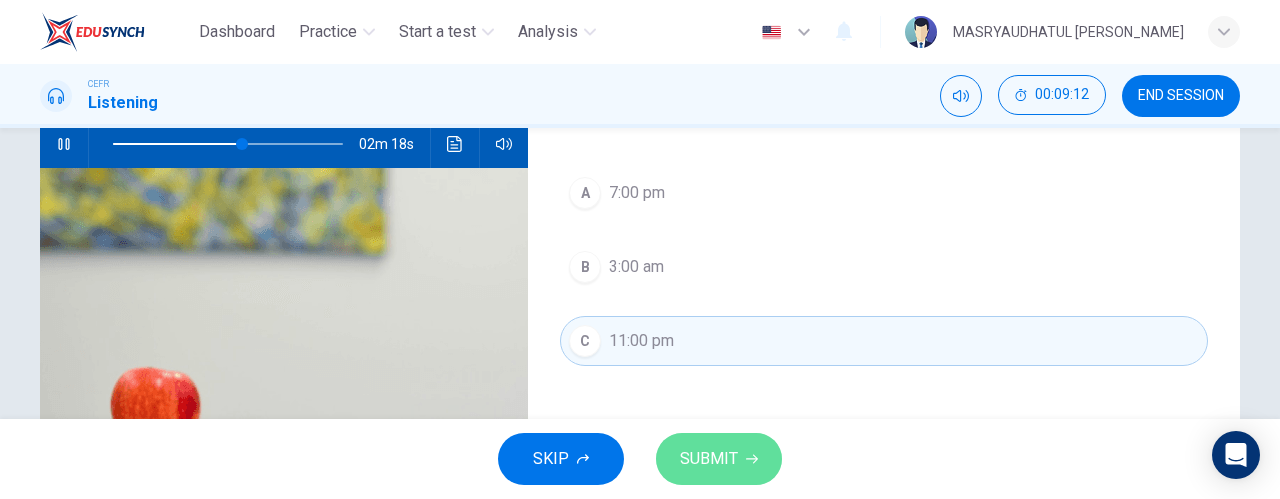 click on "SUBMIT" at bounding box center (709, 459) 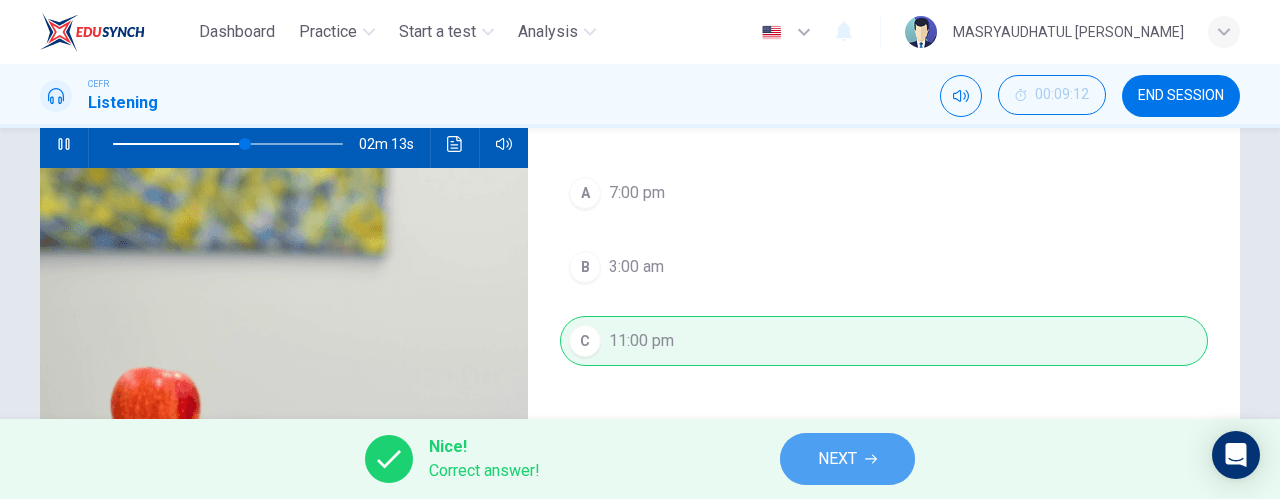 click on "NEXT" at bounding box center [847, 459] 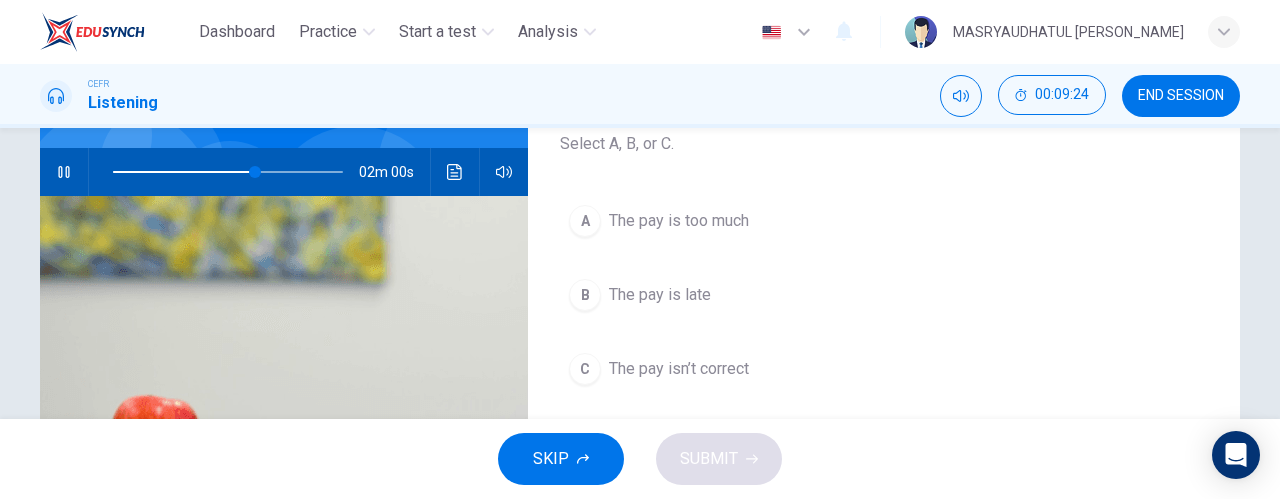 scroll, scrollTop: 182, scrollLeft: 0, axis: vertical 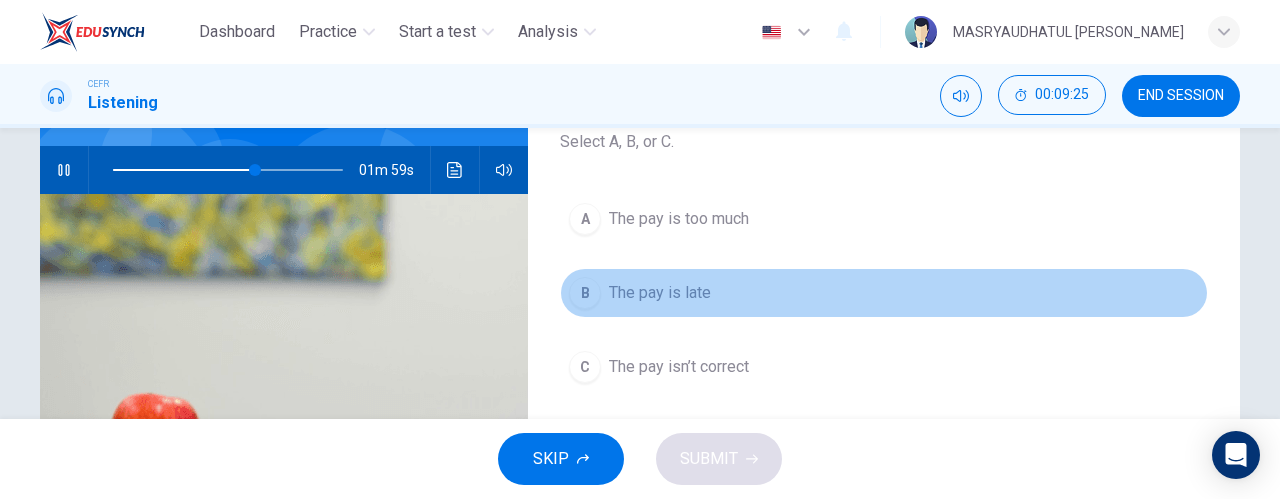 click on "B" at bounding box center [585, 293] 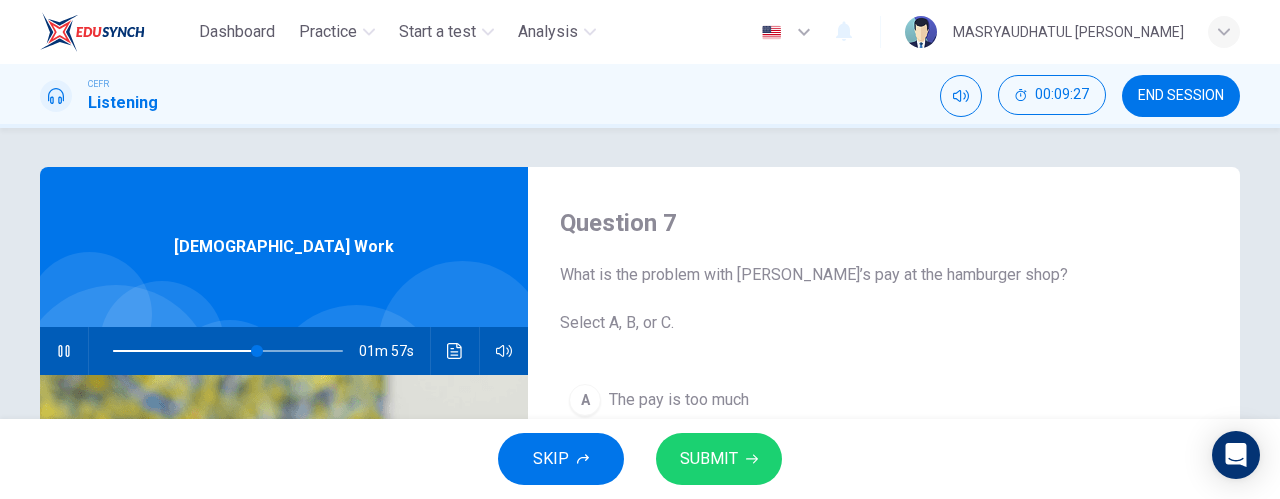 scroll, scrollTop: 0, scrollLeft: 0, axis: both 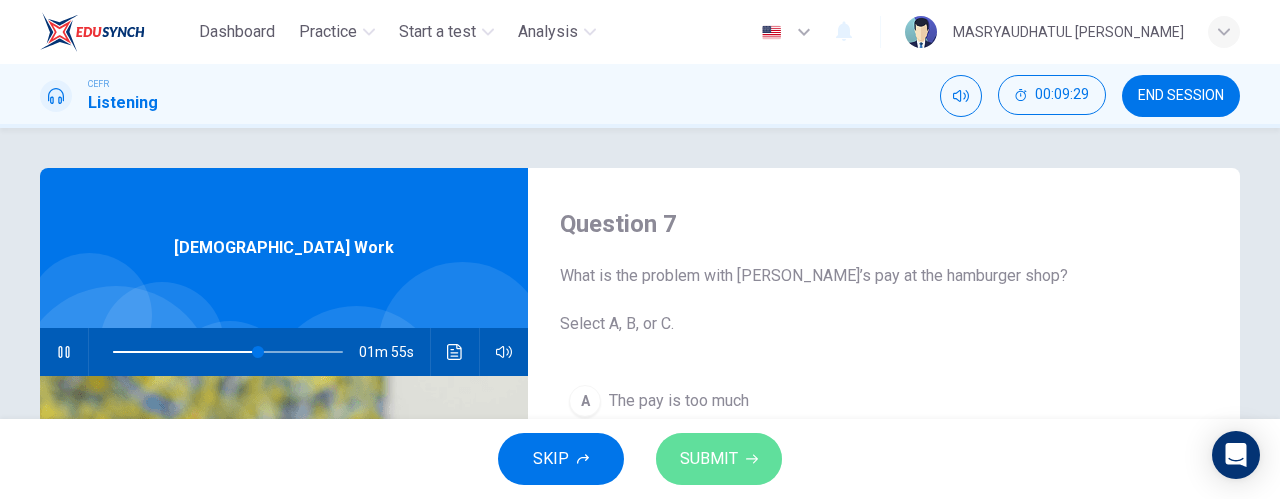 click on "SUBMIT" at bounding box center (719, 459) 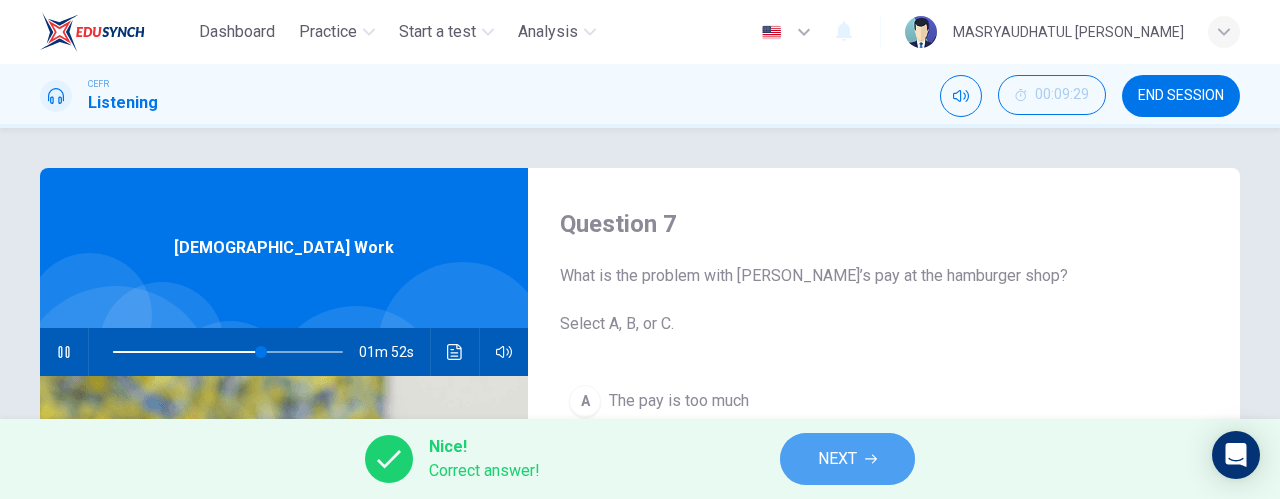 click on "NEXT" at bounding box center (837, 459) 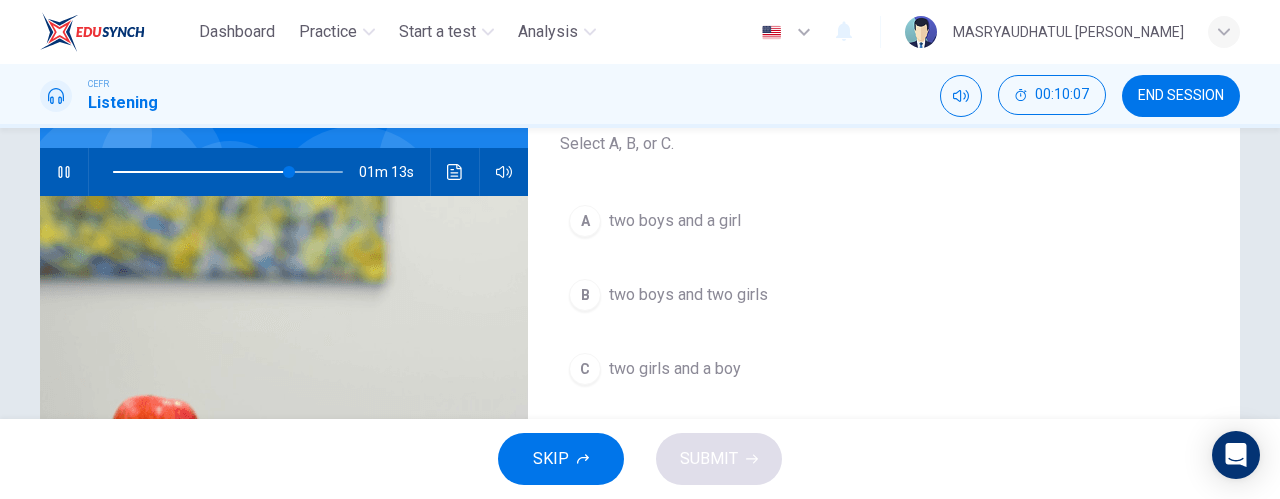 scroll, scrollTop: 179, scrollLeft: 0, axis: vertical 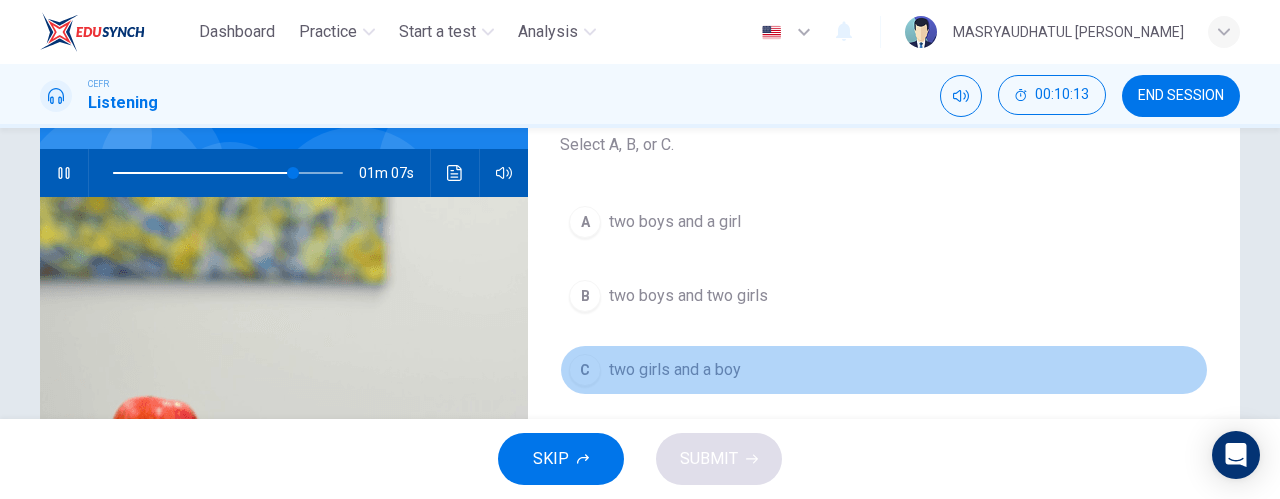 click on "two girls and a boy" at bounding box center [675, 370] 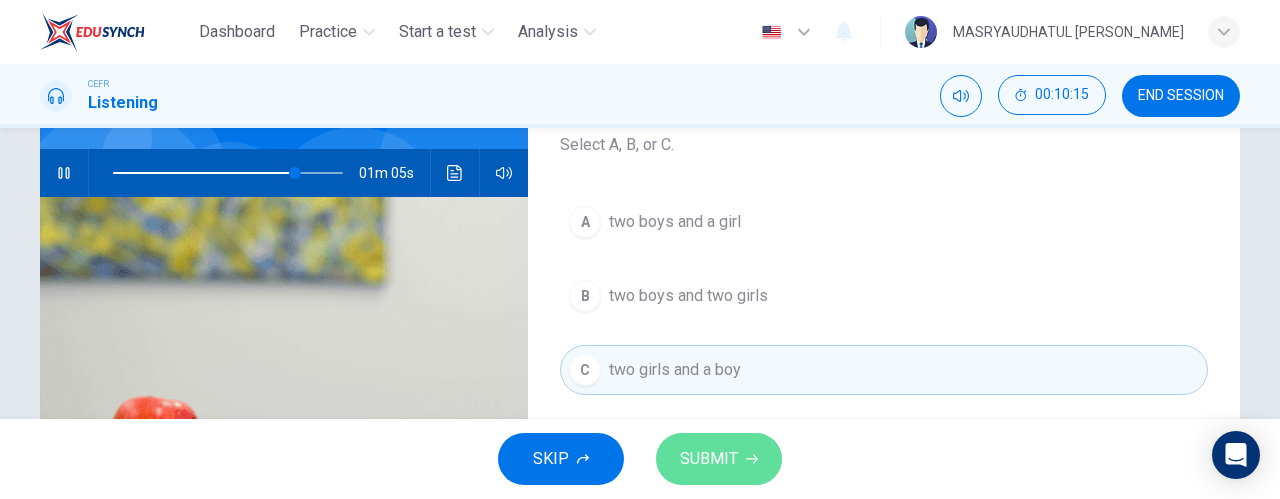 click on "SUBMIT" at bounding box center [719, 459] 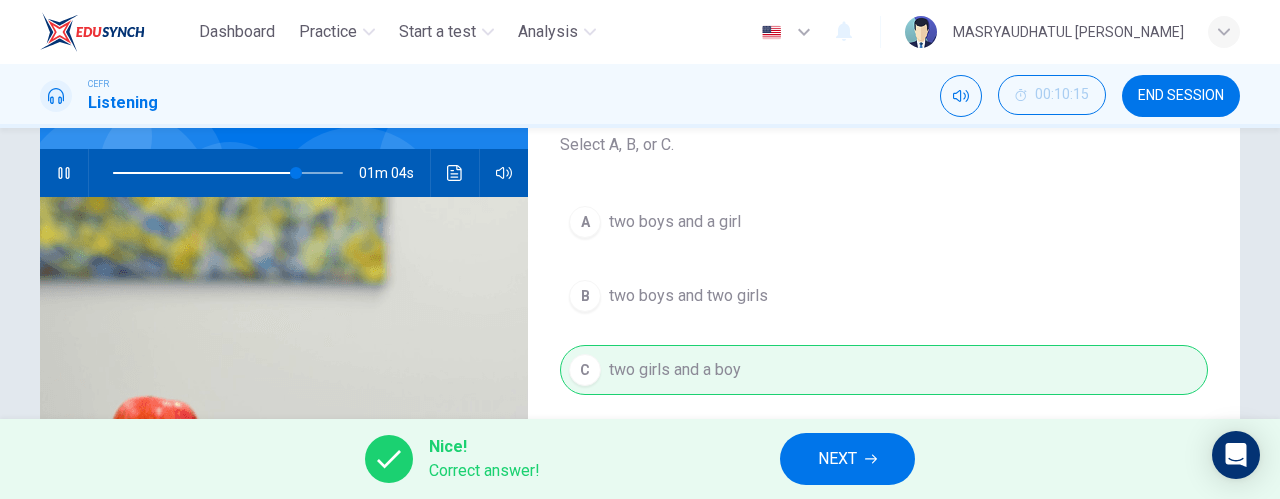 type on "80" 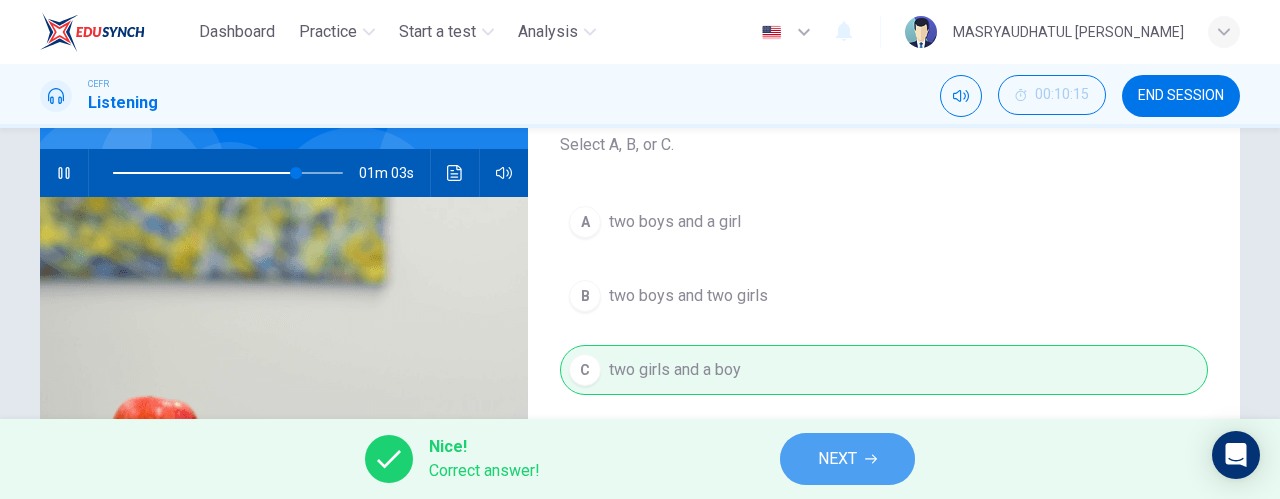 click on "NEXT" at bounding box center (847, 459) 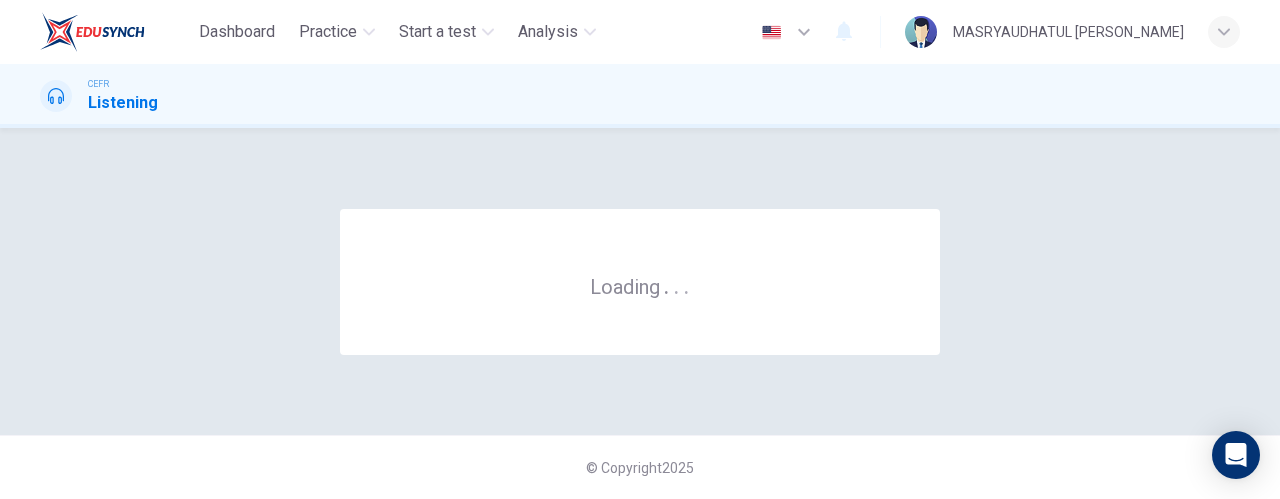 scroll, scrollTop: 0, scrollLeft: 0, axis: both 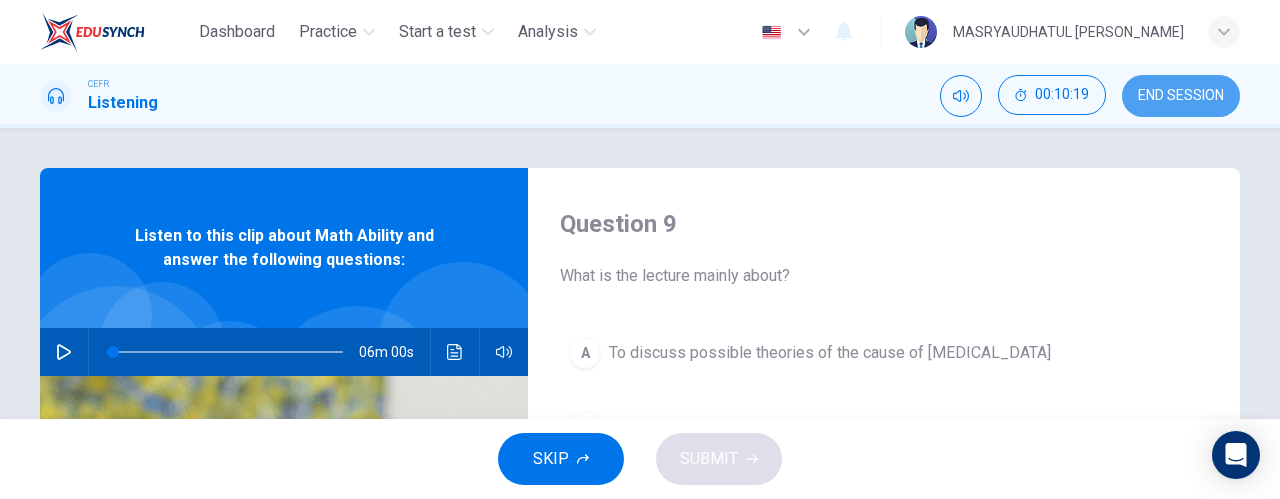 click on "END SESSION" at bounding box center [1181, 96] 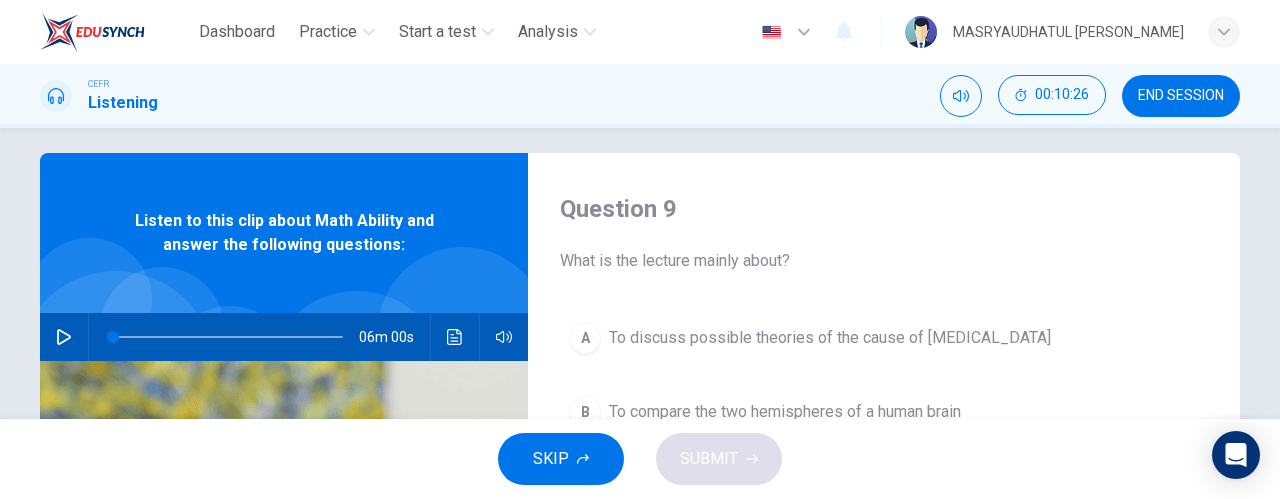 scroll, scrollTop: 1, scrollLeft: 0, axis: vertical 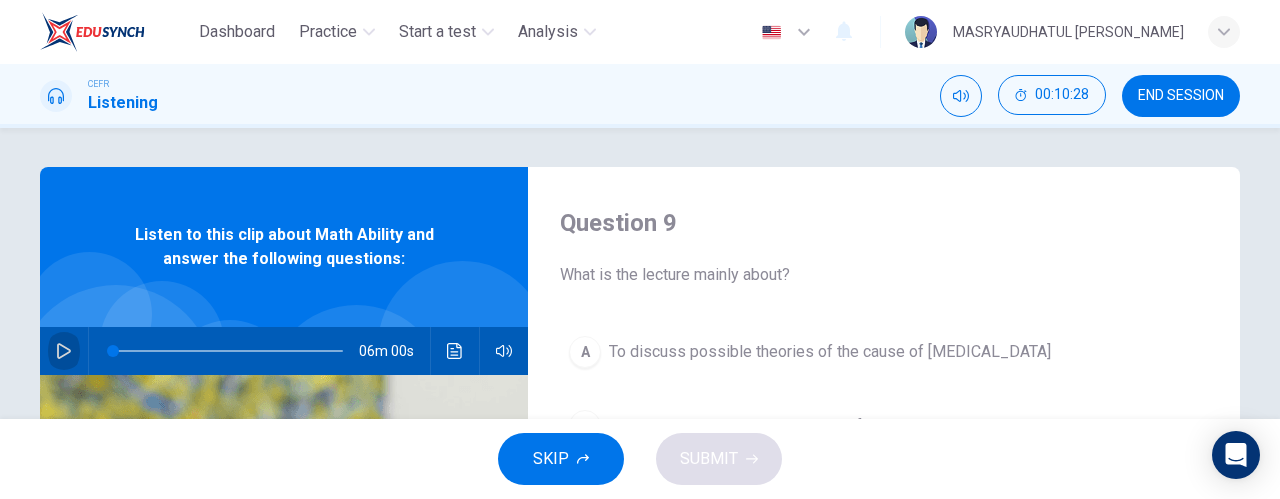 click at bounding box center [64, 351] 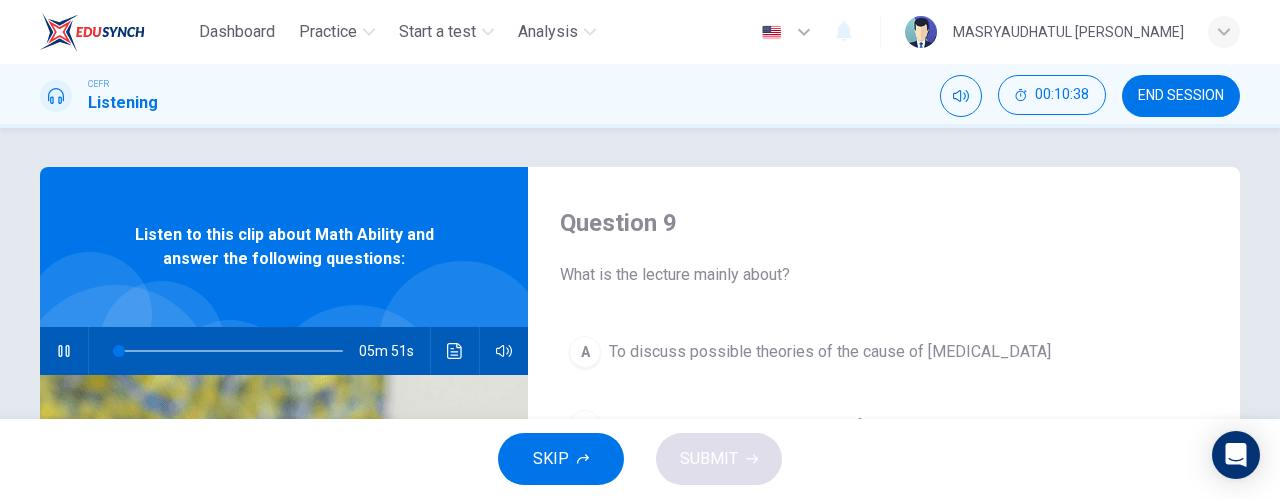 type on "3" 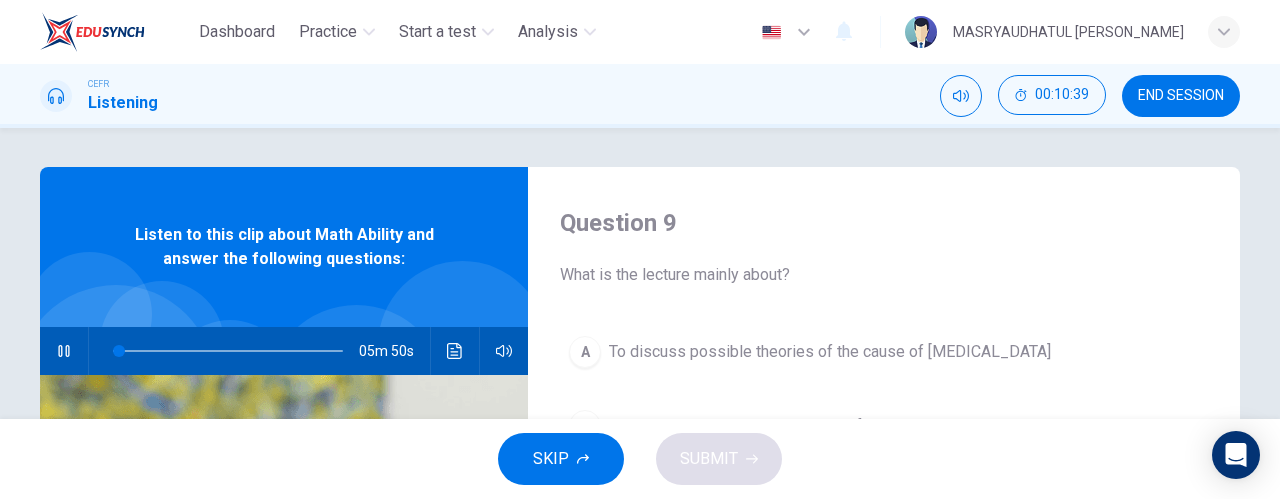 type 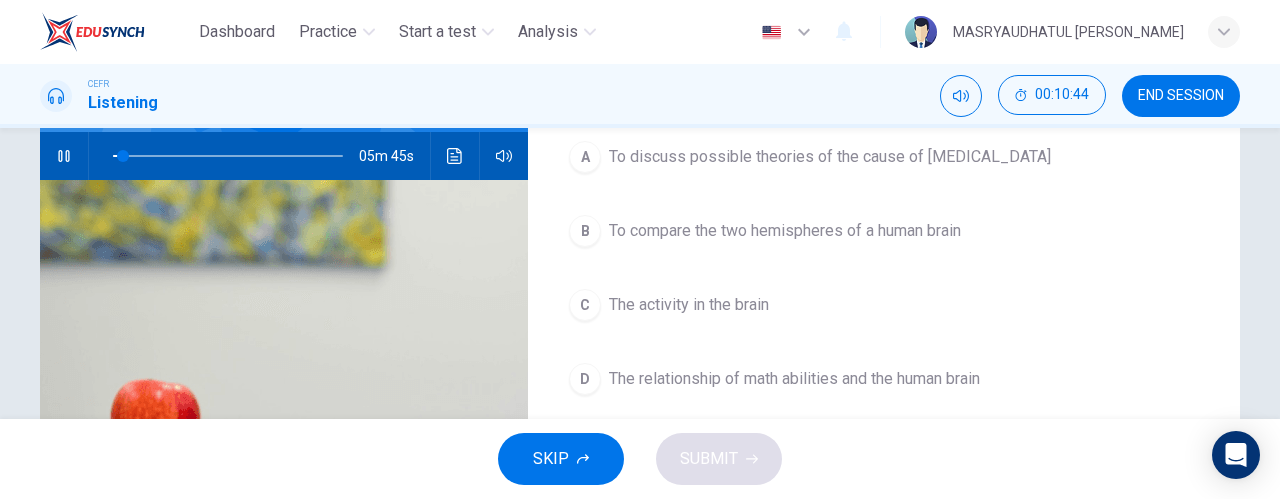 scroll, scrollTop: 197, scrollLeft: 0, axis: vertical 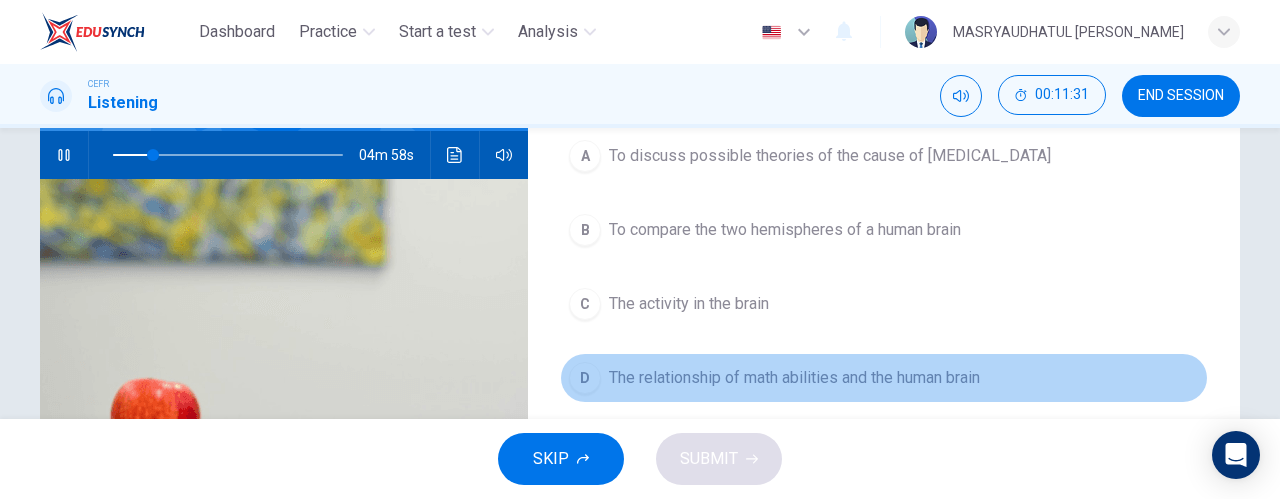 click on "The relationship of math abilities and the human brain" at bounding box center (794, 378) 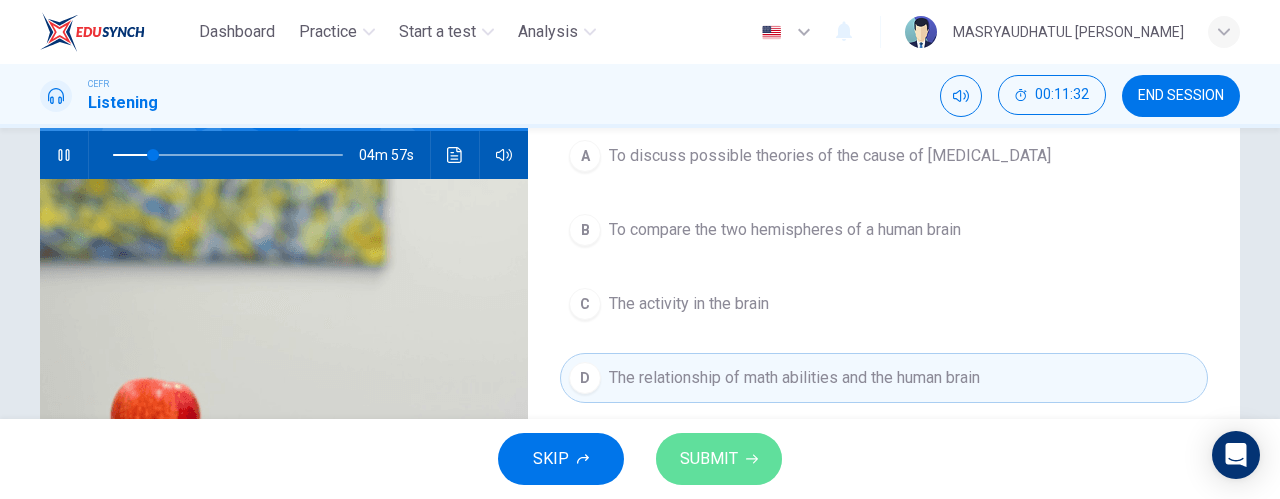 click on "SUBMIT" at bounding box center (719, 459) 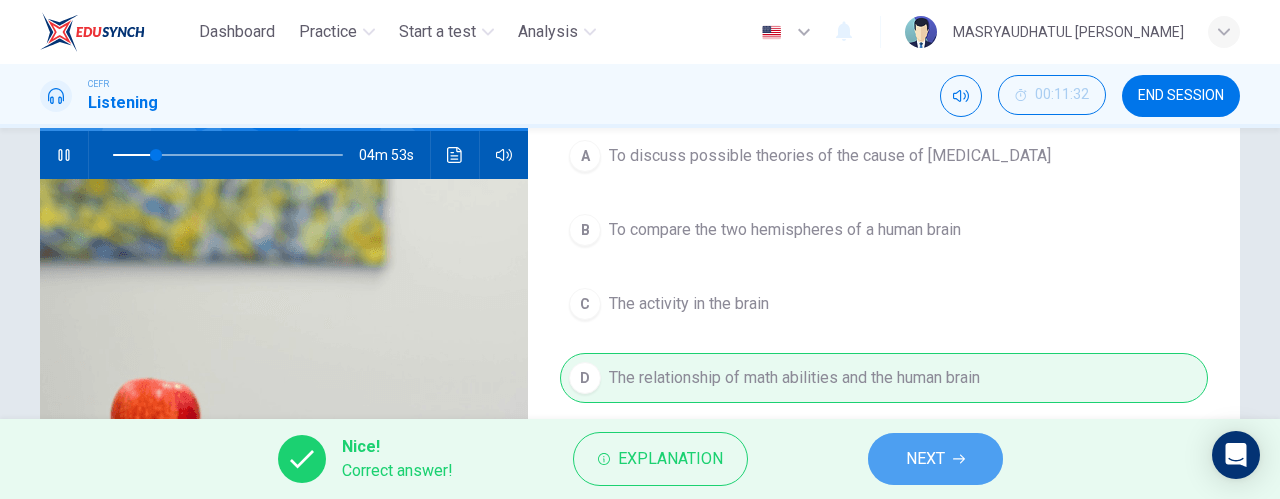 click on "NEXT" at bounding box center [925, 459] 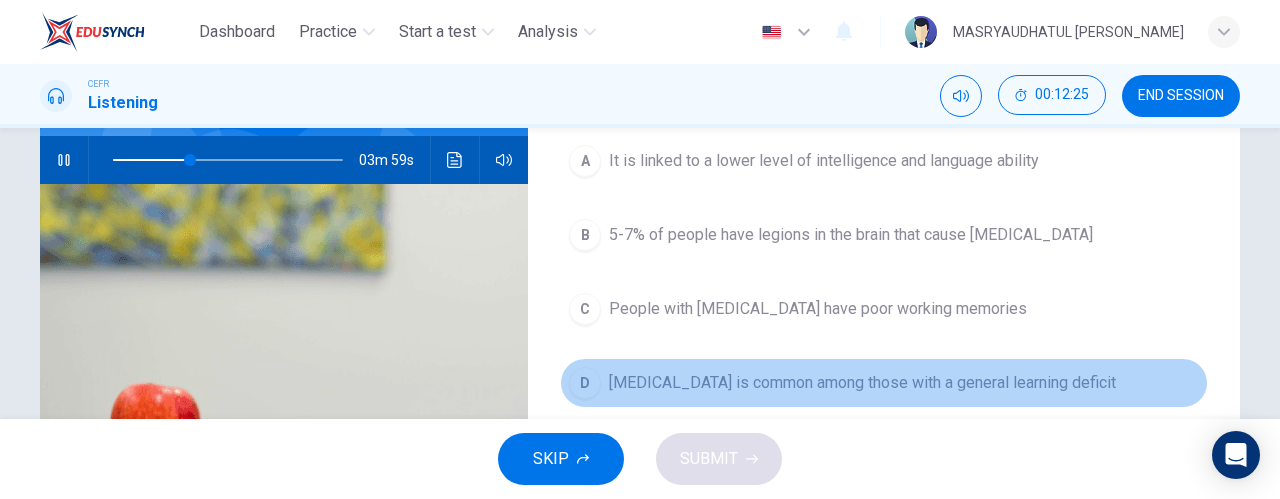 click on "Dyscalculia is common among those with a general learning deficit" at bounding box center (862, 383) 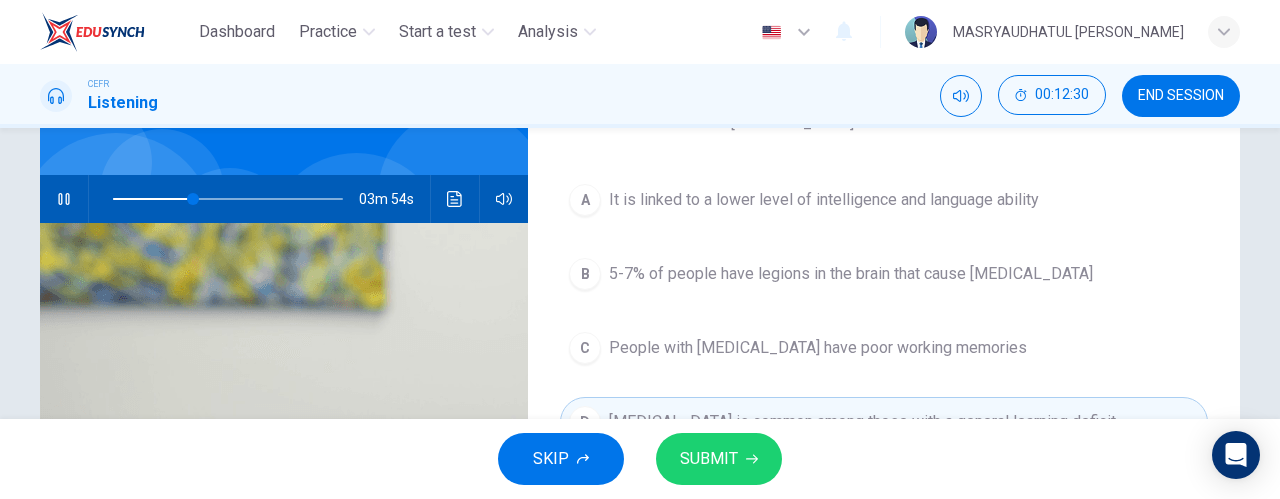 scroll, scrollTop: 152, scrollLeft: 0, axis: vertical 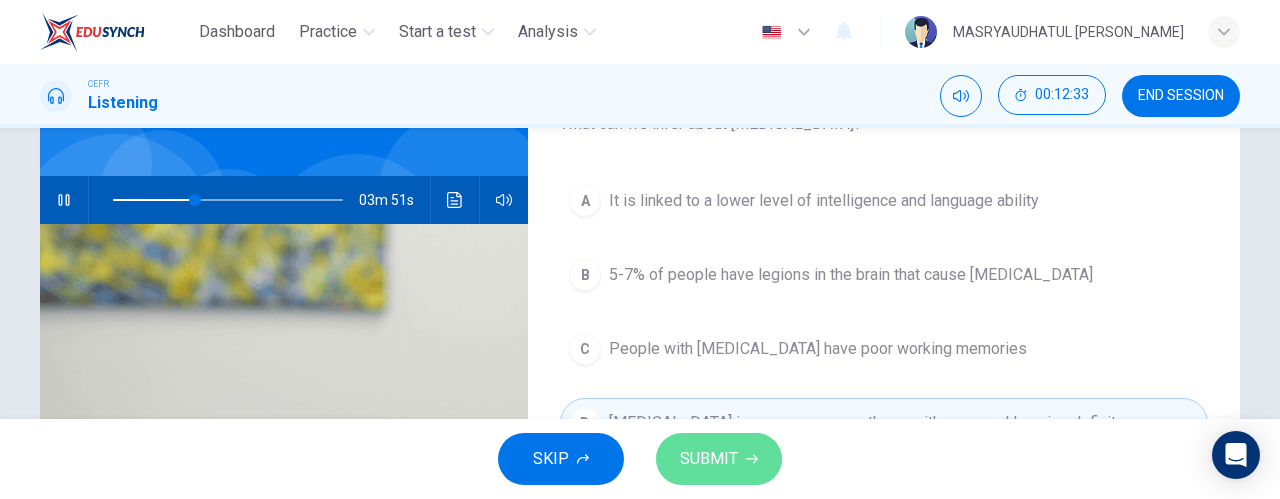 click on "SUBMIT" at bounding box center (709, 459) 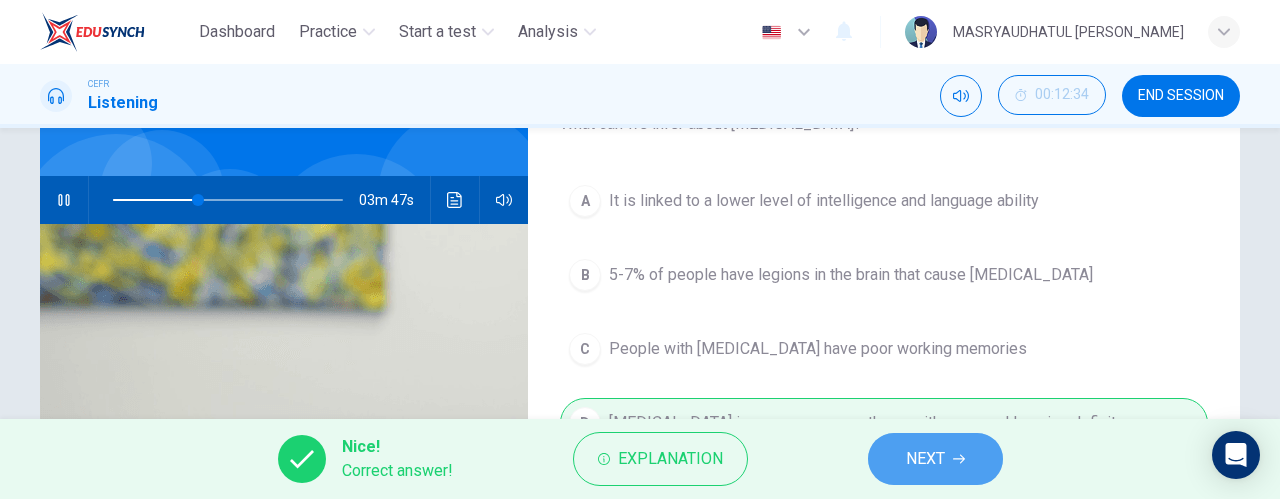 click on "NEXT" at bounding box center (935, 459) 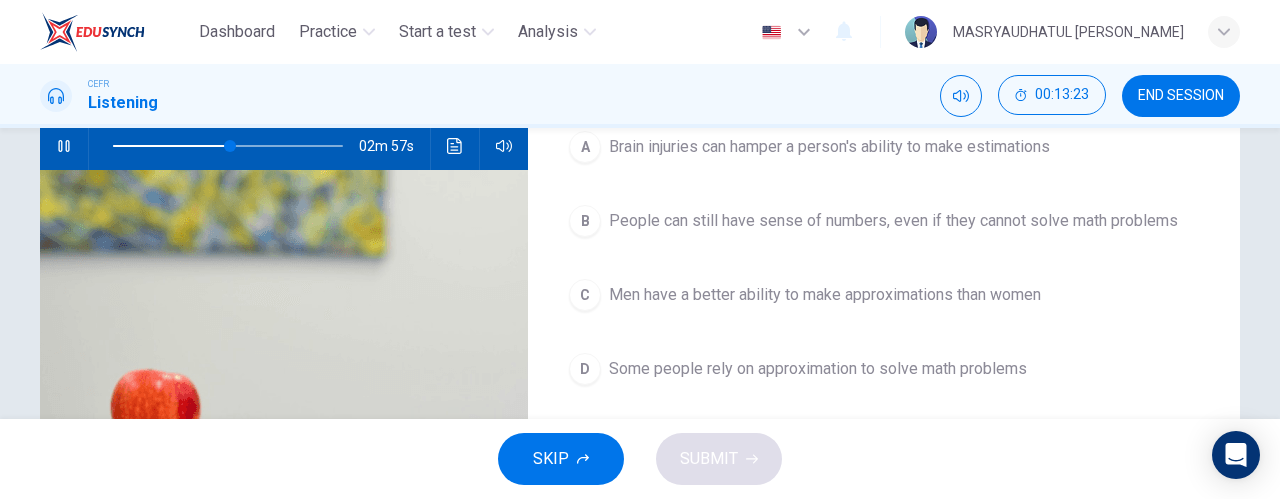 scroll, scrollTop: 205, scrollLeft: 0, axis: vertical 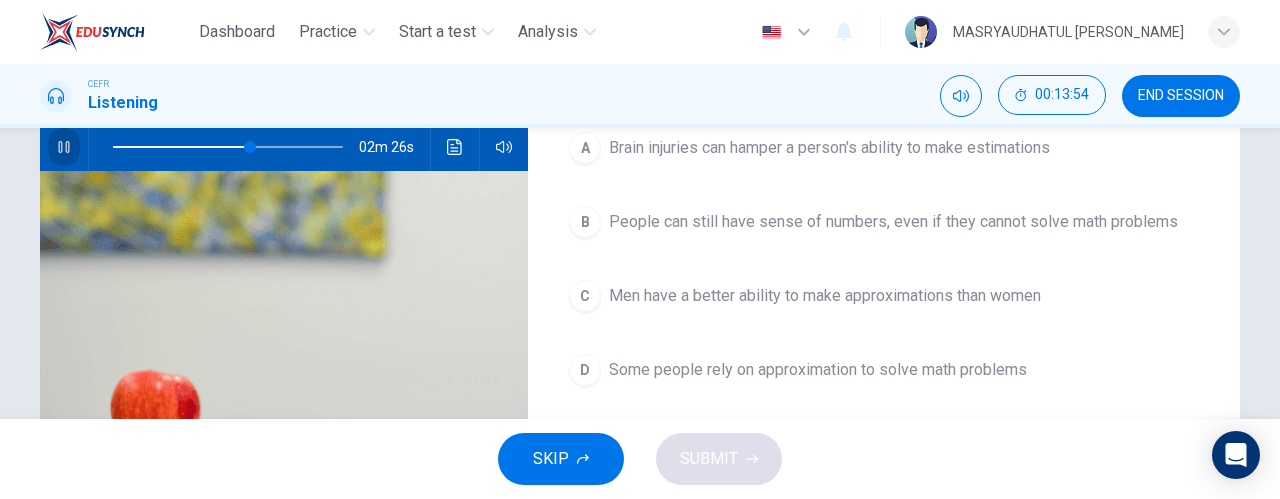 click at bounding box center [64, 147] 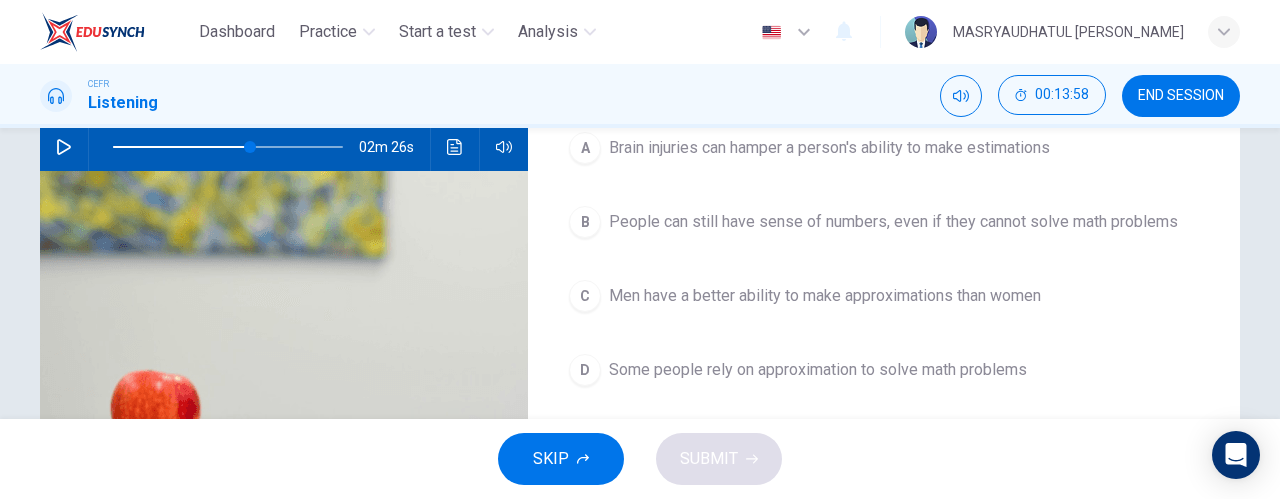 scroll, scrollTop: 188, scrollLeft: 0, axis: vertical 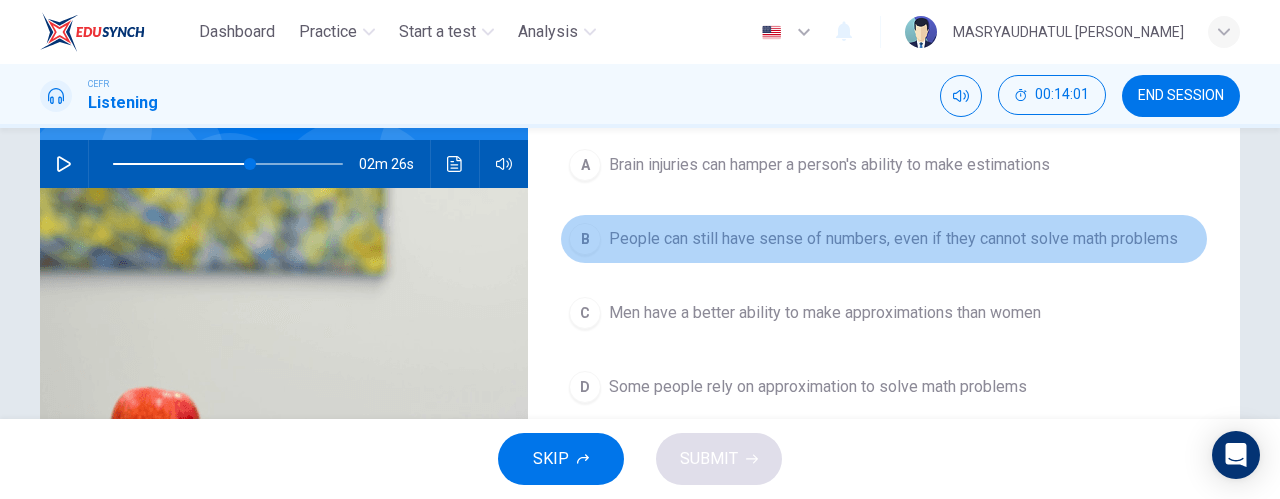 click on "B People can still have sense of numbers, even if they cannot solve math problems" at bounding box center (884, 239) 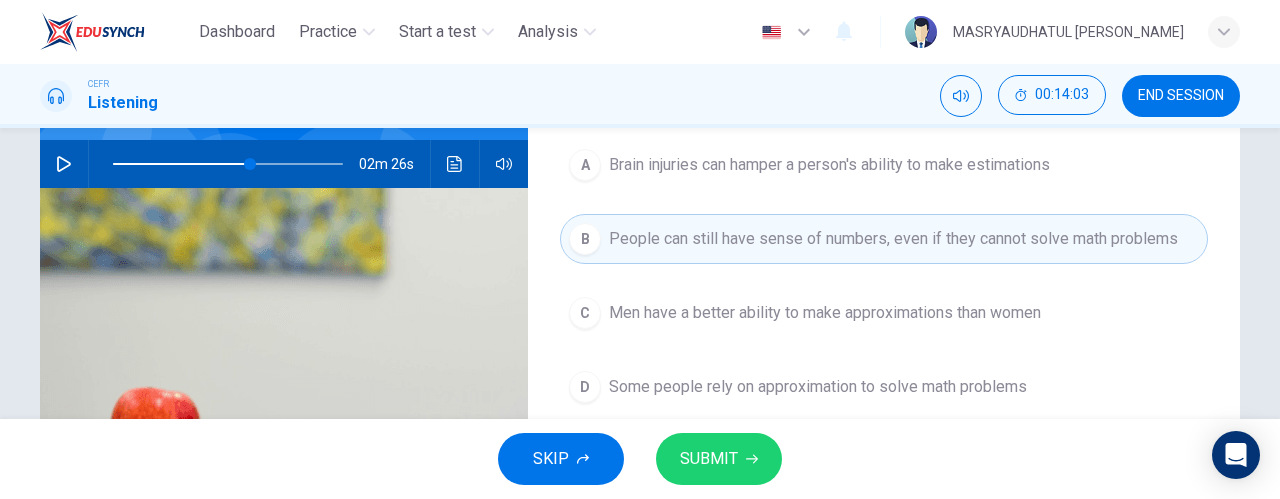 click on "SUBMIT" at bounding box center [709, 459] 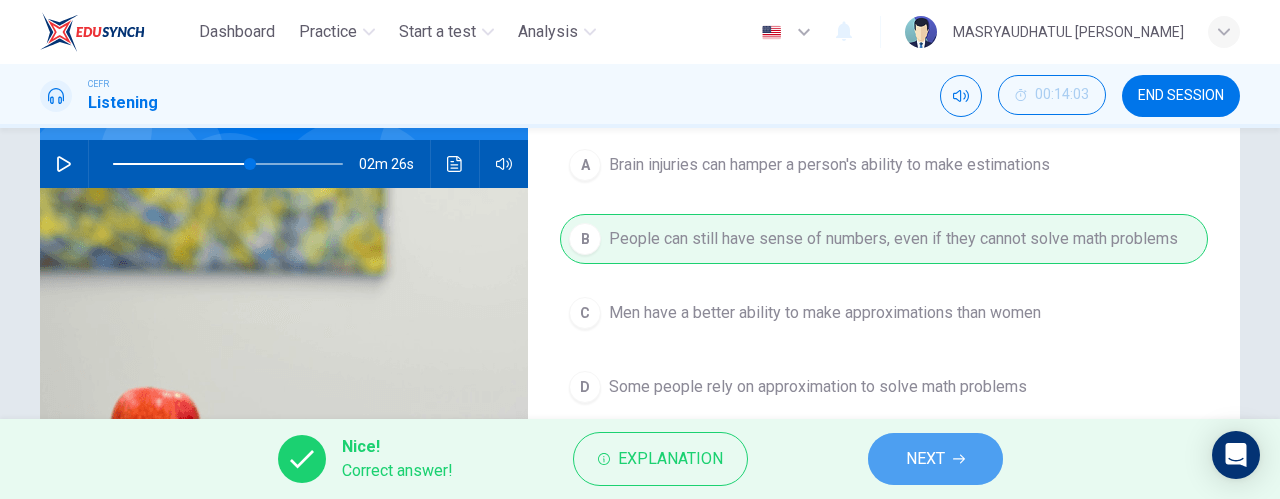 click on "NEXT" at bounding box center (925, 459) 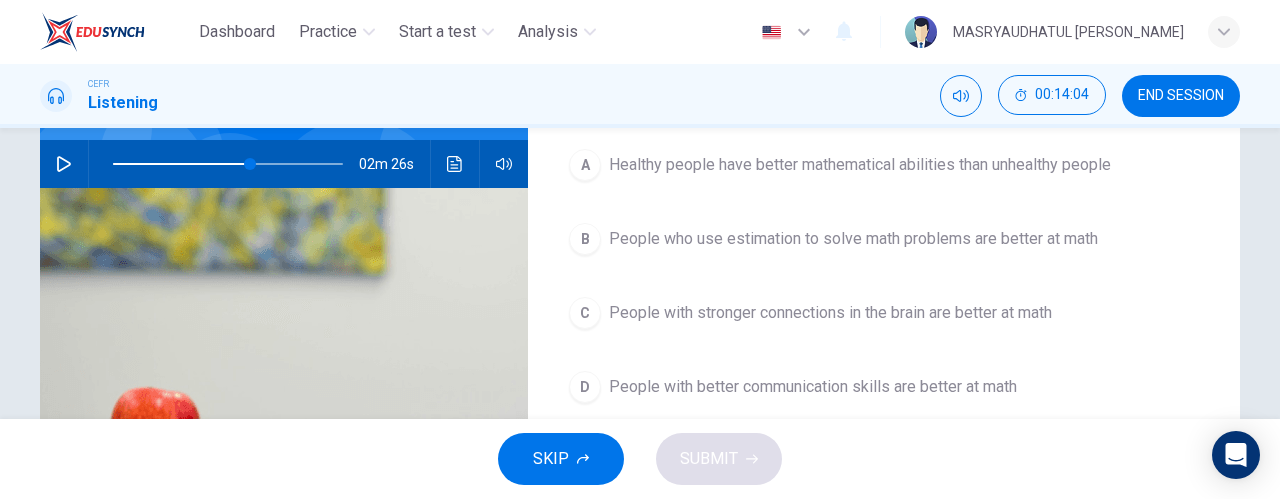 scroll, scrollTop: 72, scrollLeft: 0, axis: vertical 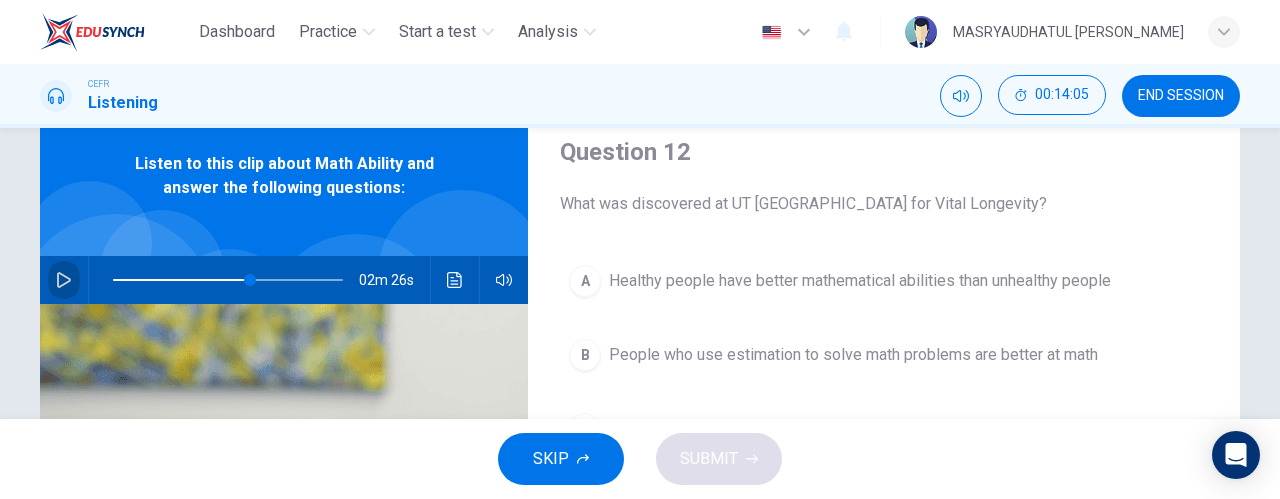 click 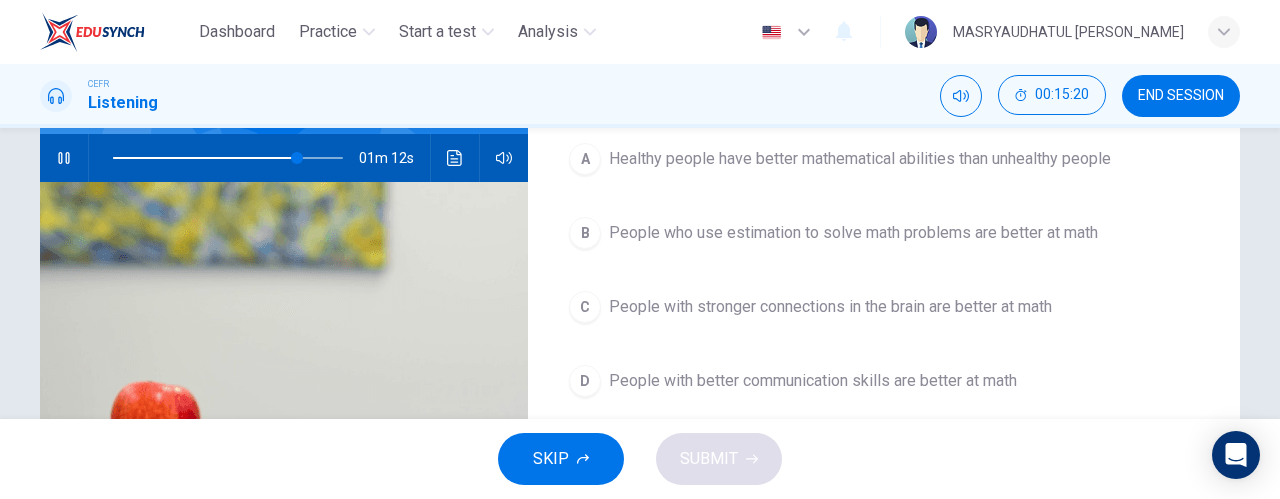 scroll, scrollTop: 192, scrollLeft: 0, axis: vertical 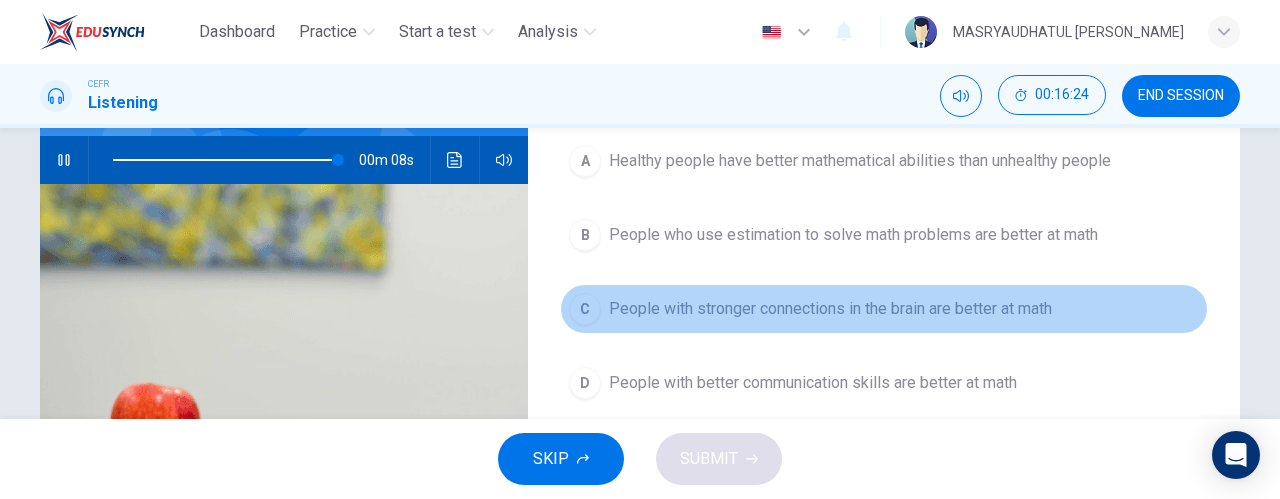 click on "People with stronger connections in the brain are better at math" at bounding box center [830, 309] 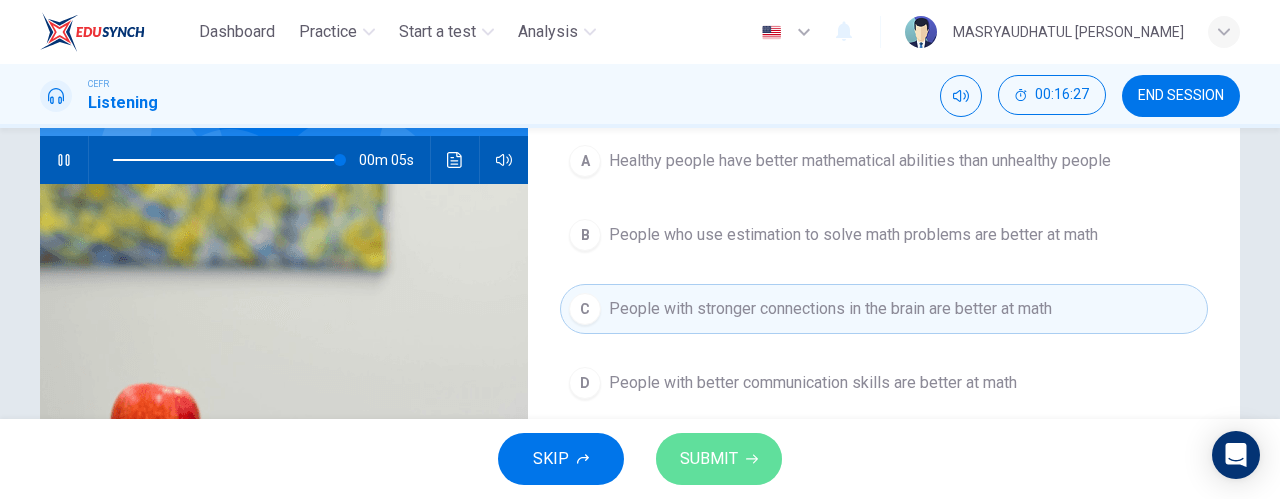 click 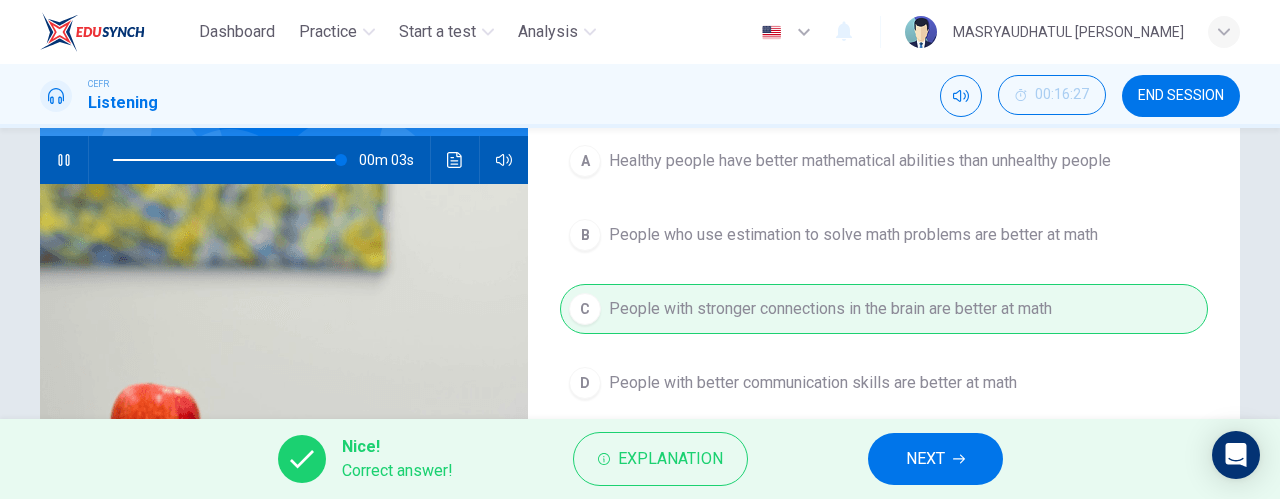 type on "99" 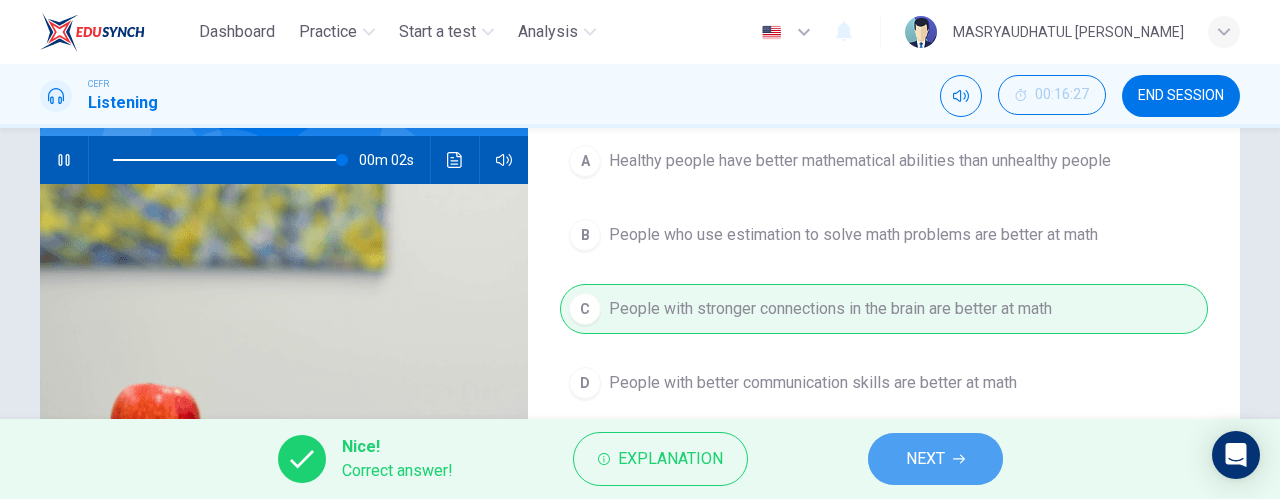 click on "NEXT" at bounding box center [935, 459] 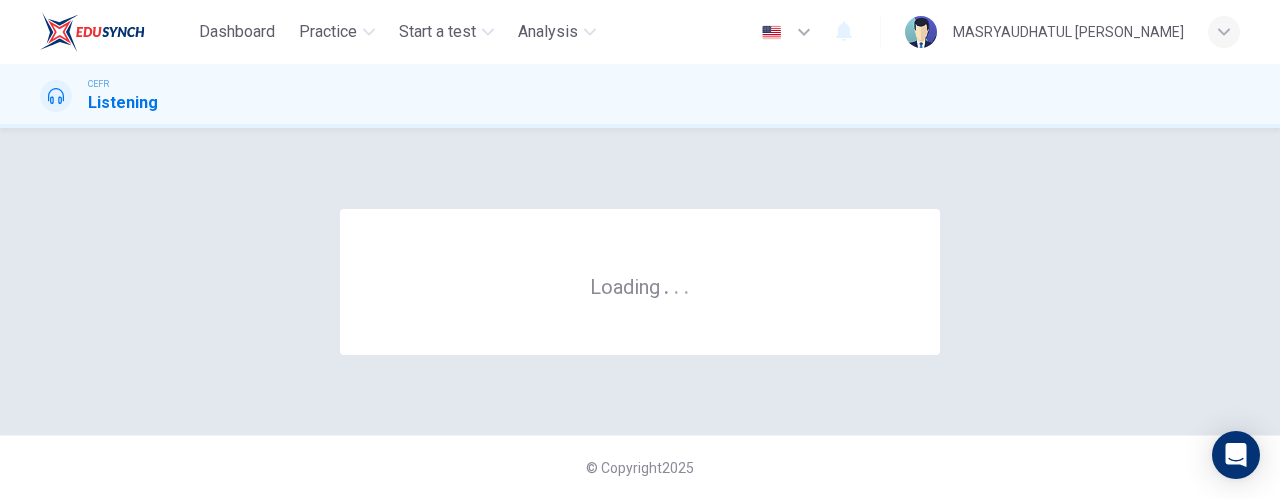 scroll, scrollTop: 0, scrollLeft: 0, axis: both 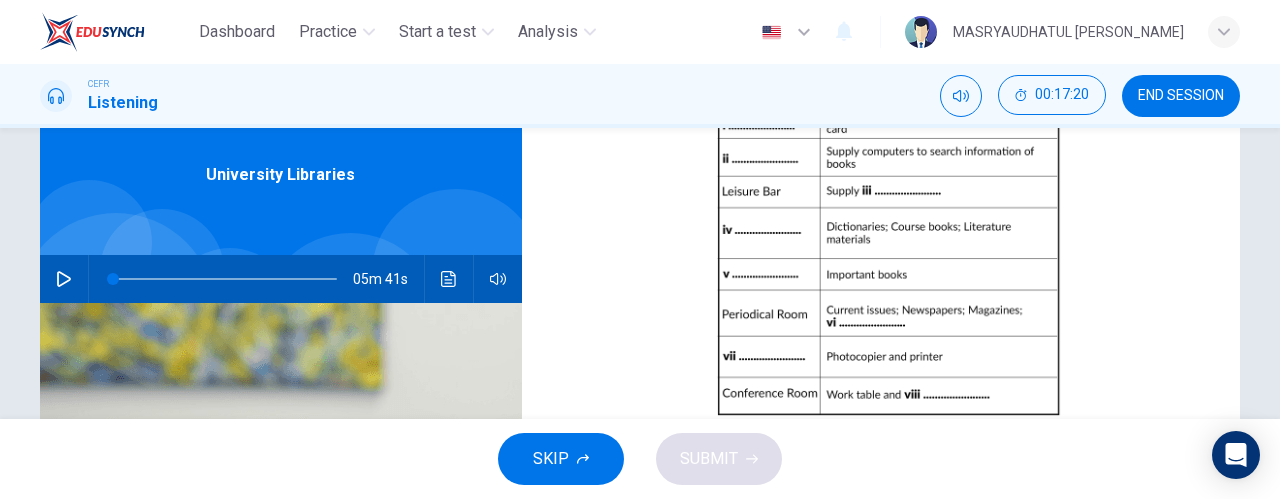 click at bounding box center (64, 279) 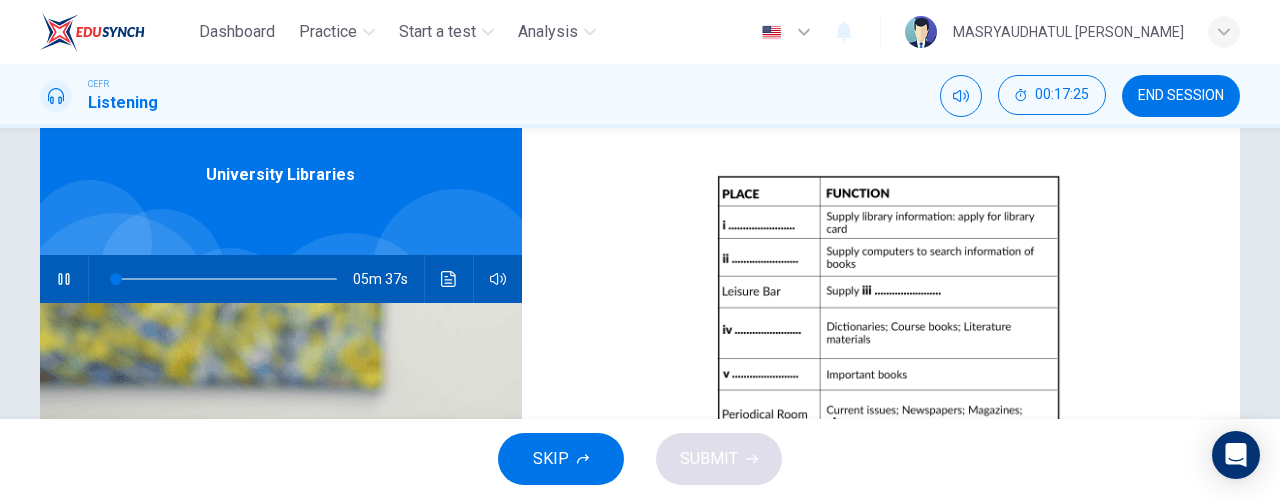 scroll, scrollTop: 144, scrollLeft: 0, axis: vertical 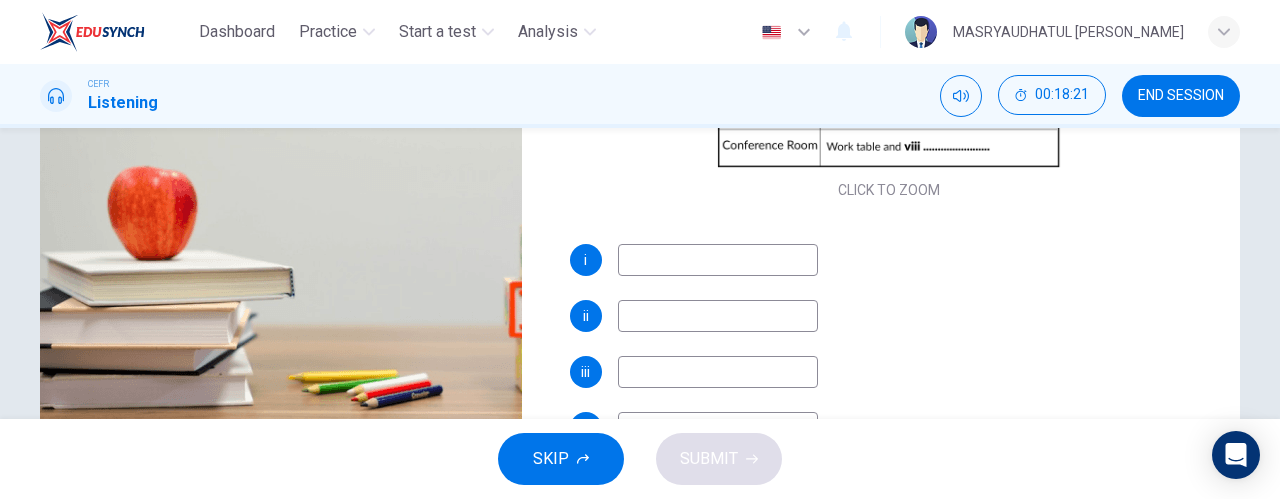click at bounding box center [718, 260] 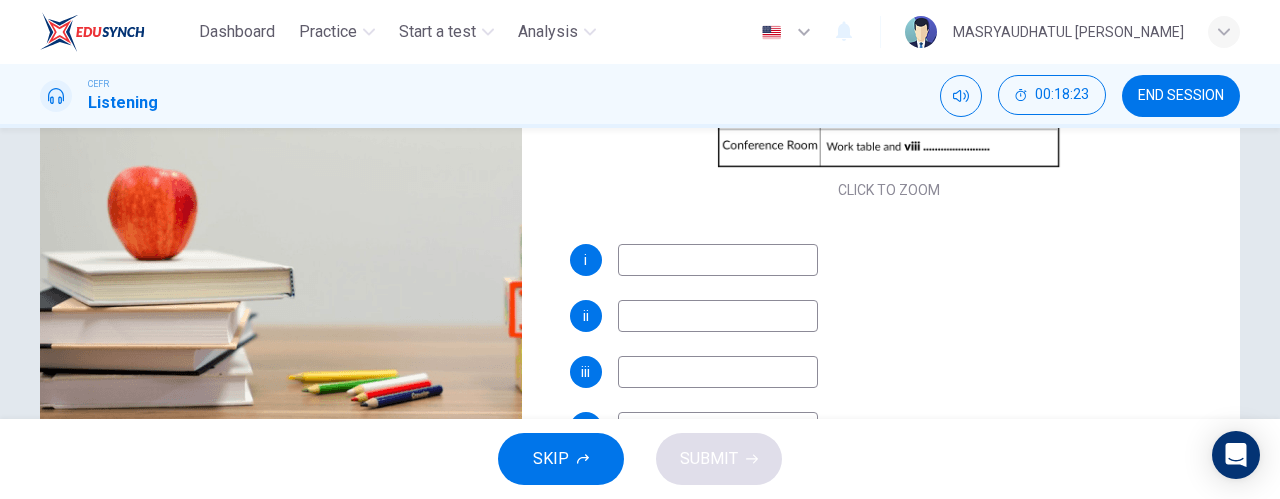 type on "18" 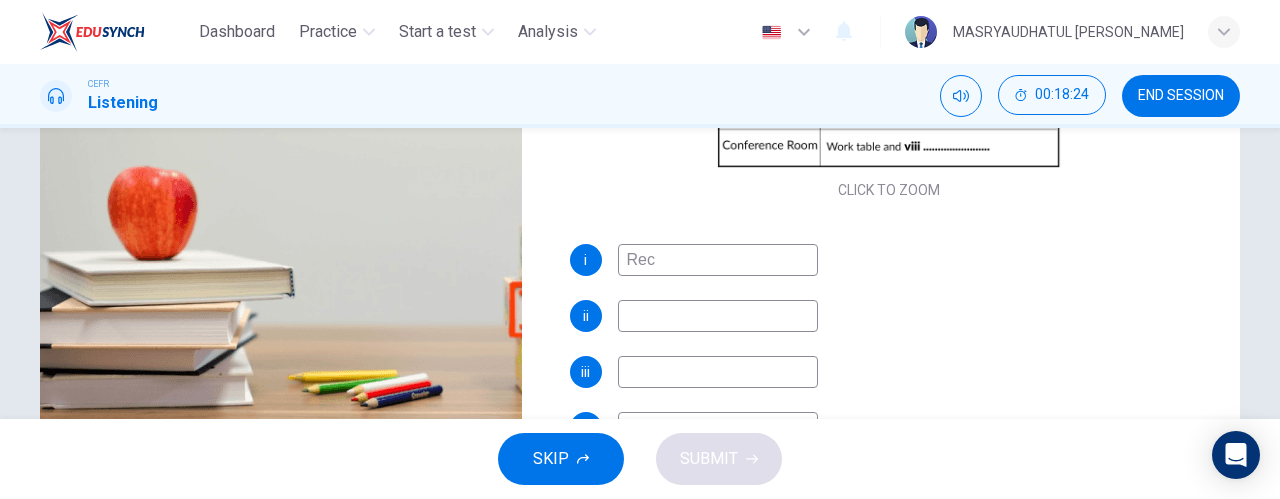 type on "Rece" 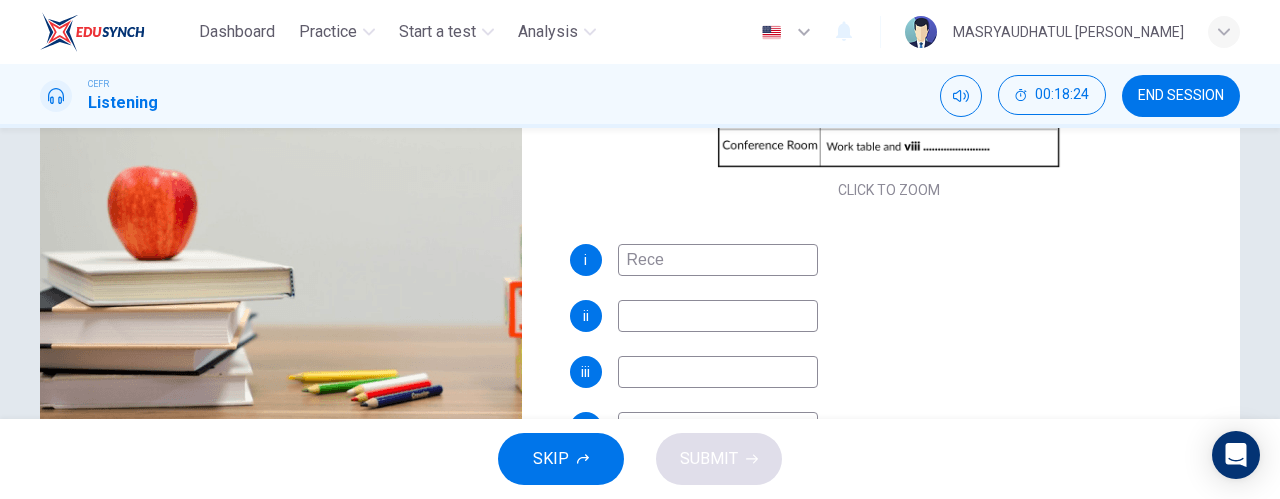 type on "19" 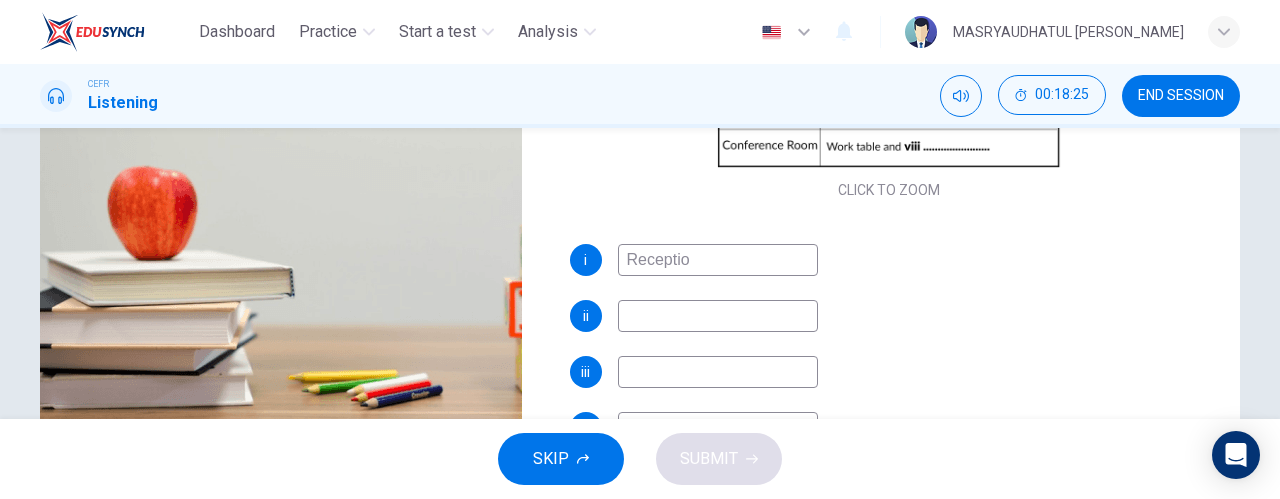 type on "Reception" 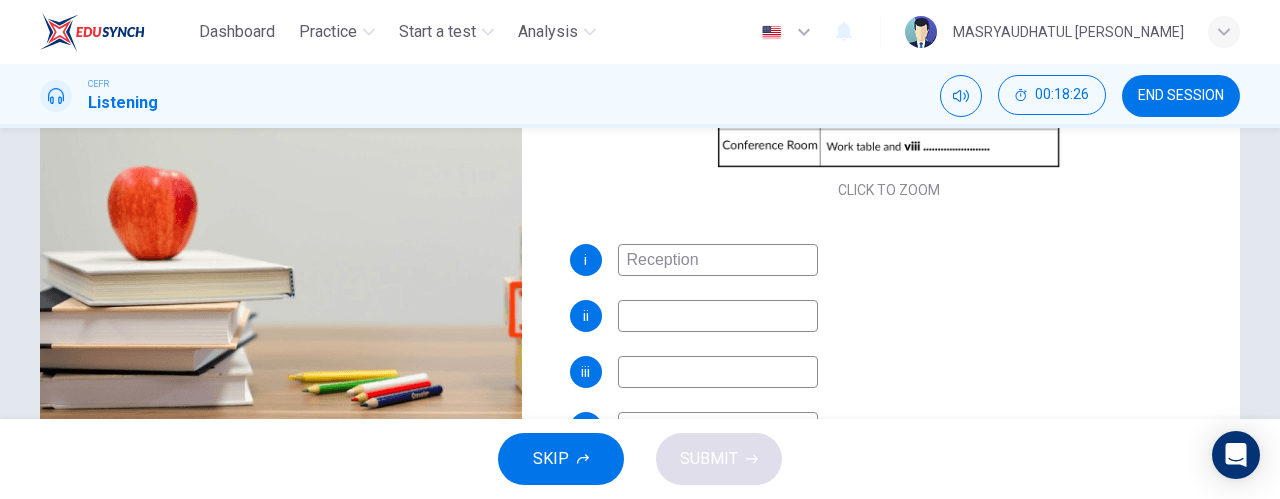 type on "19" 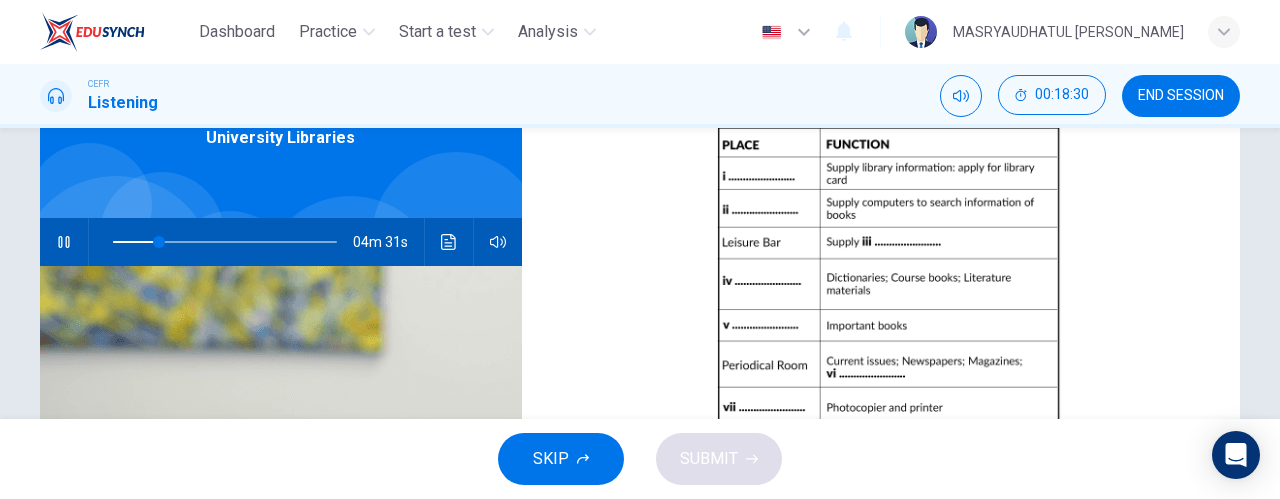 scroll, scrollTop: 104, scrollLeft: 0, axis: vertical 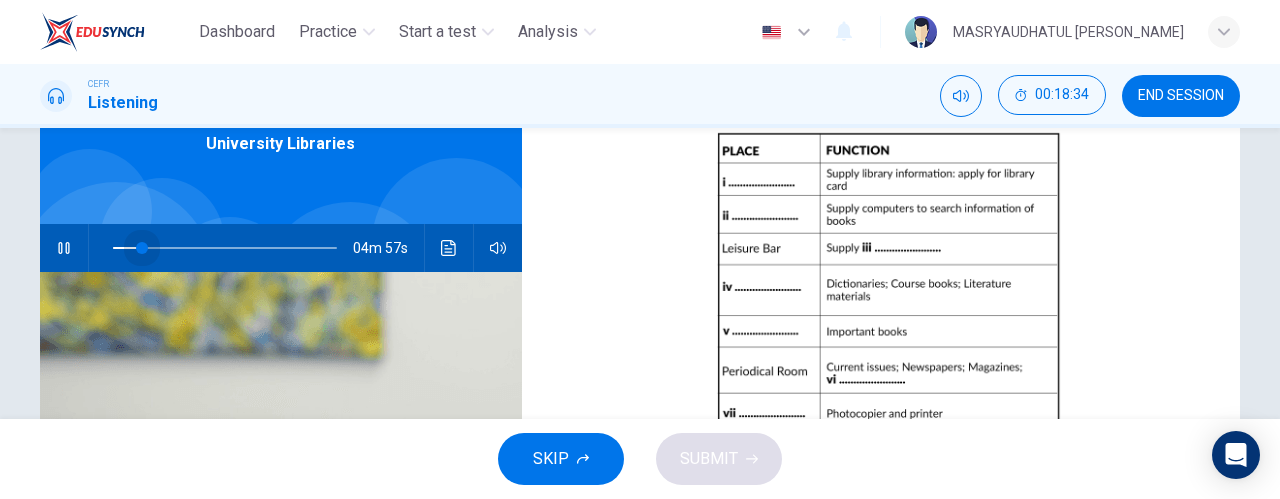click at bounding box center (142, 248) 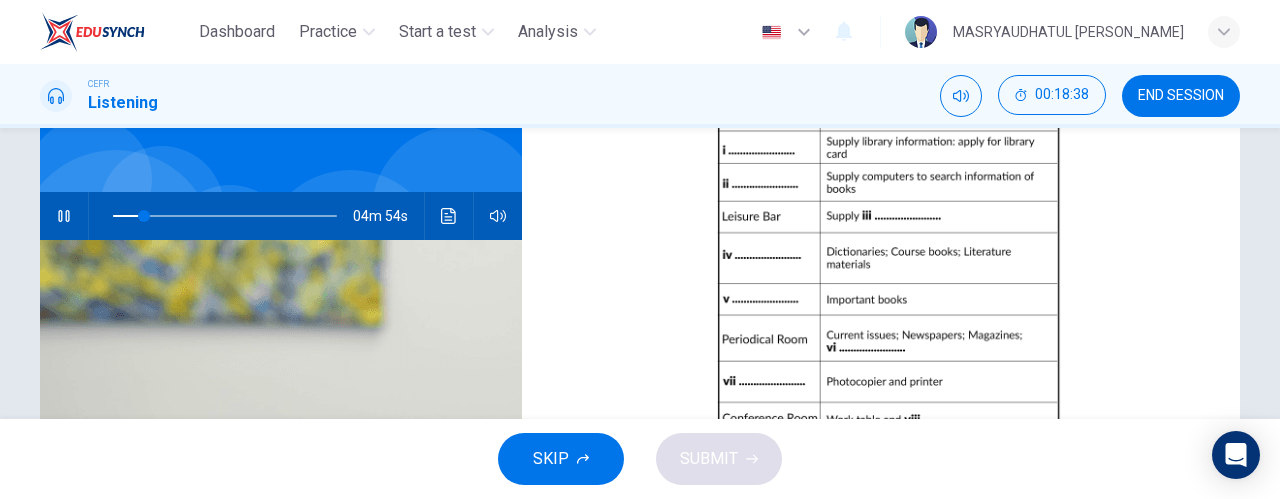 scroll, scrollTop: 144, scrollLeft: 0, axis: vertical 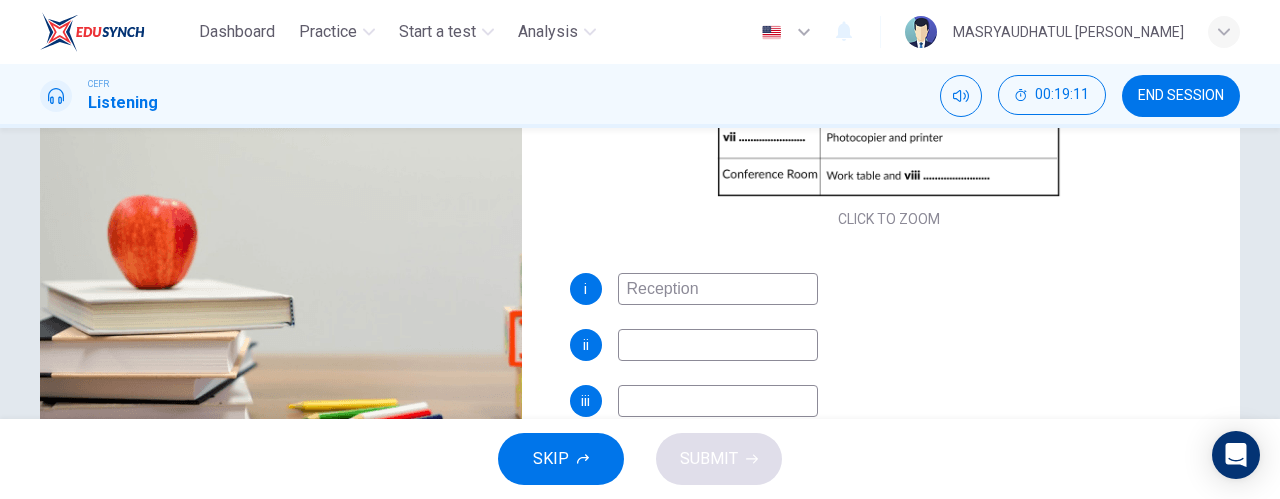 type on "24" 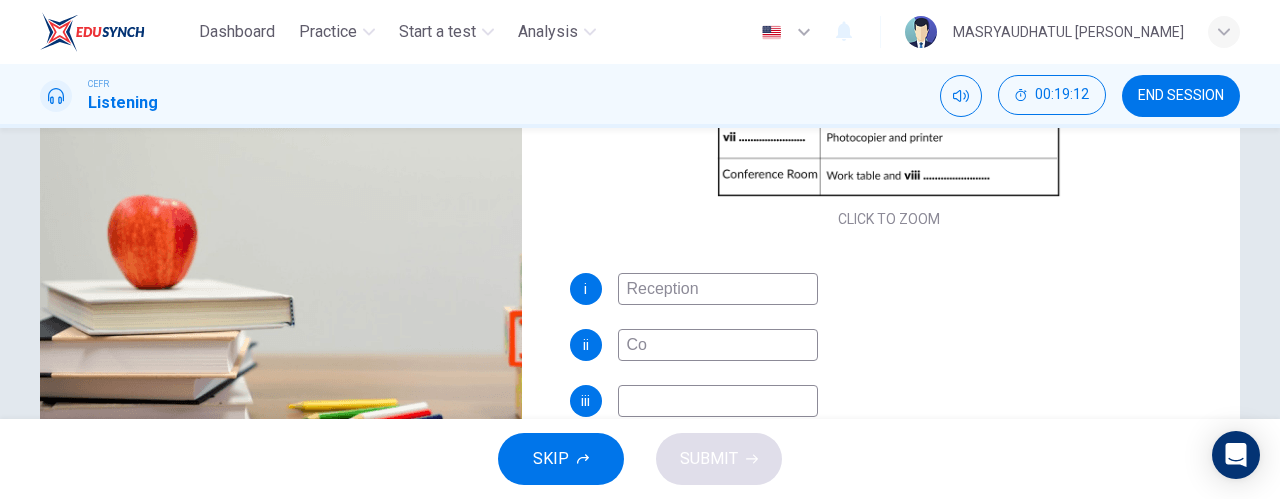 type on "Com" 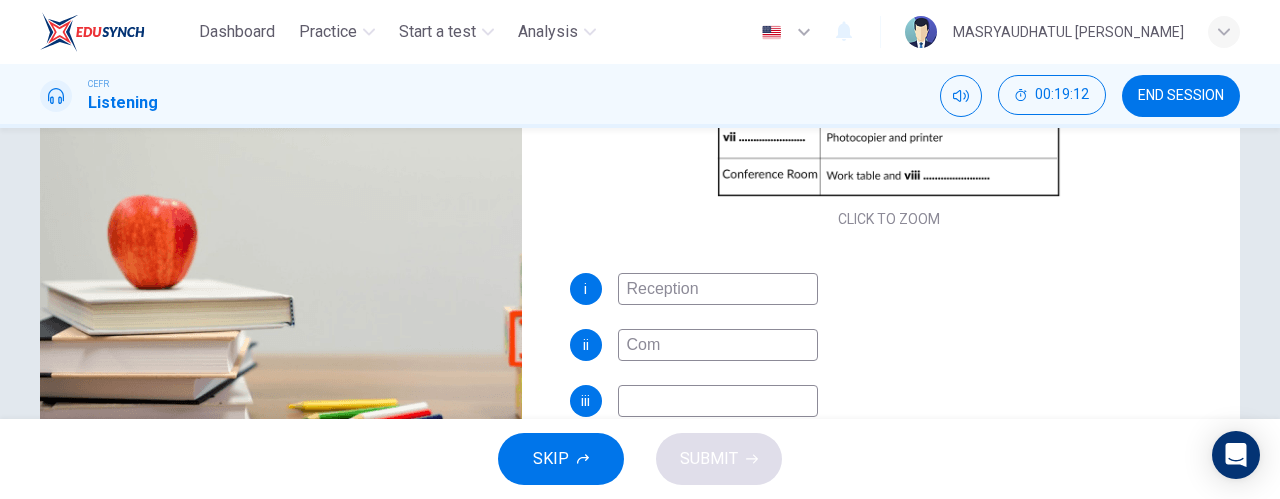 type on "24" 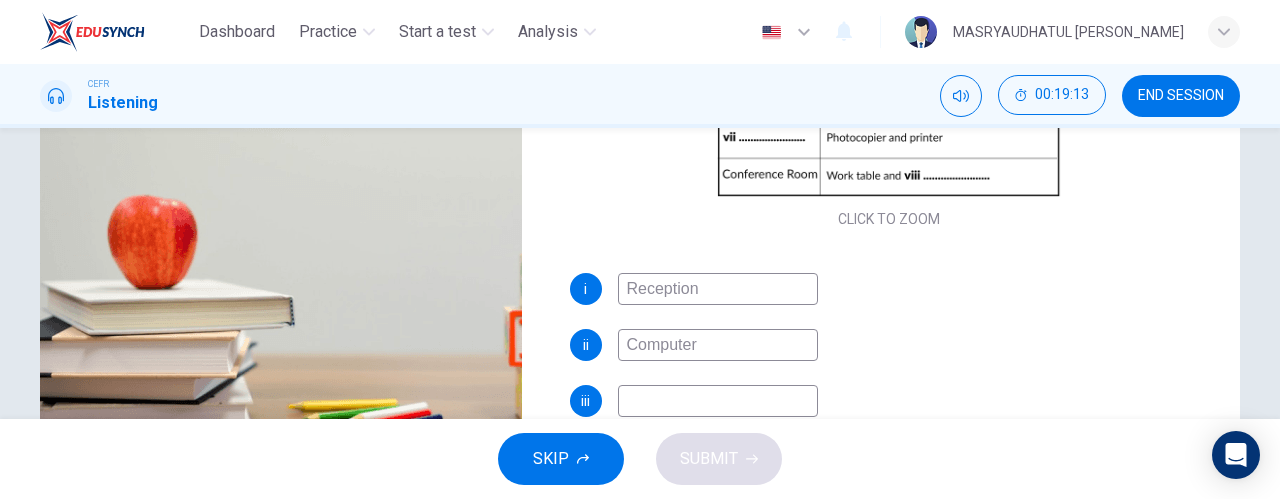 type on "Computer" 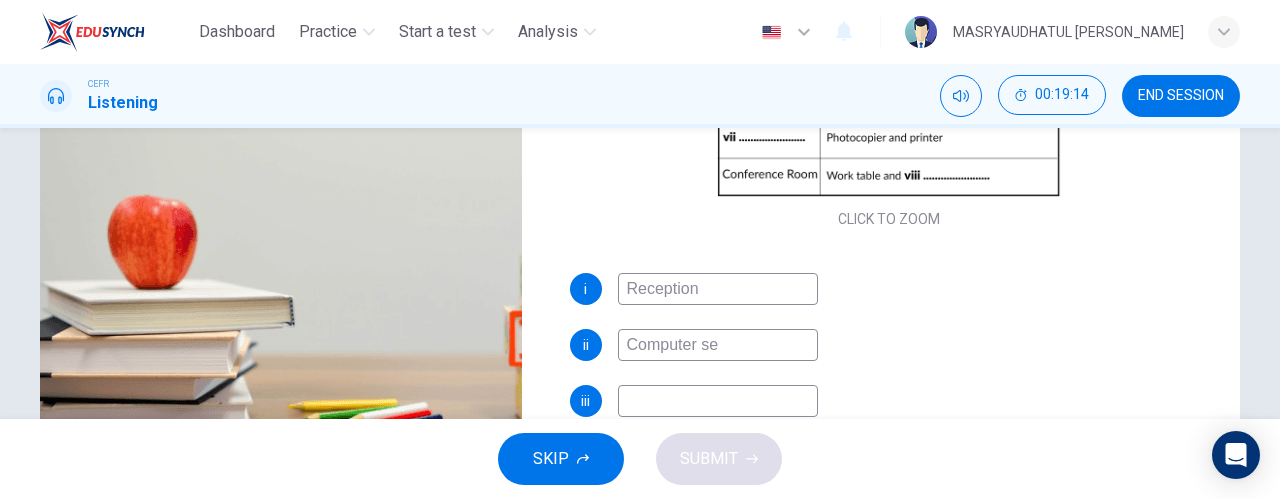 type on "Computer sec" 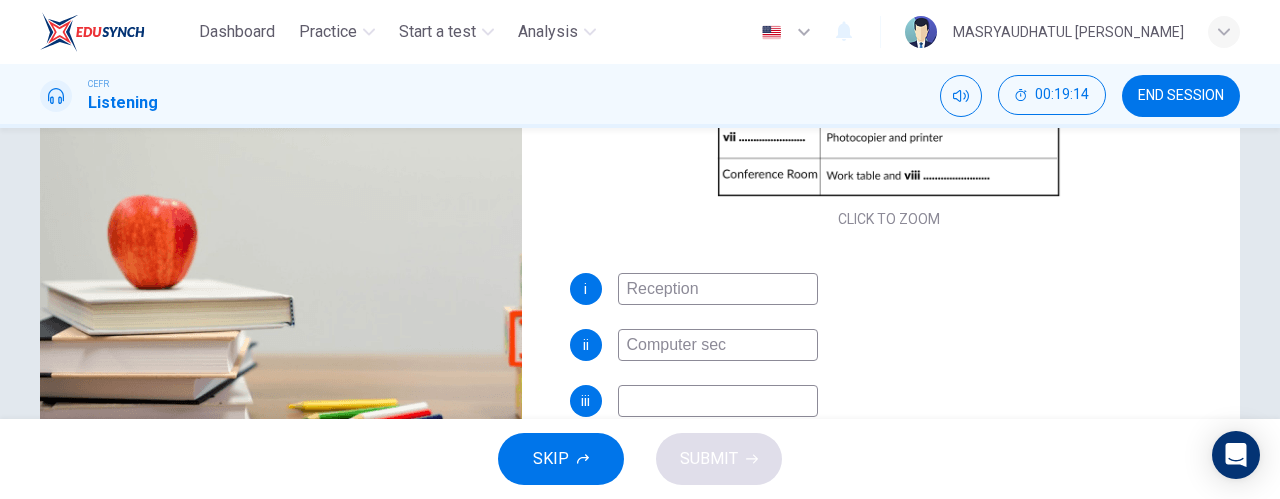 type on "25" 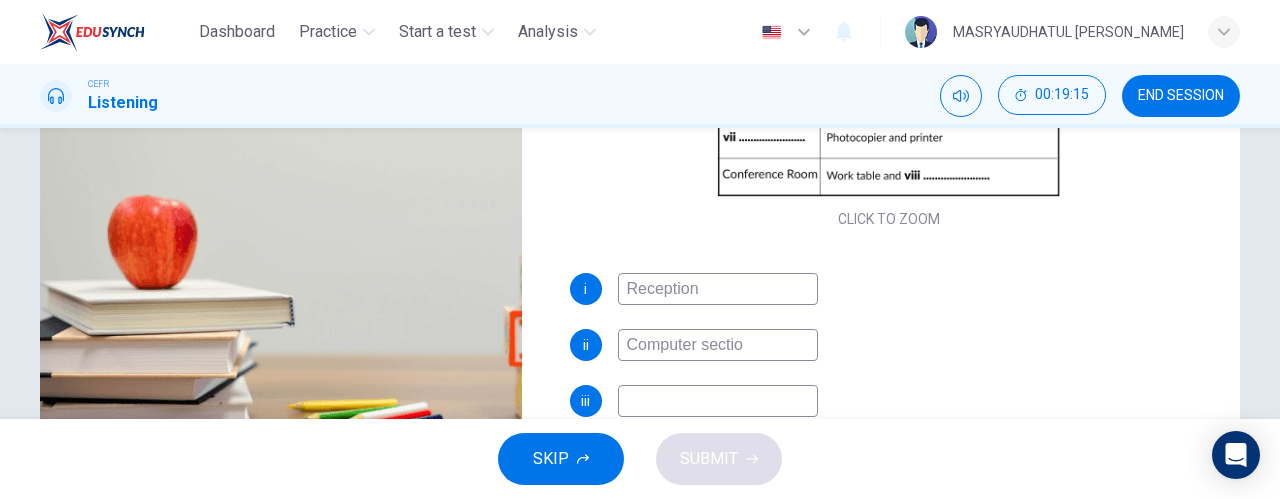 type on "Computer section" 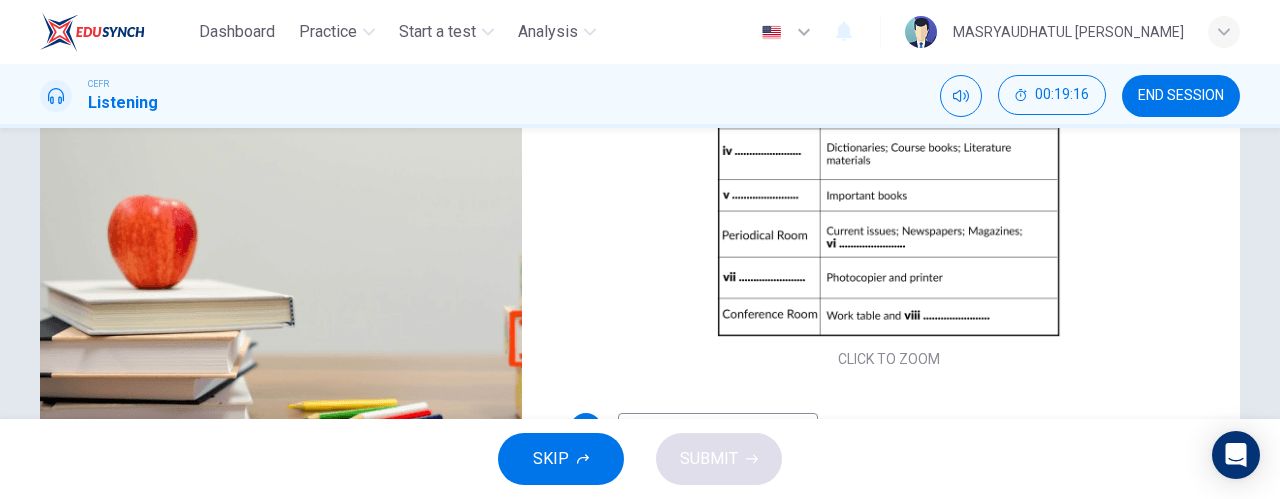 scroll, scrollTop: 0, scrollLeft: 0, axis: both 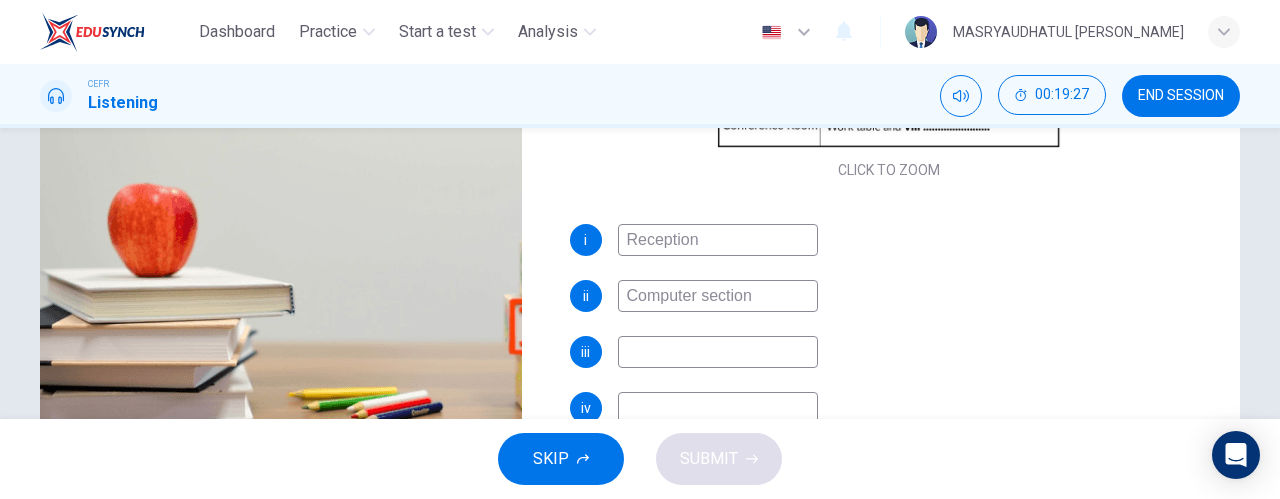 type on "28" 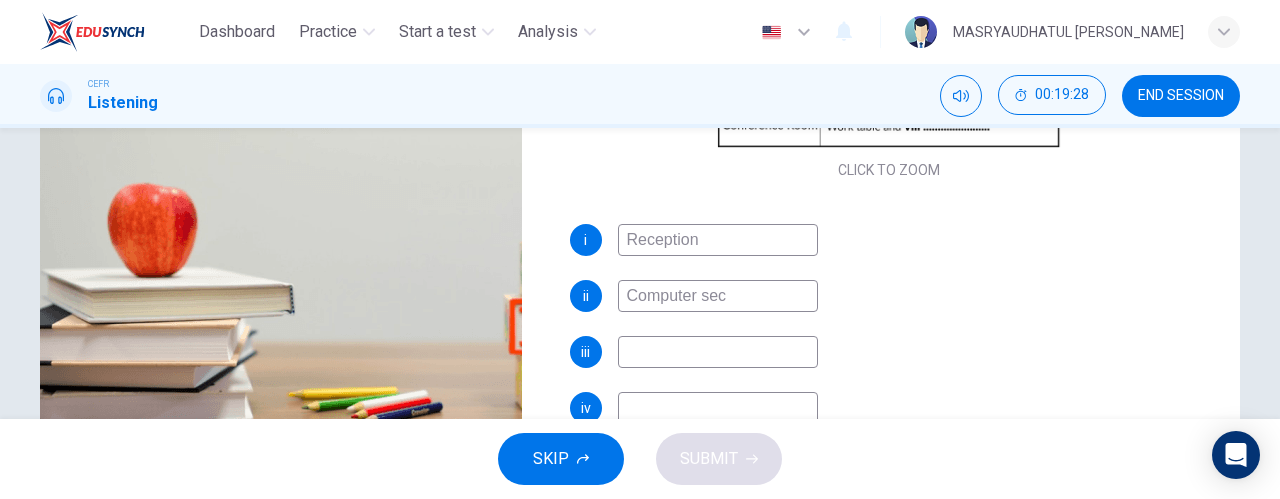 type on "Computer se" 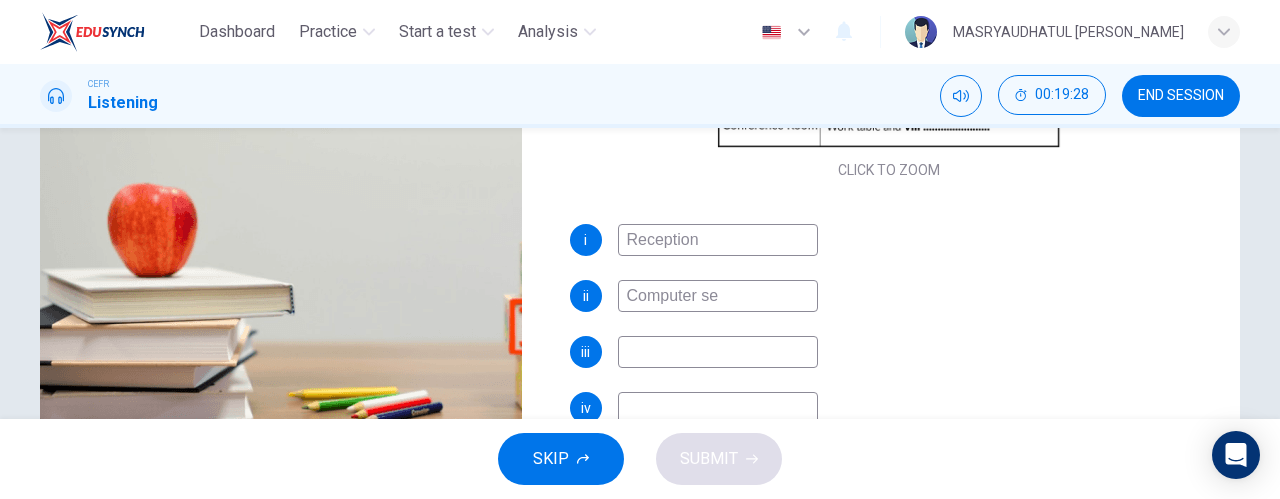 type on "29" 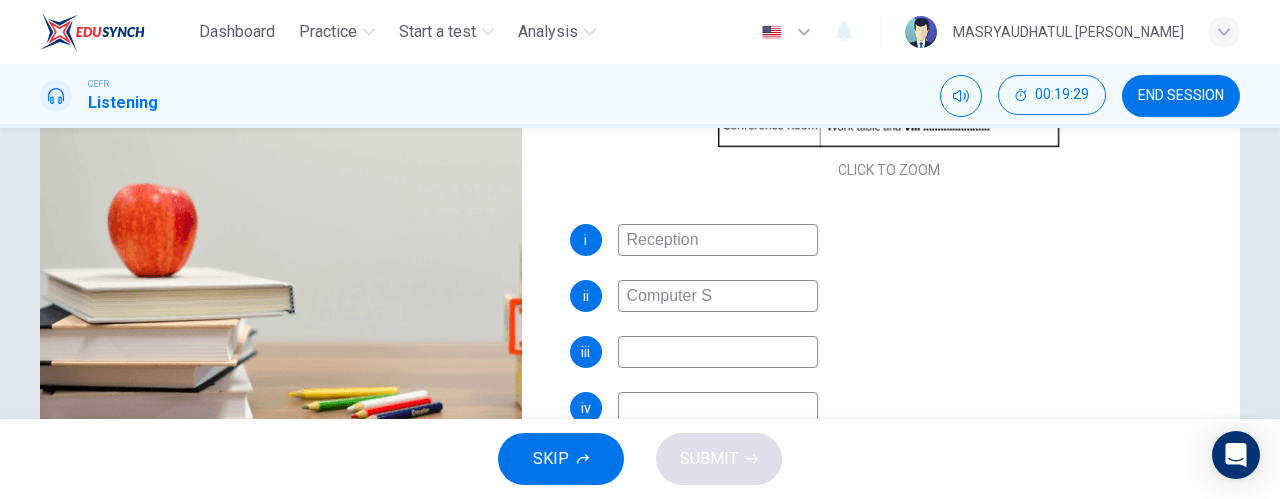 type on "Computer Se" 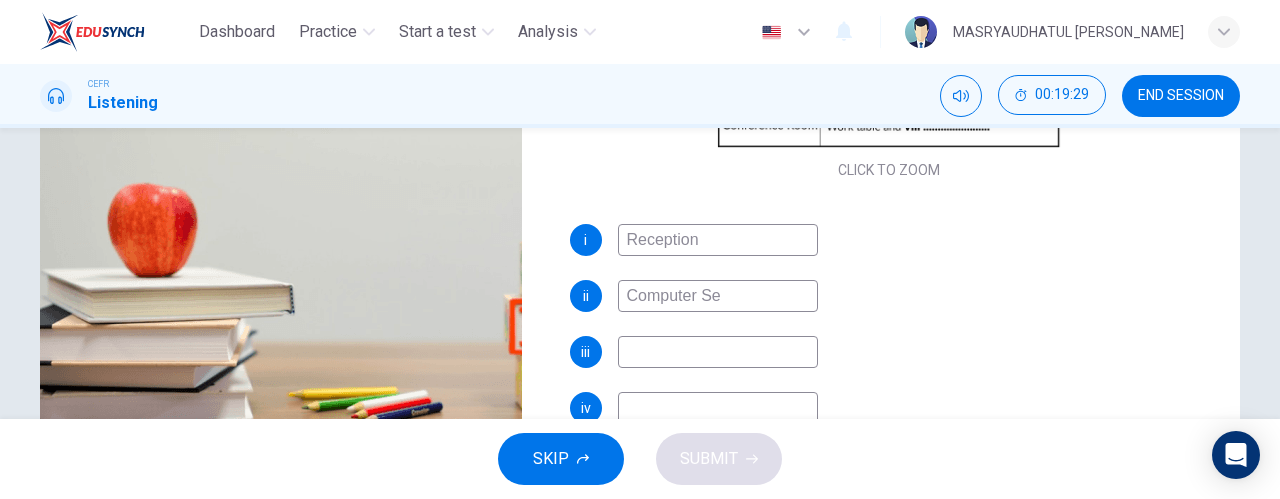 type on "29" 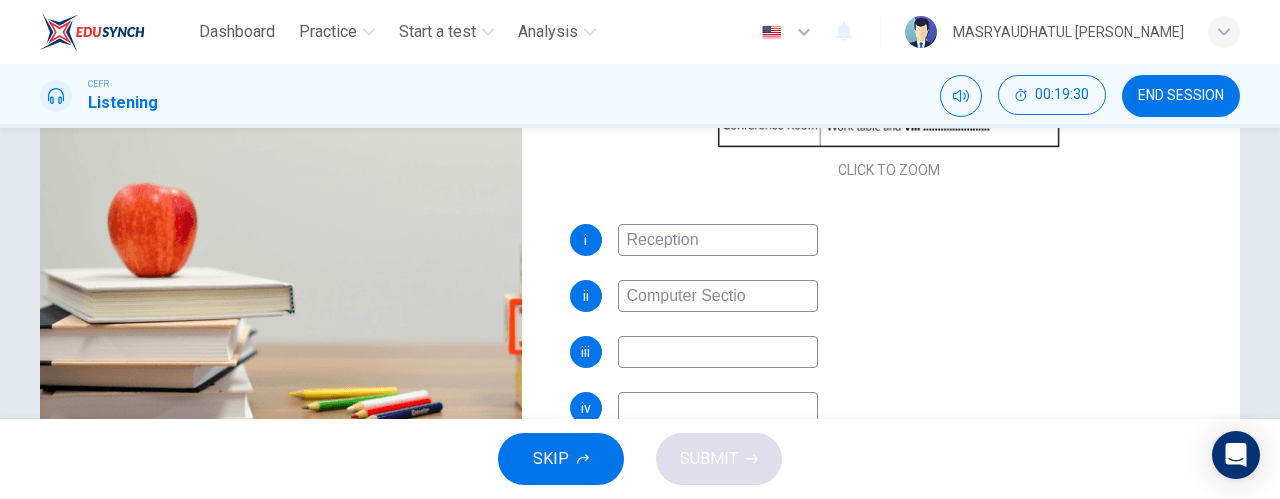 type on "Computer Section" 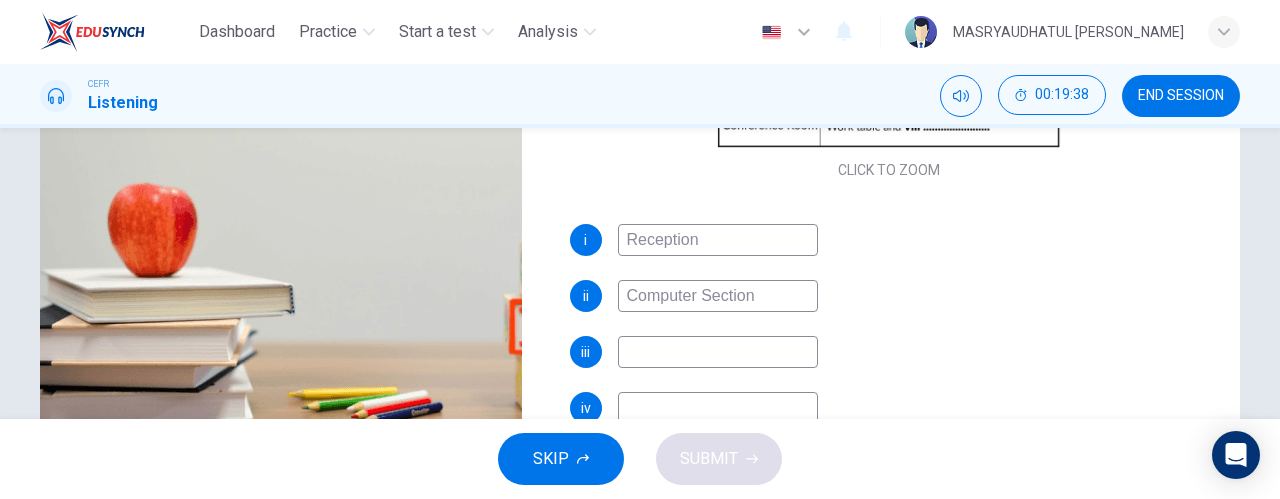 type on "32" 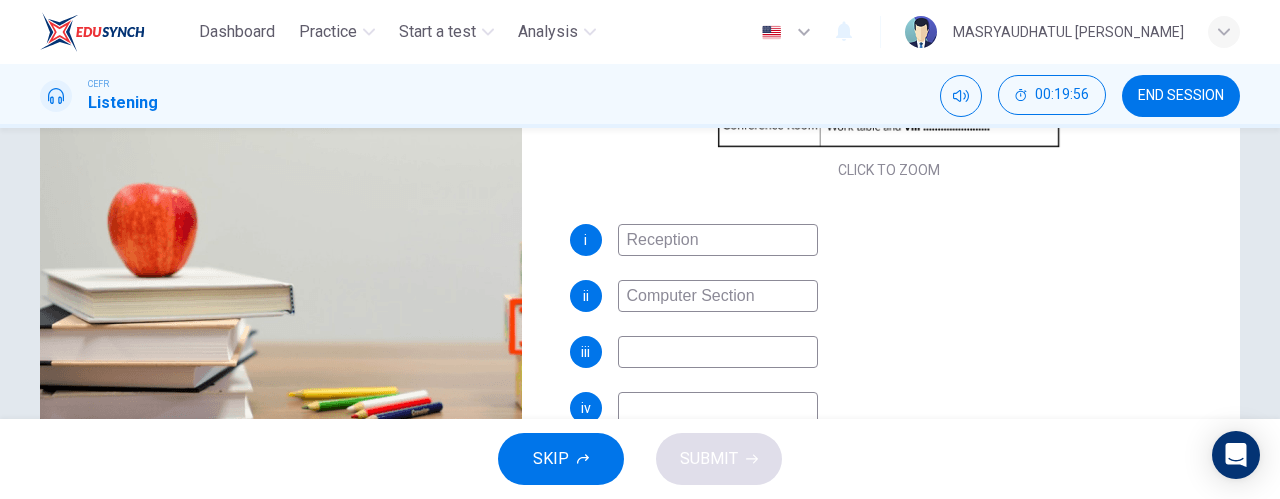 type on "37" 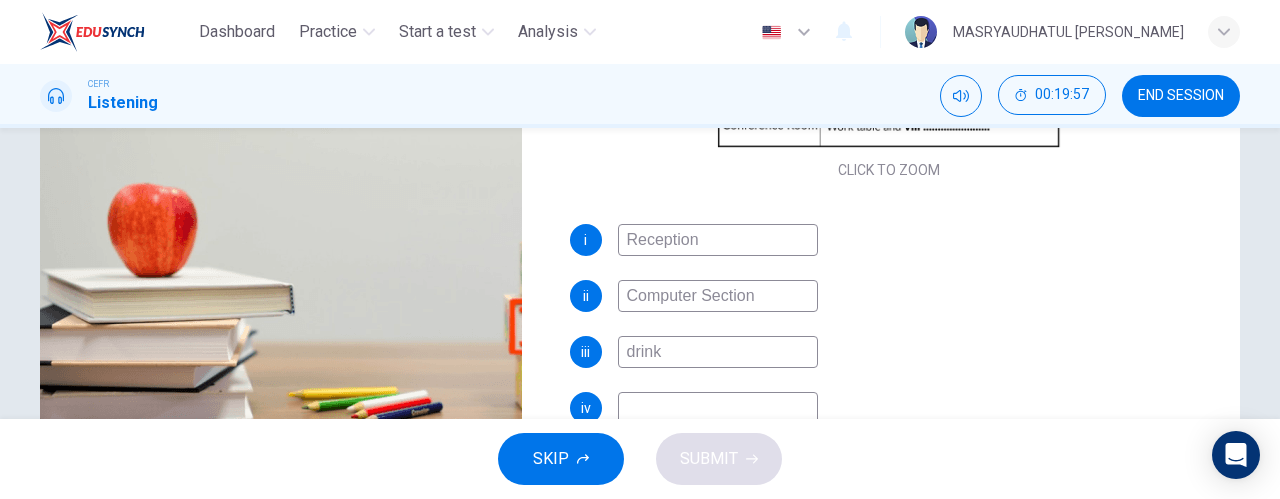 type on "drinks" 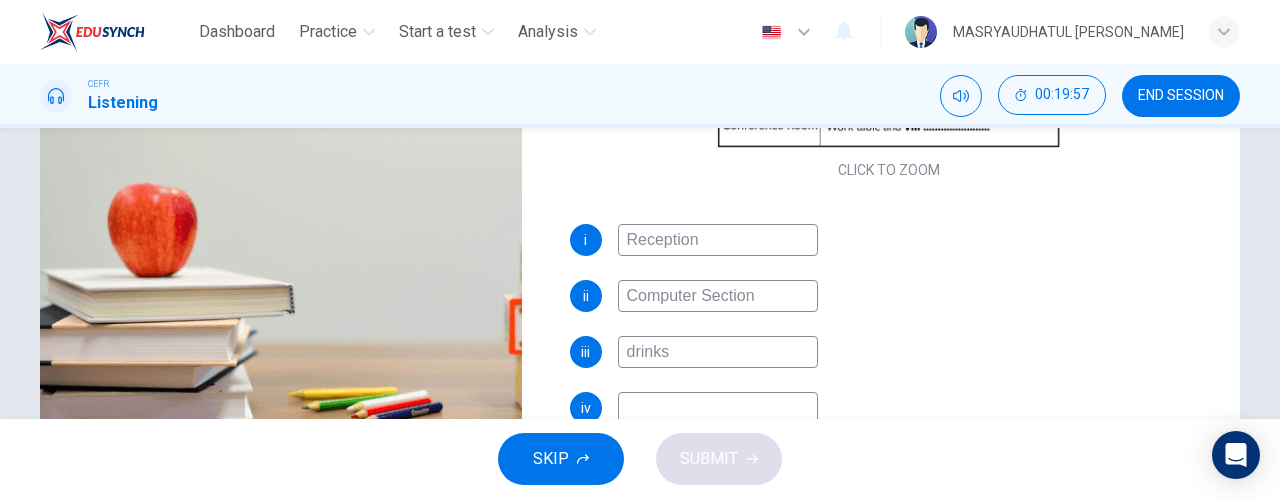 type on "37" 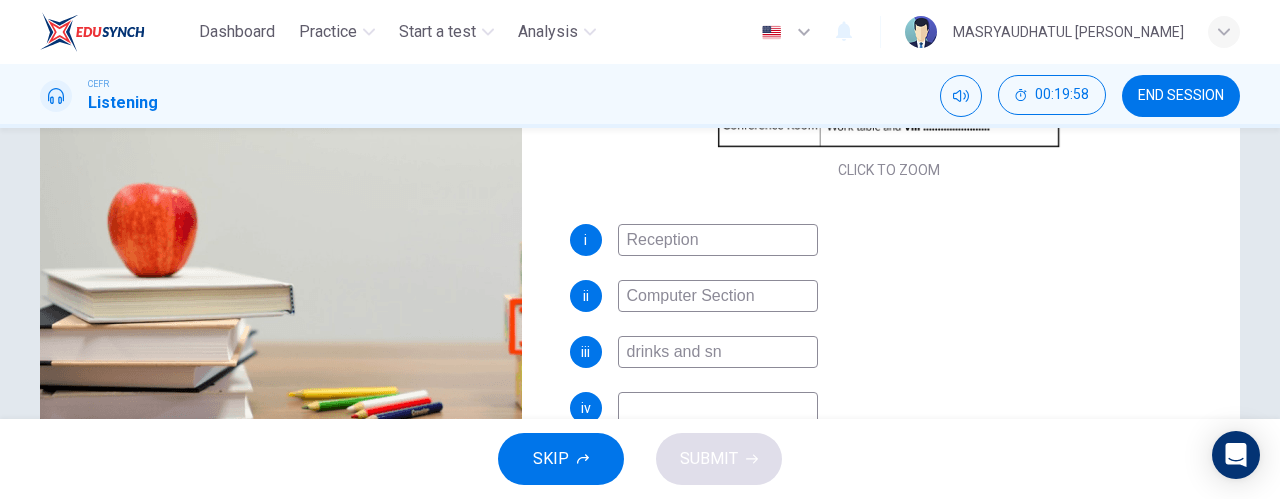 type on "drinks and sna" 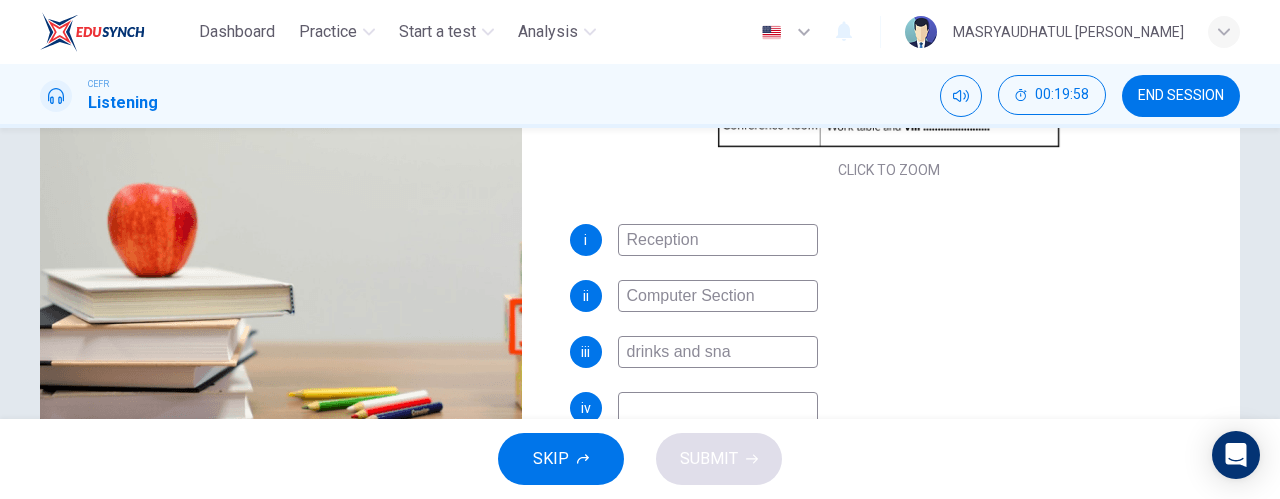 type on "38" 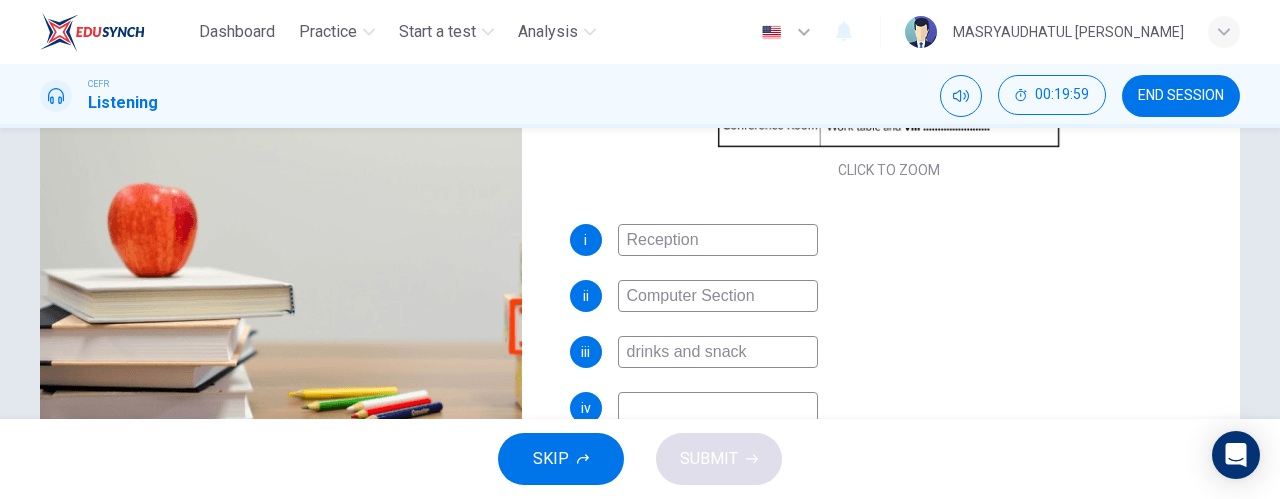 type on "drinks and snacks" 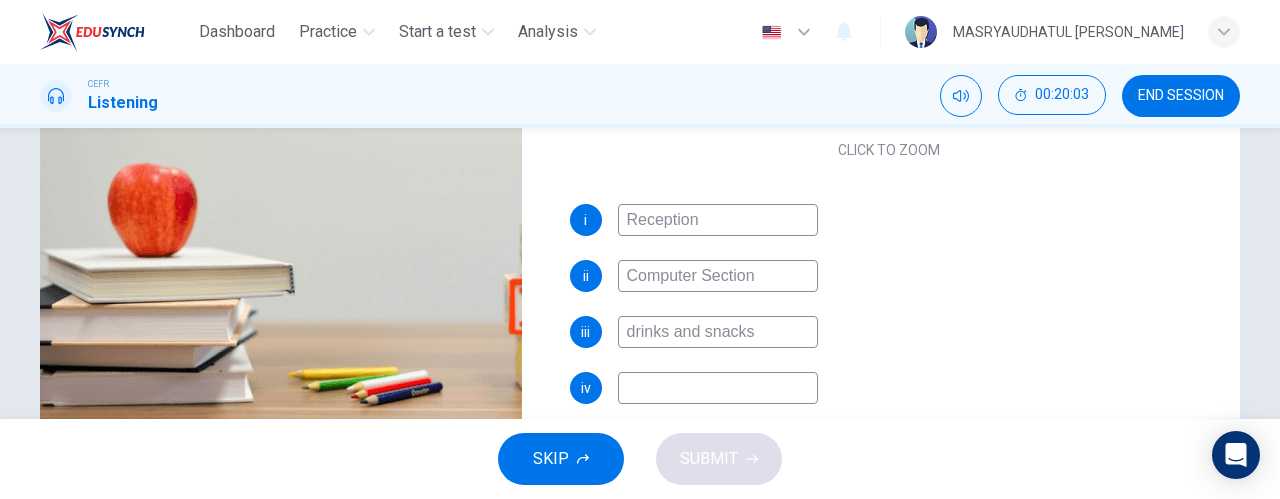 scroll, scrollTop: 440, scrollLeft: 0, axis: vertical 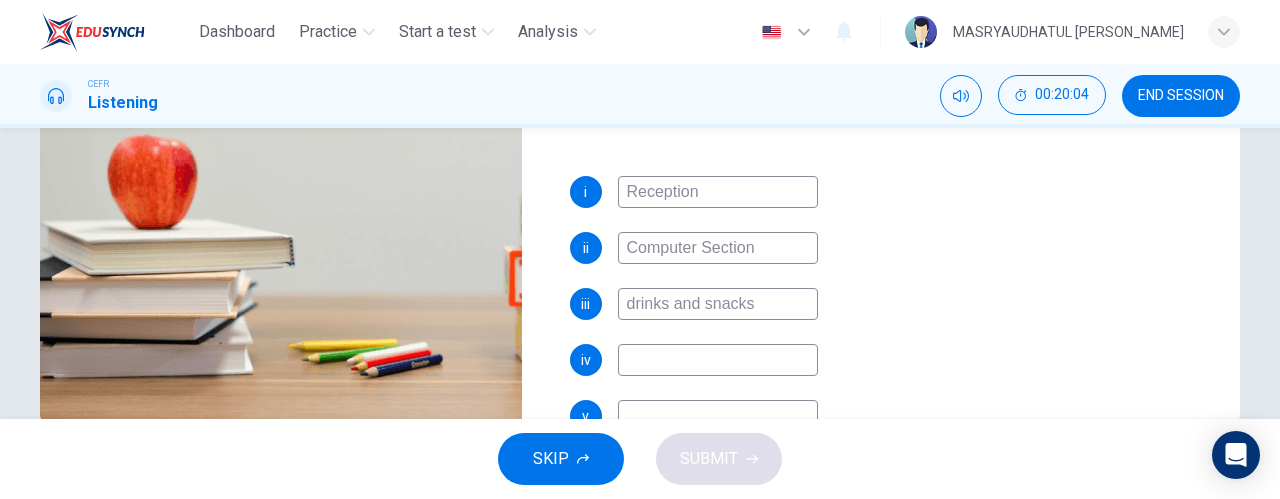 type on "39" 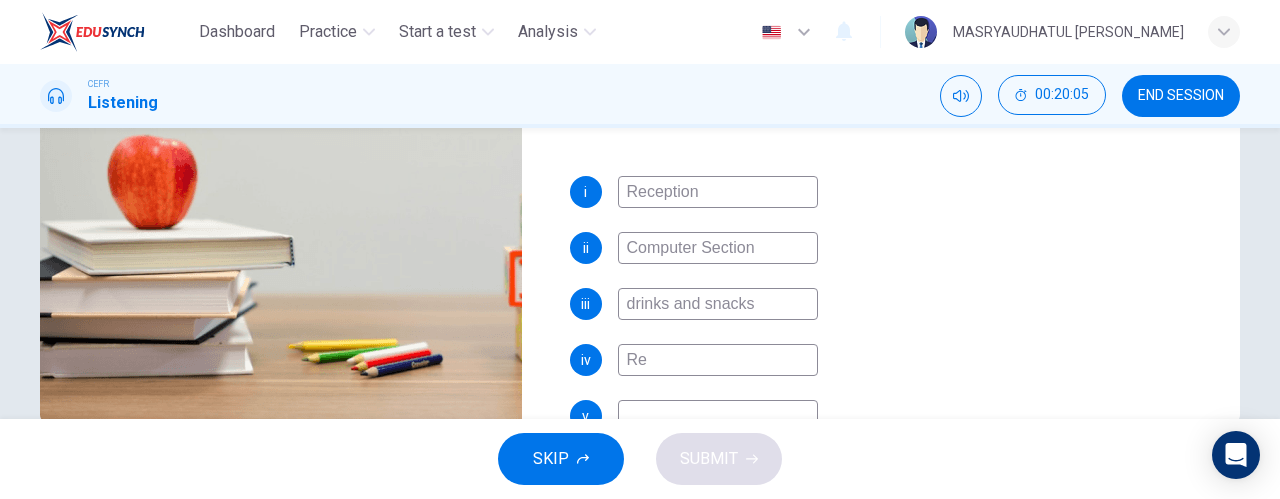 type on "Ref" 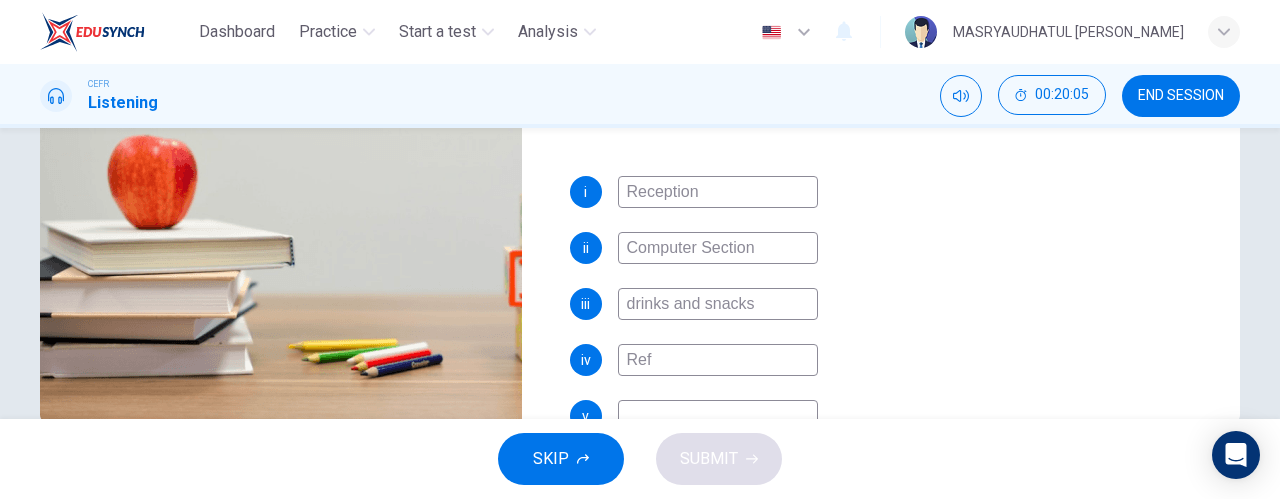 type on "40" 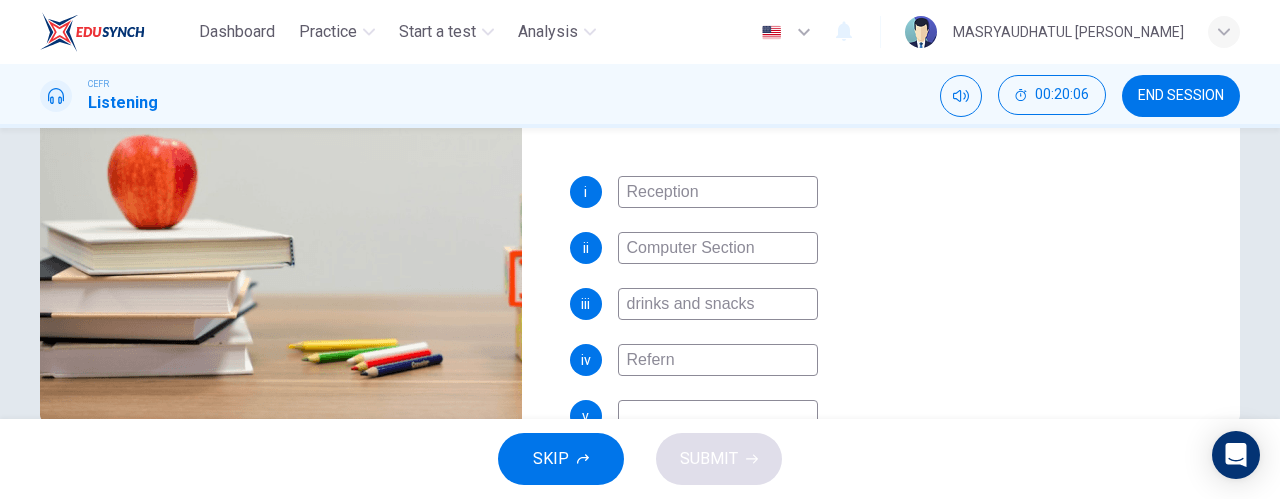type on "Refer" 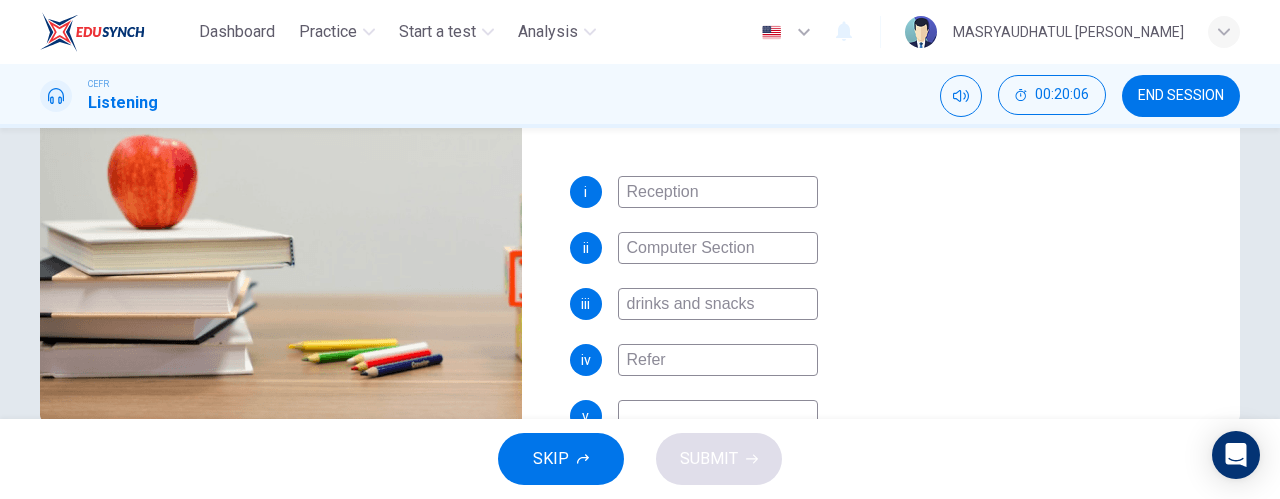 type on "40" 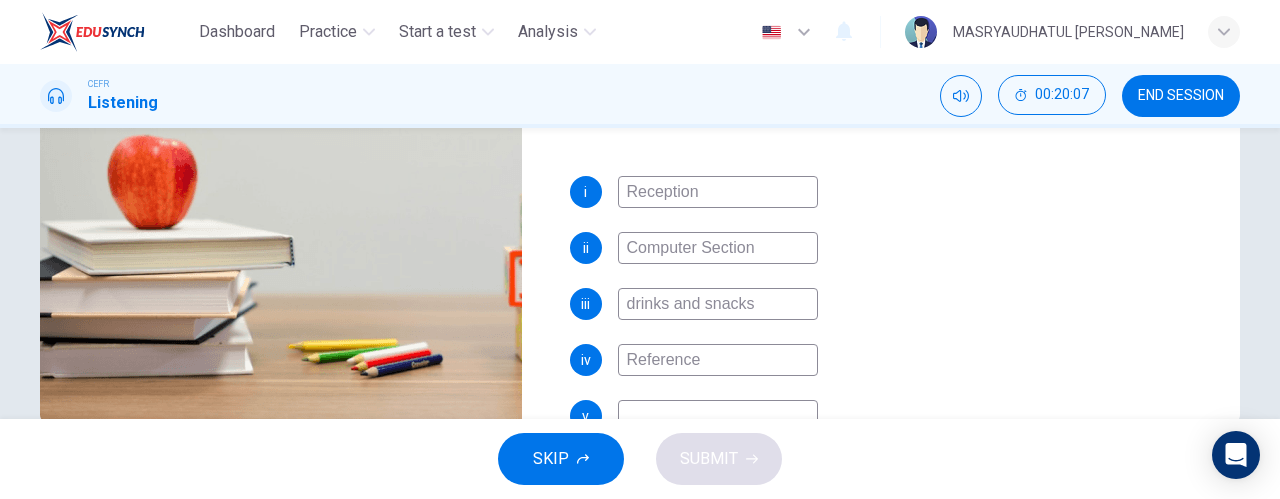 type on "Reference" 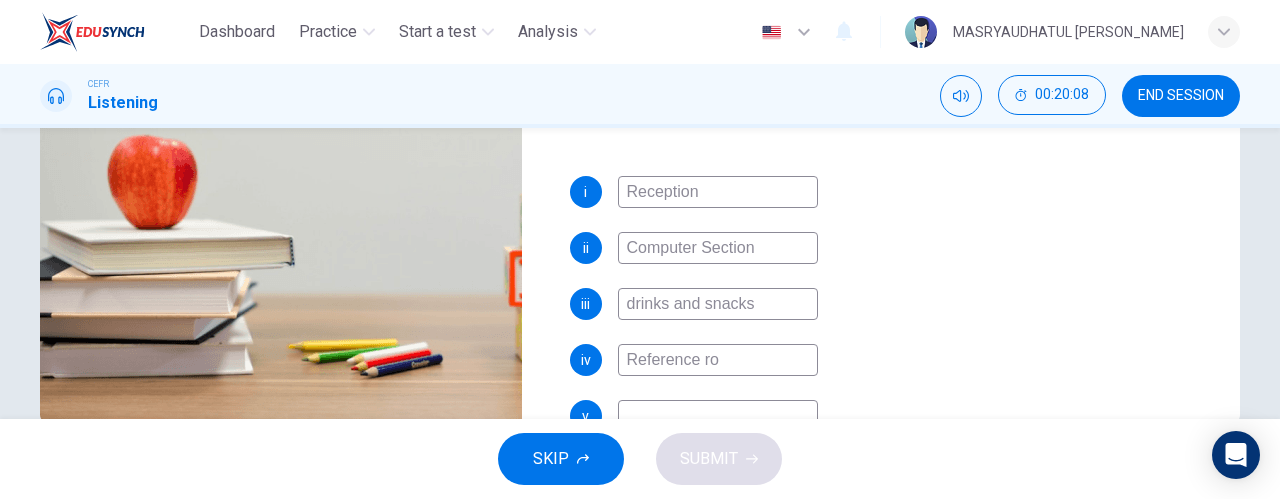 type on "Reference r" 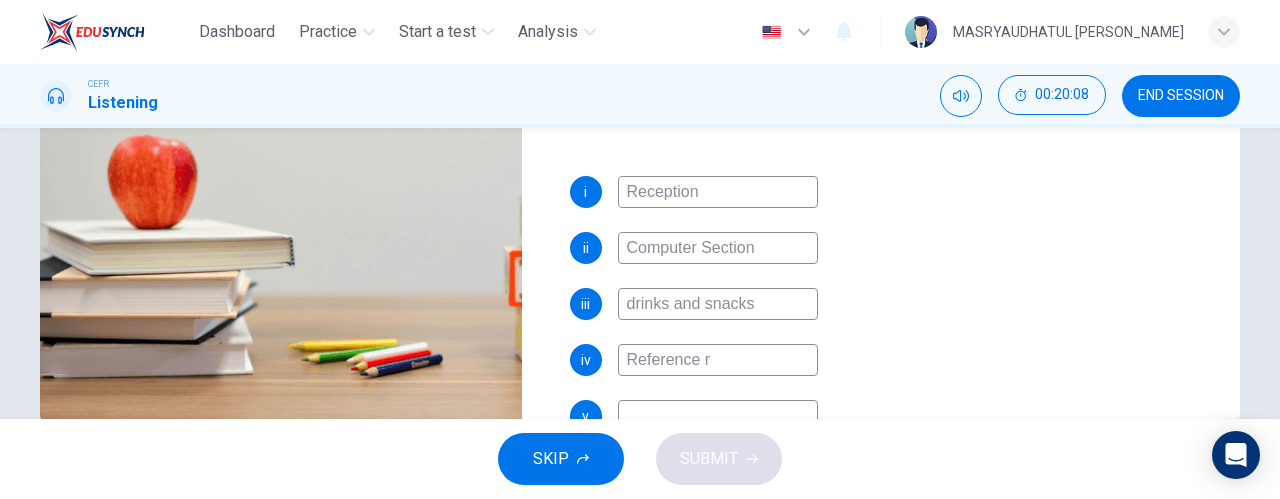 type on "40" 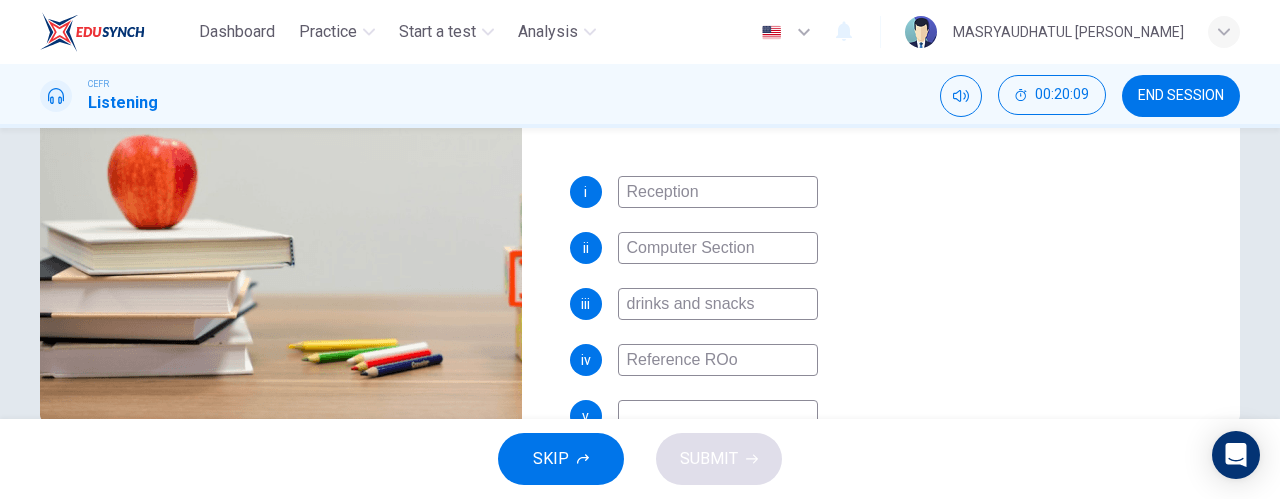 type on "Reference ROom" 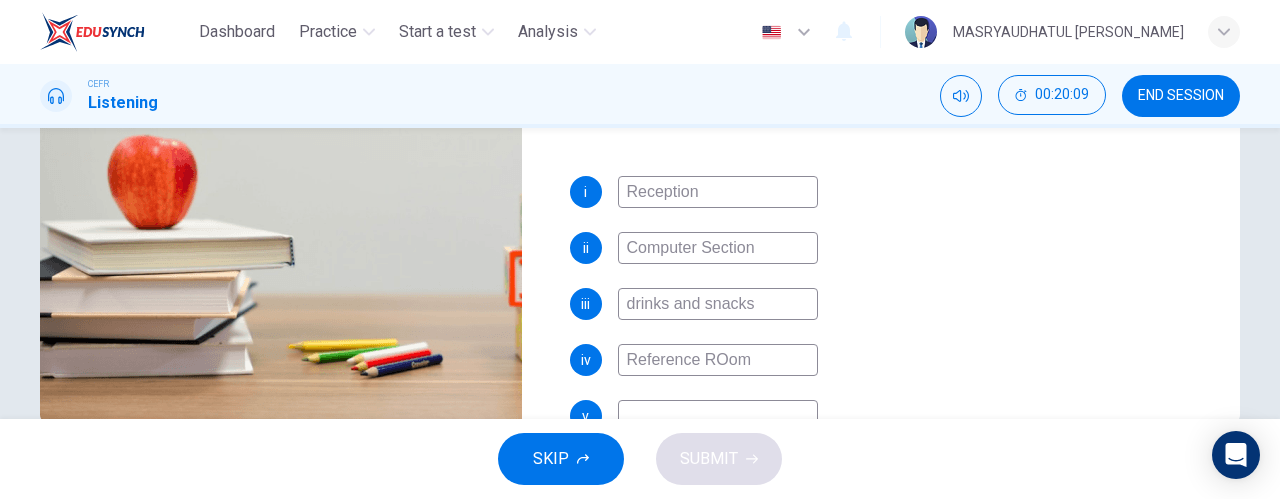 type on "41" 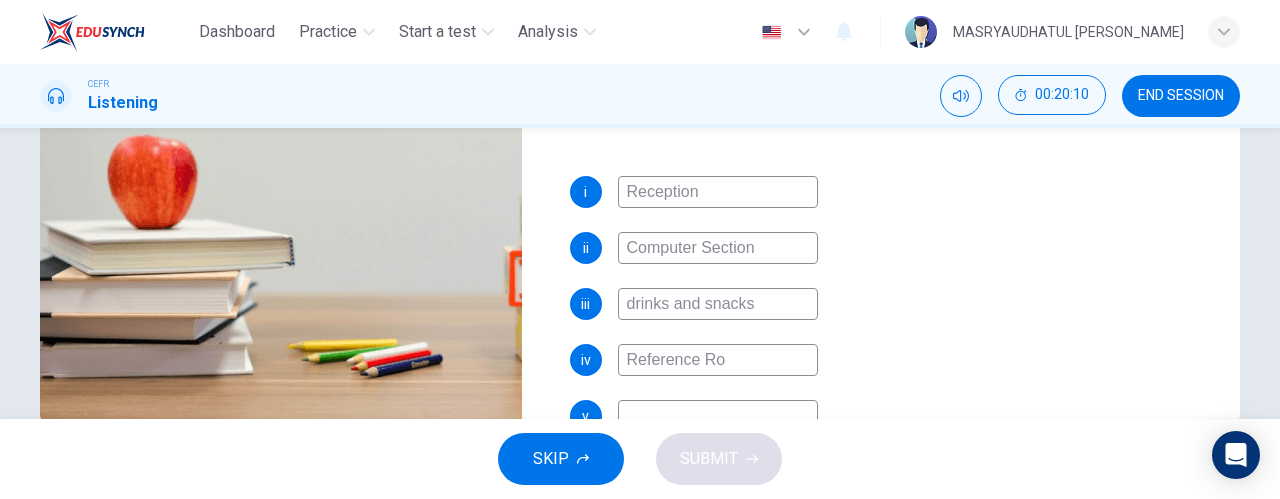 type on "Reference Roo" 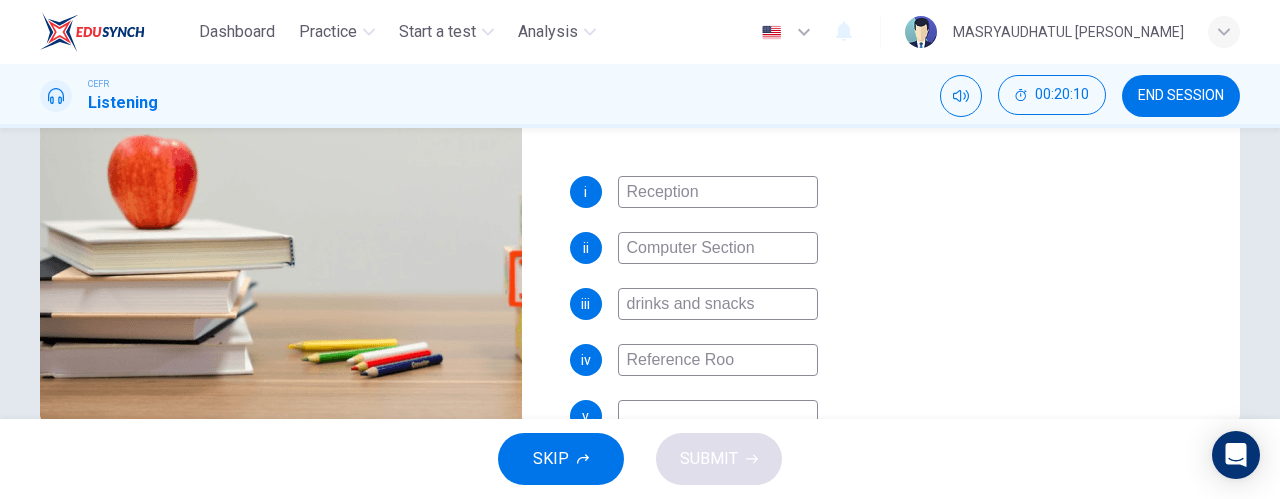 type on "41" 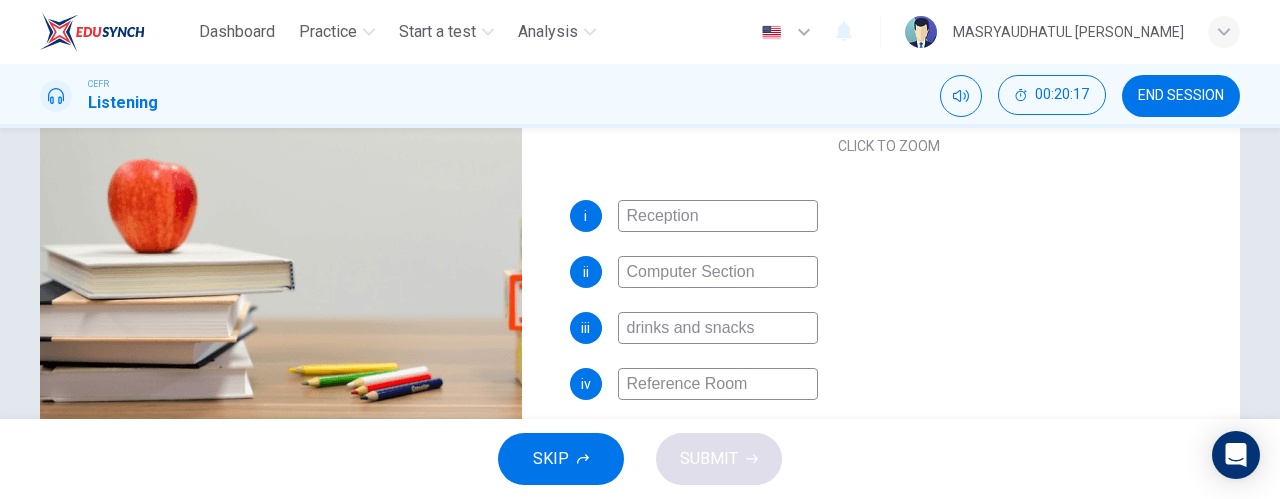 scroll, scrollTop: 484, scrollLeft: 0, axis: vertical 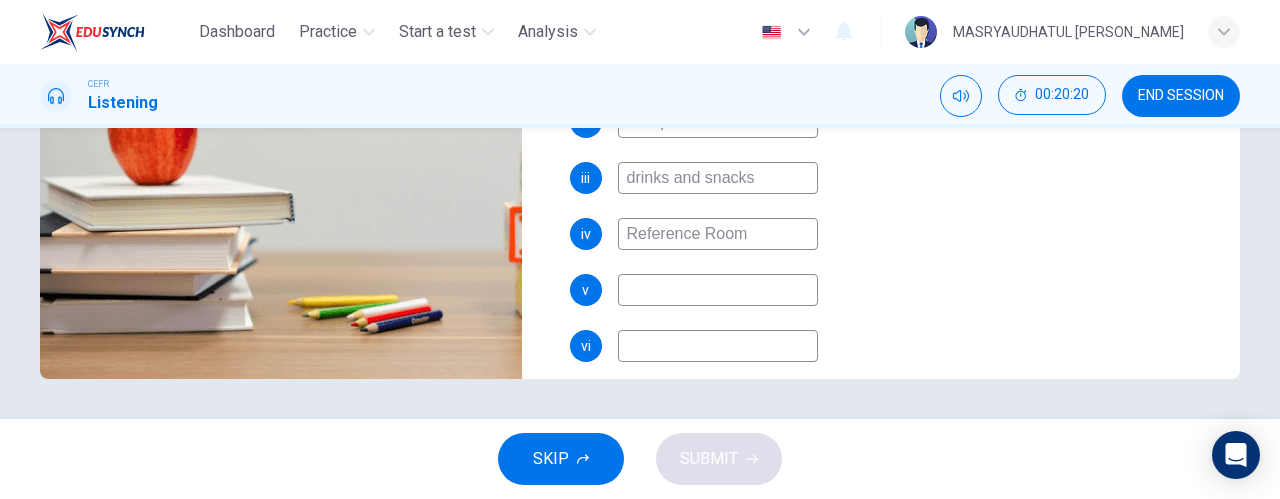 type on "44" 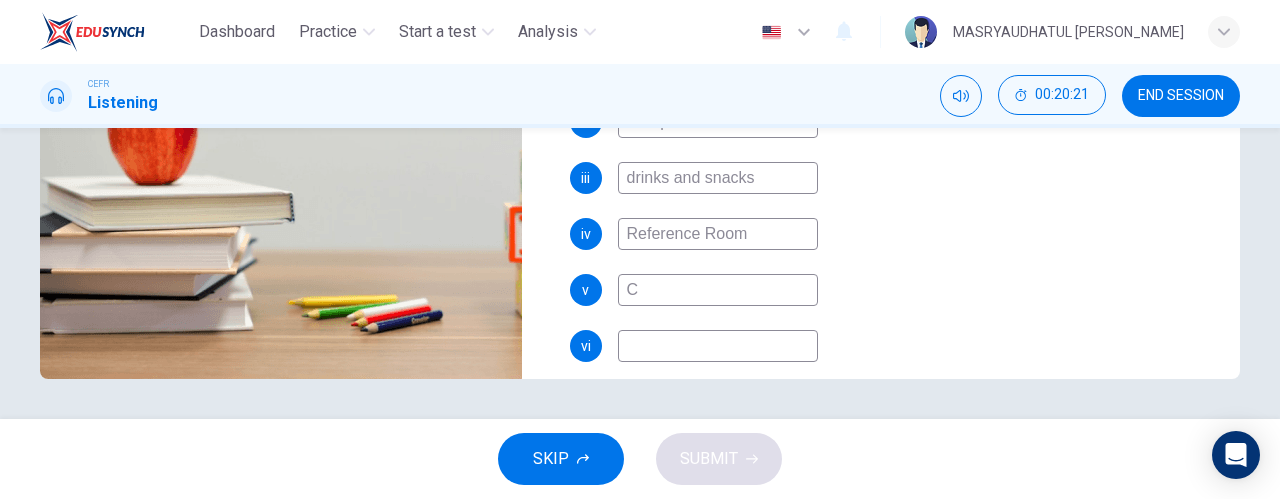 click on "C" at bounding box center (718, 290) 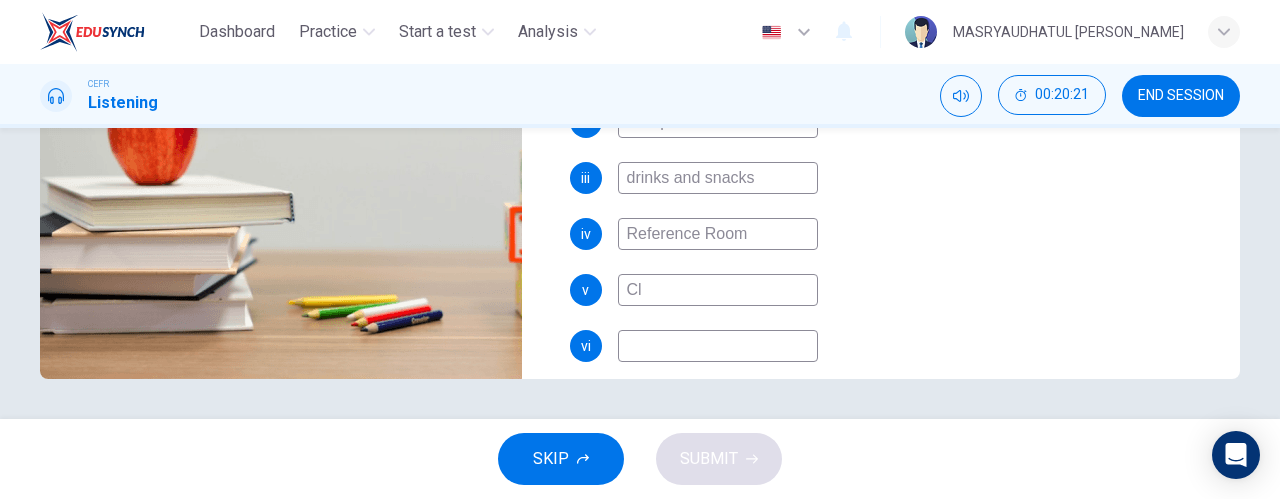 type on "44" 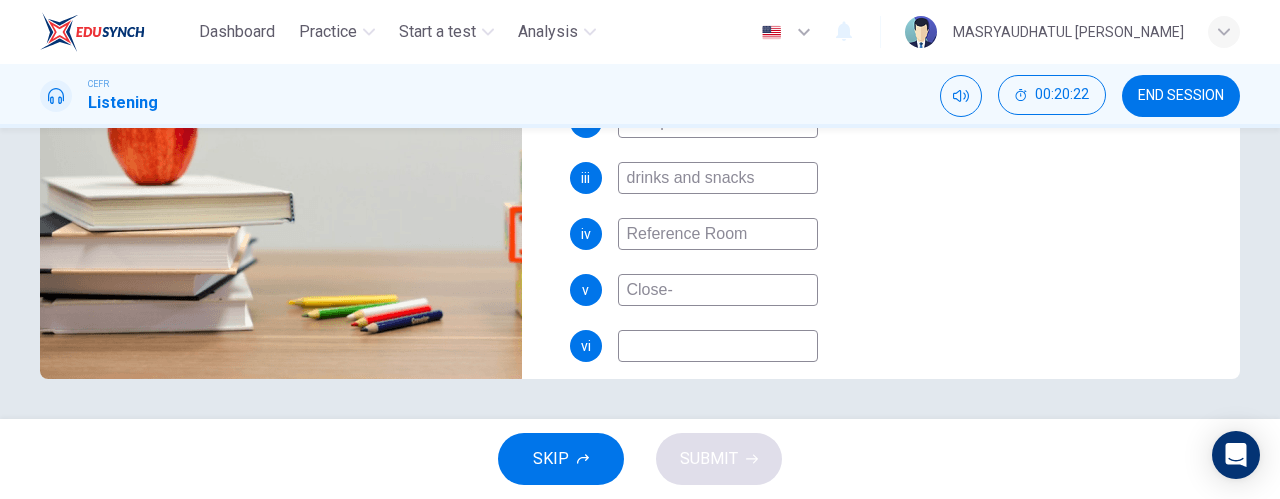 type on "Close-r" 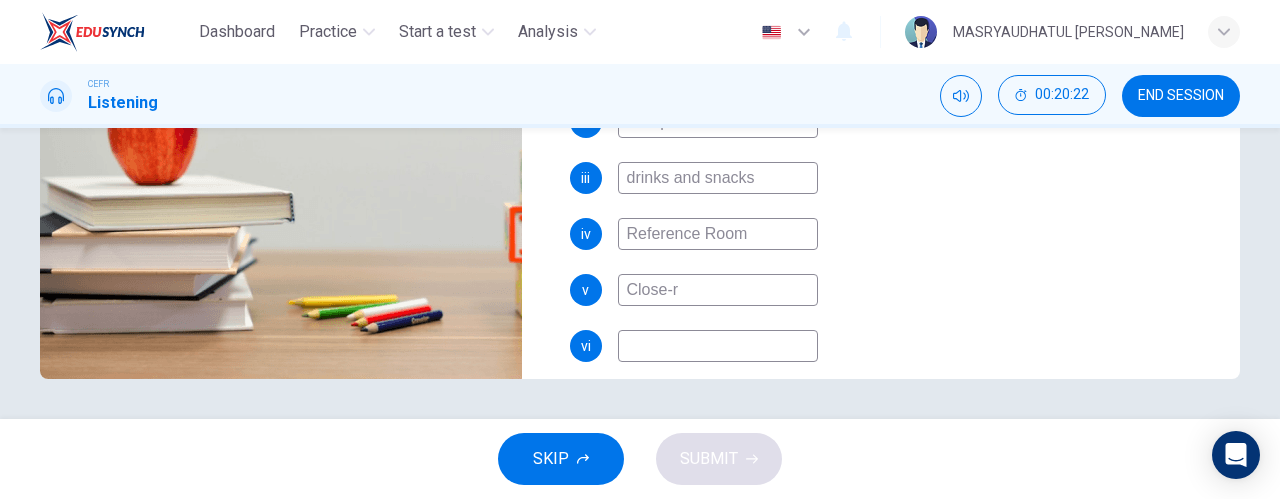 type on "45" 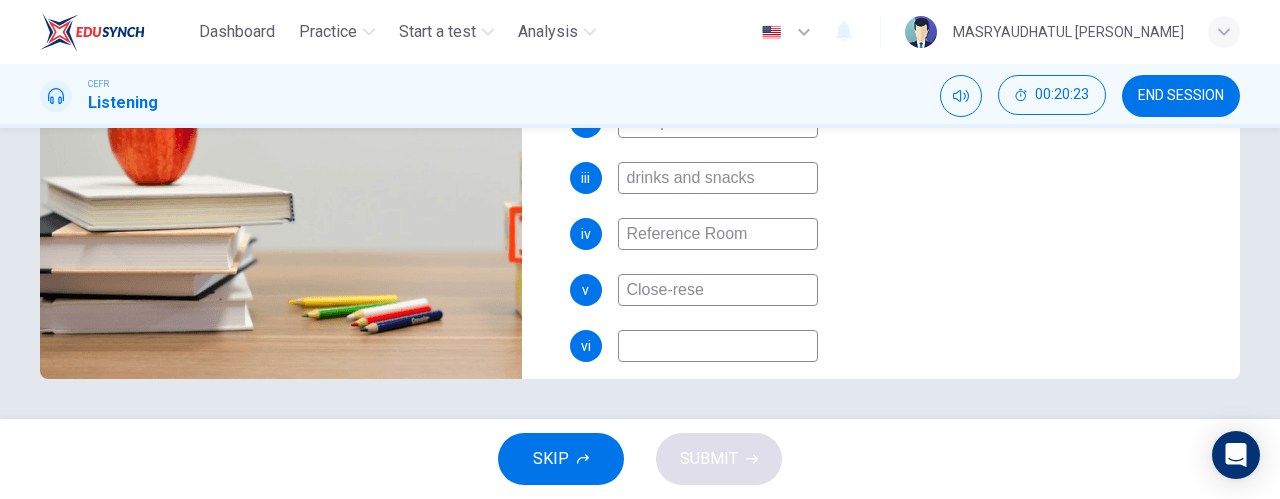 type on "Close-reser" 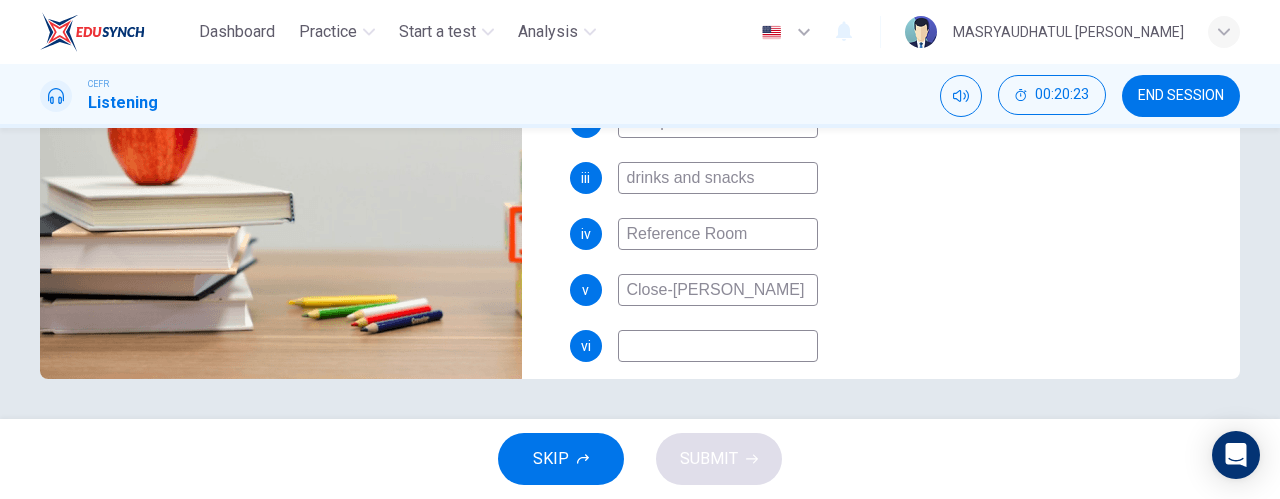 type on "45" 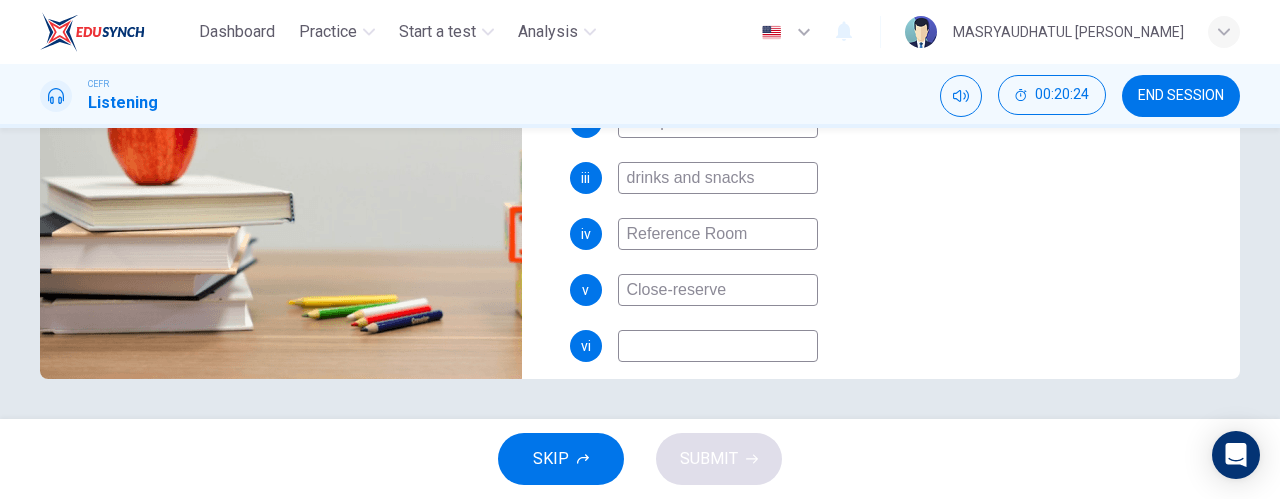type on "Close-reserve r" 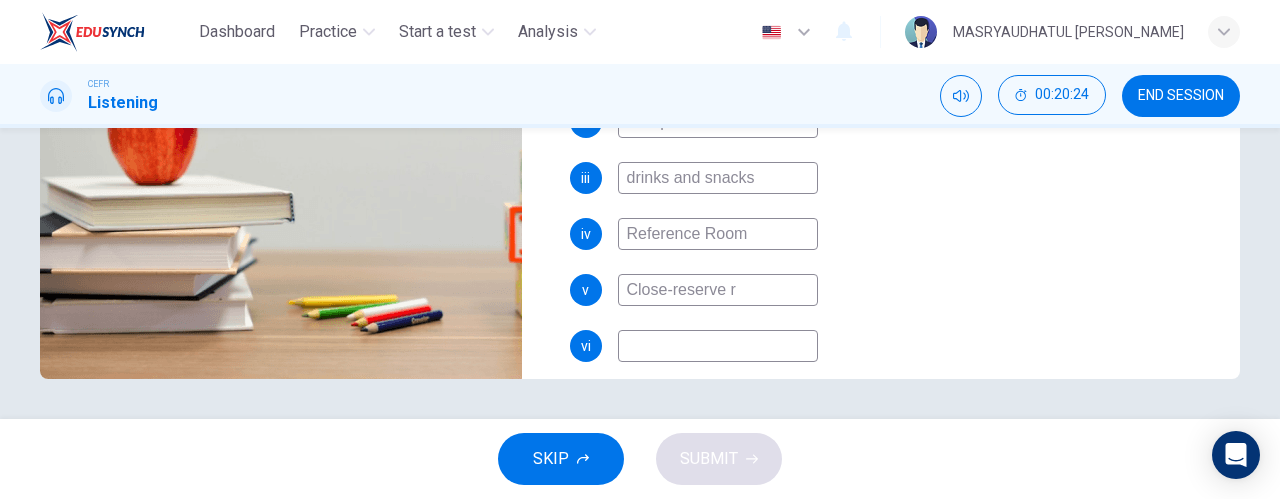 type on "45" 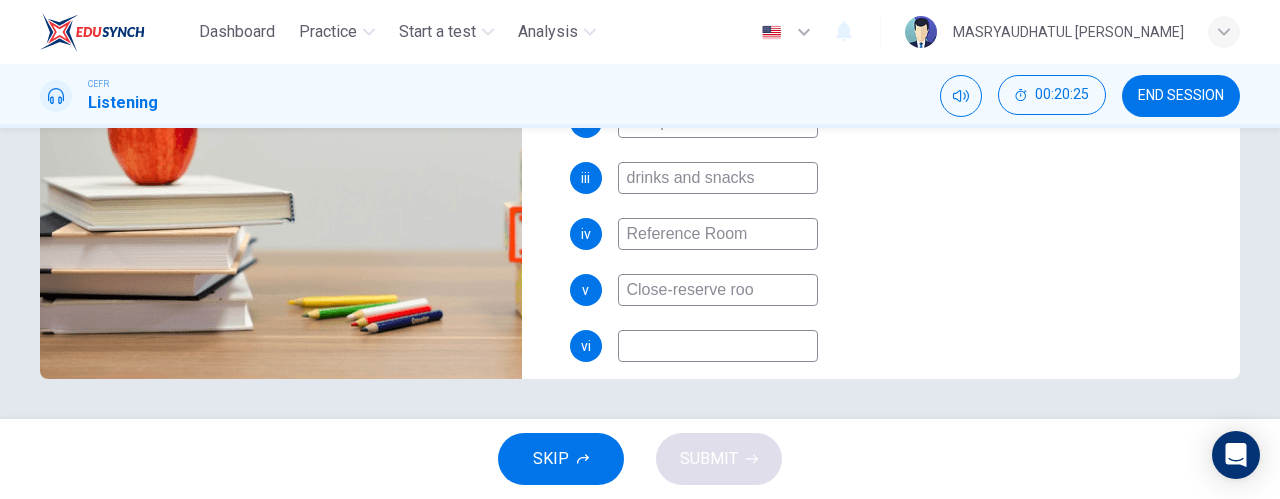 type on "Close-reserve room" 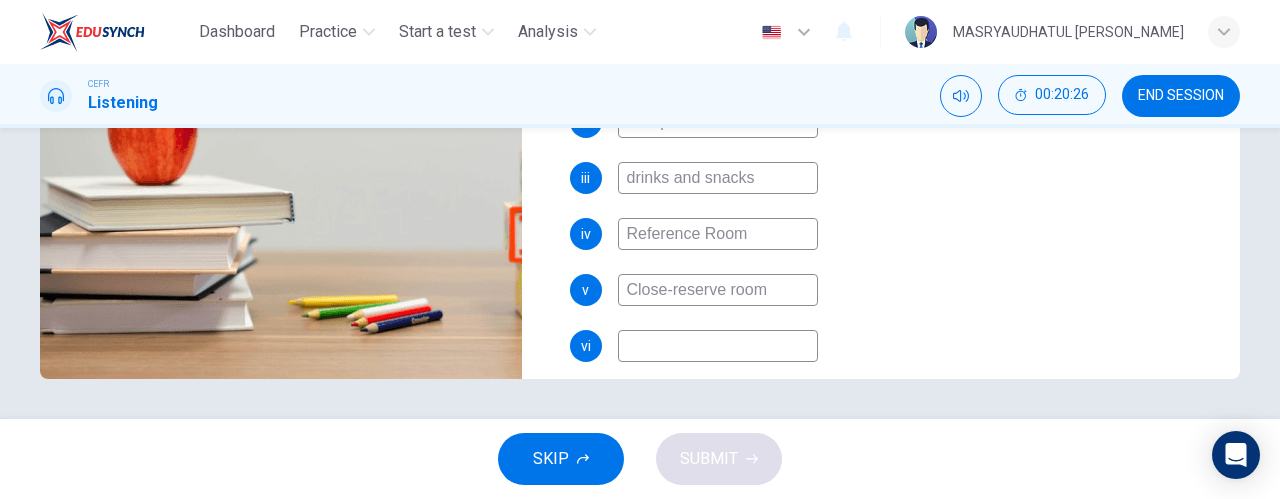 type on "46" 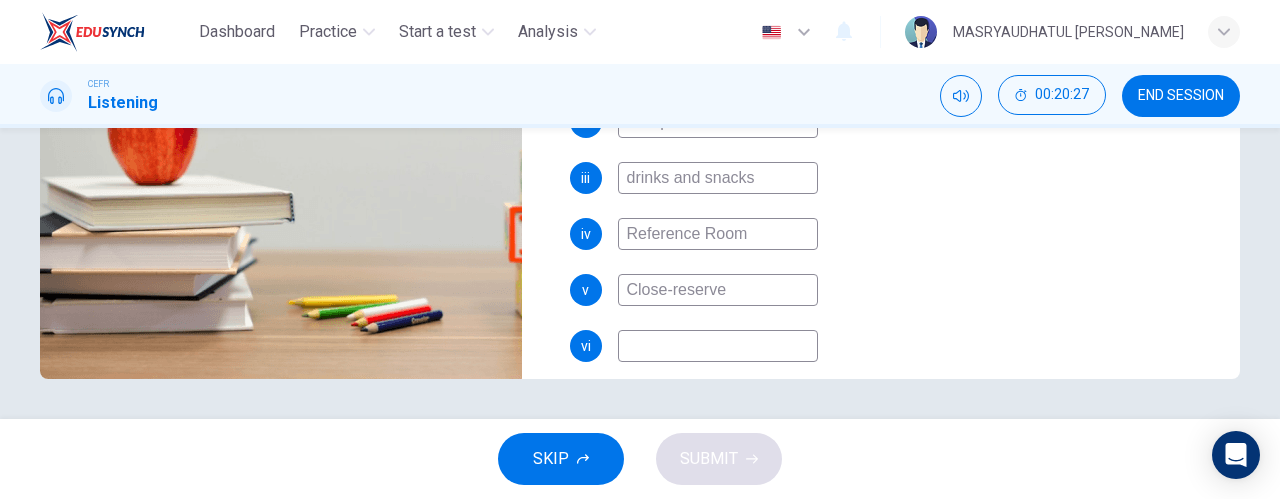 type on "Close-reserve R" 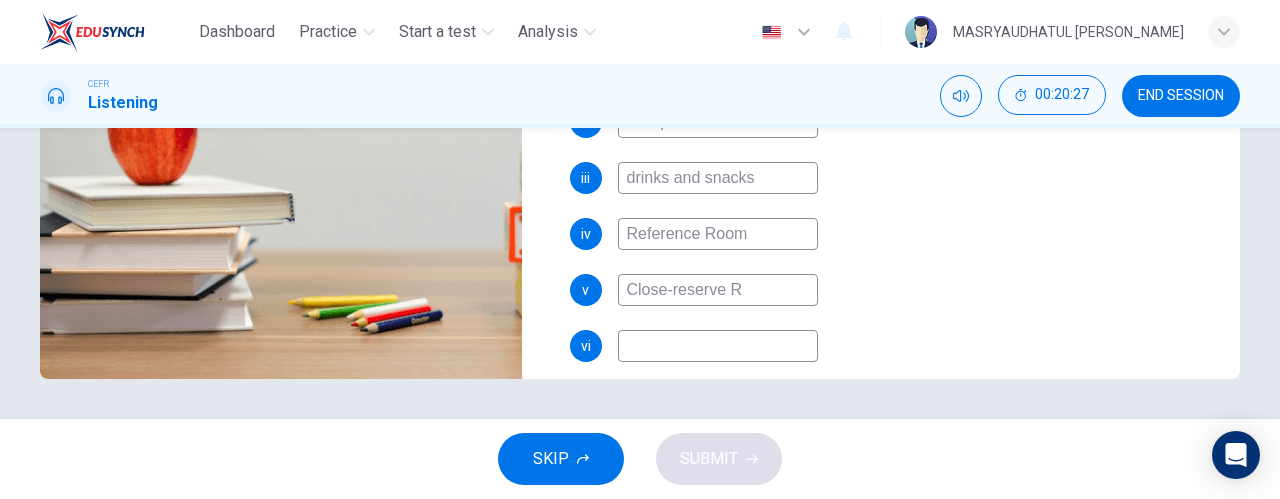 type on "46" 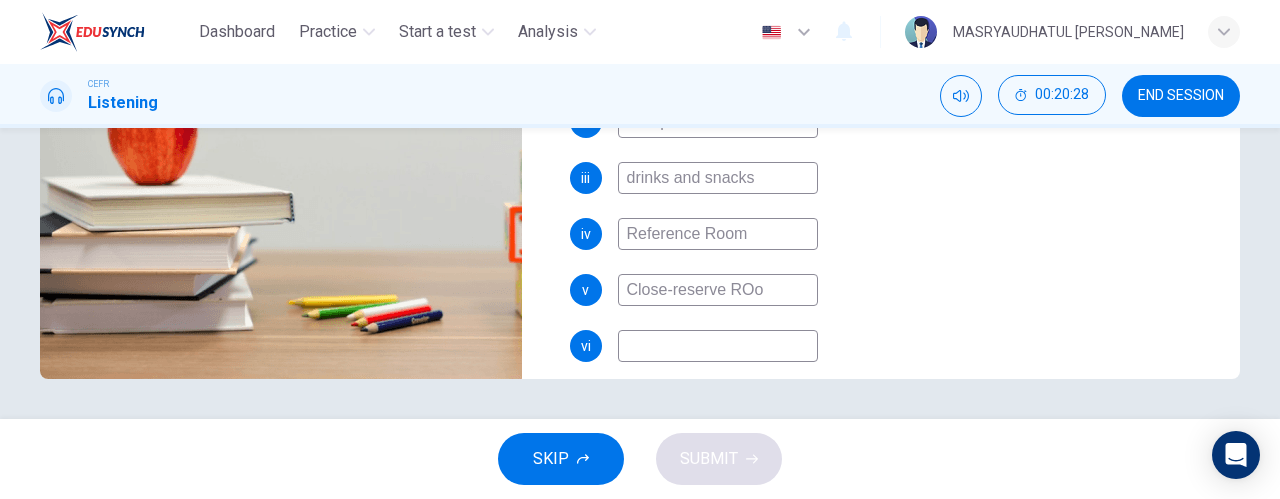 type on "Close-reserve RO" 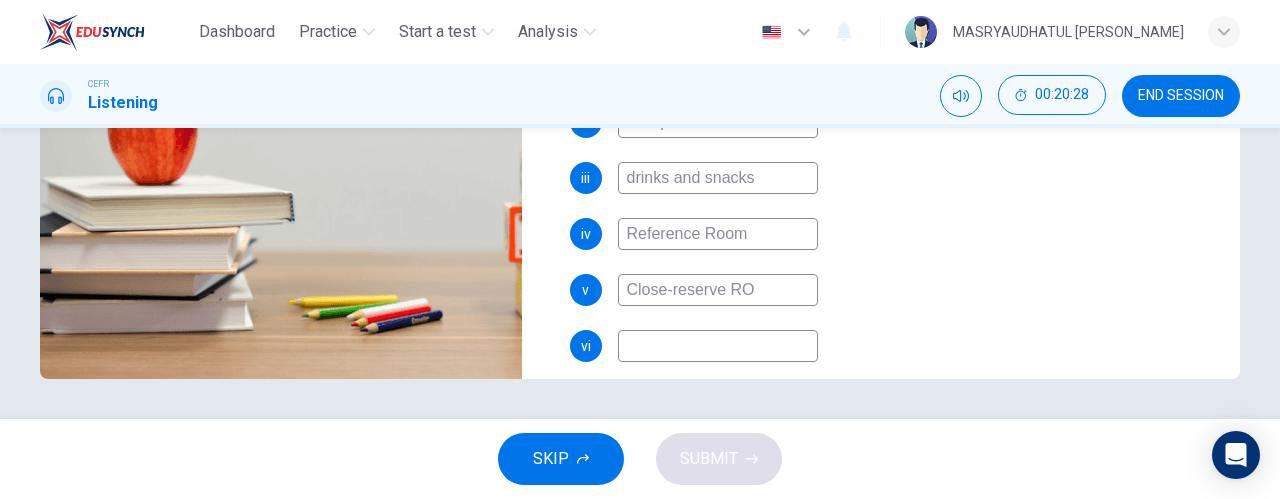 type on "46" 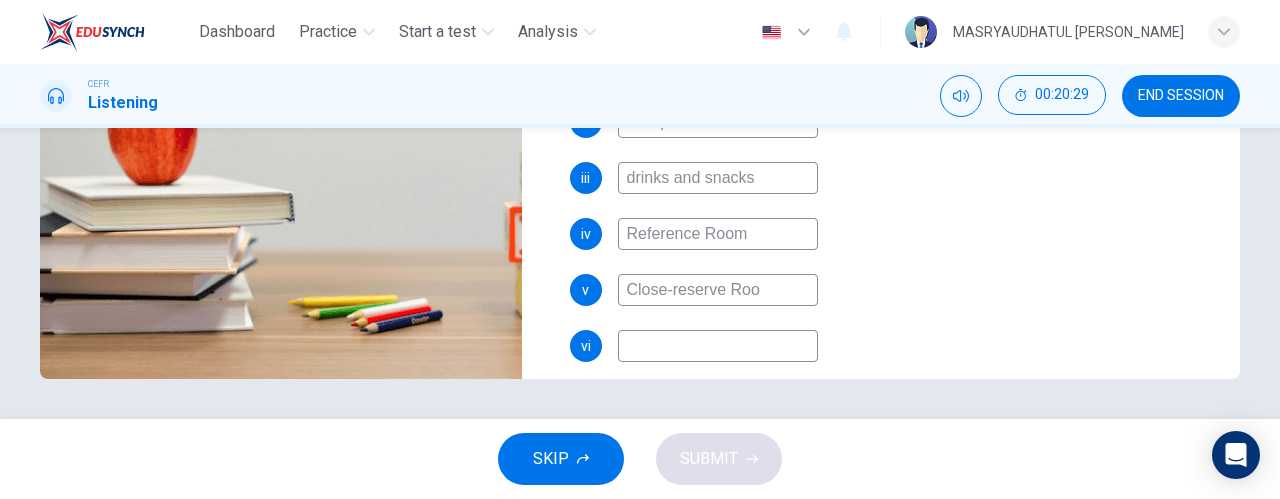 type on "Close-reserve Room" 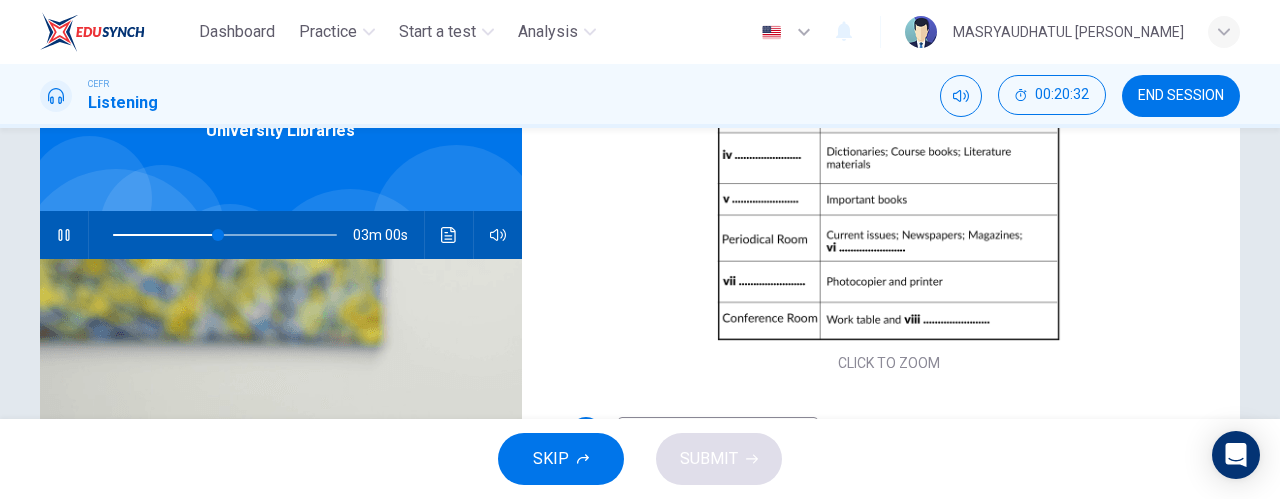 scroll, scrollTop: 80, scrollLeft: 0, axis: vertical 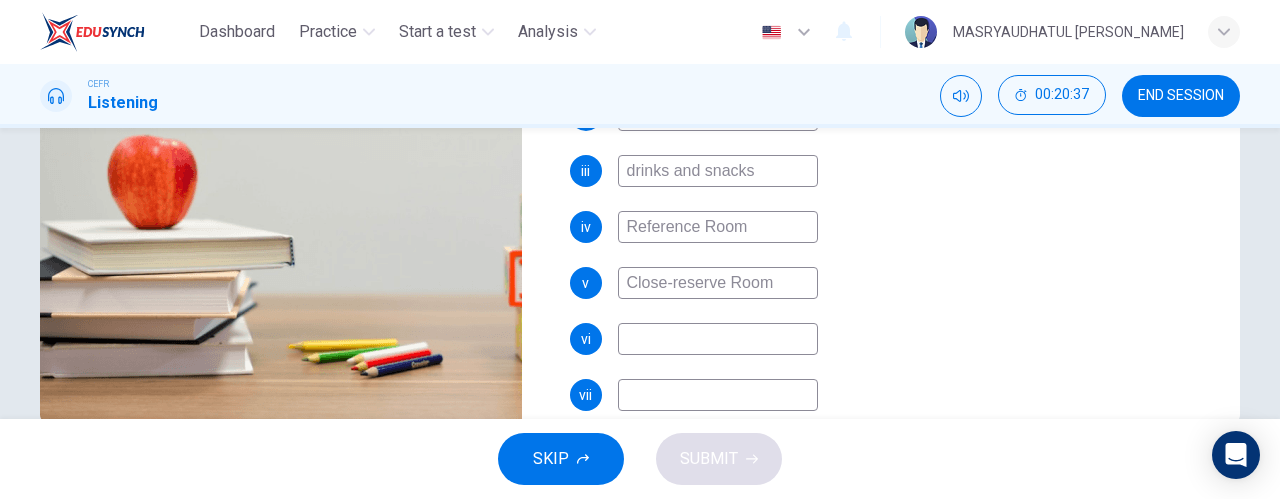 type on "49" 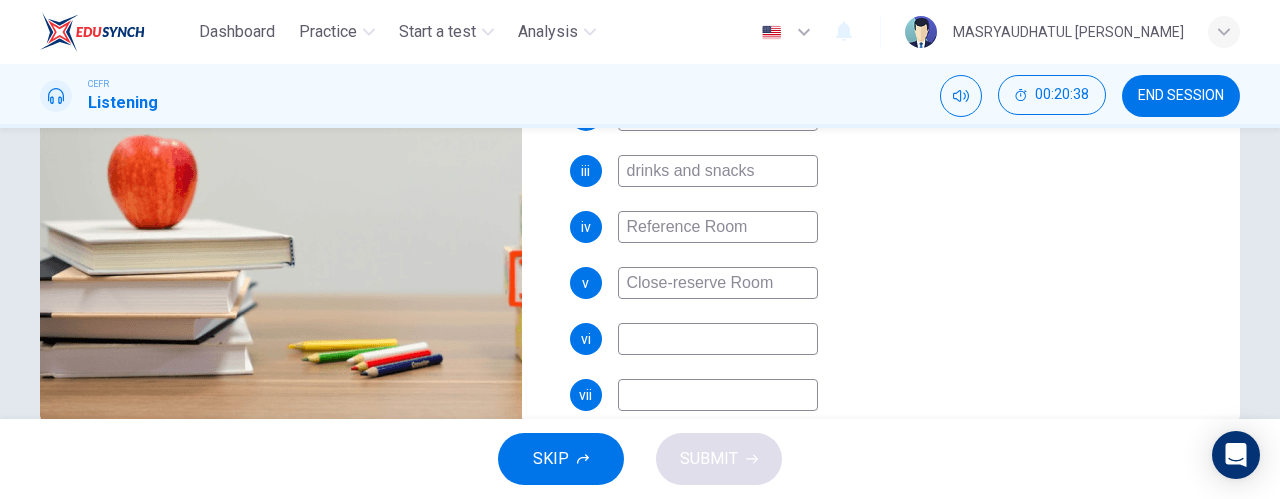 type on "Close-reserve Room" 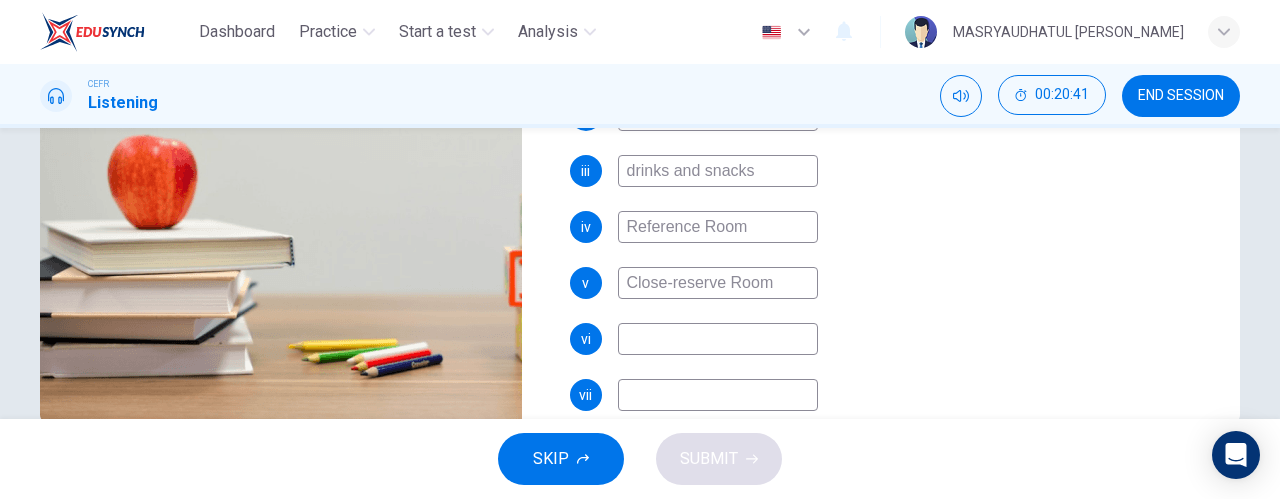 click on "Close-reserve Room" at bounding box center [718, 283] 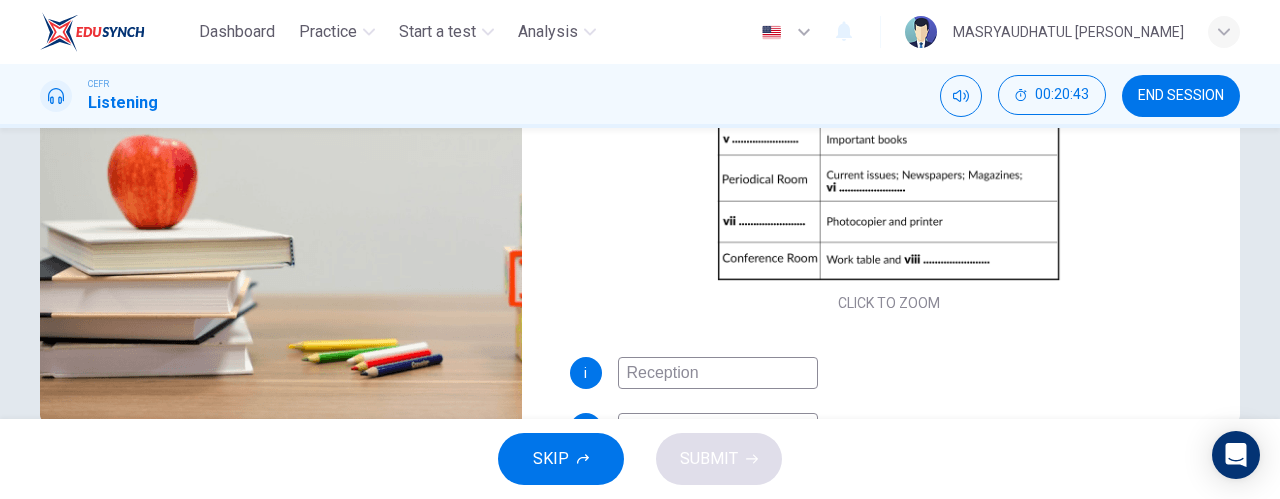 scroll, scrollTop: 17, scrollLeft: 0, axis: vertical 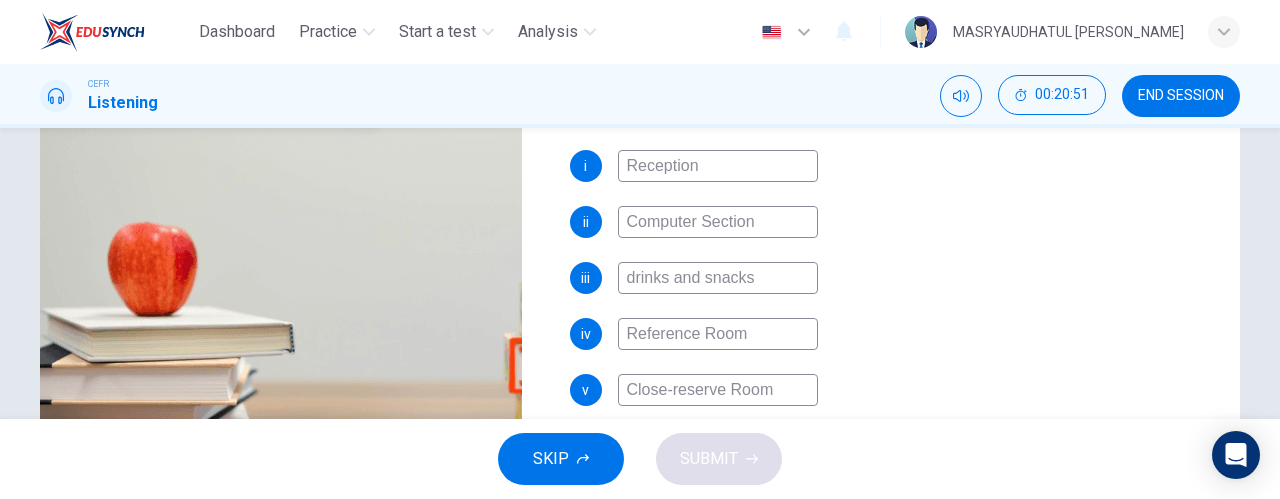 type on "53" 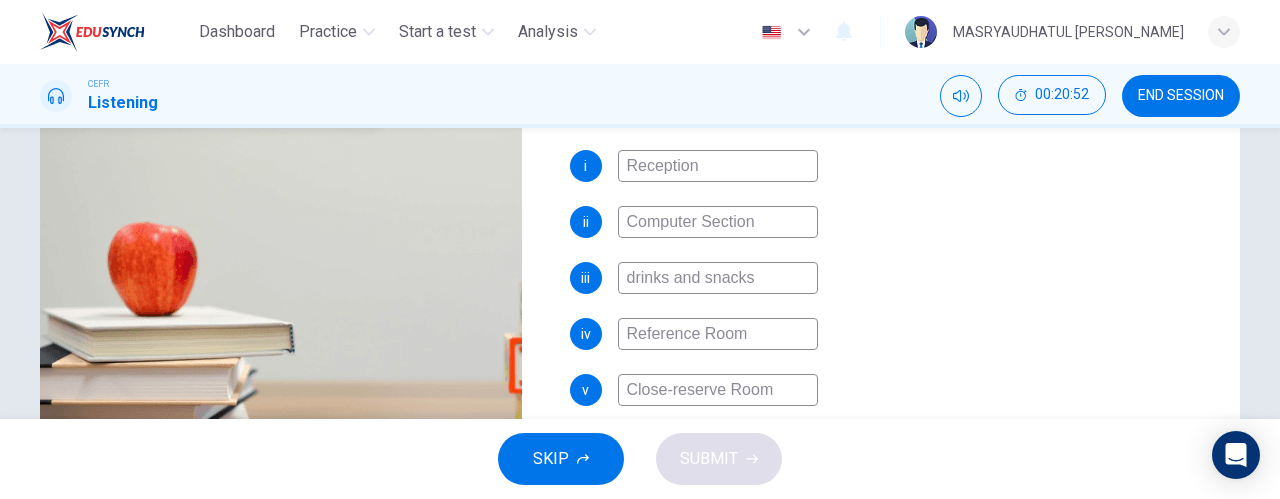 type on "Close-eserve Room" 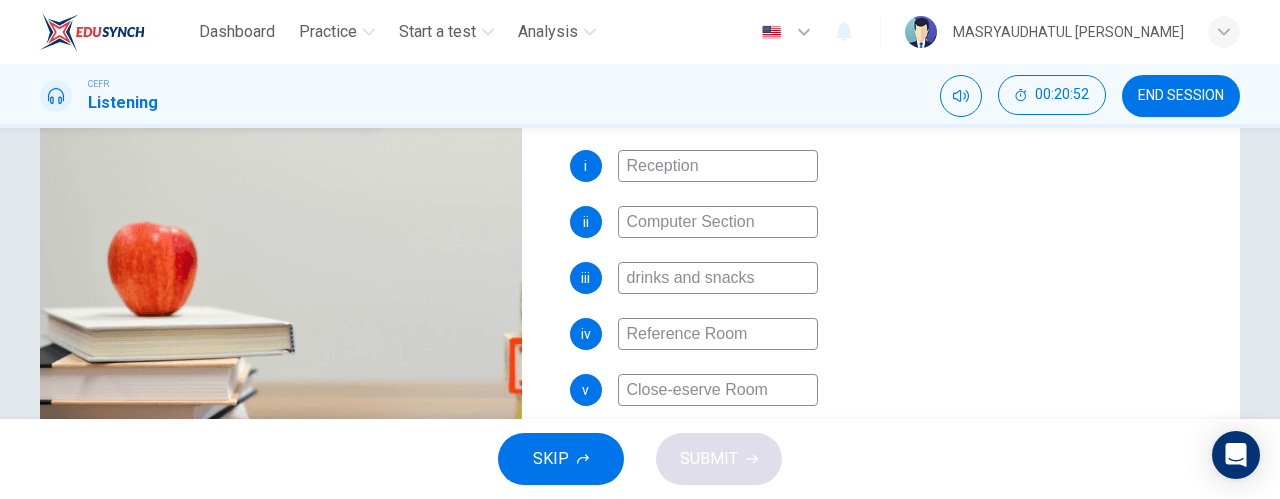 type on "53" 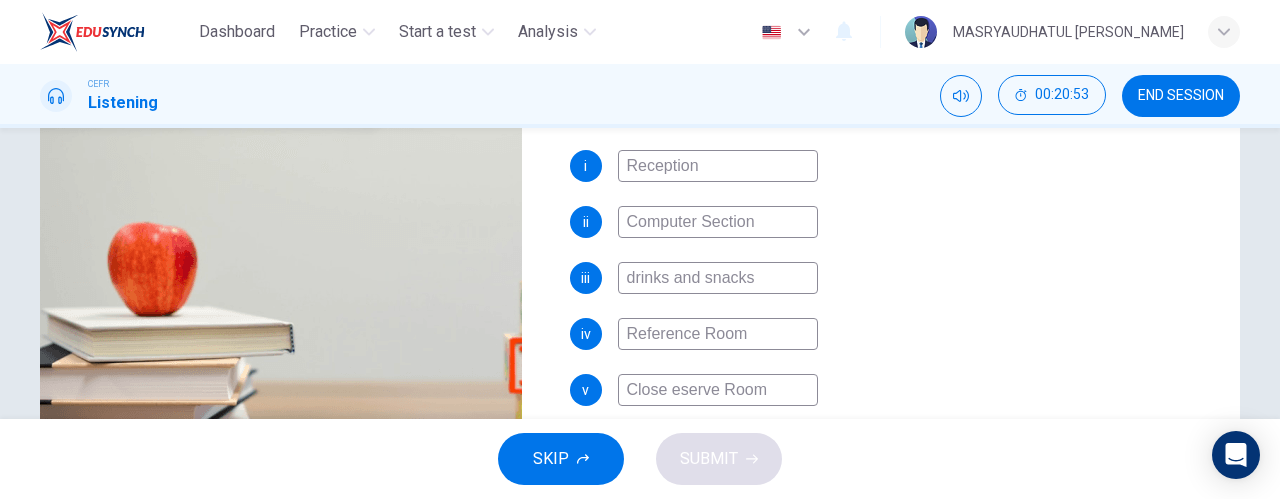 type on "Close Reserve Room" 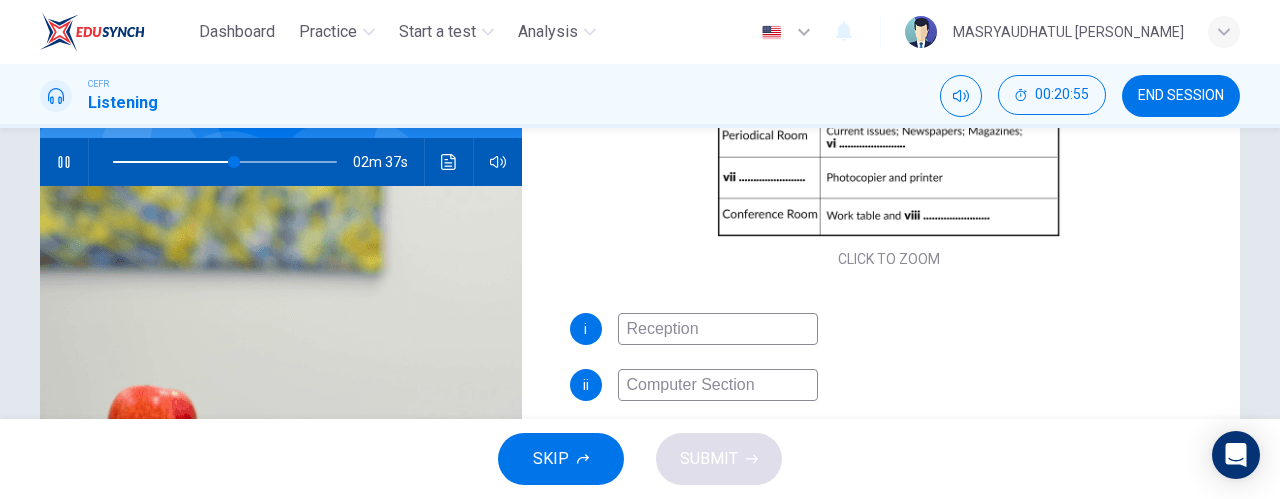 scroll, scrollTop: 110, scrollLeft: 0, axis: vertical 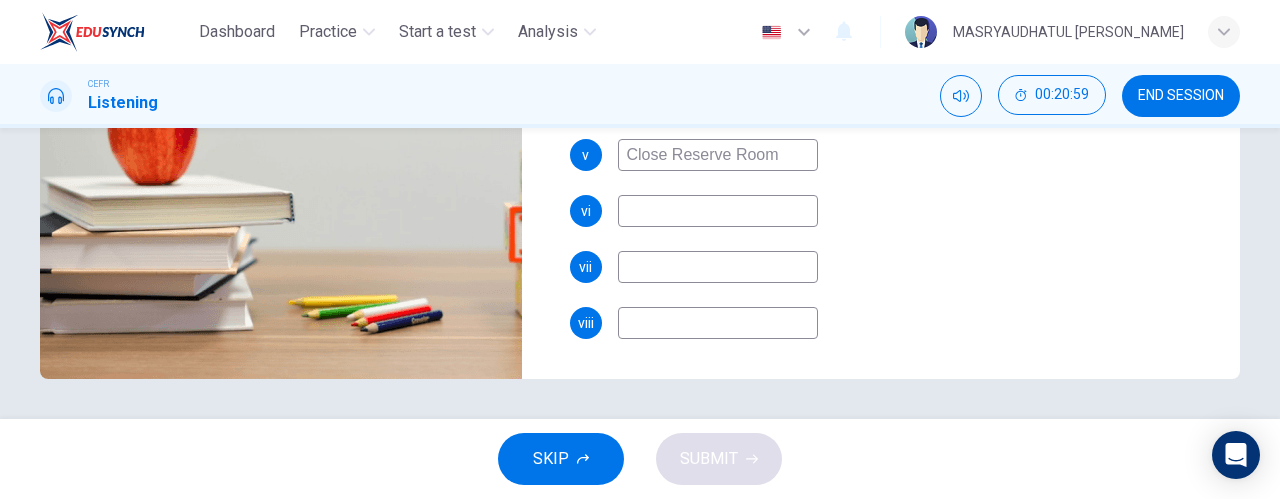 type on "55" 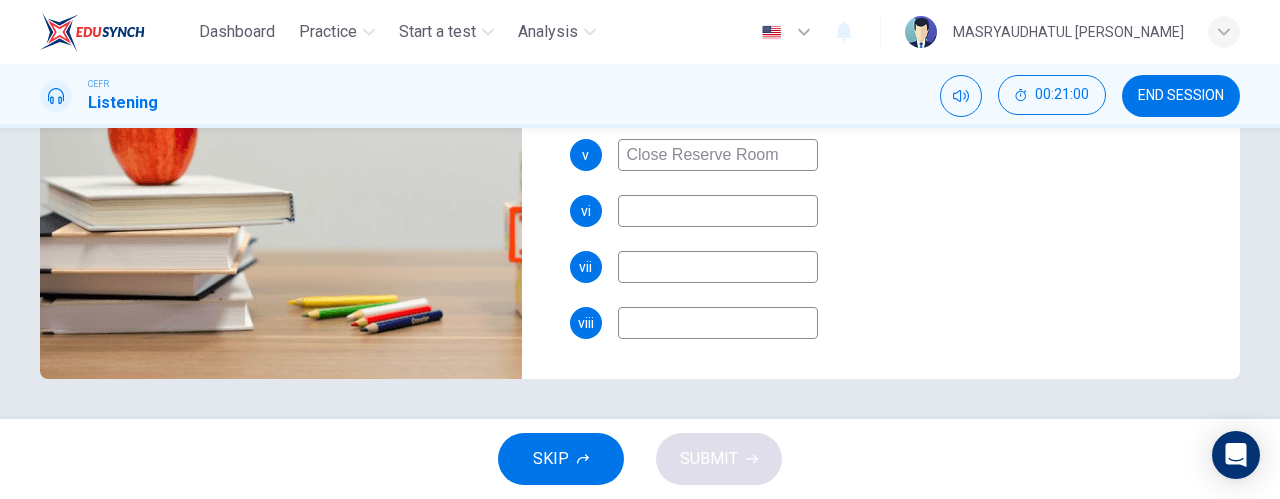 type on "Close Reserve Room" 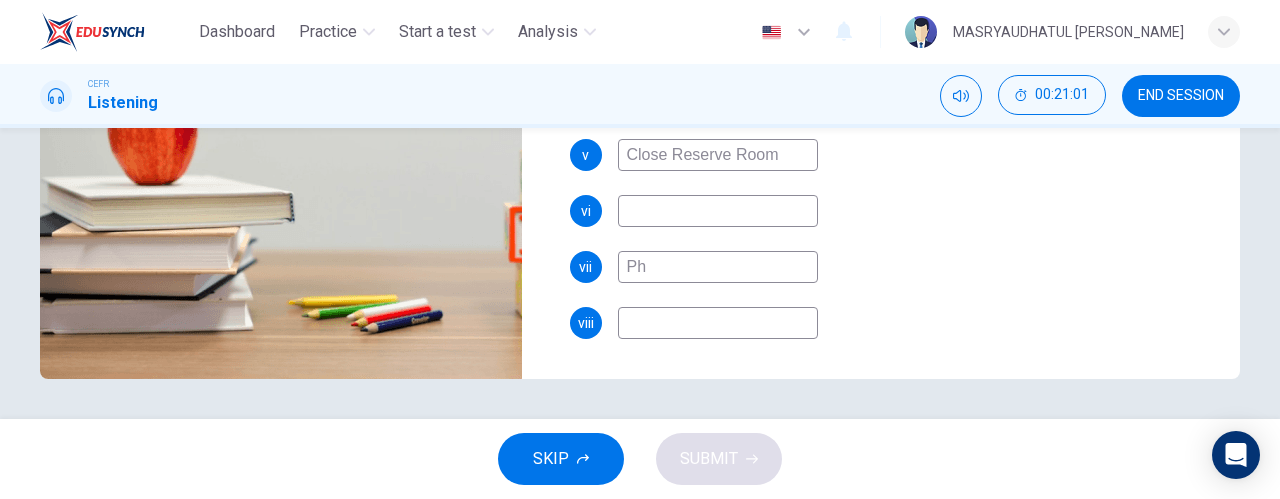 type on "Pho" 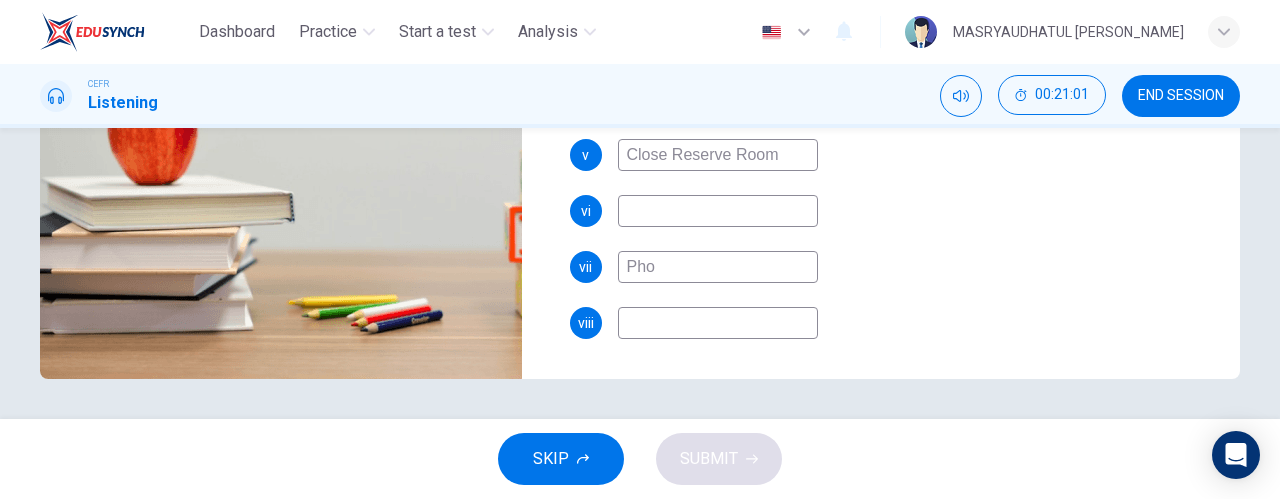 type on "56" 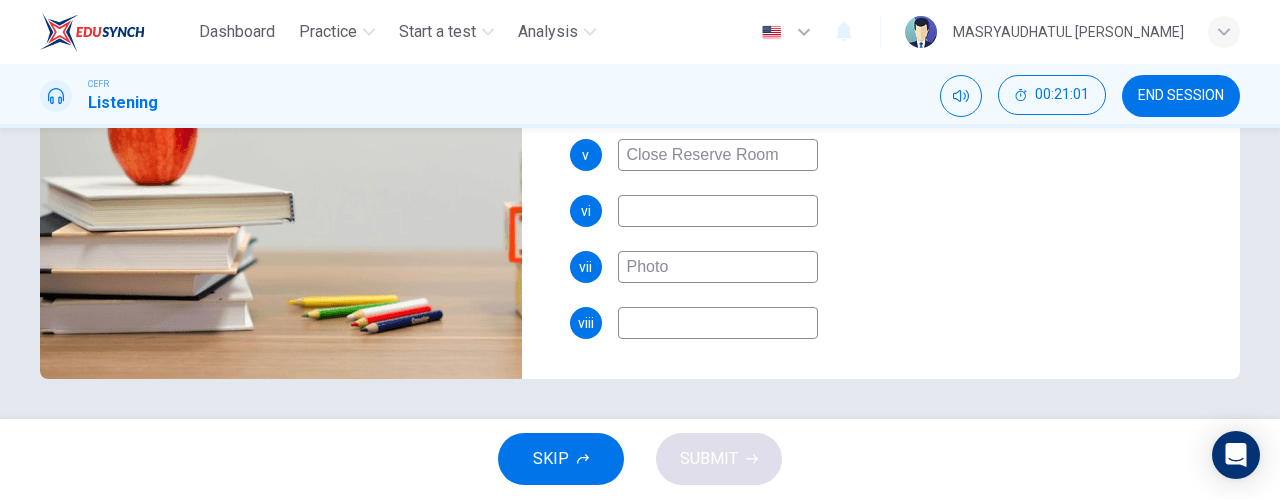 type on "Photoc" 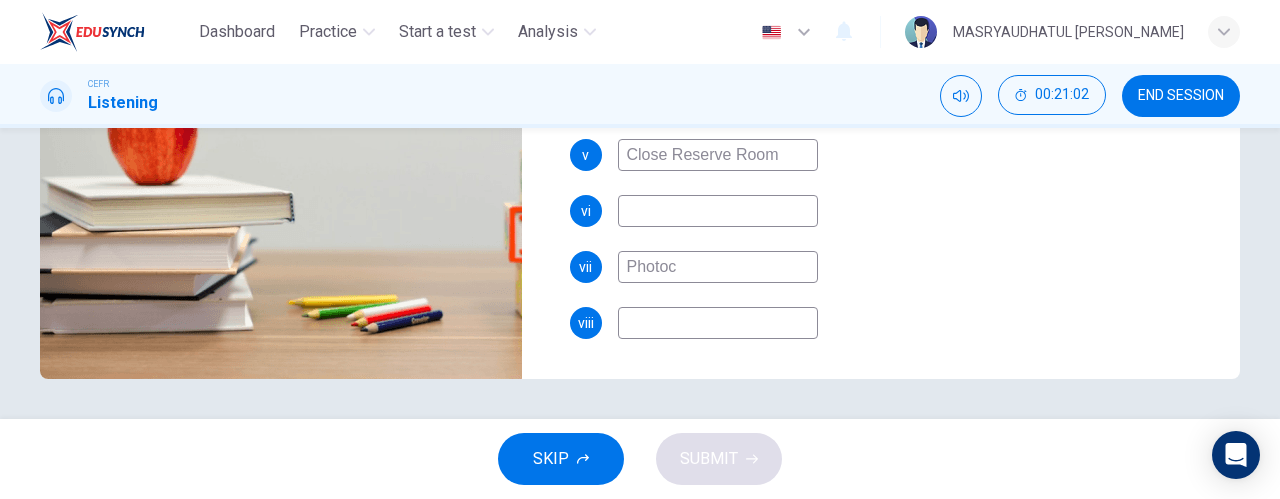 type on "56" 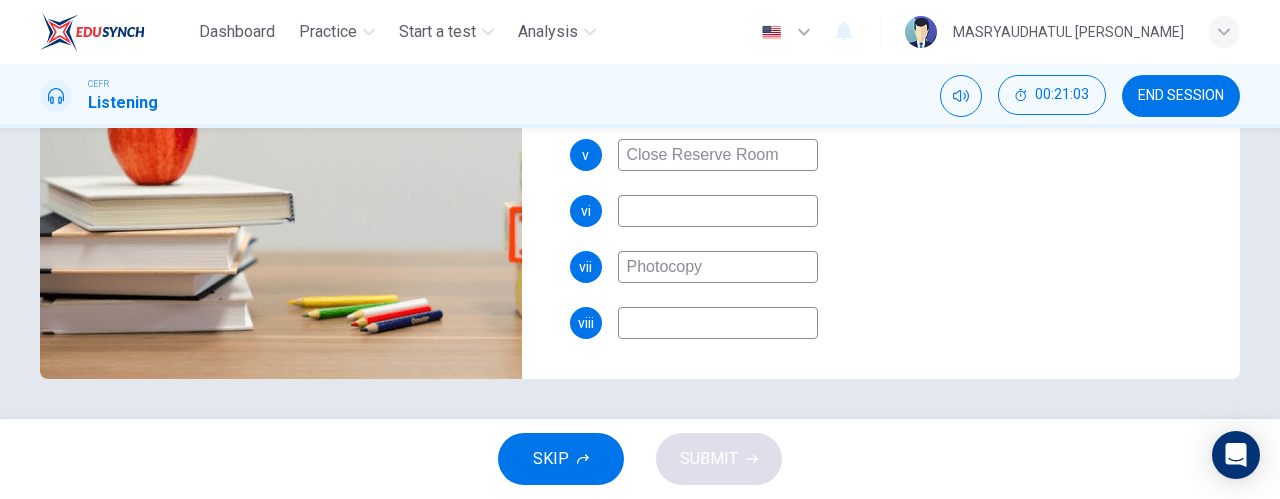 type on "Photocopy" 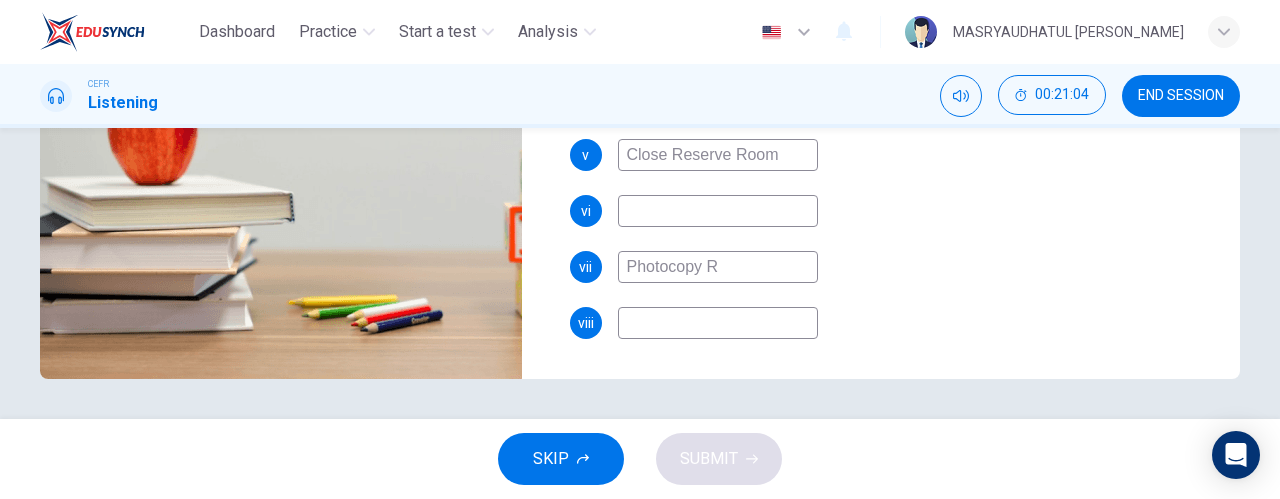 type on "Photocopy Ro" 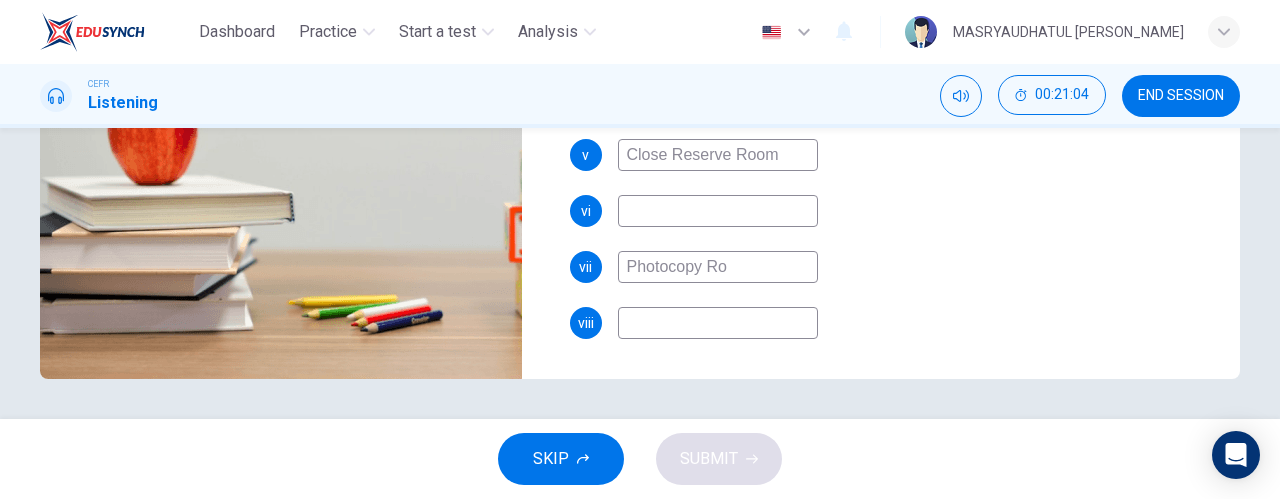 type on "57" 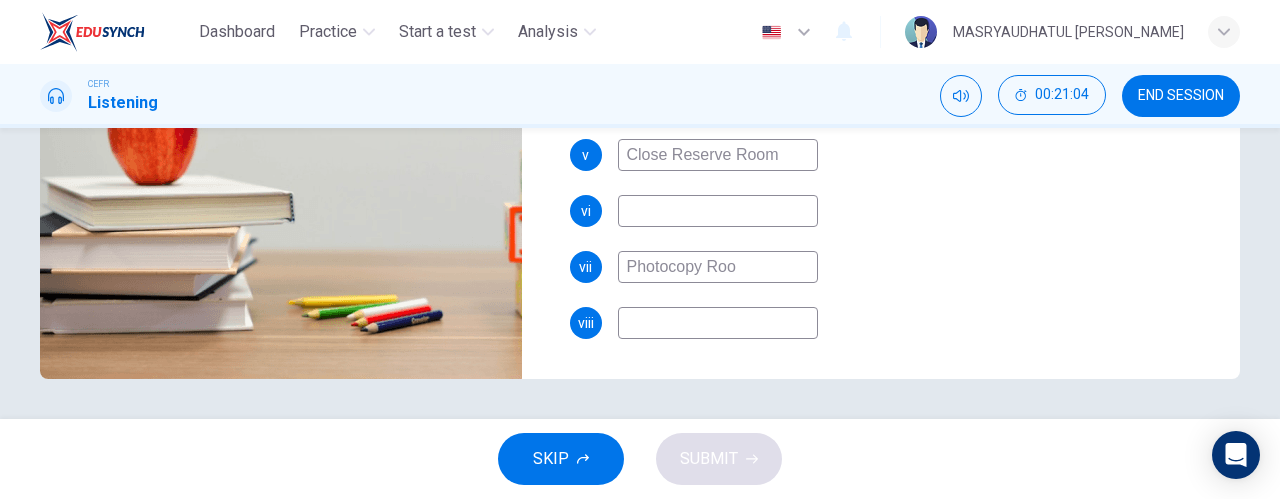 type on "Photocopy Room" 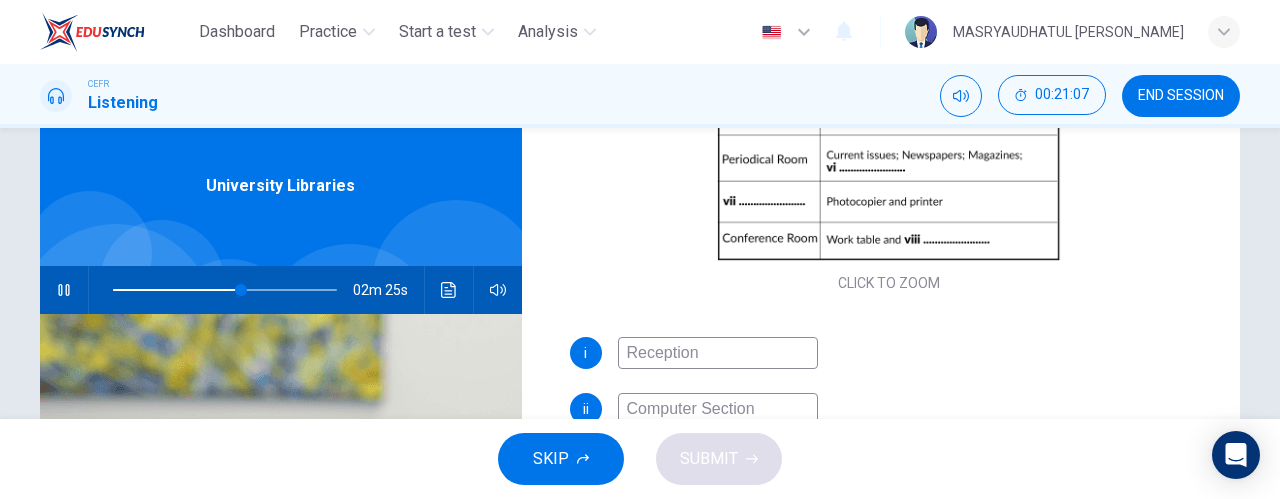 scroll, scrollTop: 45, scrollLeft: 0, axis: vertical 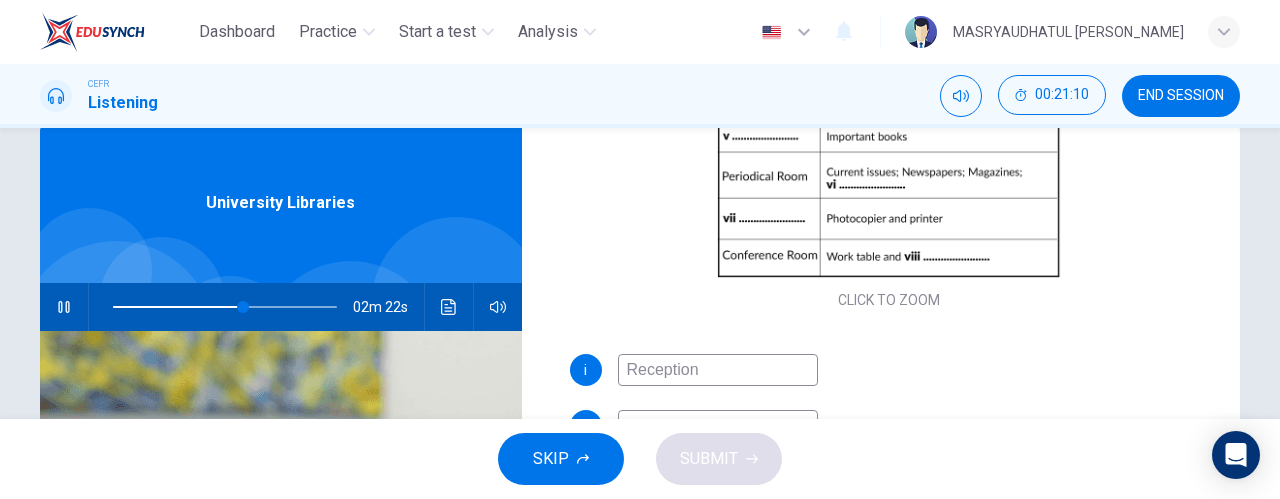 type on "59" 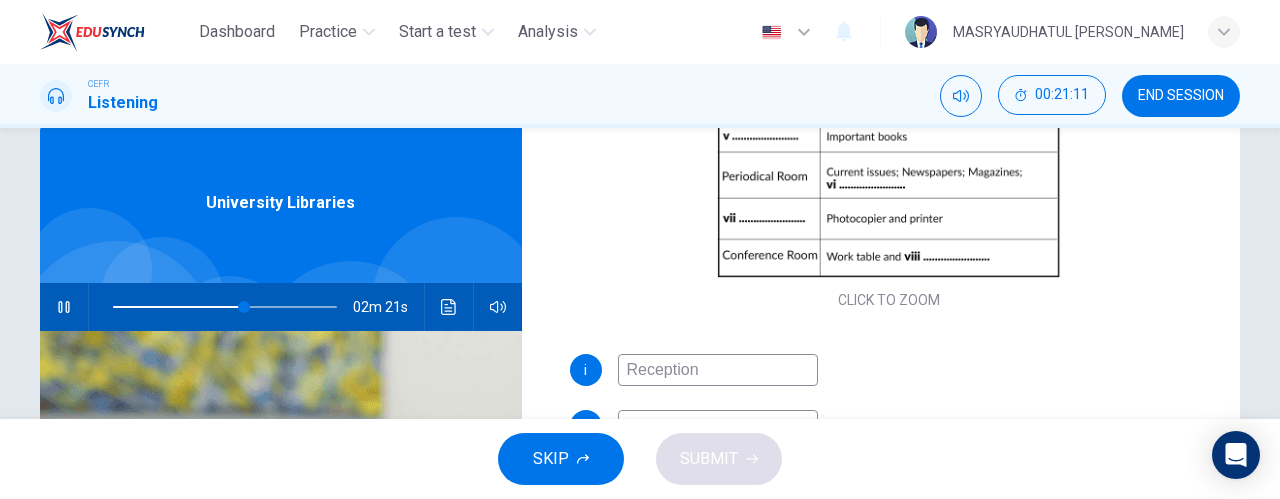 type on "Photocopy Room" 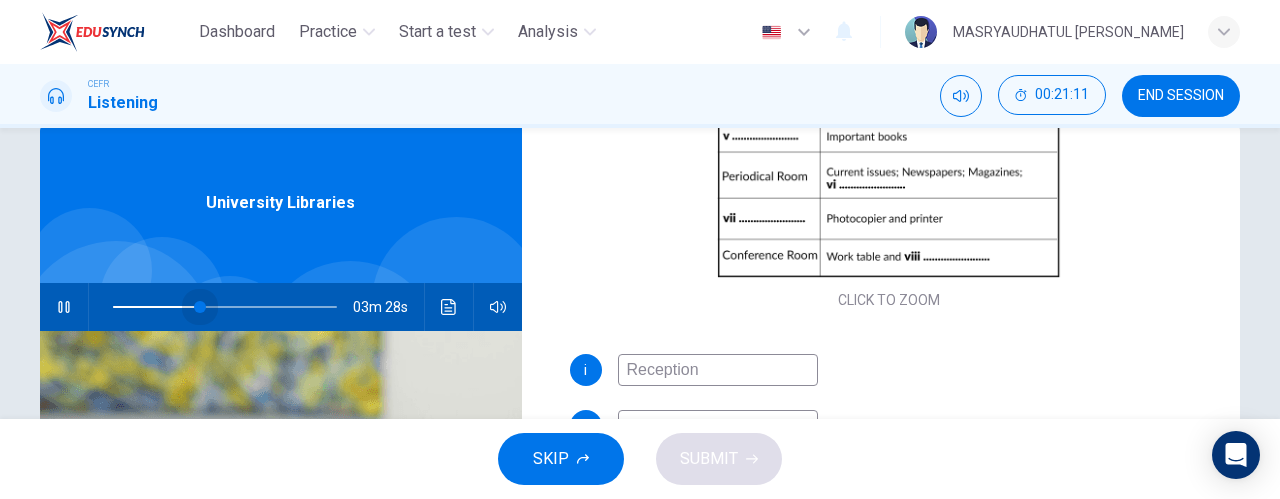 click at bounding box center [225, 307] 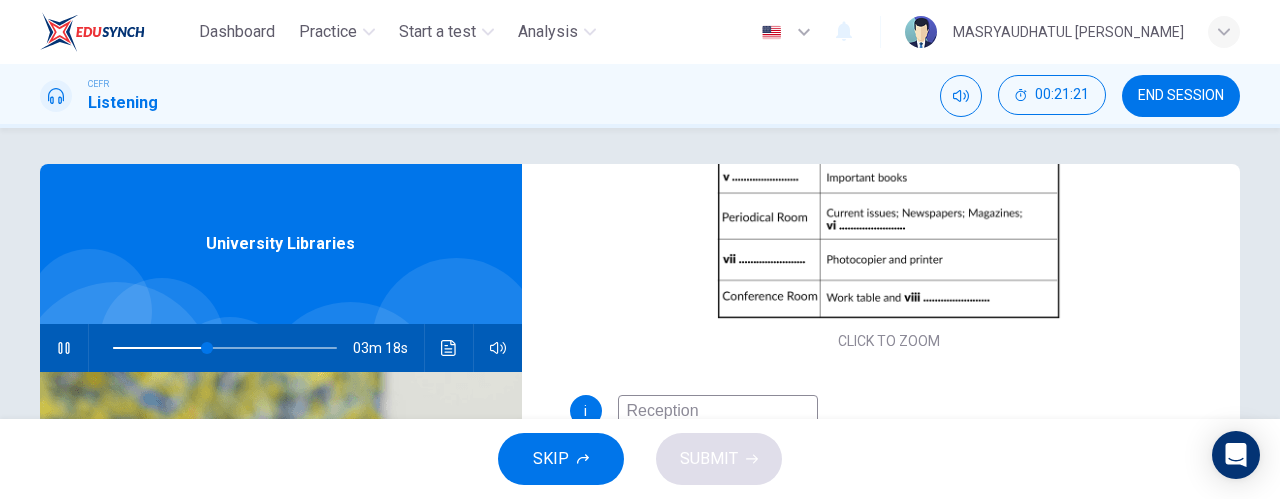 scroll, scrollTop: 0, scrollLeft: 0, axis: both 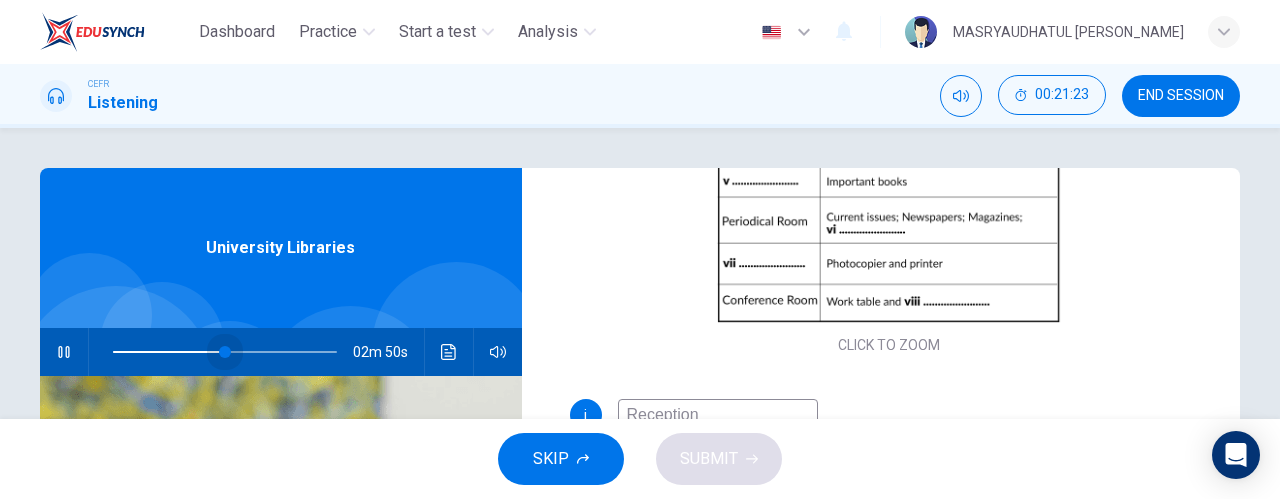 click at bounding box center [225, 352] 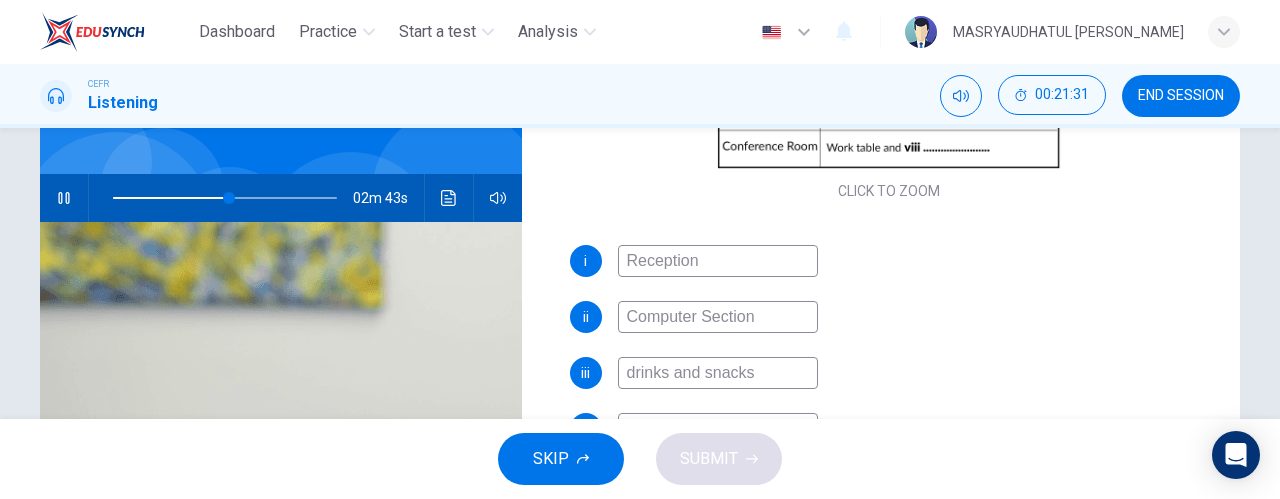 scroll, scrollTop: 167, scrollLeft: 0, axis: vertical 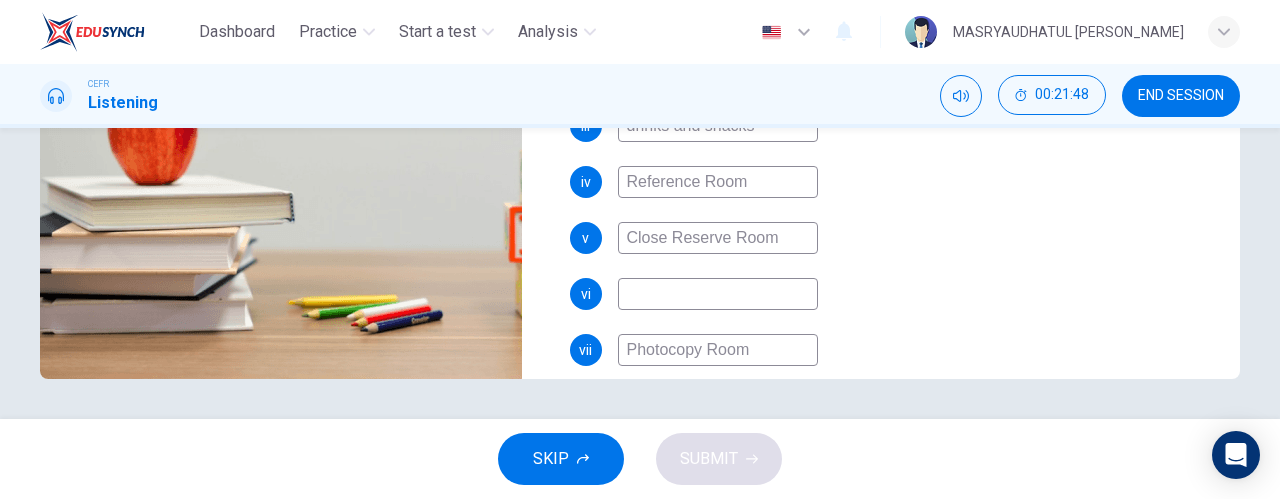 type on "57" 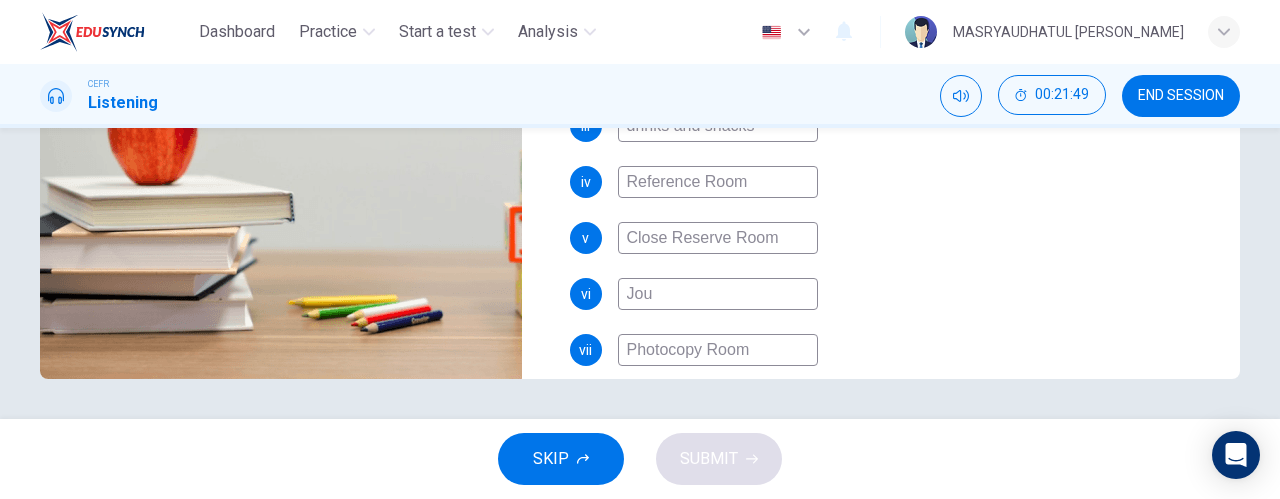 type on "Jour" 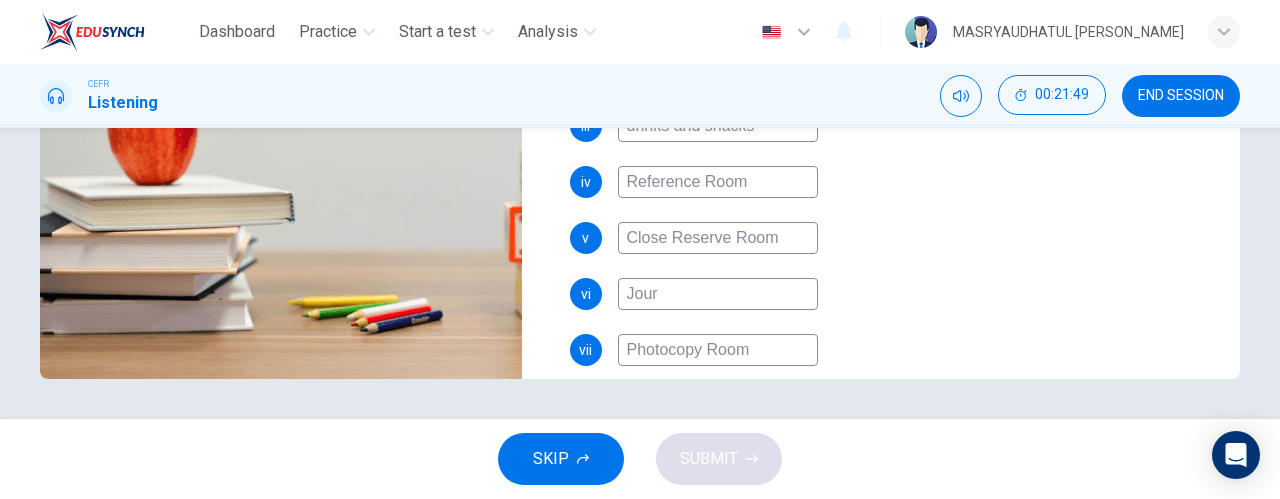 type on "58" 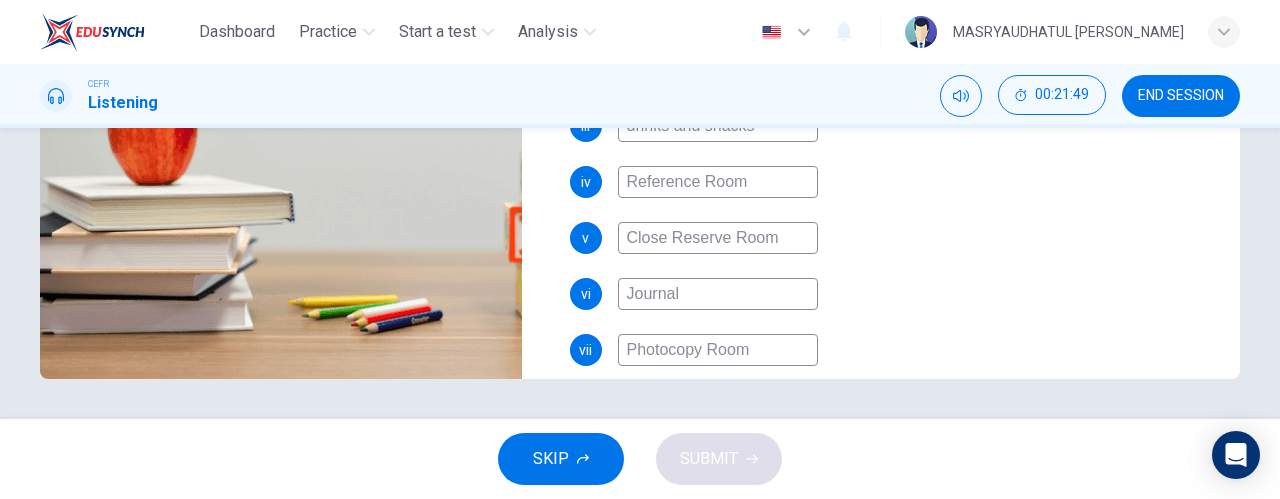 type on "Journals" 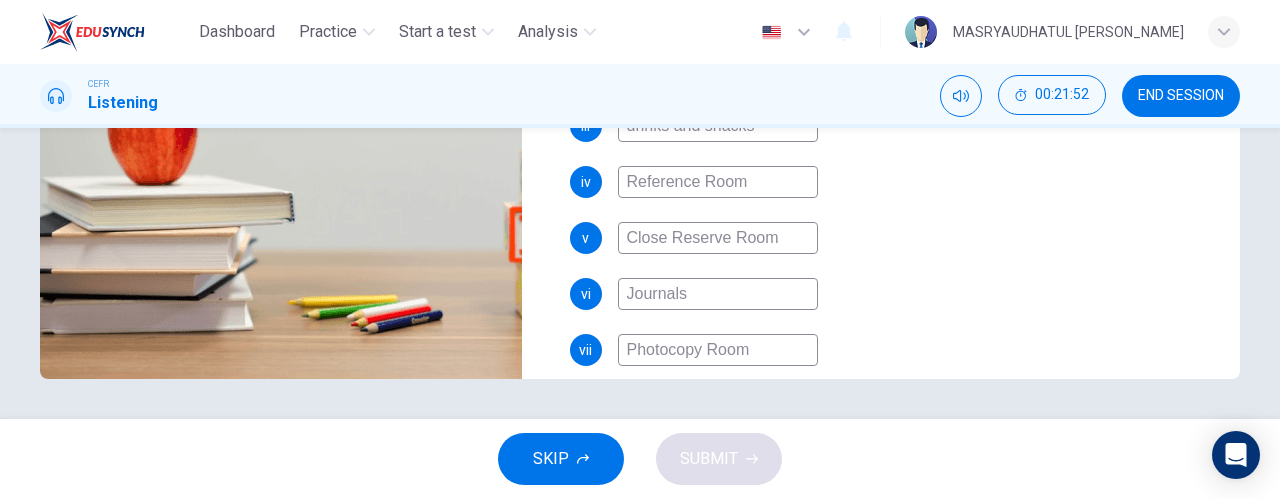scroll, scrollTop: 398, scrollLeft: 0, axis: vertical 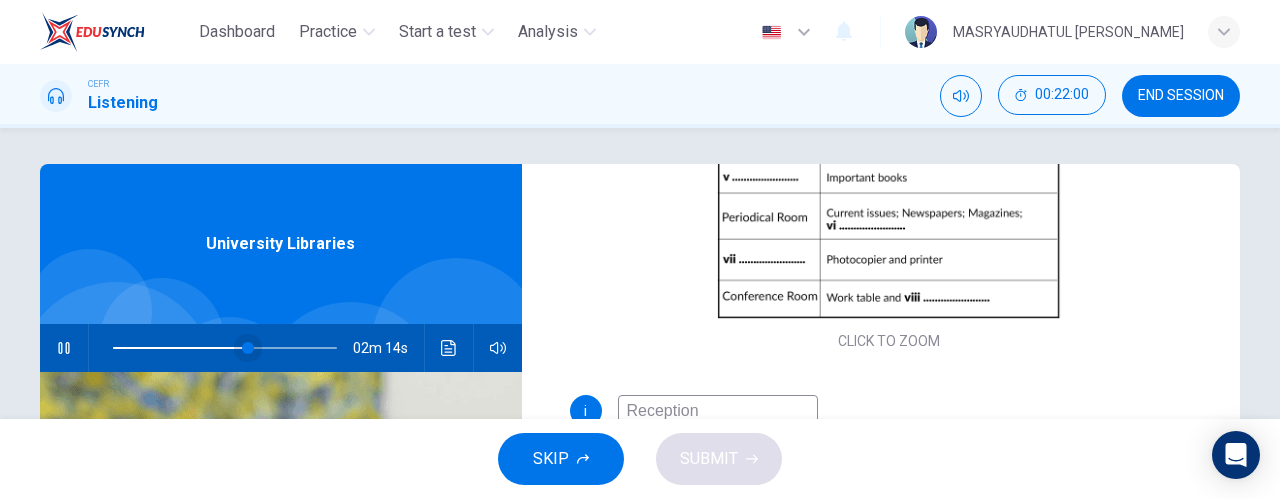 type on "61" 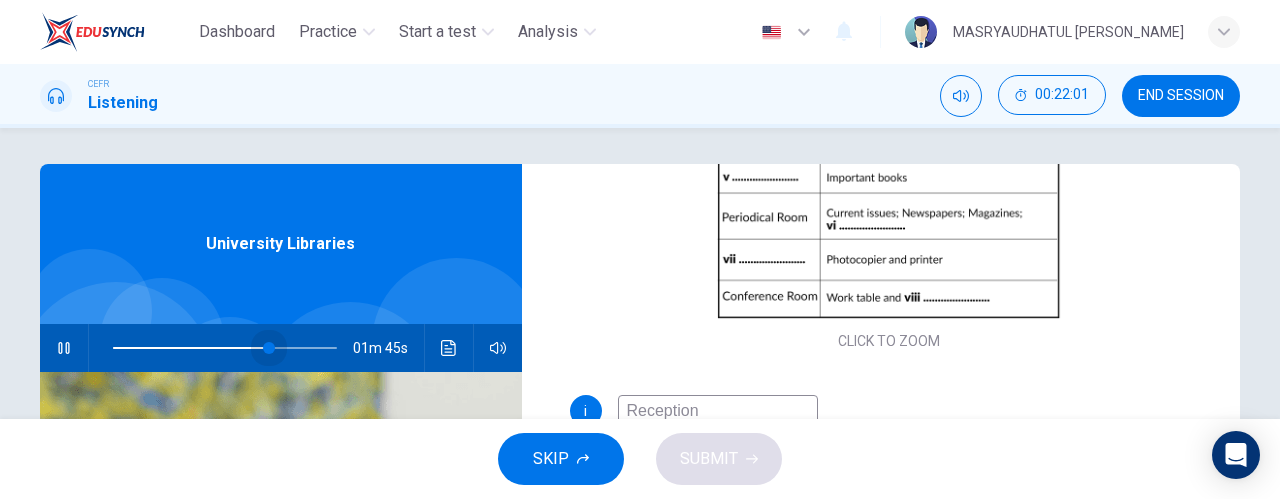 click at bounding box center (269, 348) 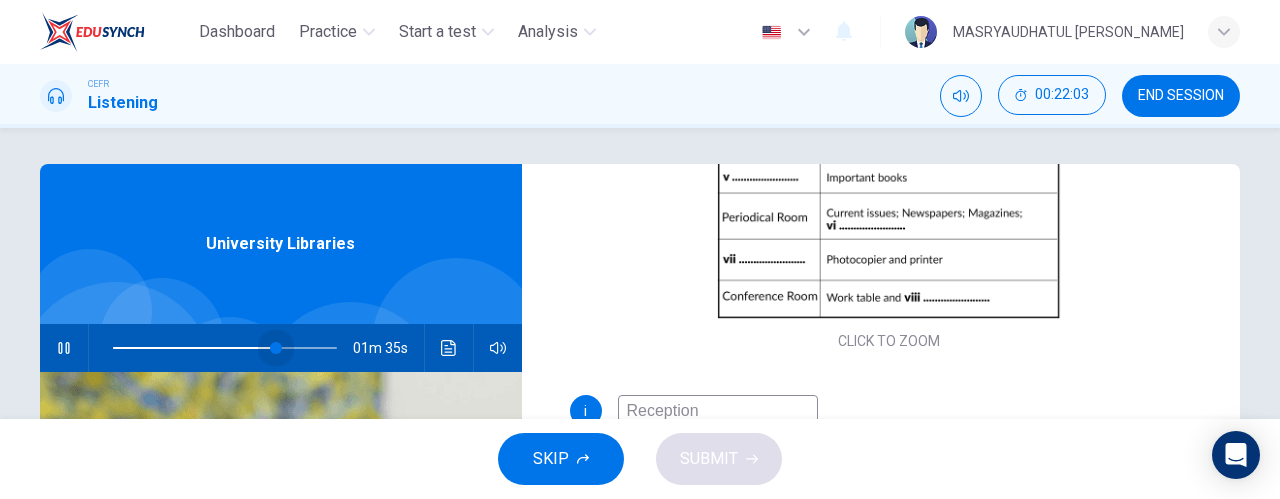 click at bounding box center (276, 348) 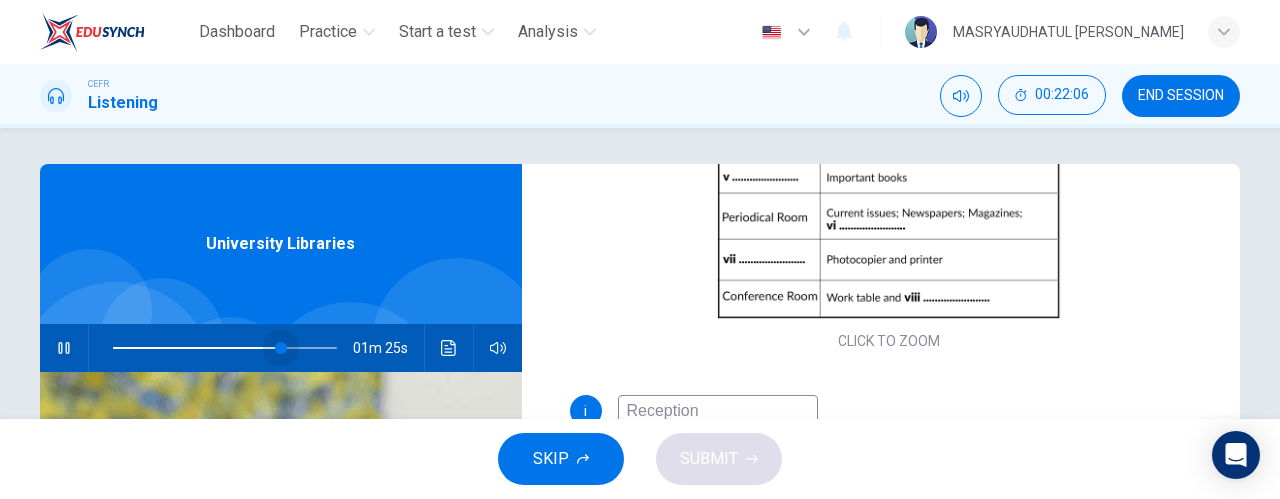 click at bounding box center [281, 348] 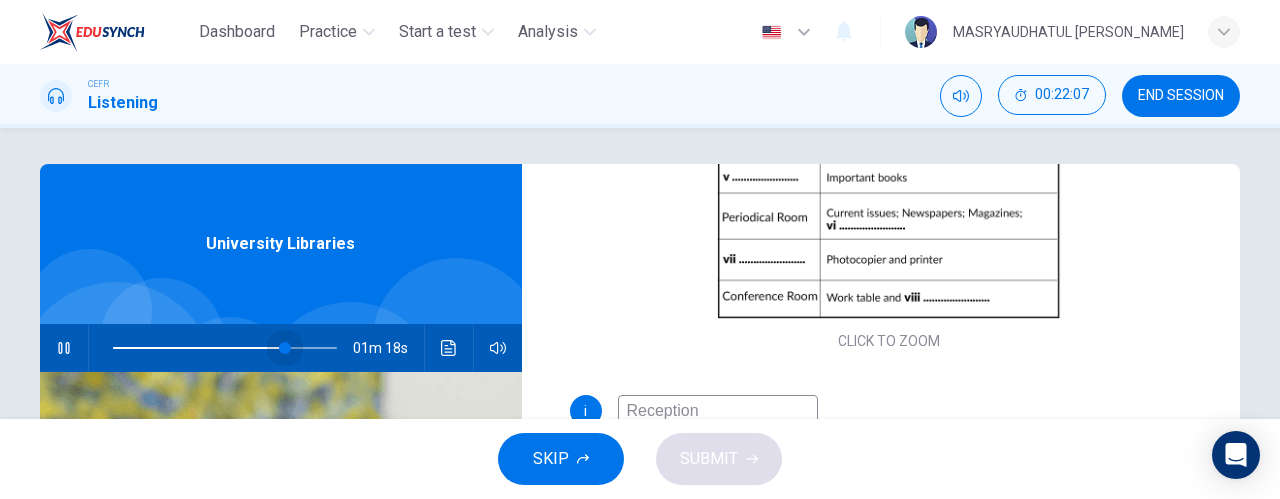 click at bounding box center (285, 348) 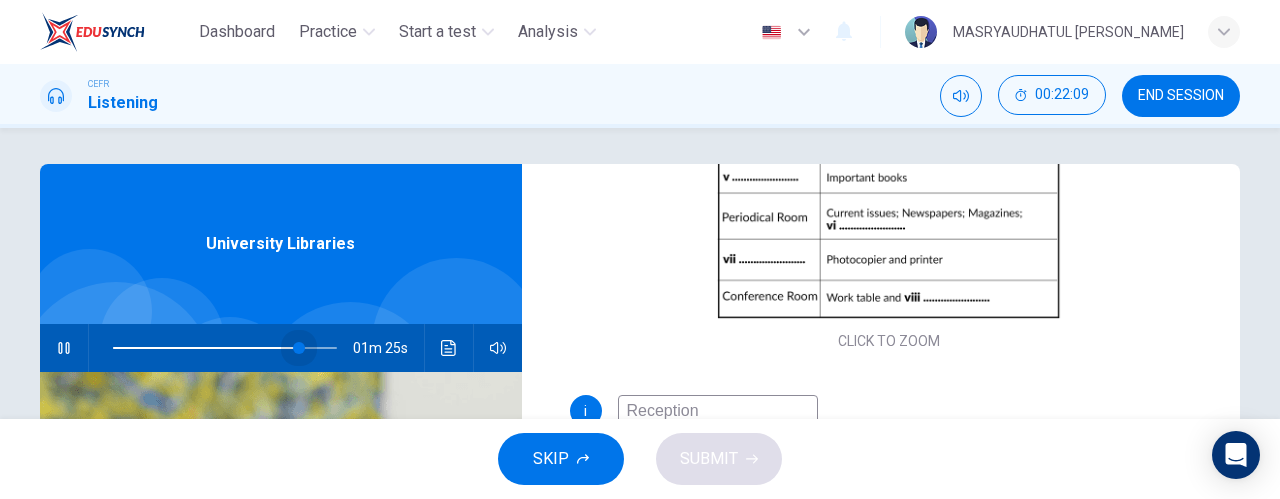 drag, startPoint x: 281, startPoint y: 345, endPoint x: 294, endPoint y: 347, distance: 13.152946 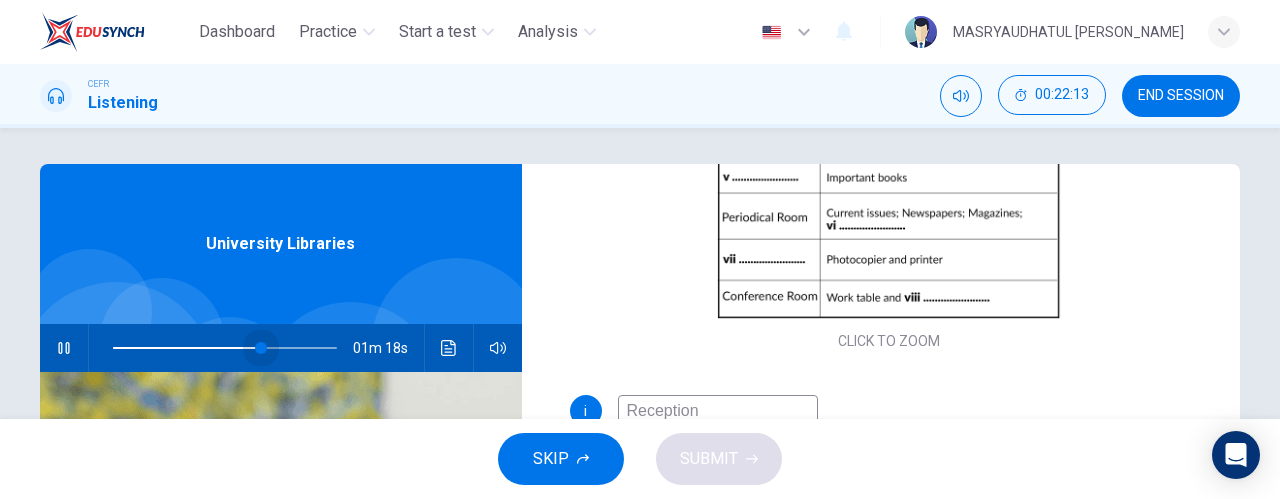 click at bounding box center (225, 348) 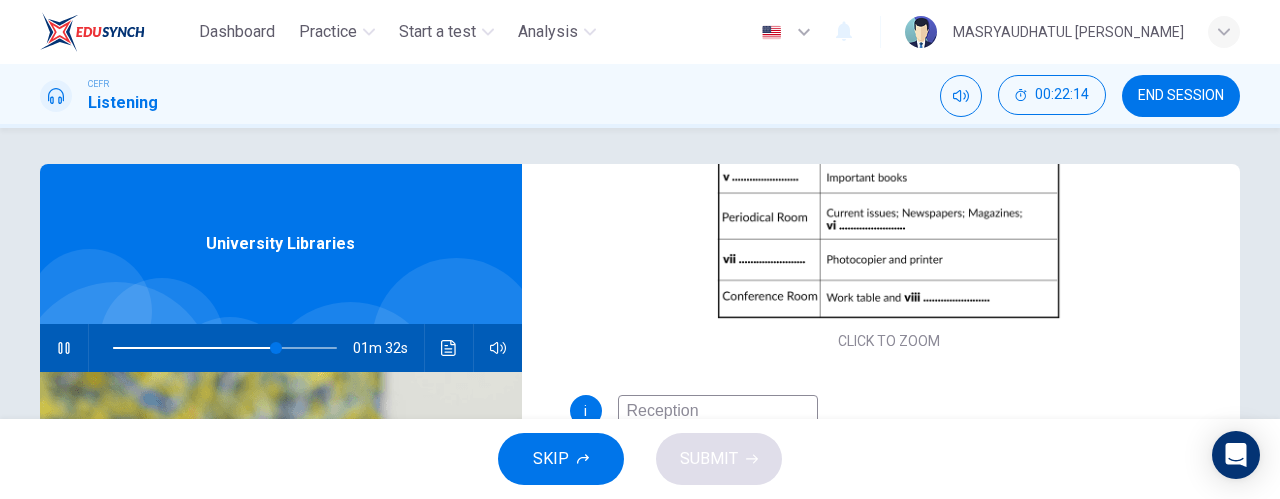 click at bounding box center [276, 348] 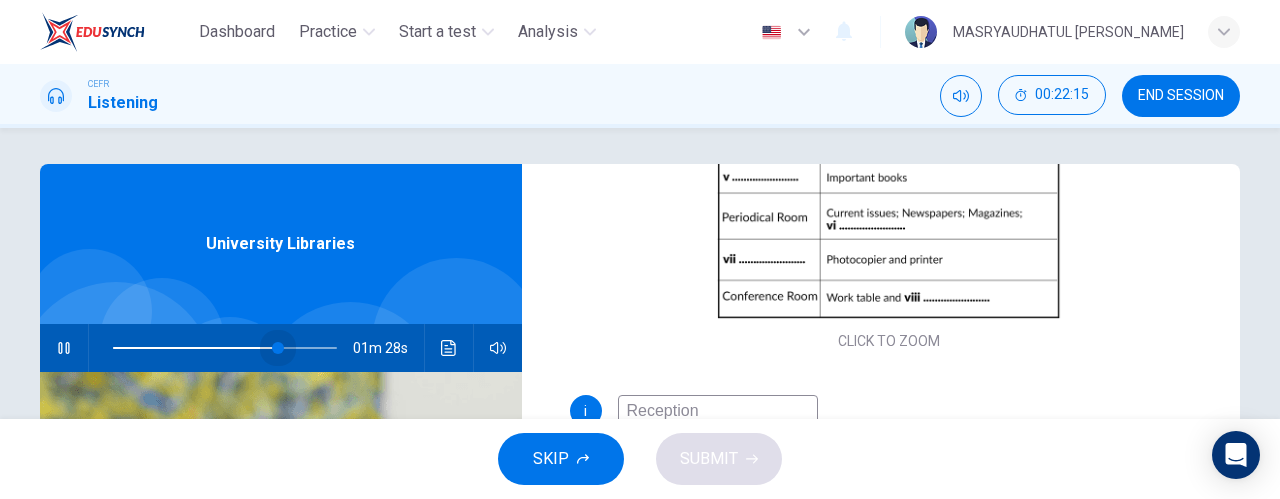 click at bounding box center (195, 348) 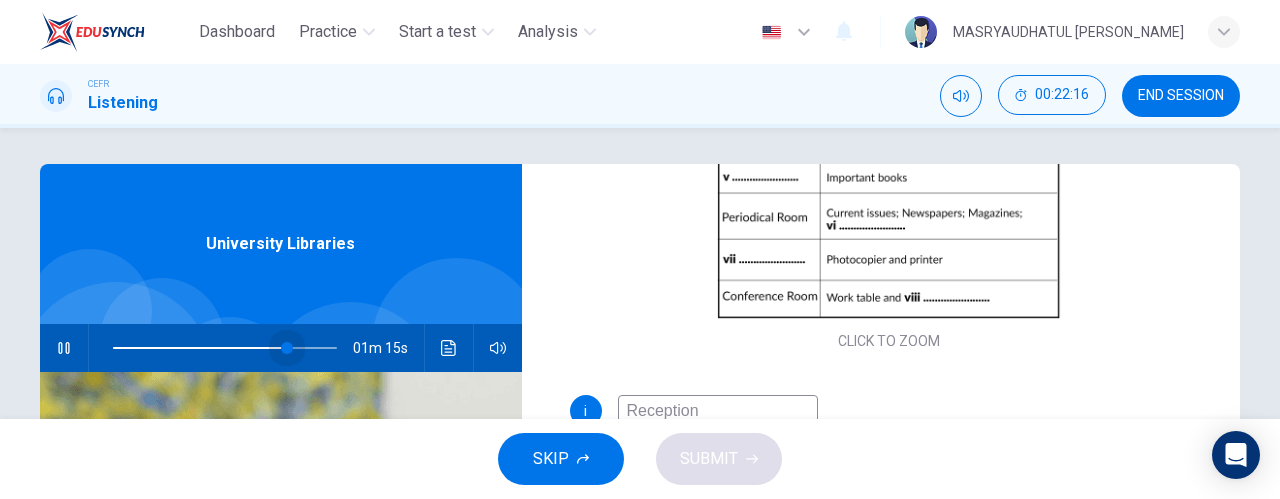 click at bounding box center (200, 348) 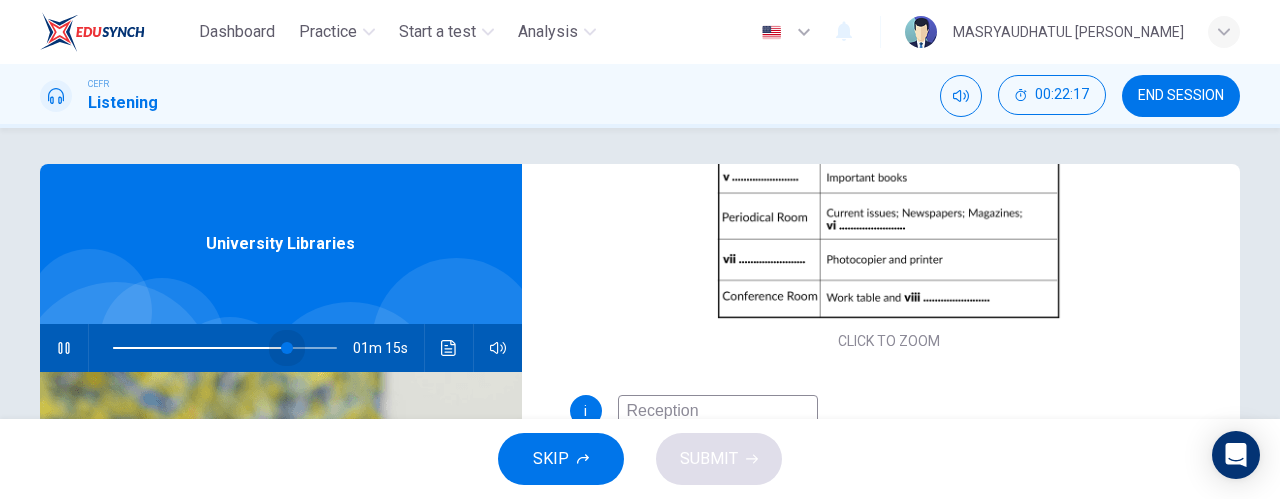drag, startPoint x: 282, startPoint y: 344, endPoint x: 221, endPoint y: 352, distance: 61.522354 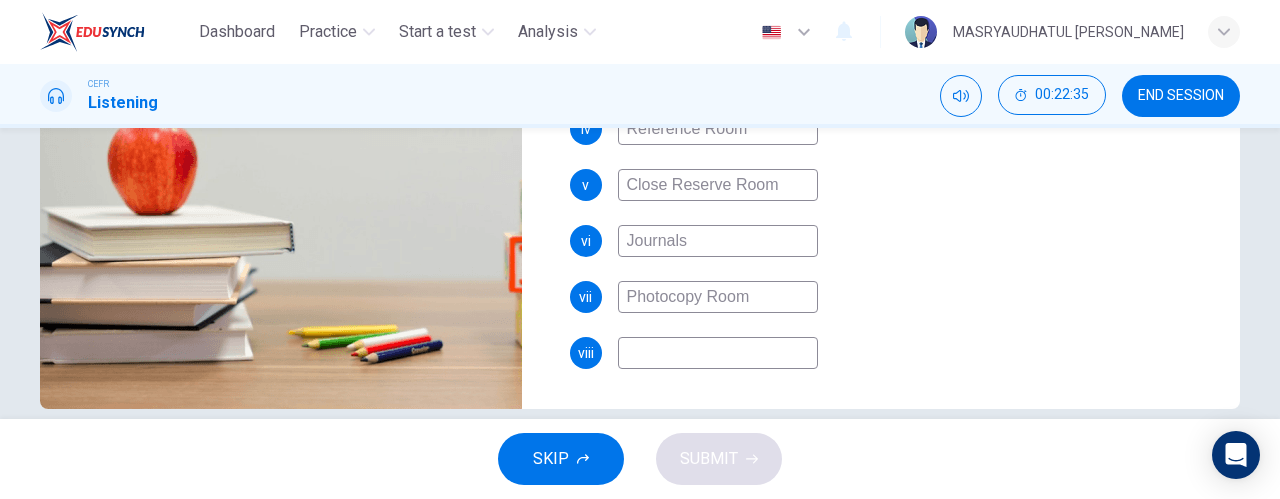 scroll, scrollTop: 458, scrollLeft: 0, axis: vertical 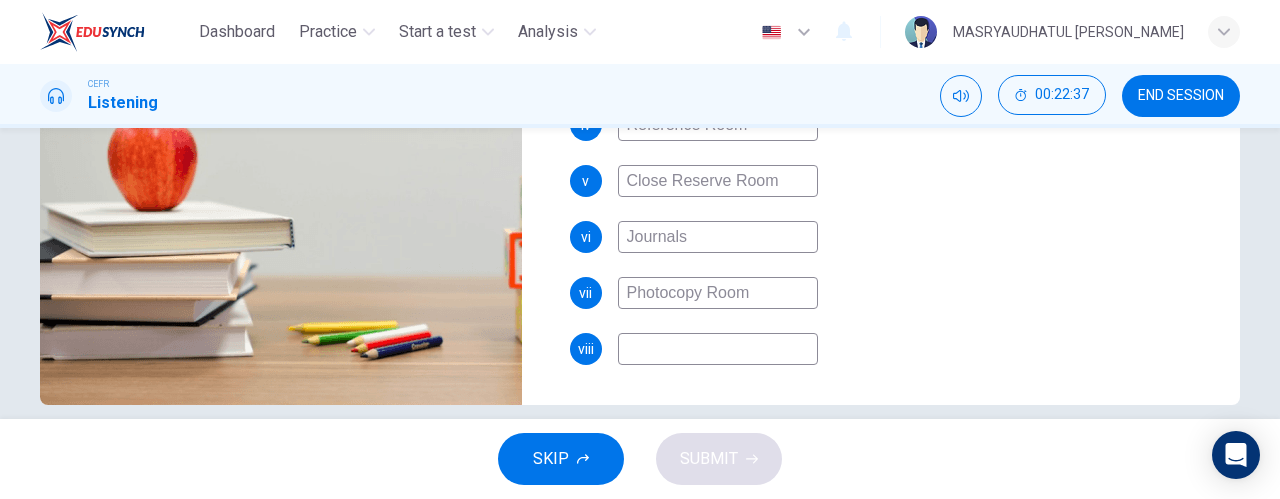 click at bounding box center (718, 349) 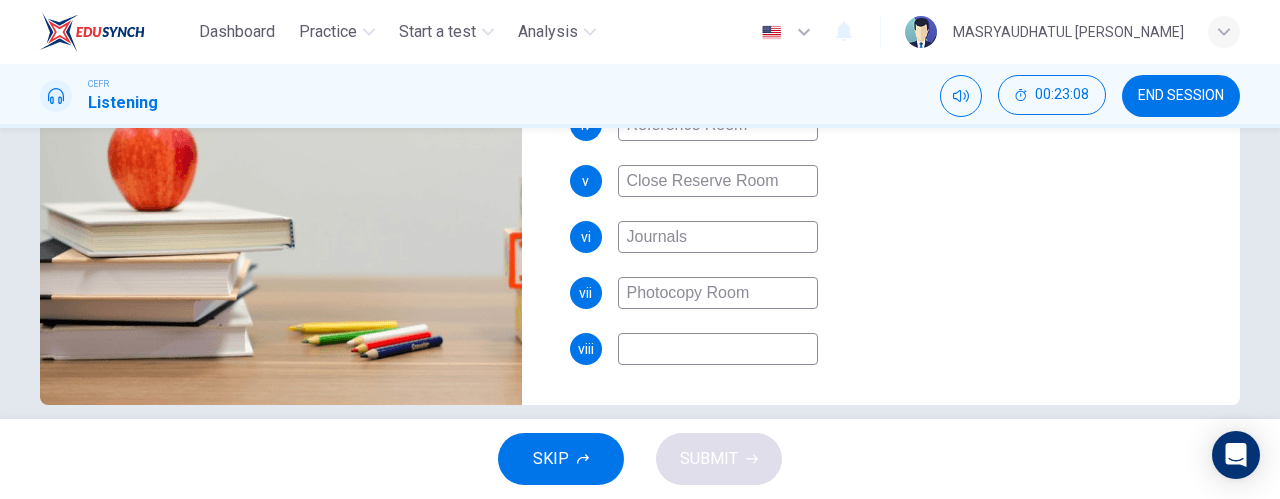 type on "76" 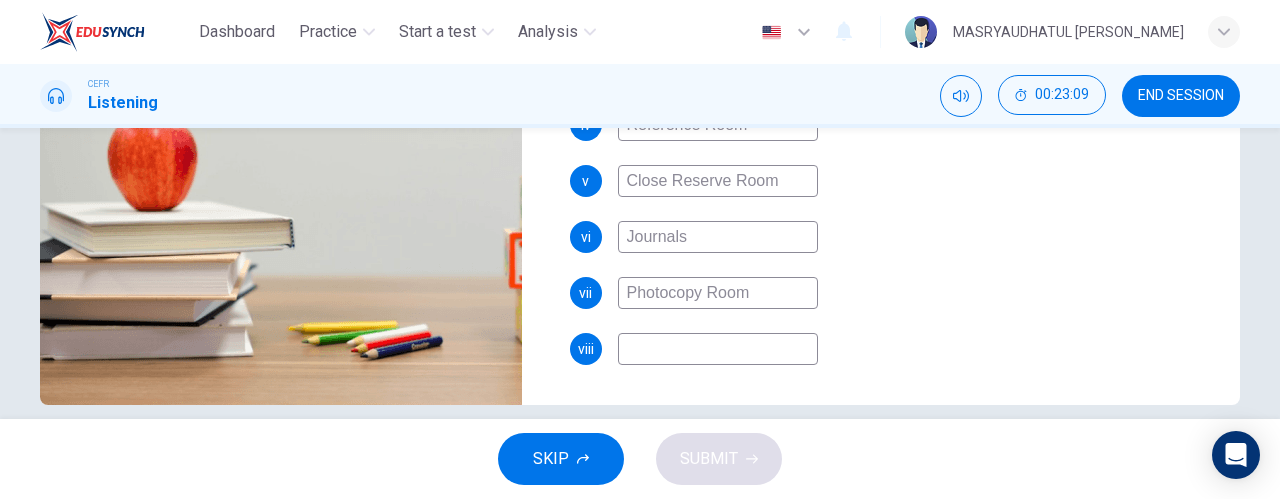 type on "M" 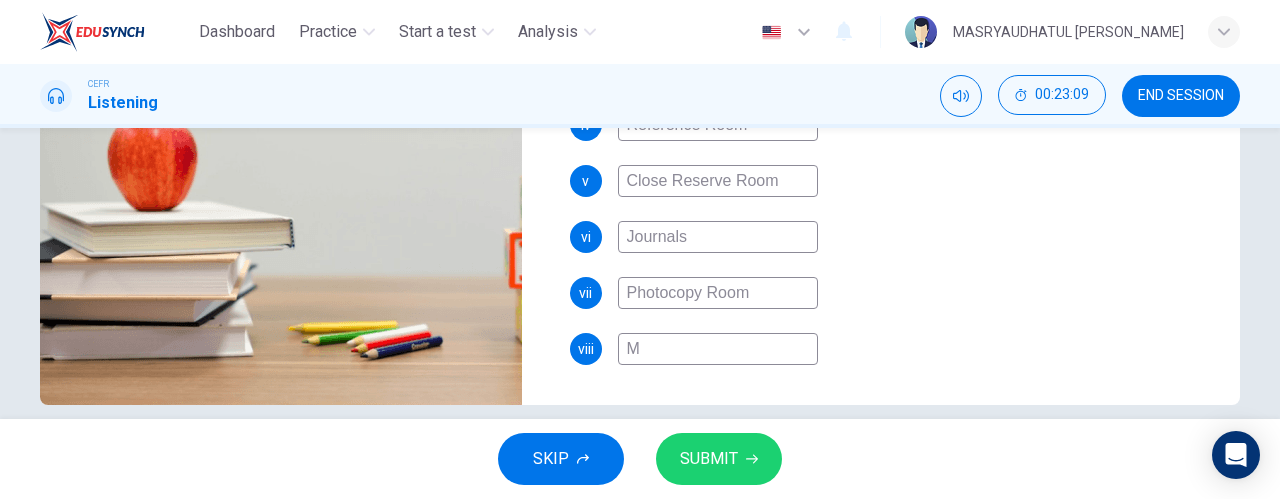 type on "76" 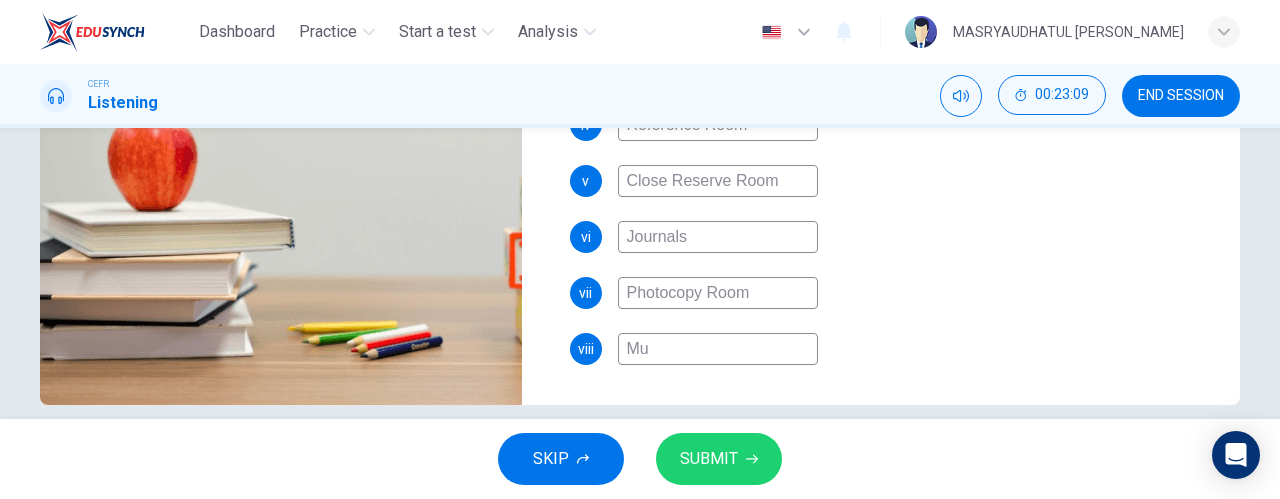 type on "76" 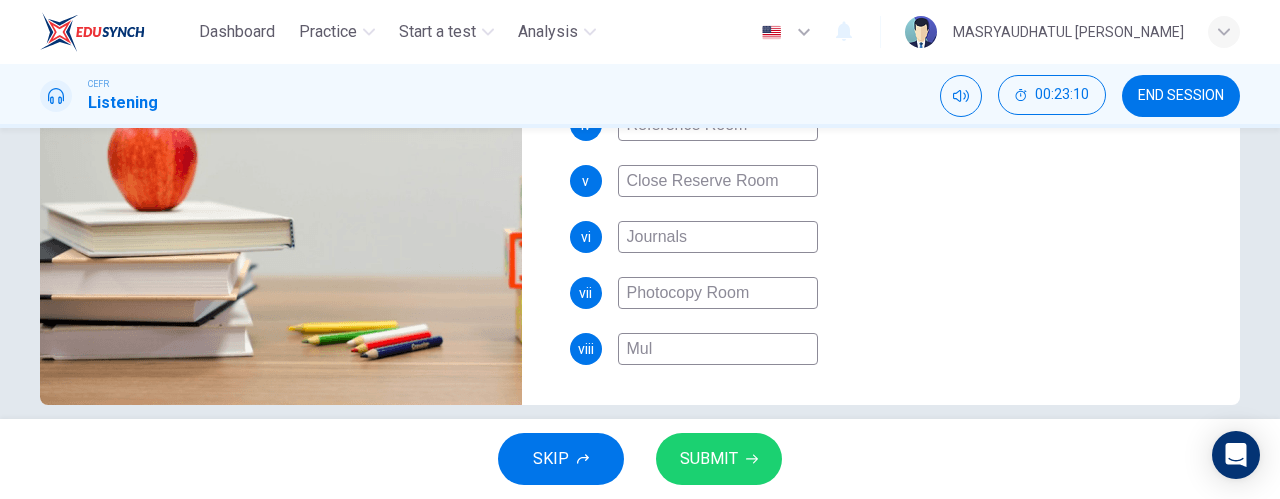 type on "Mult" 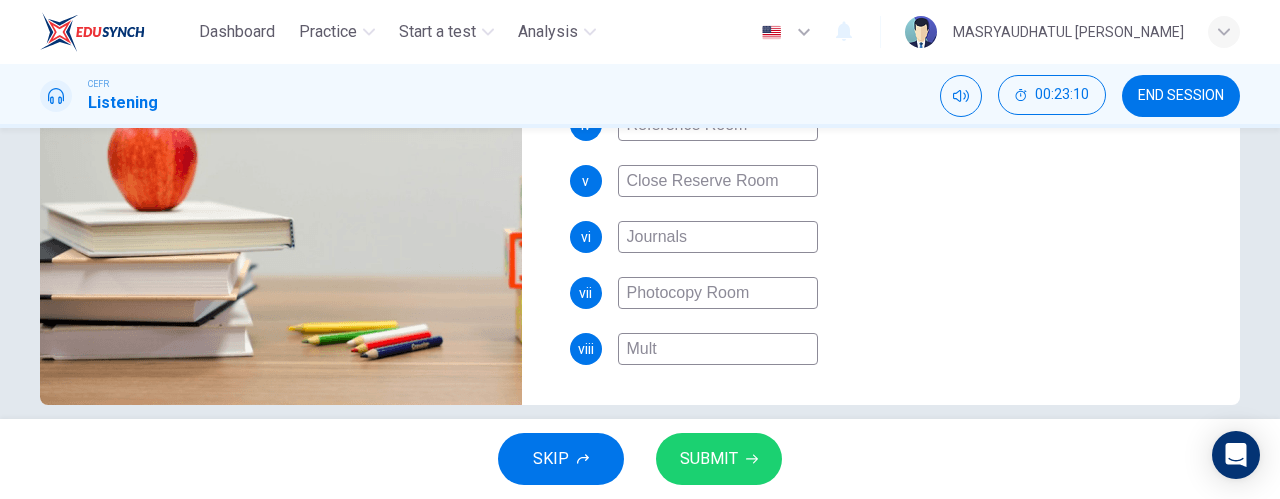 type on "76" 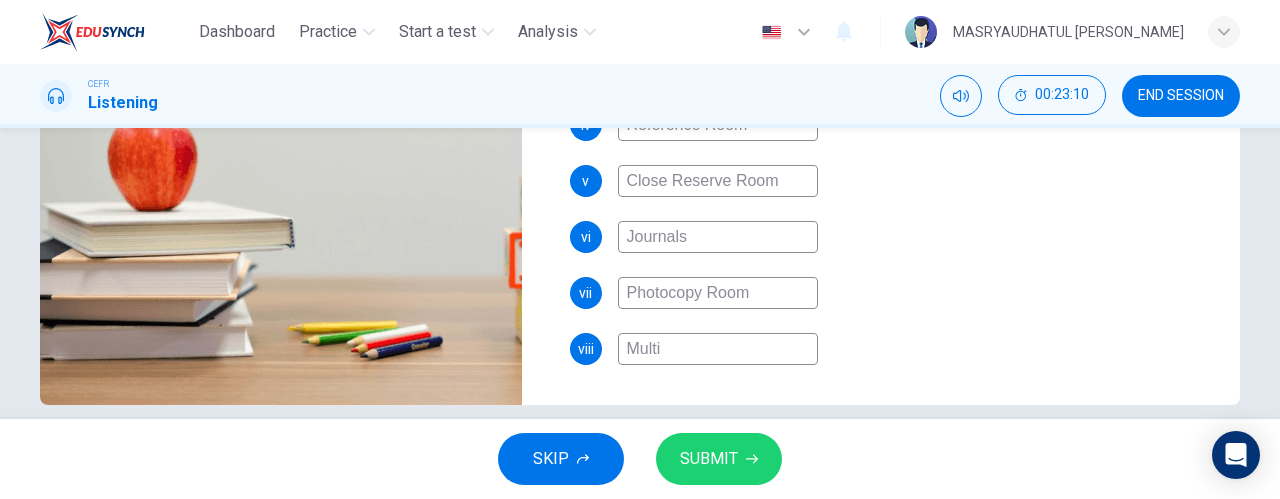 type on "76" 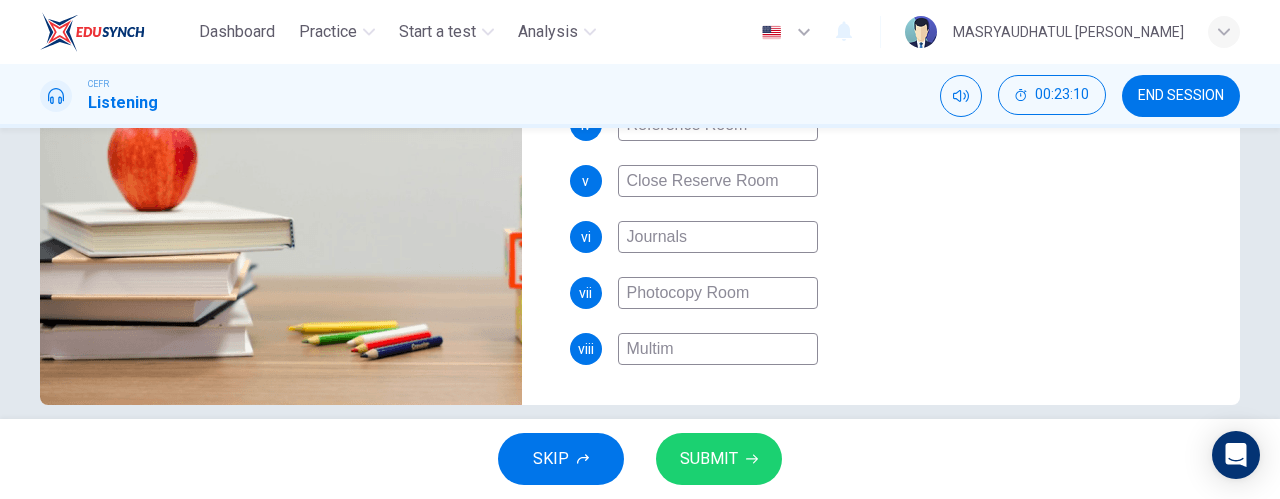type on "76" 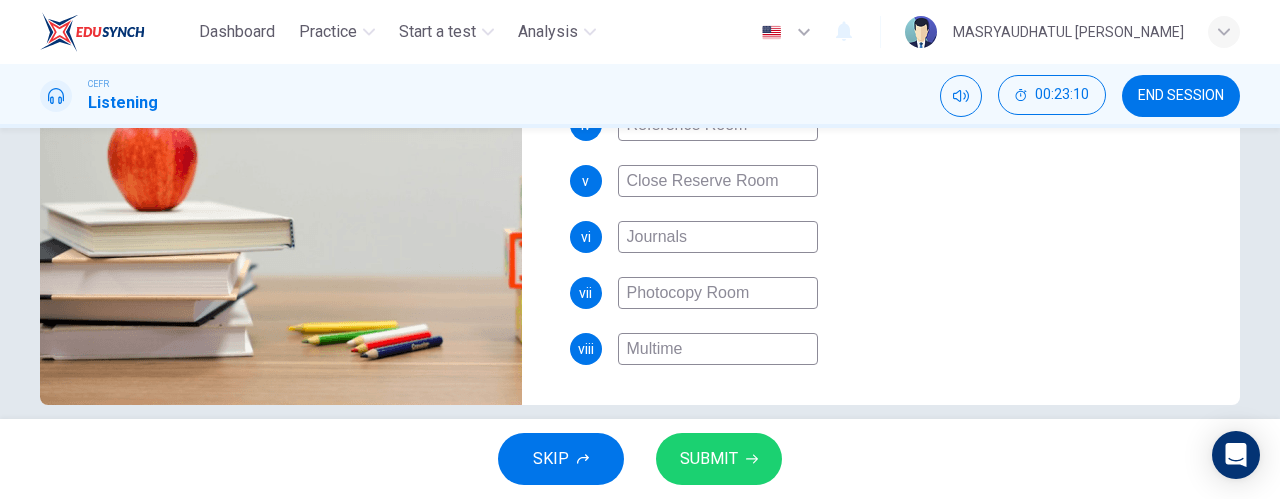 type on "77" 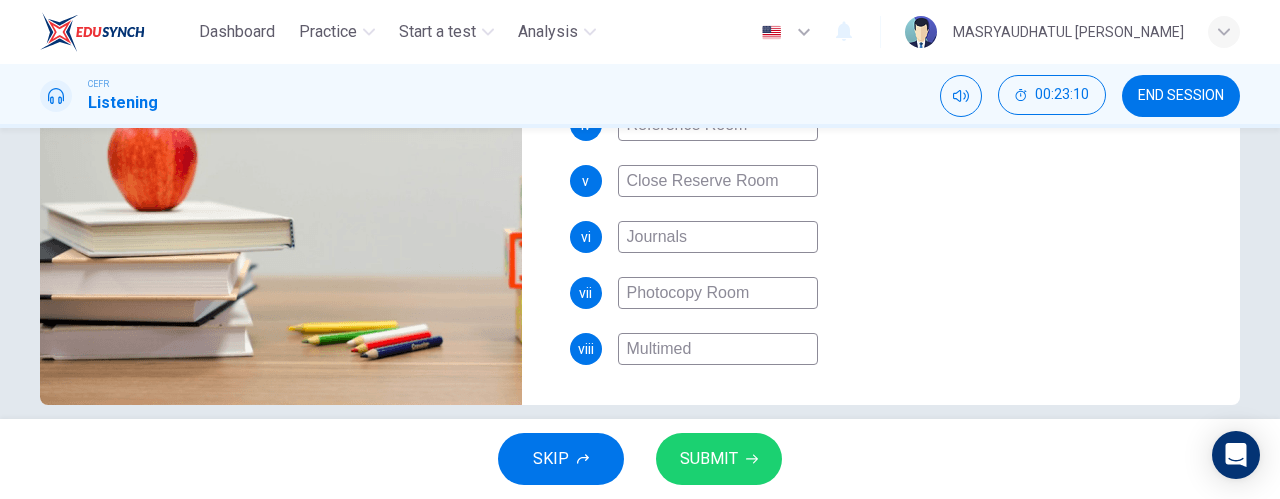 type on "77" 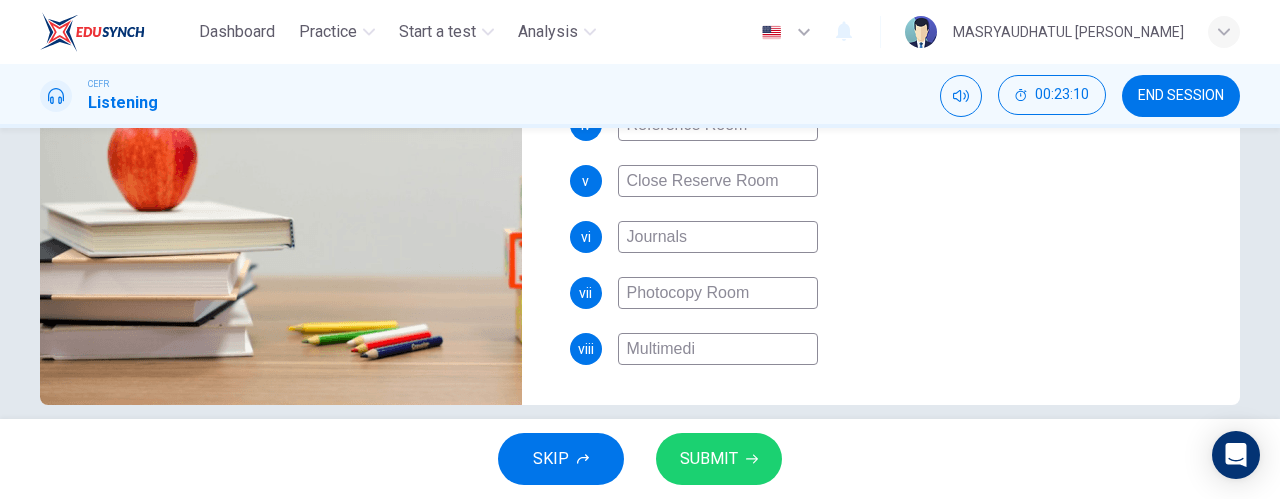type on "77" 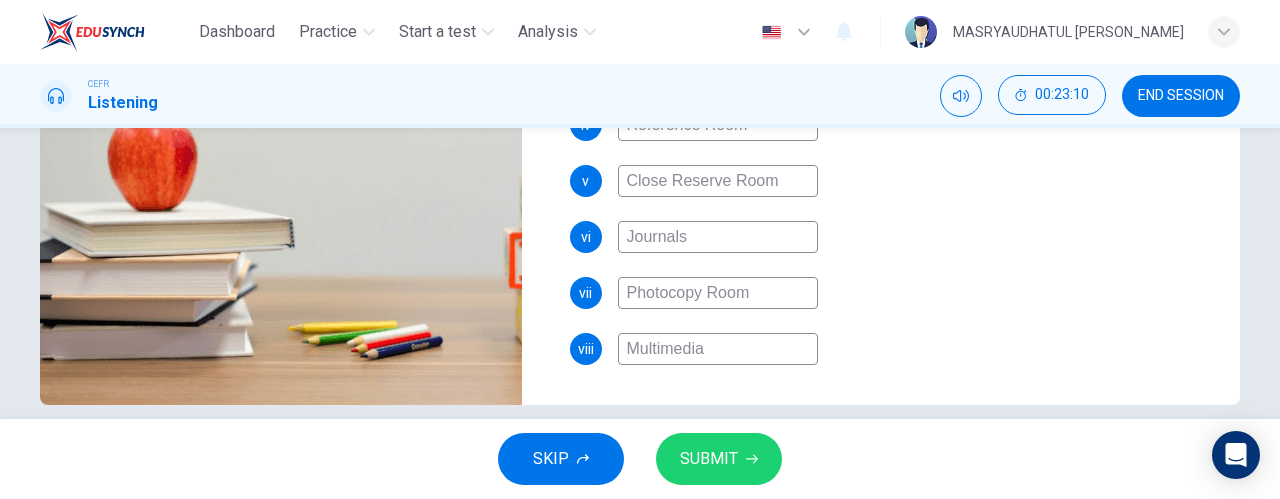 type on "77" 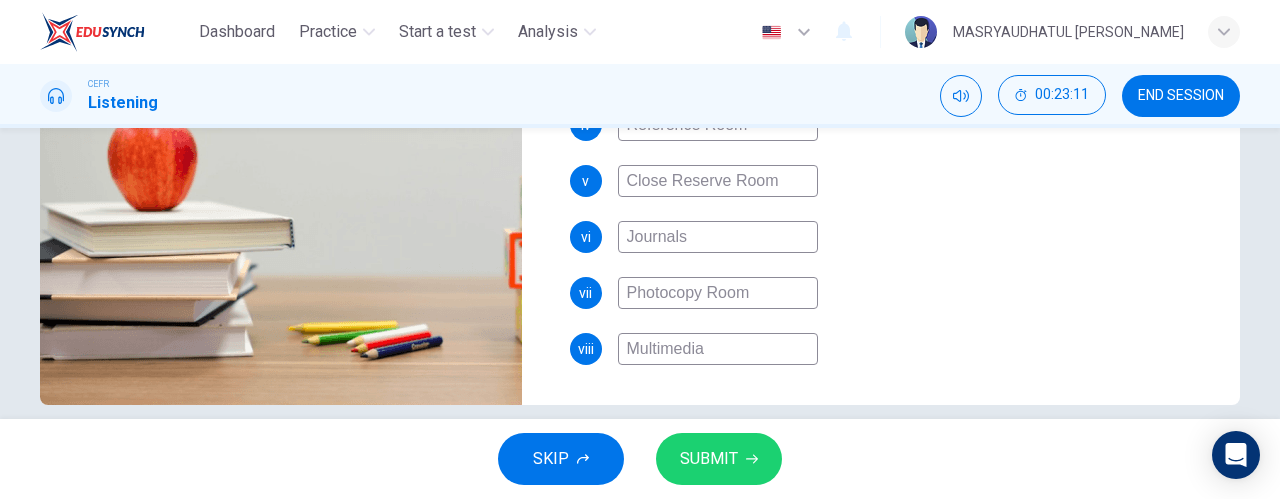 type on "77" 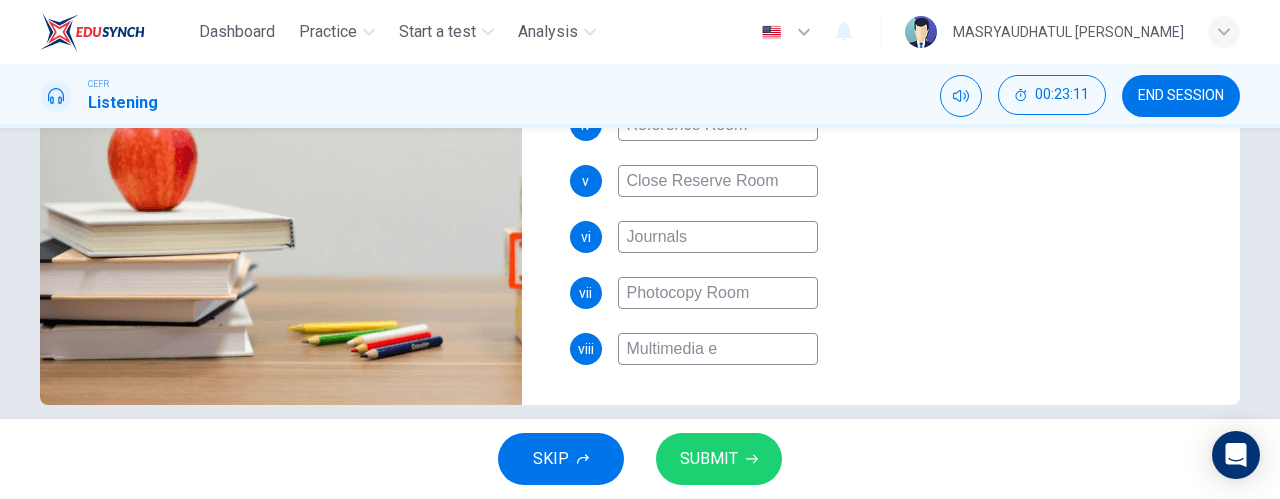 type on "77" 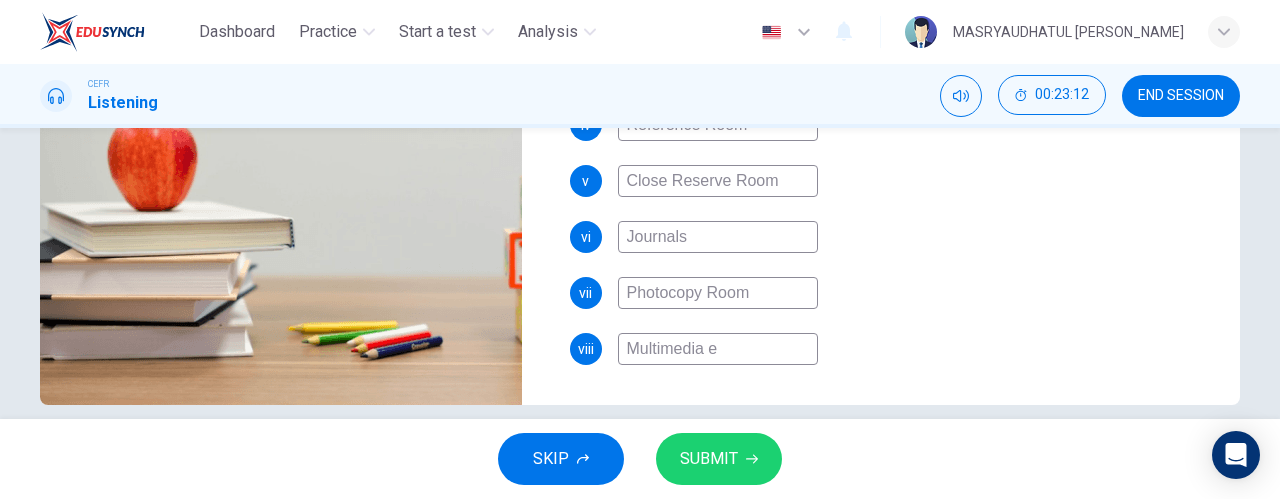 type on "Multimedia eq" 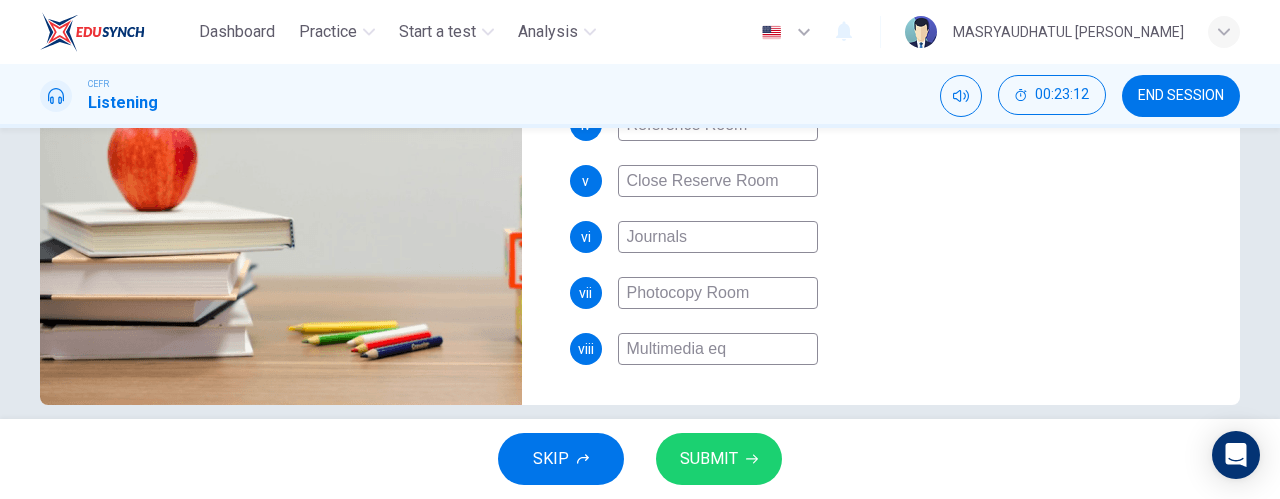 type on "77" 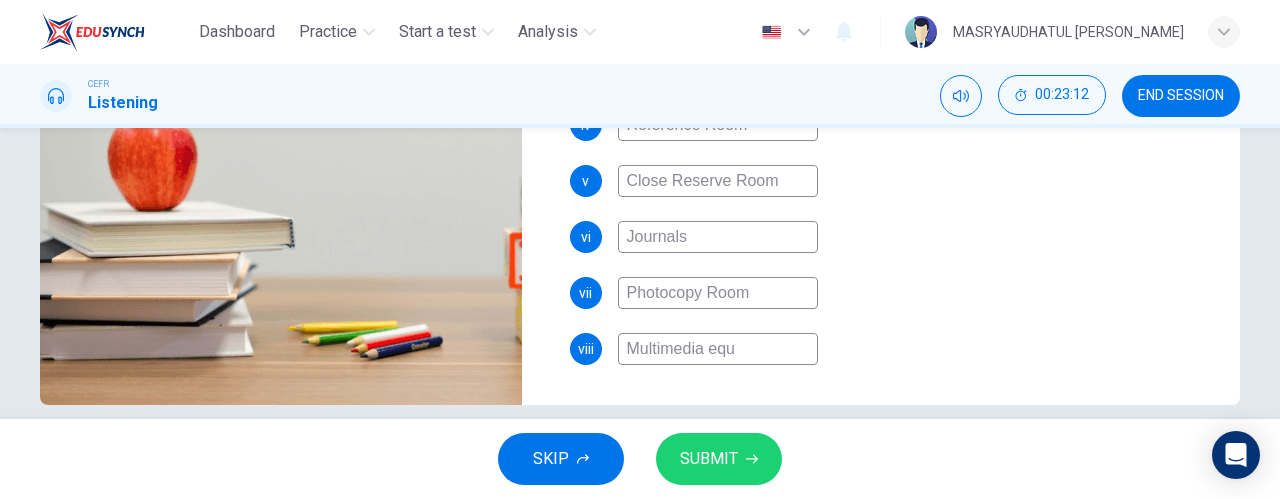 type on "77" 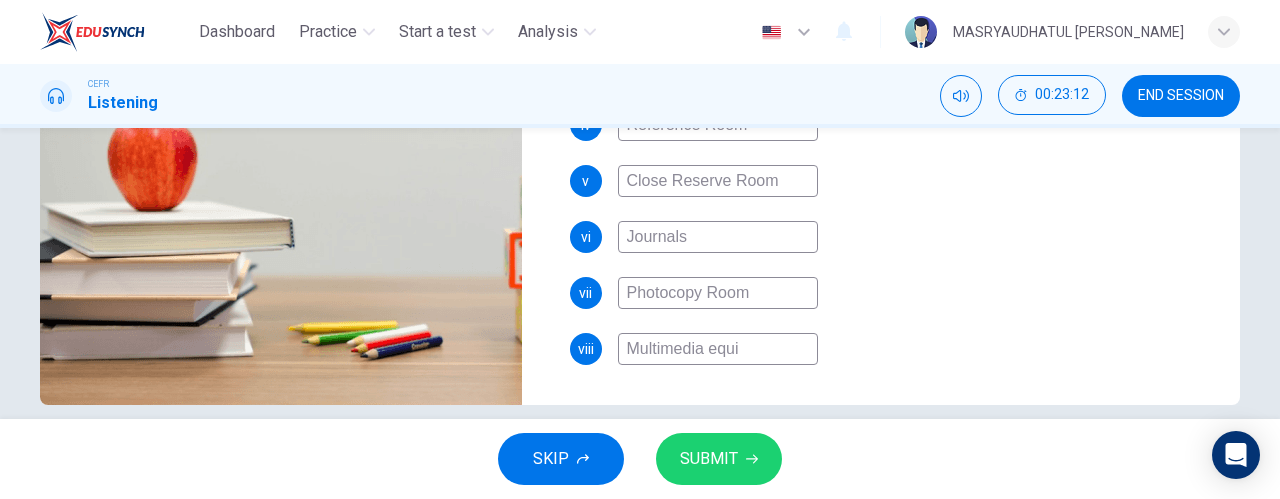 type on "77" 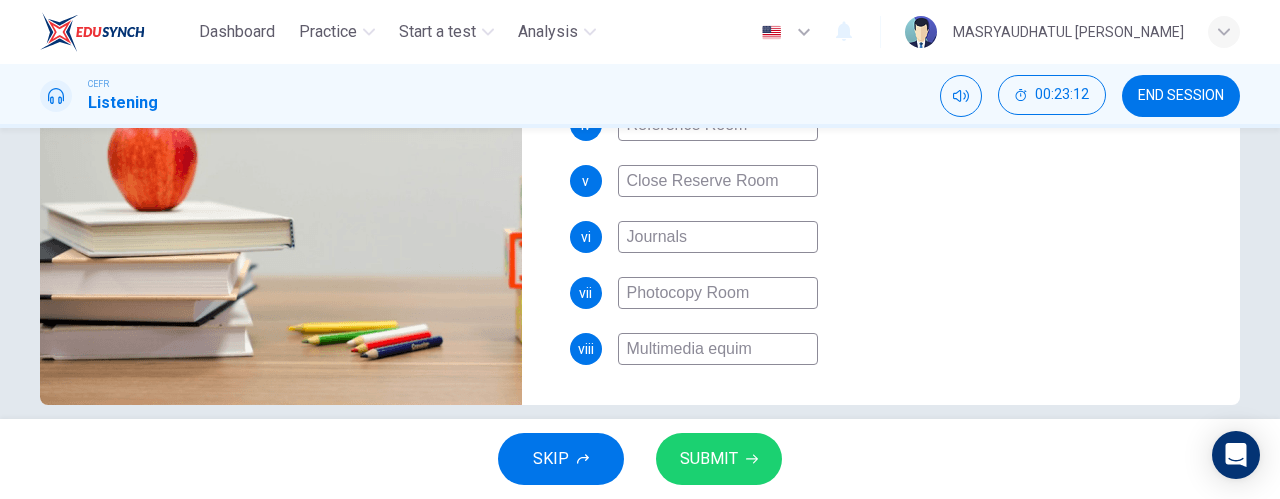 type on "77" 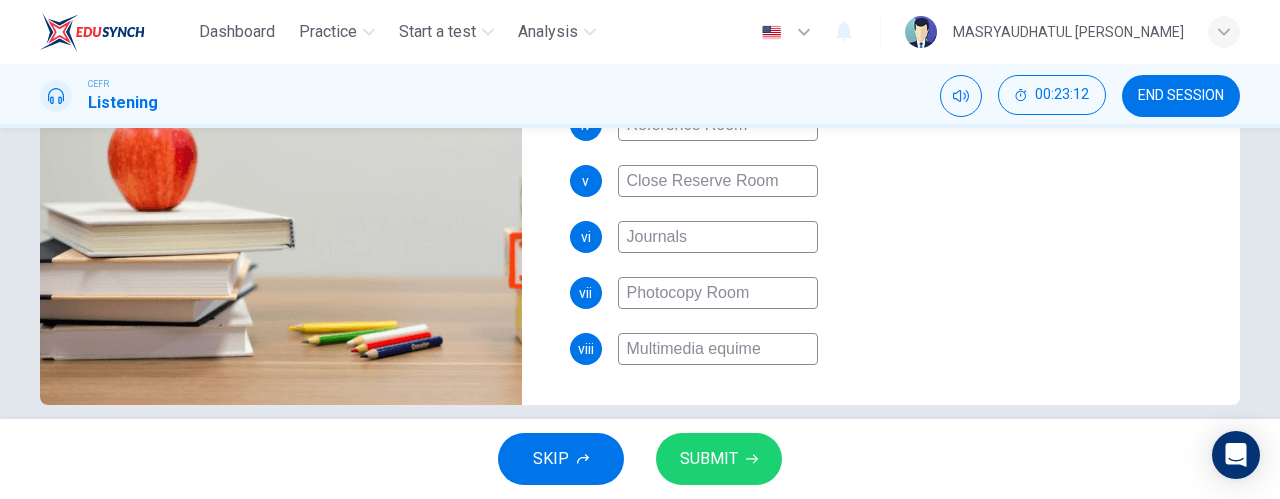 type on "77" 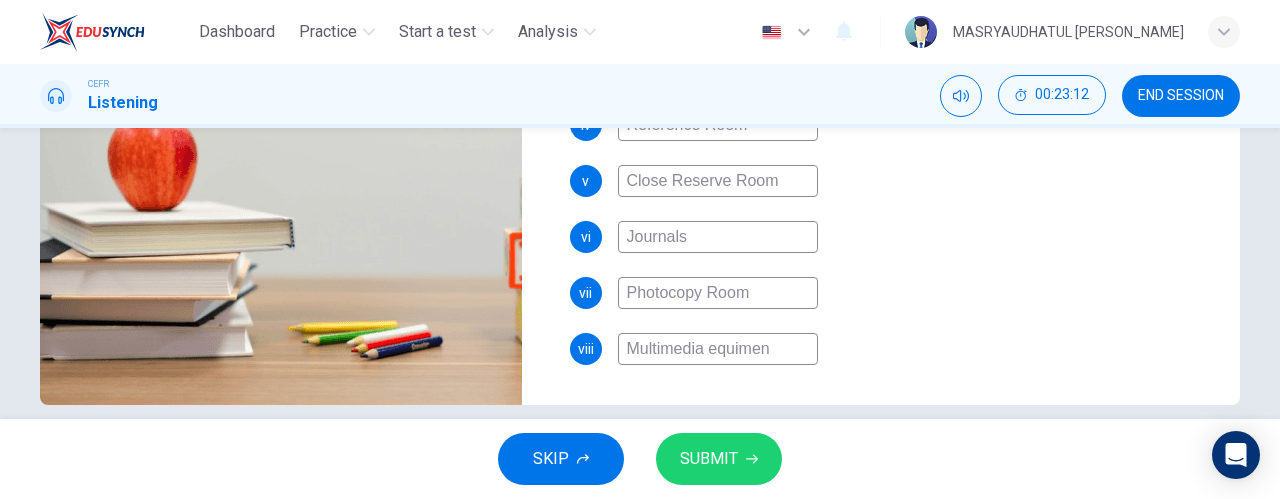 type on "77" 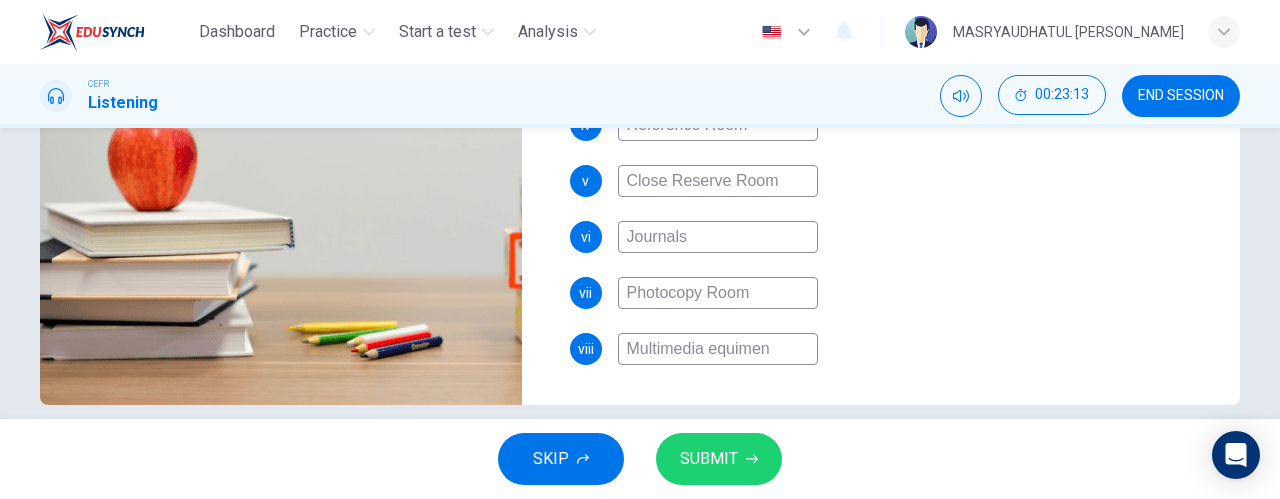 type on "Multimedia equiment" 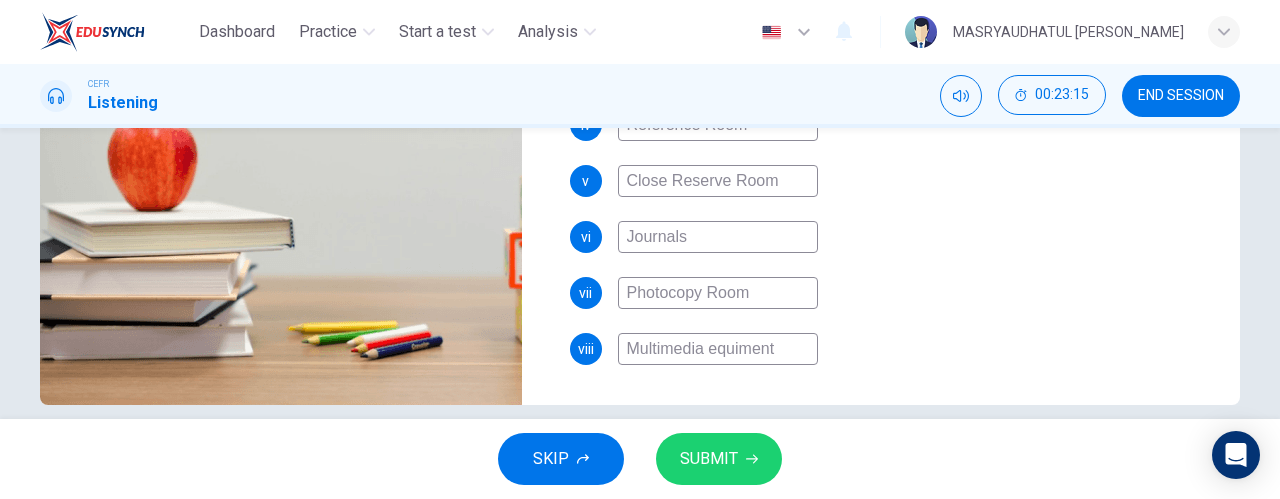 click on "Multimedia equiment" at bounding box center [718, 349] 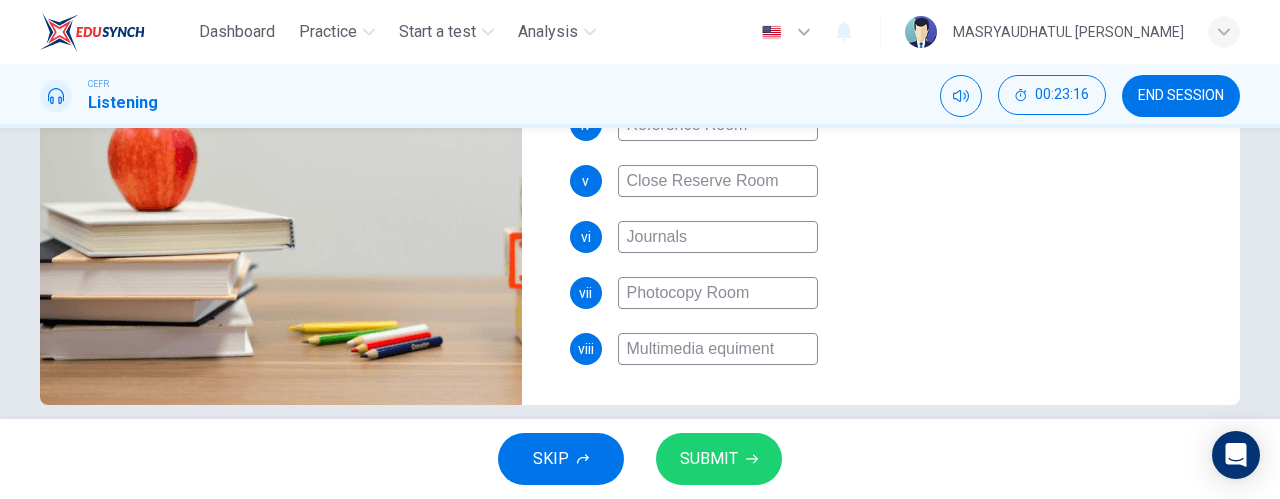 type on "78" 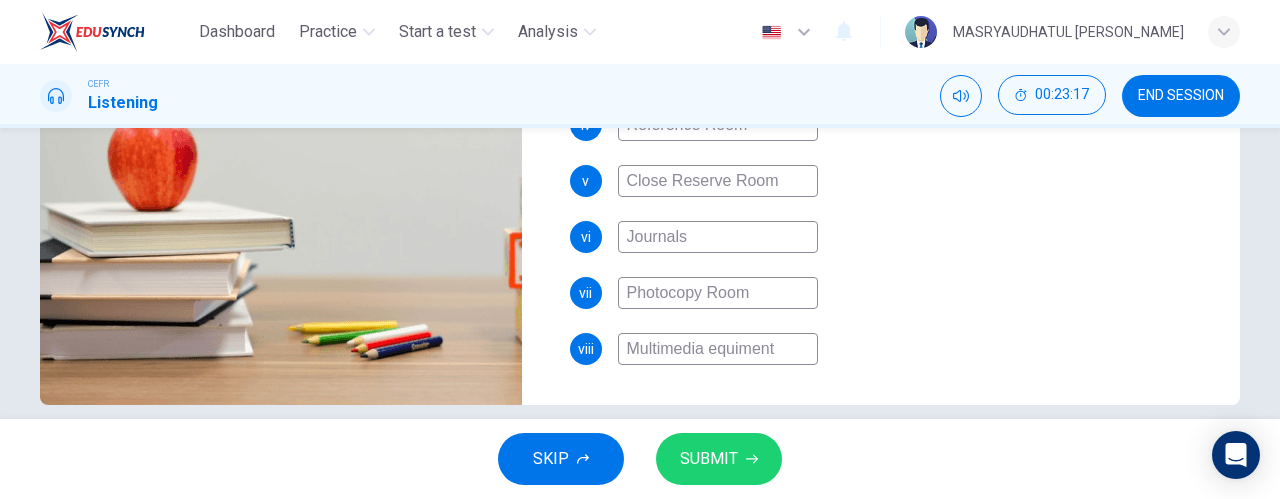type on "Multimedia equiments" 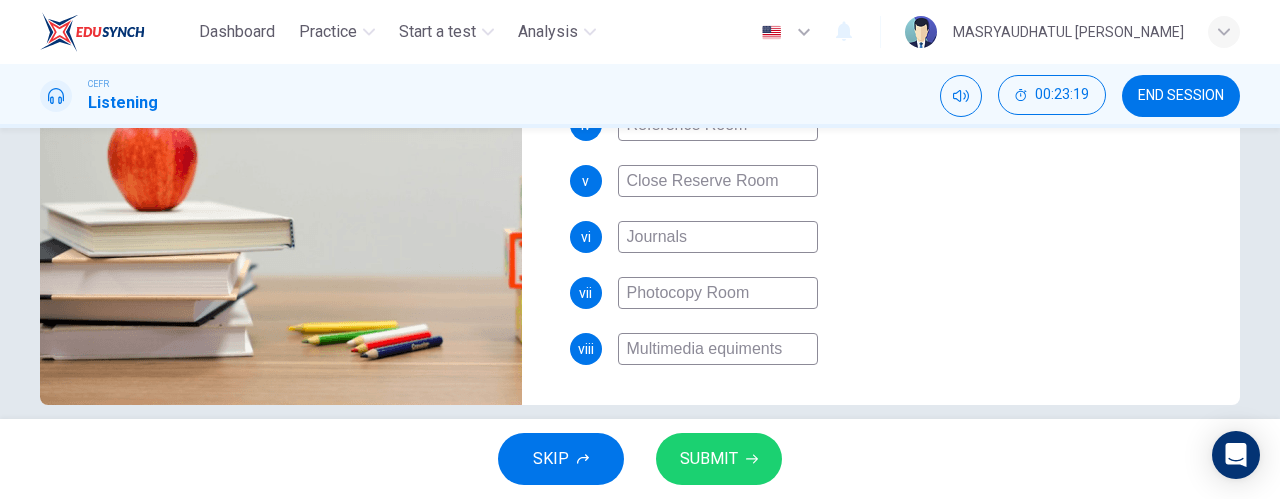 click on "Multimedia equiments" at bounding box center [718, 349] 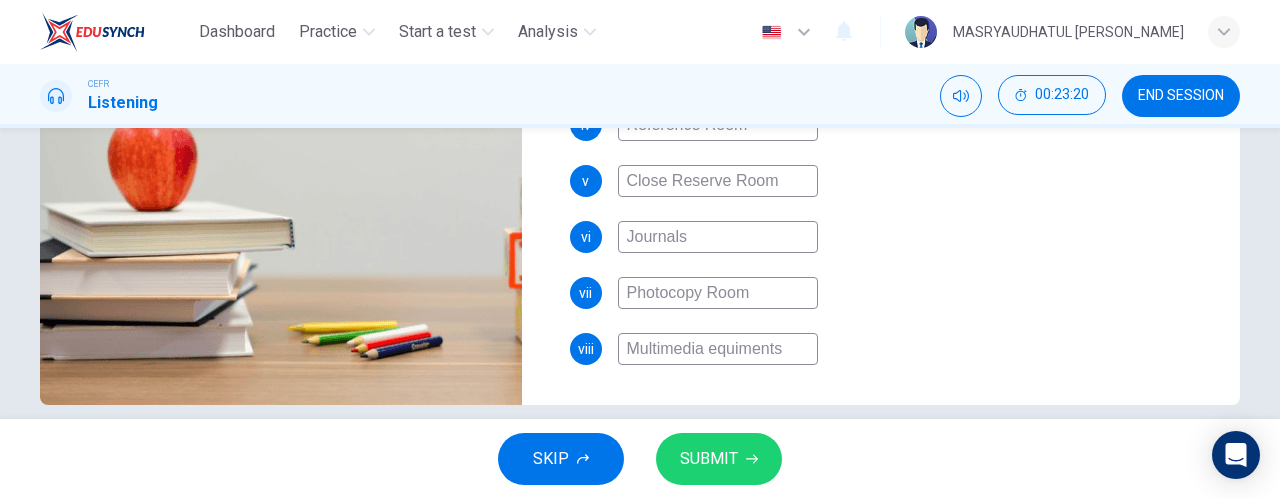 type on "Multimedia quiments" 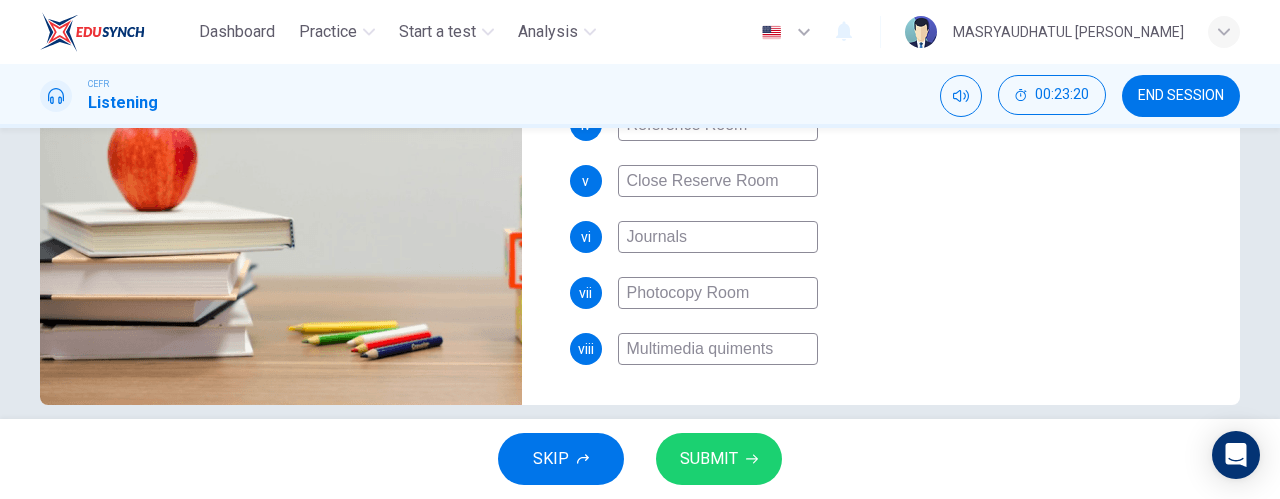 type on "79" 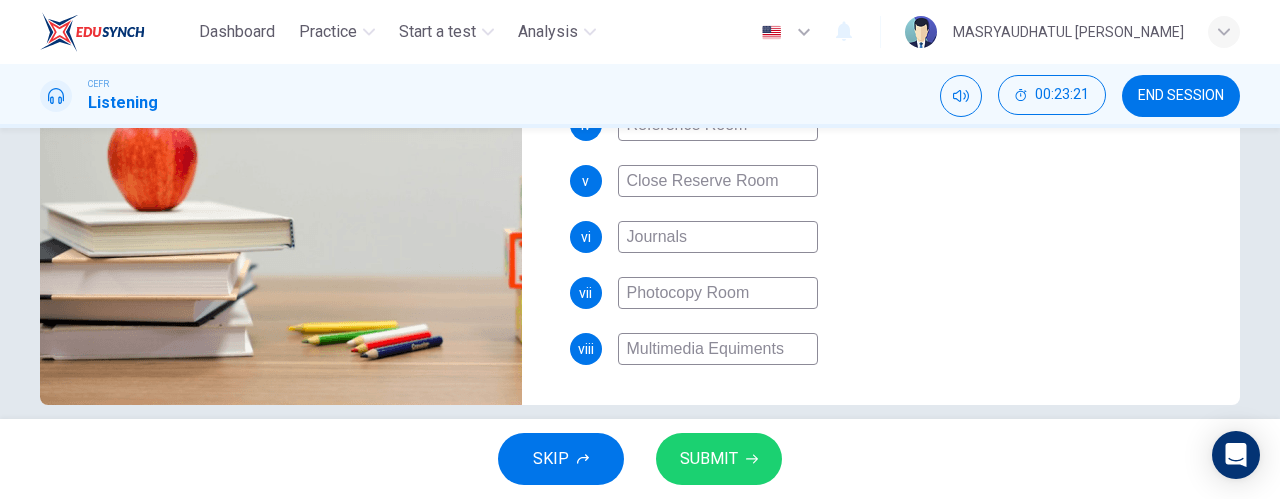 click on "Multimedia Equiments" at bounding box center (718, 349) 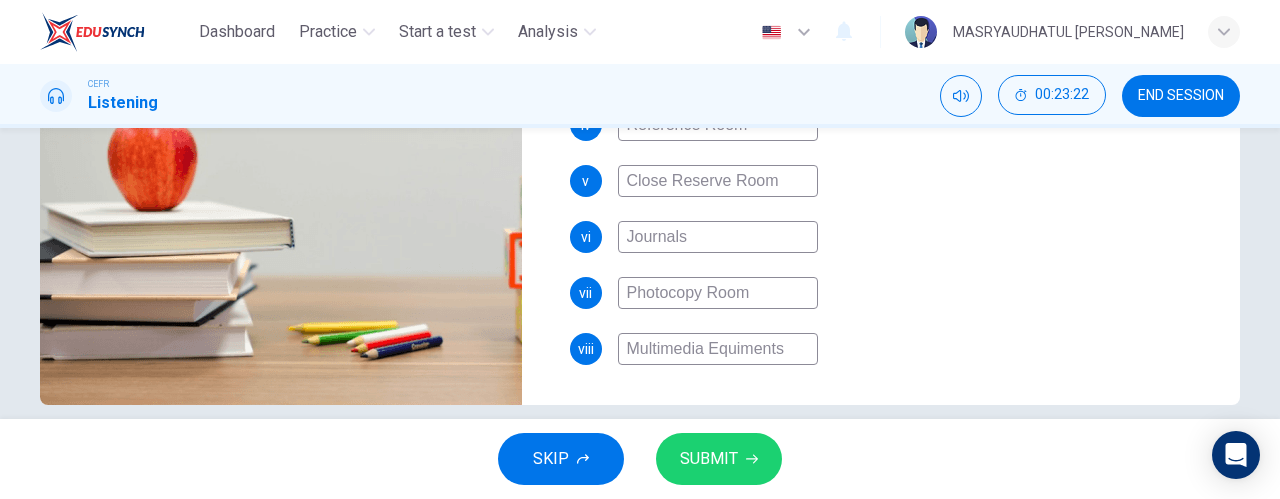 click on "Multimedia Equiments" at bounding box center (718, 349) 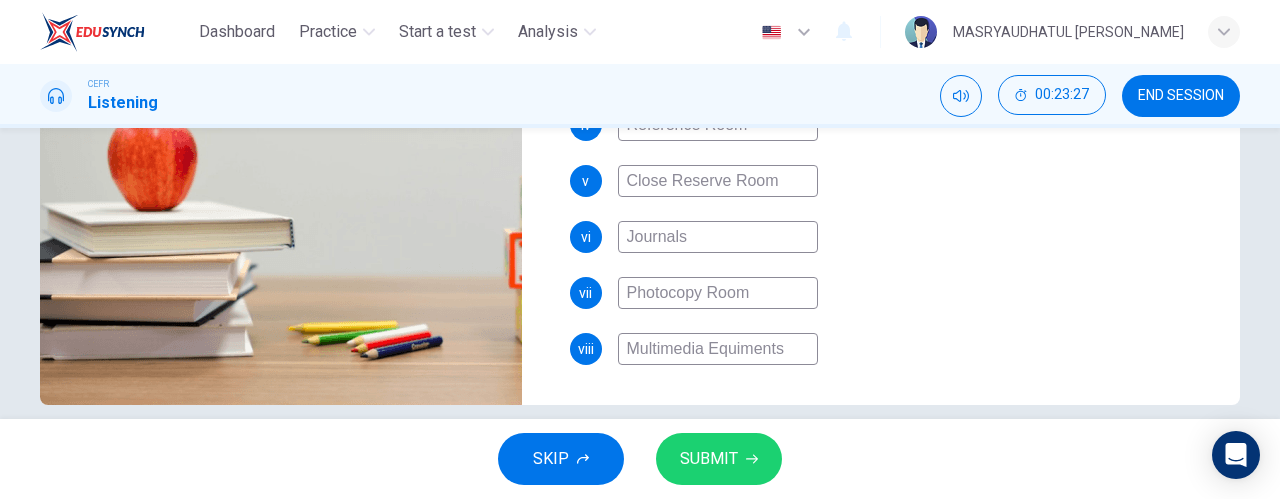 click on "Multimedia Equiments" at bounding box center [718, 349] 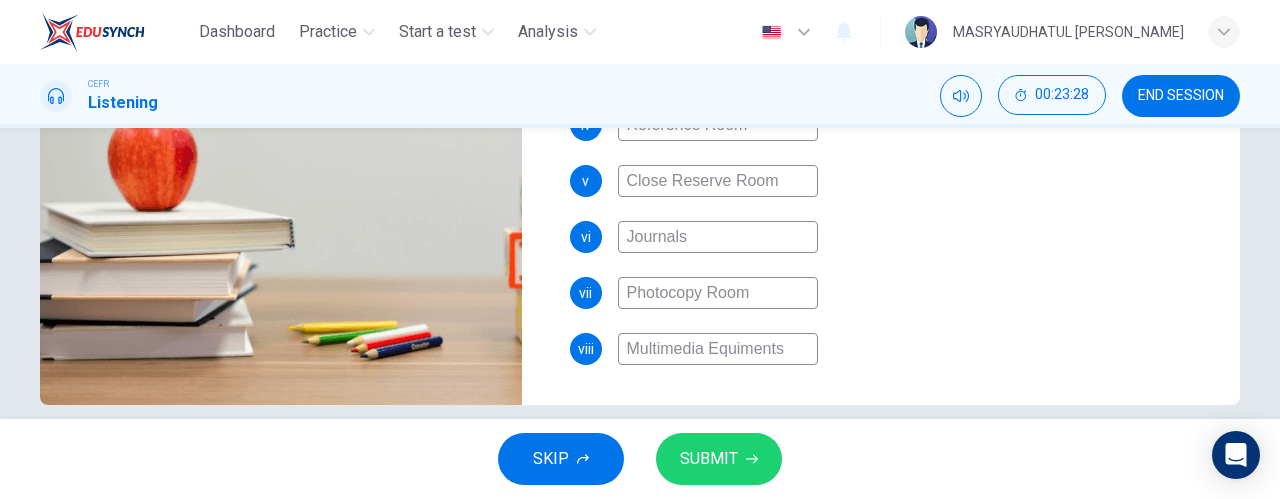 type on "Multimedia Equiment" 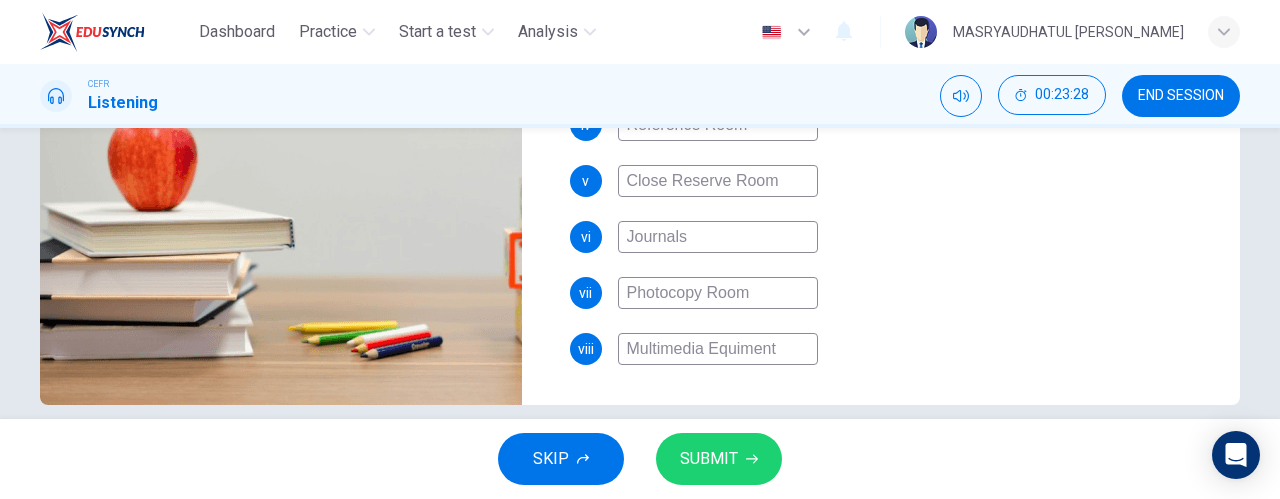 type on "82" 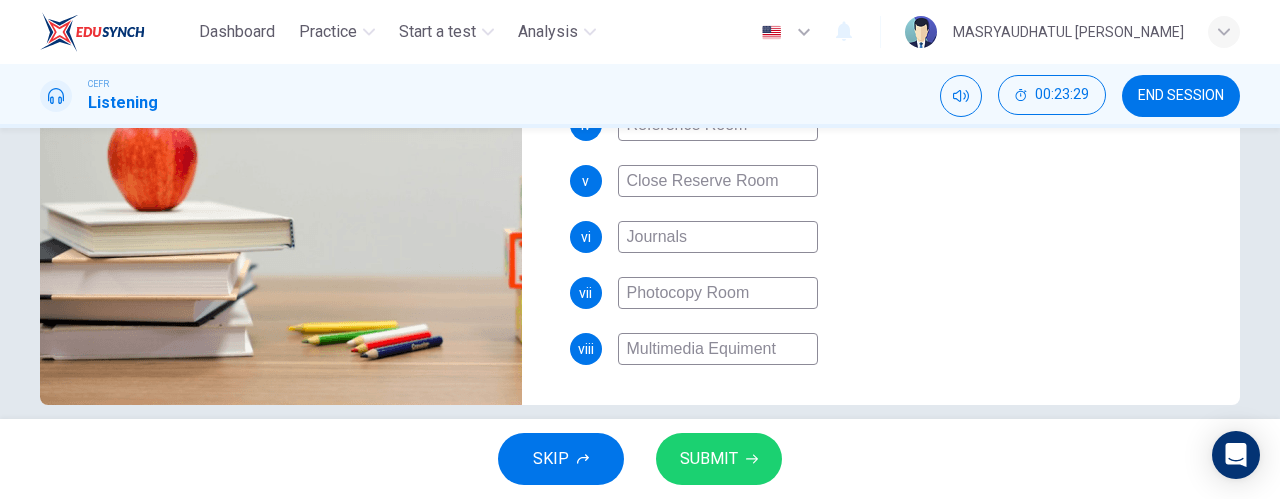 type on "Multimedia Equiment" 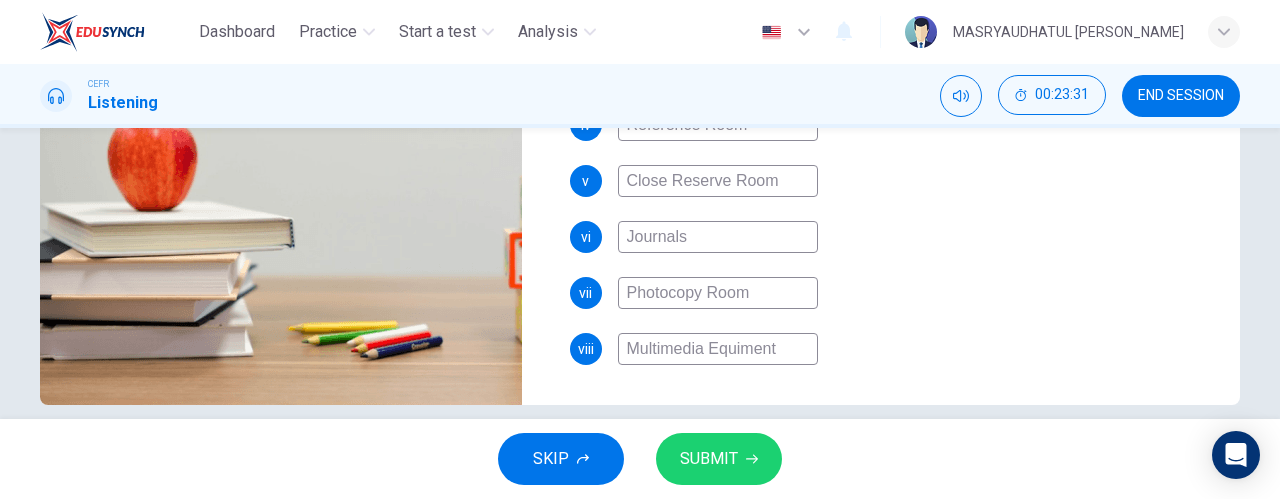 click on "Multimedia Equiment" at bounding box center (718, 349) 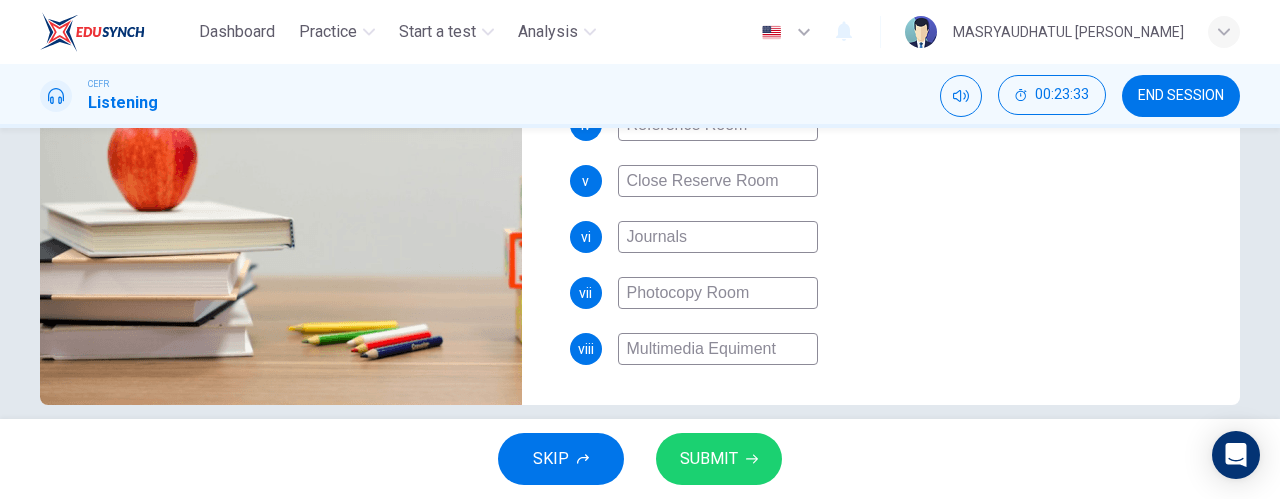 click on "Multimedia Equiment" at bounding box center (718, 349) 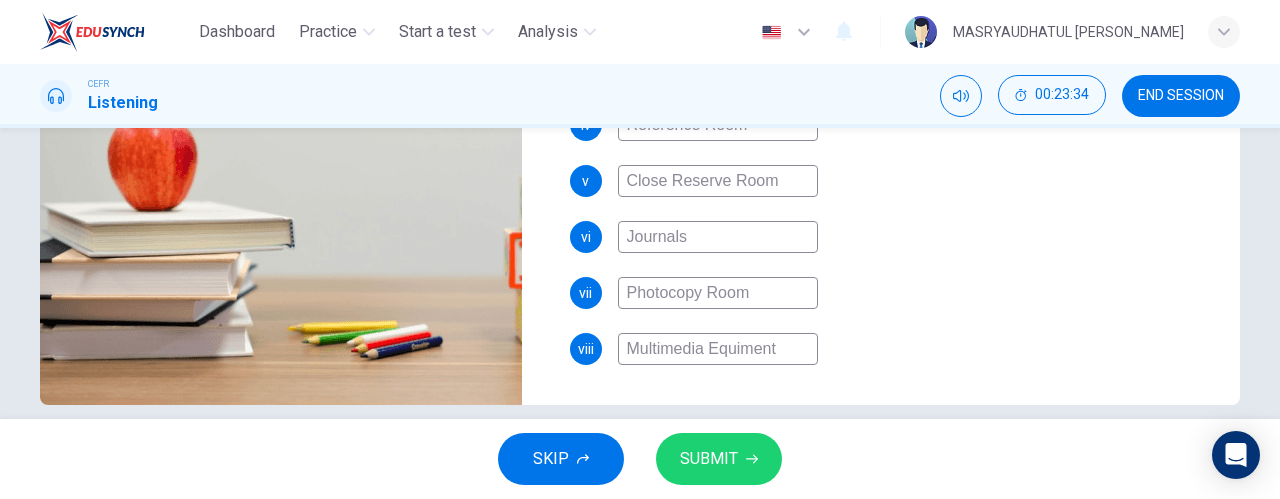 type on "84" 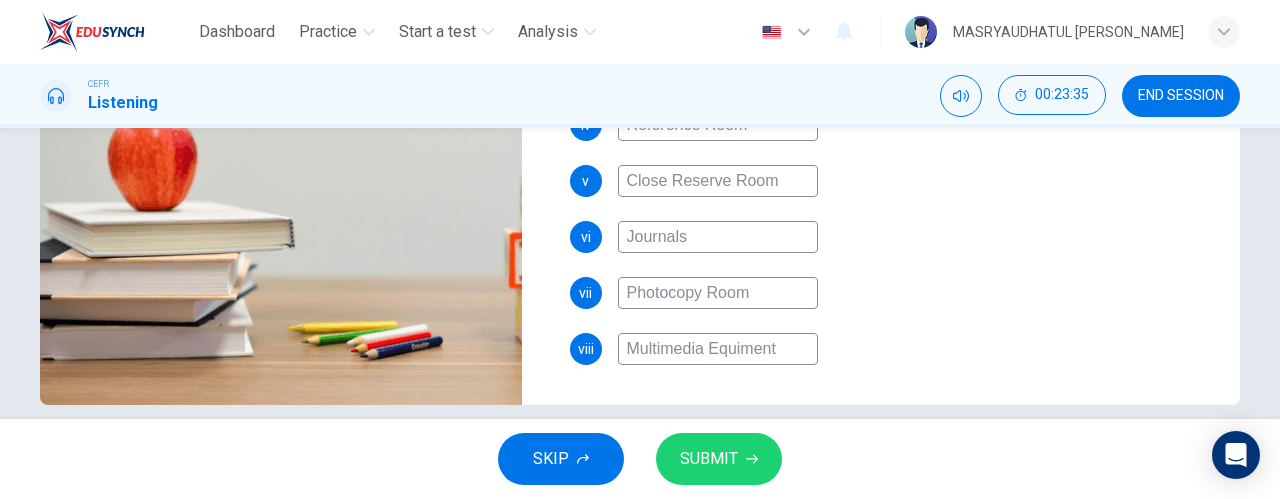 type on "Multimedia Equipment" 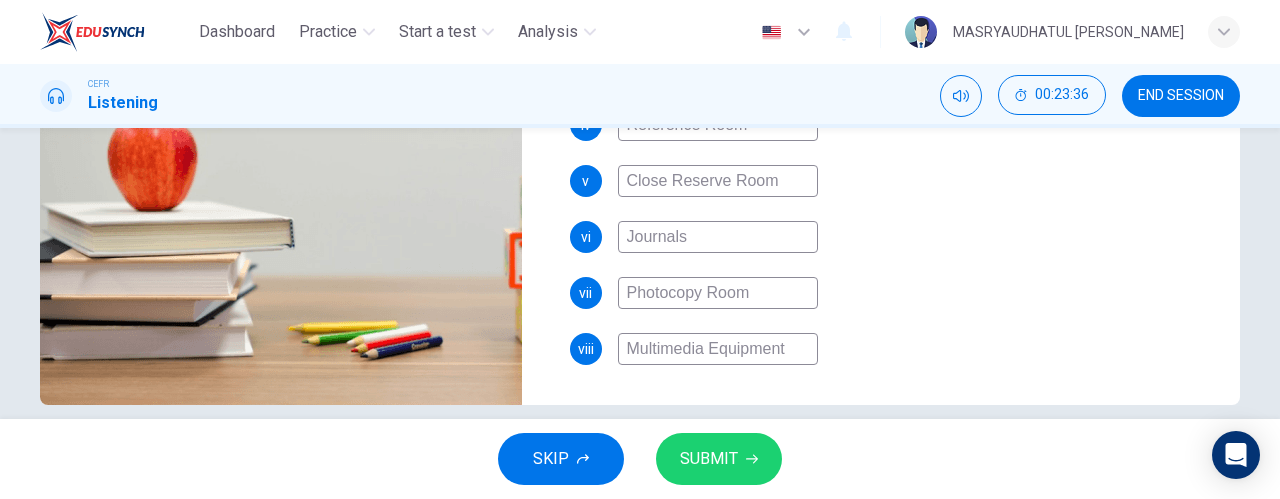 type on "84" 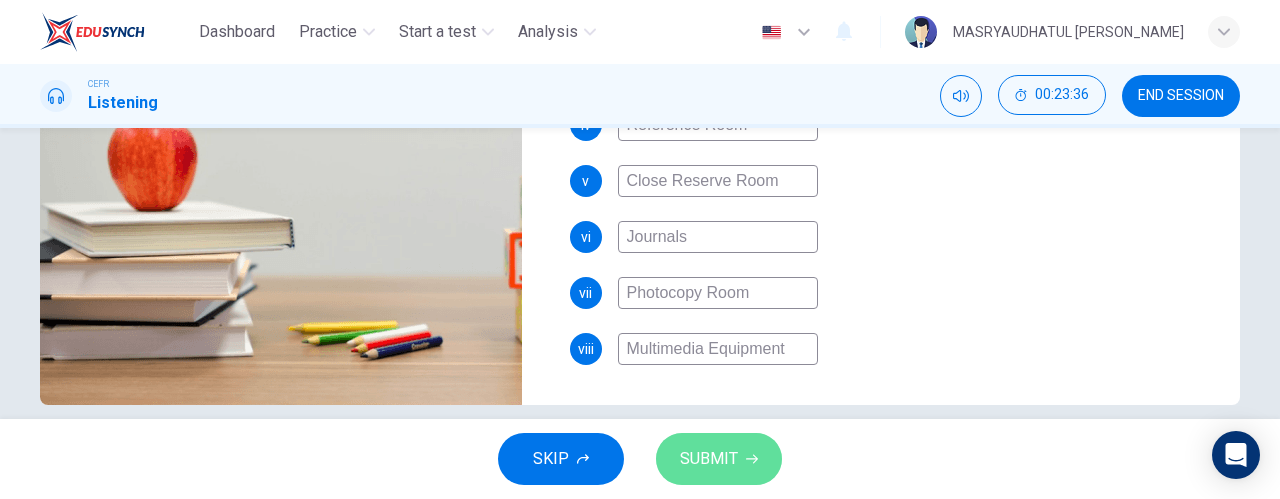 click on "SUBMIT" at bounding box center (709, 459) 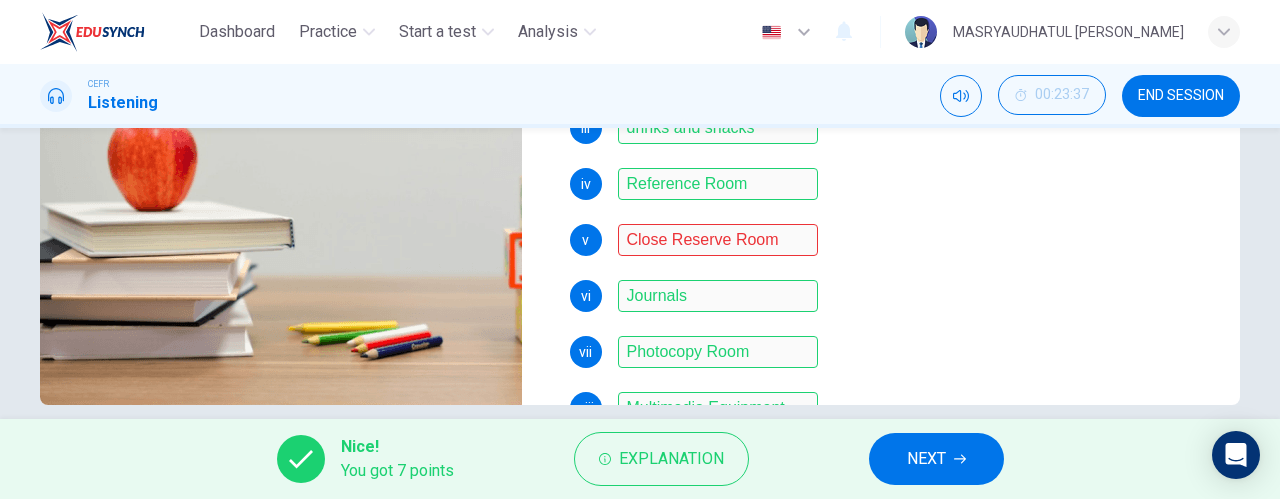 scroll, scrollTop: 398, scrollLeft: 0, axis: vertical 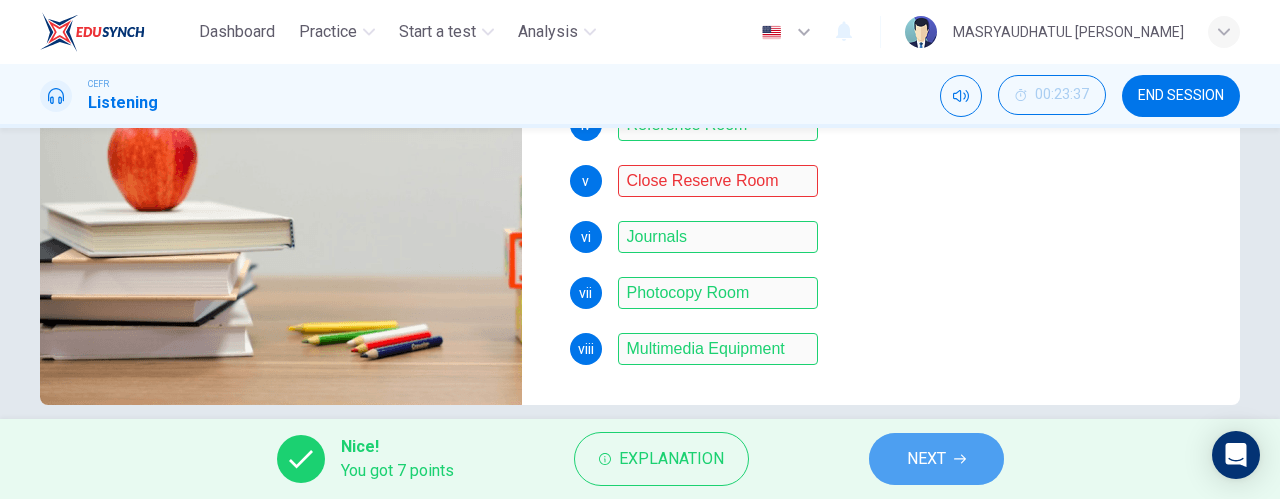 click on "NEXT" at bounding box center [926, 459] 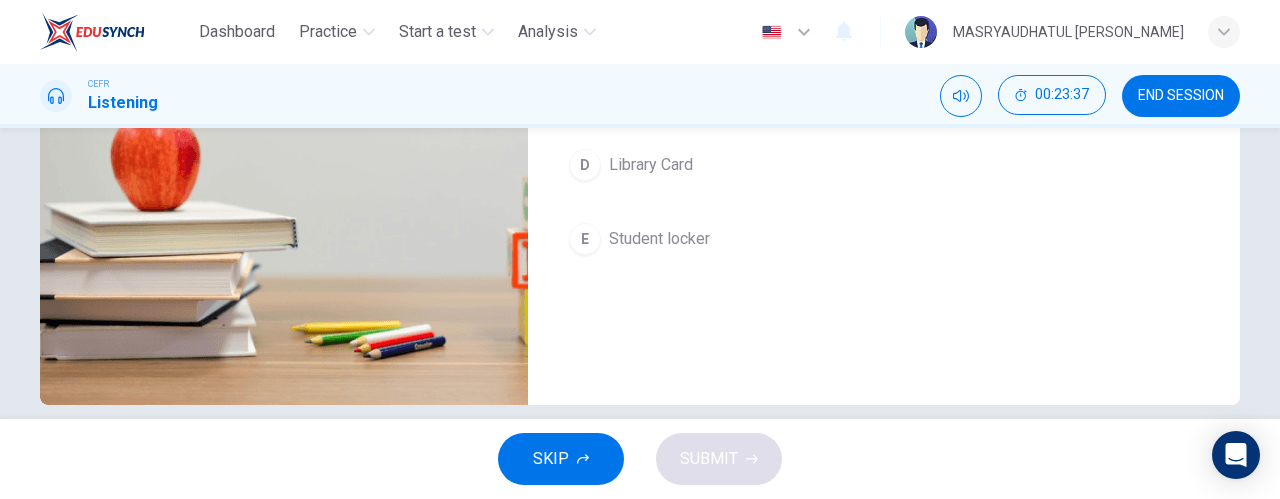 scroll, scrollTop: 0, scrollLeft: 0, axis: both 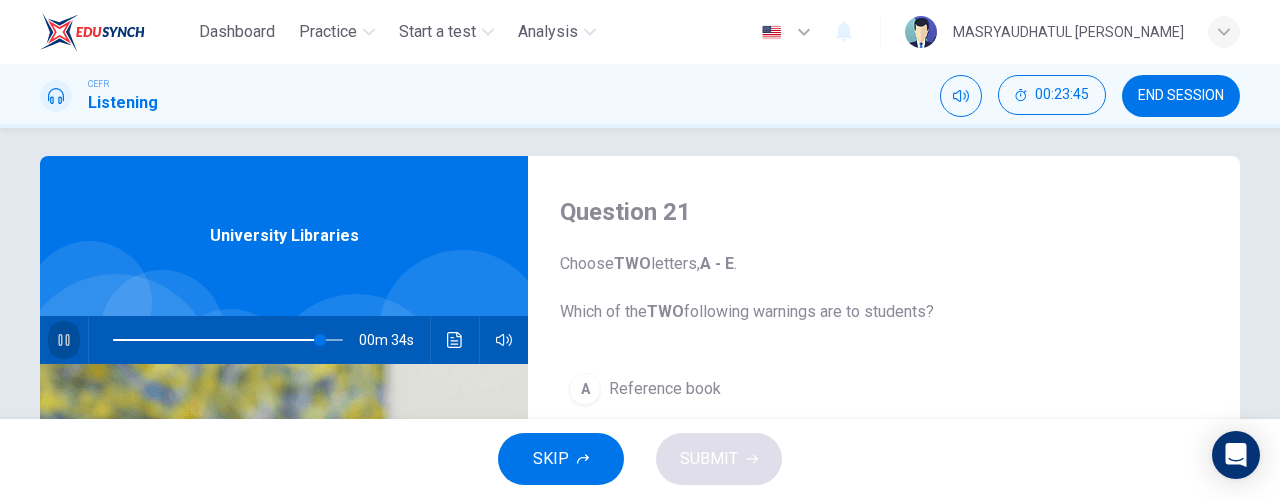 click 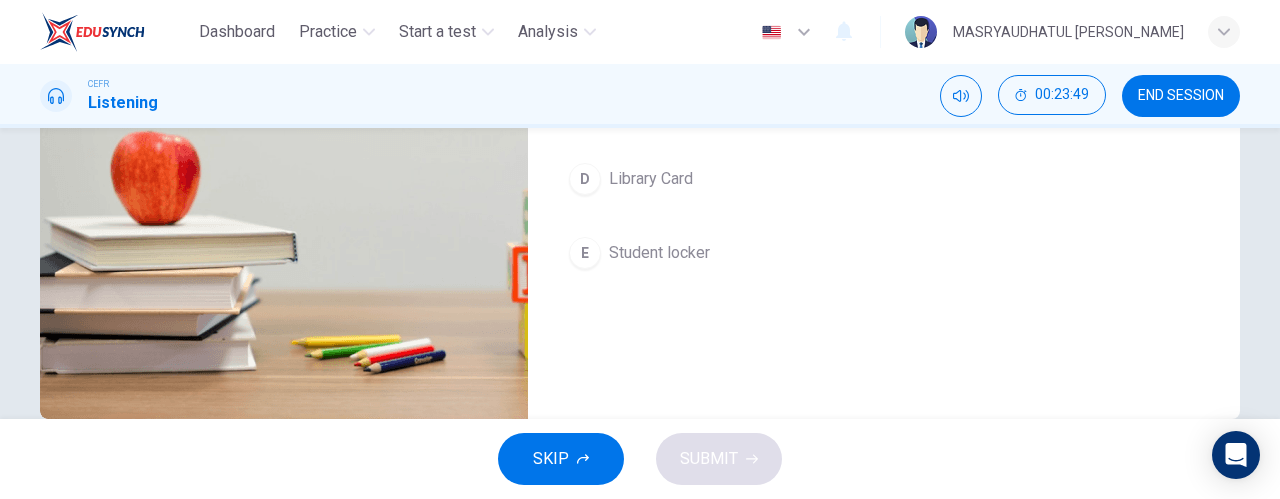 scroll, scrollTop: 446, scrollLeft: 0, axis: vertical 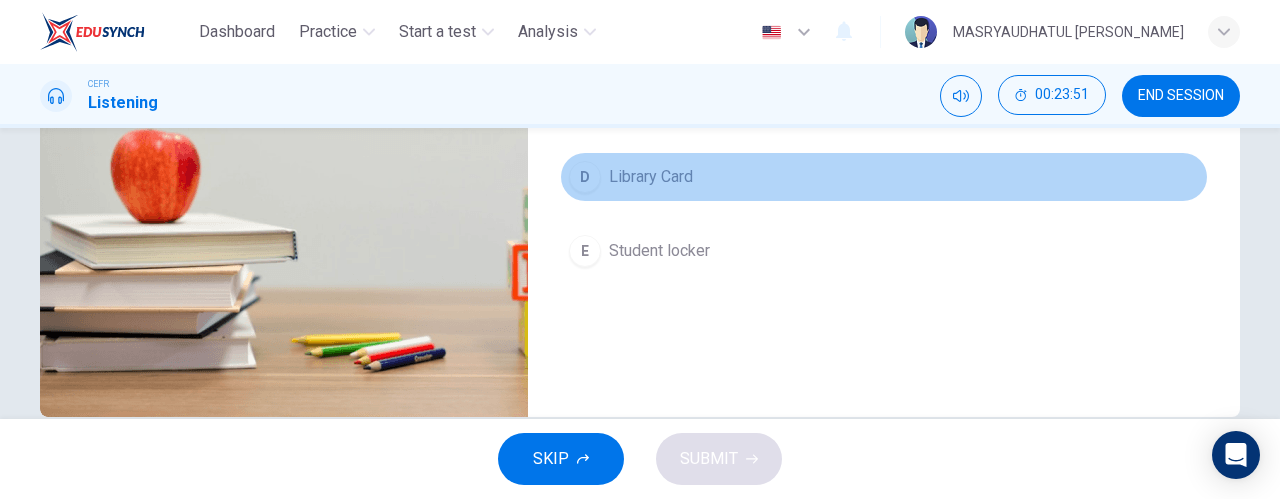 click on "D" at bounding box center [585, 177] 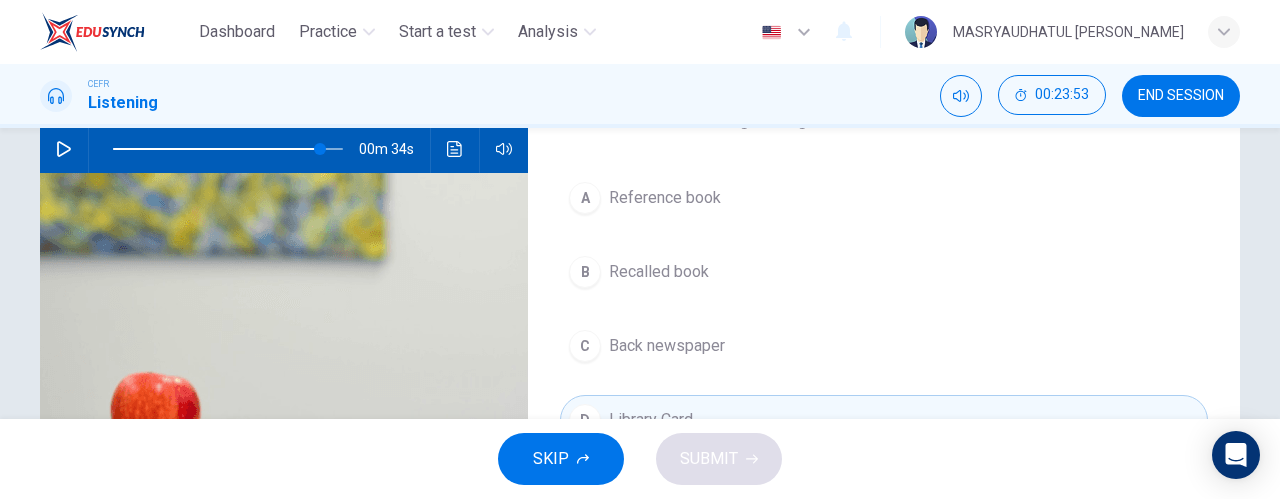 scroll, scrollTop: 202, scrollLeft: 0, axis: vertical 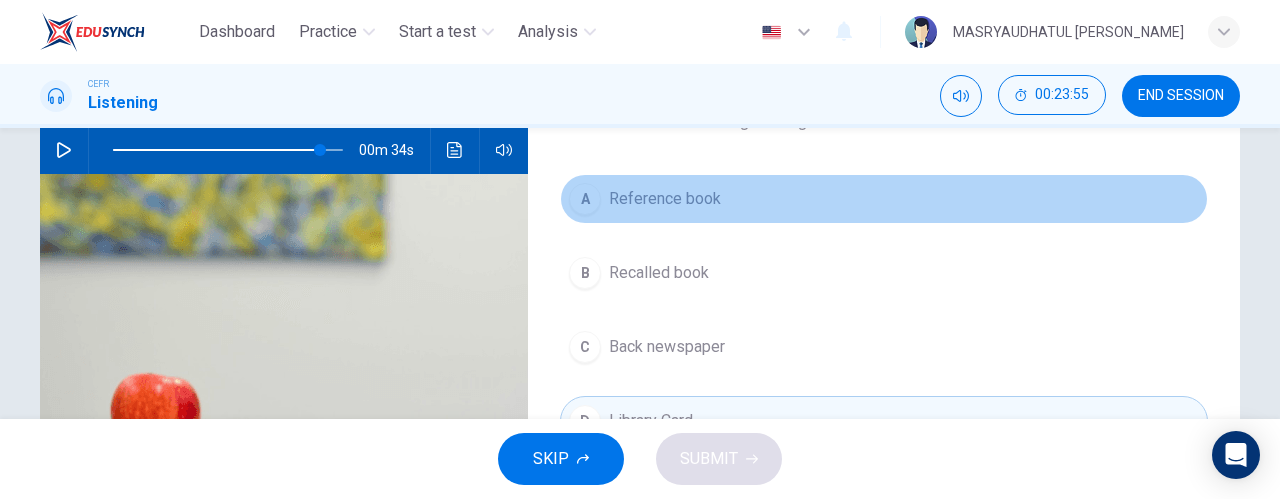 click on "A" at bounding box center [585, 199] 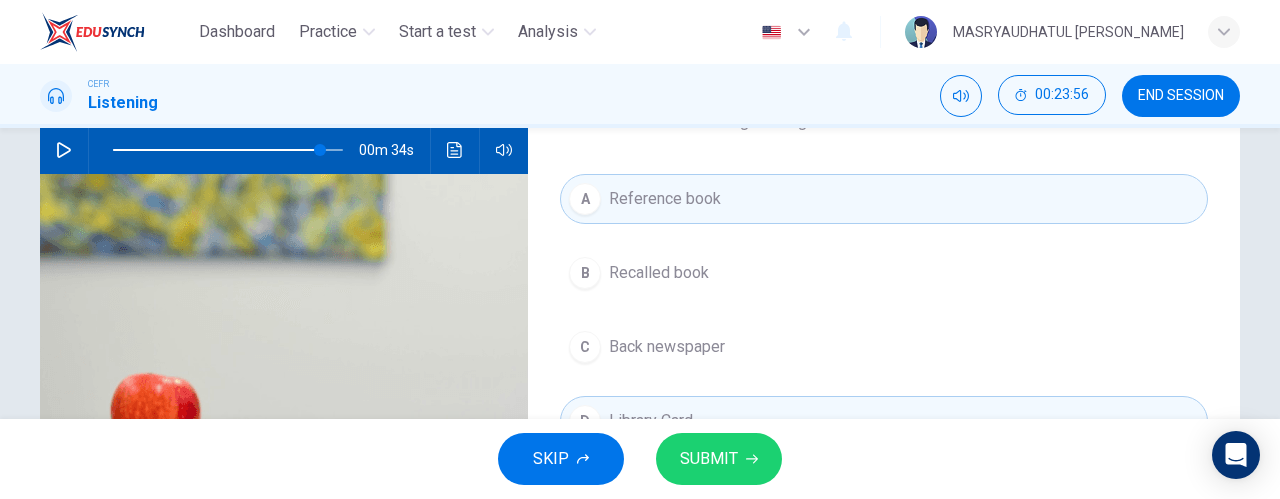 scroll, scrollTop: 484, scrollLeft: 0, axis: vertical 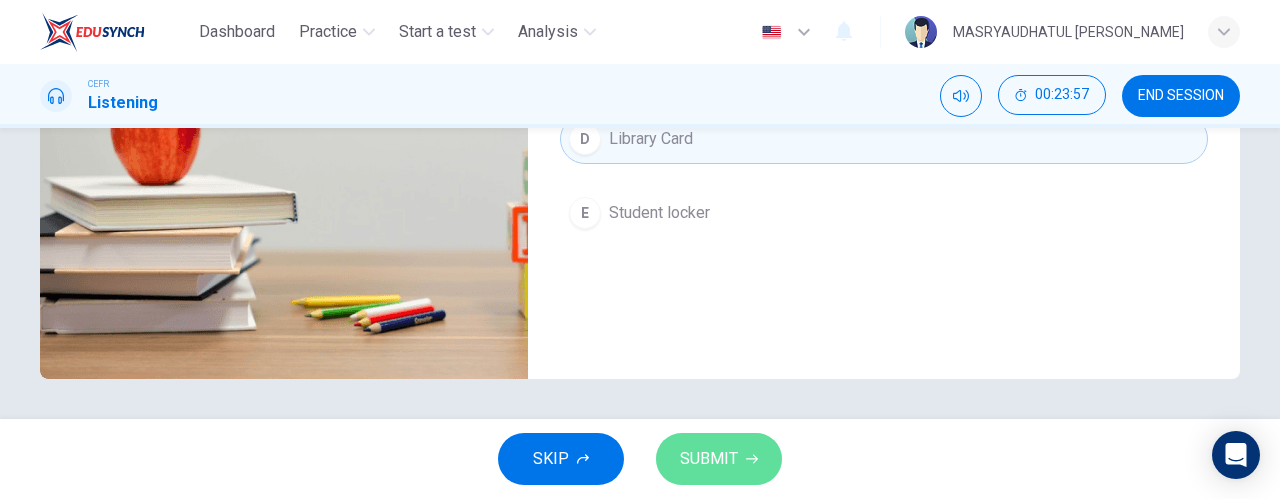 click 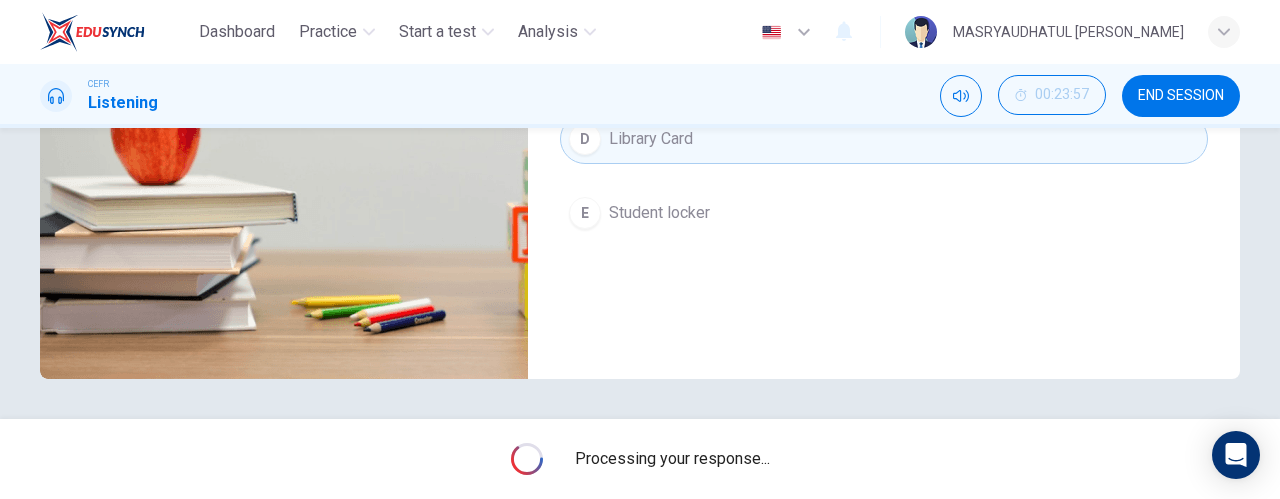 type on "90" 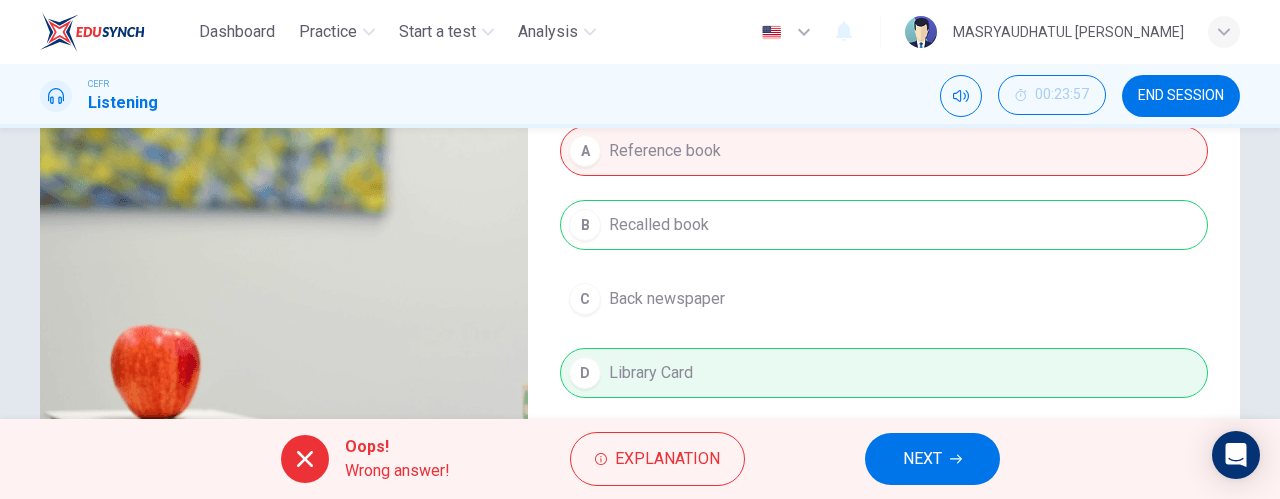scroll, scrollTop: 224, scrollLeft: 0, axis: vertical 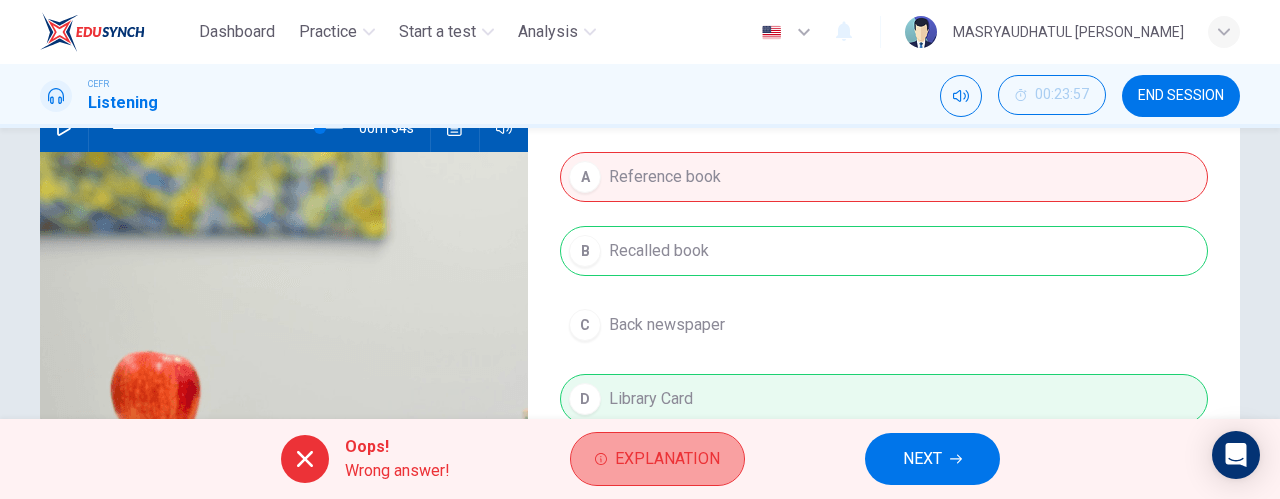 click on "Explanation" at bounding box center [667, 459] 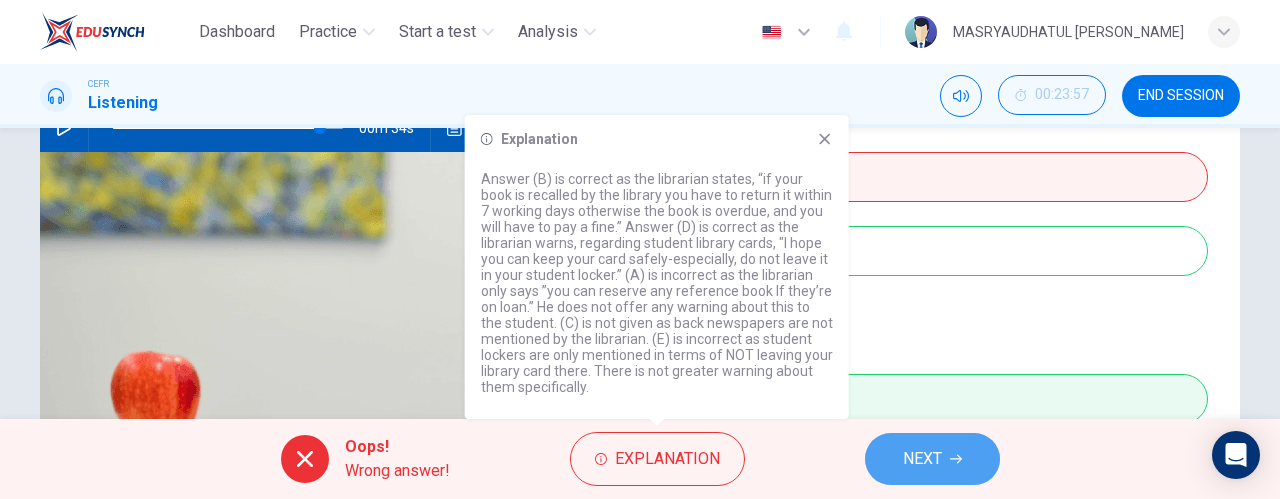 click on "NEXT" at bounding box center (922, 459) 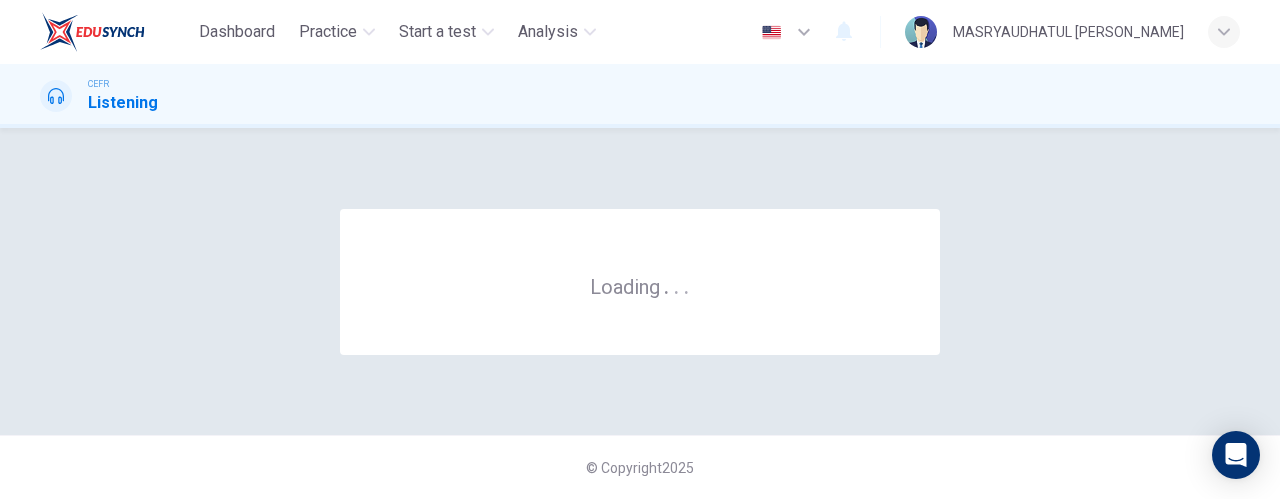 scroll, scrollTop: 0, scrollLeft: 0, axis: both 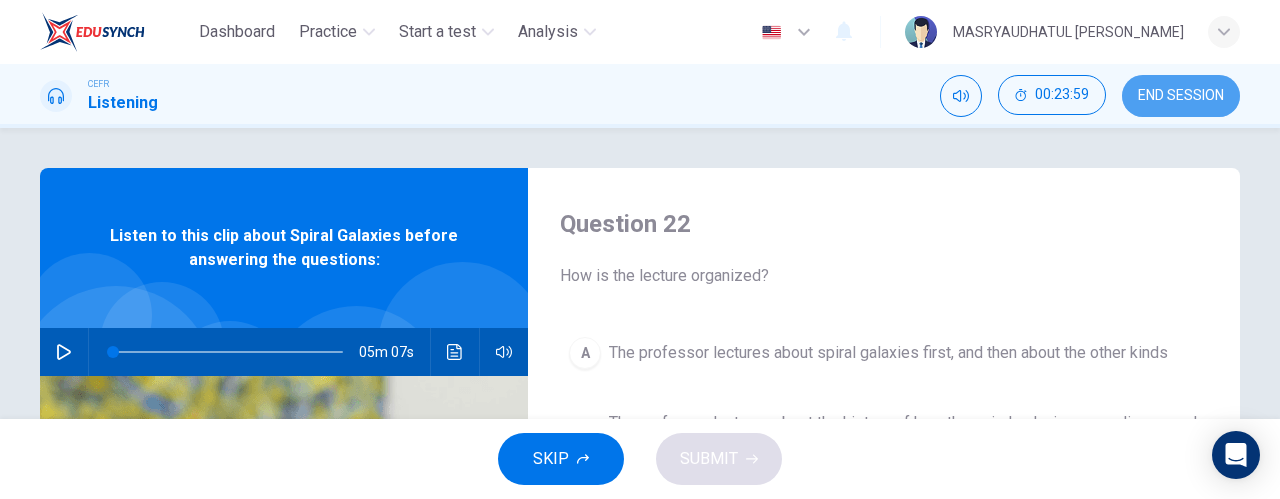 click on "END SESSION" at bounding box center [1181, 96] 